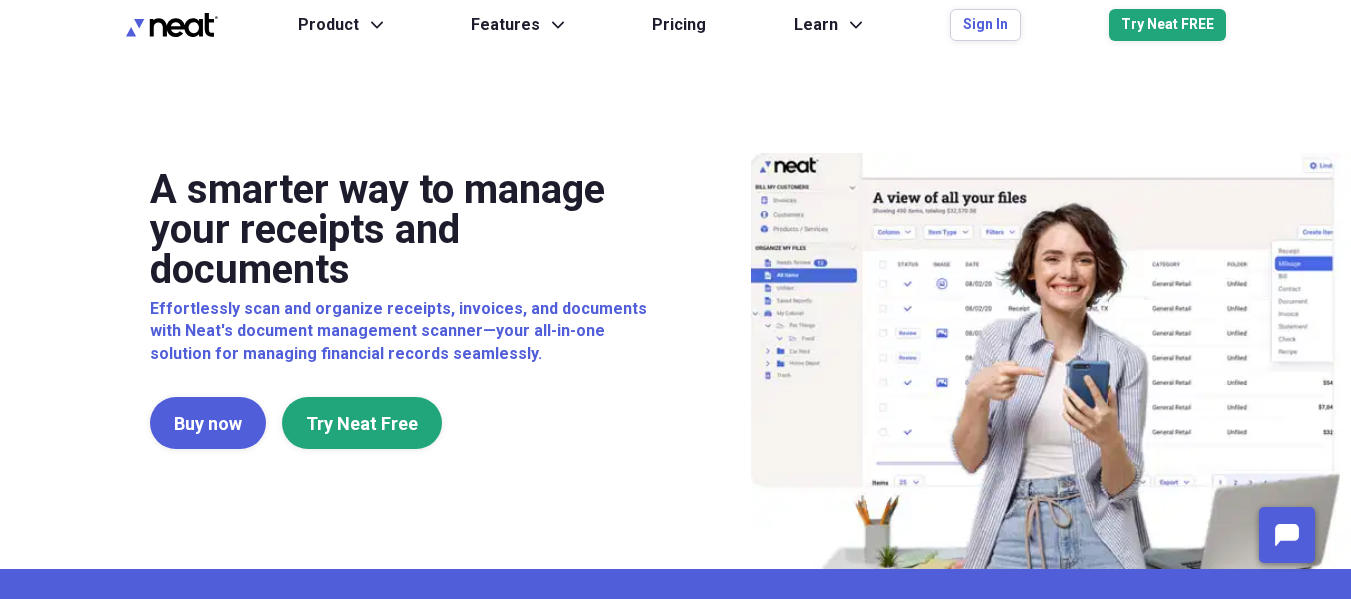 scroll, scrollTop: 0, scrollLeft: 0, axis: both 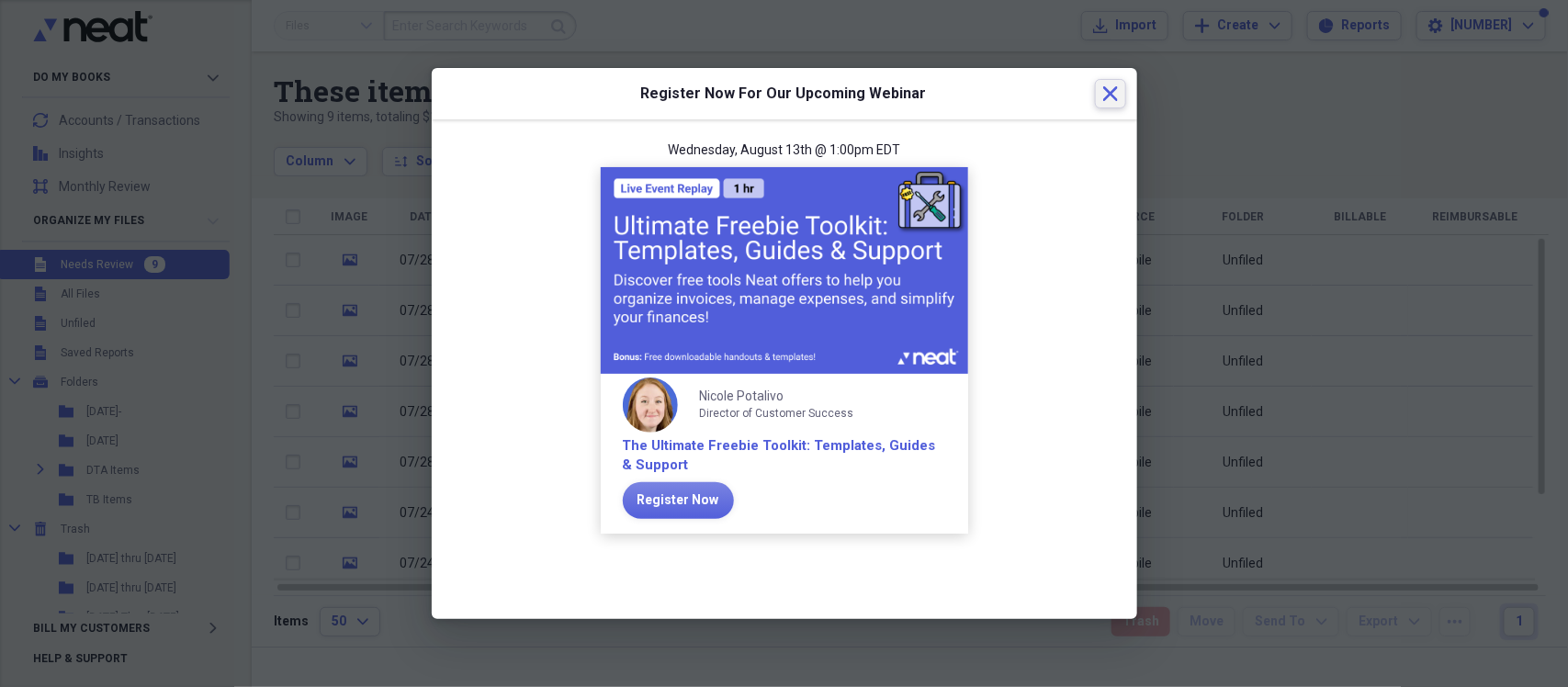 click on "Close" at bounding box center [1111, 94] 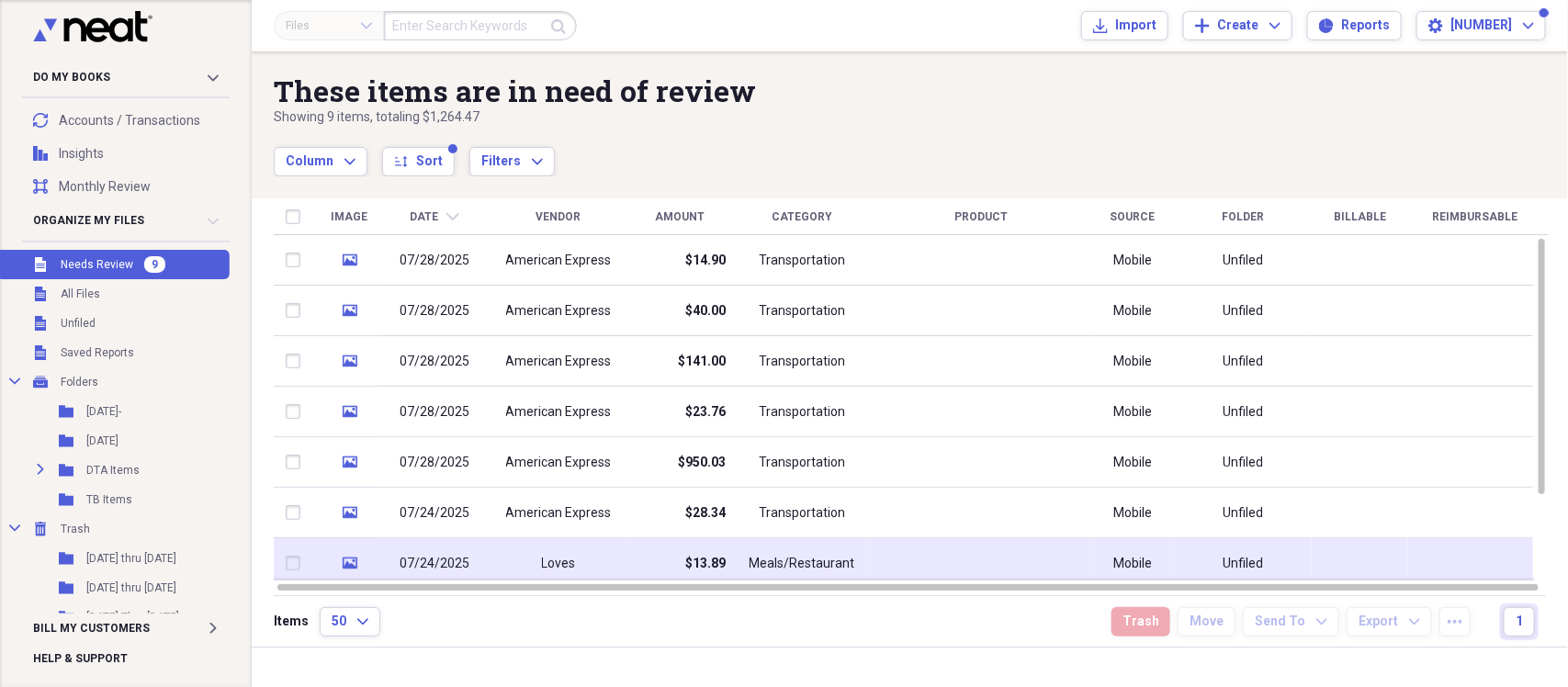 click on "Loves" at bounding box center [558, 563] 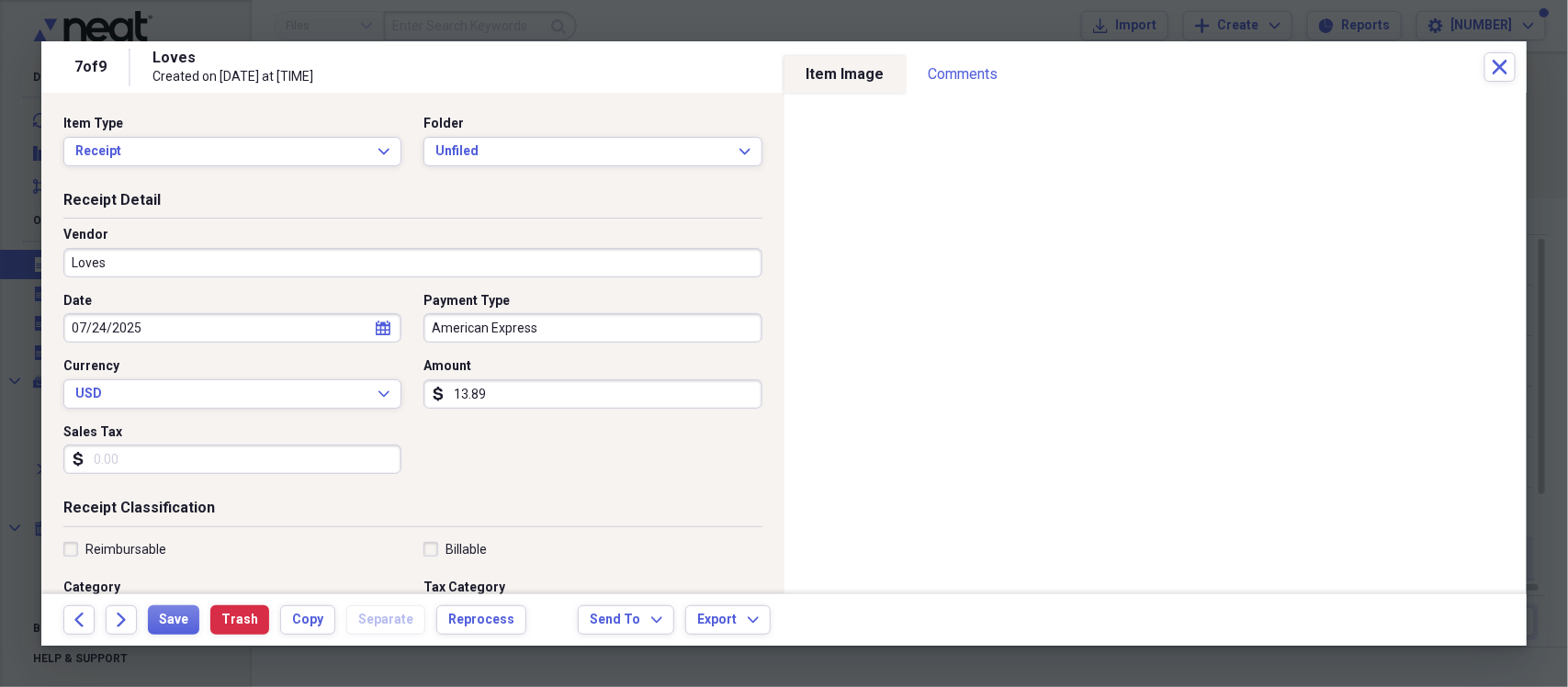 click on "Billable" at bounding box center [592, 549] 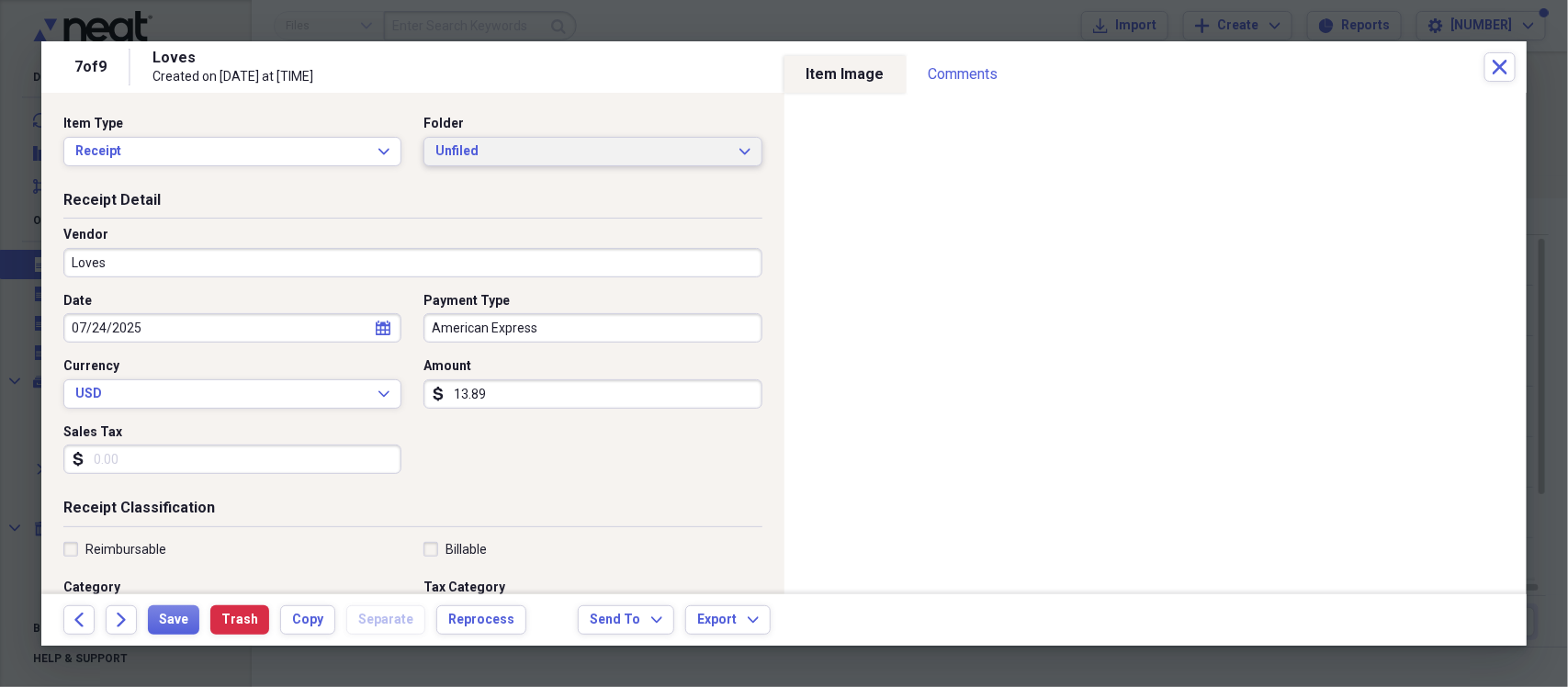 click on "Unfiled" at bounding box center (581, 152) 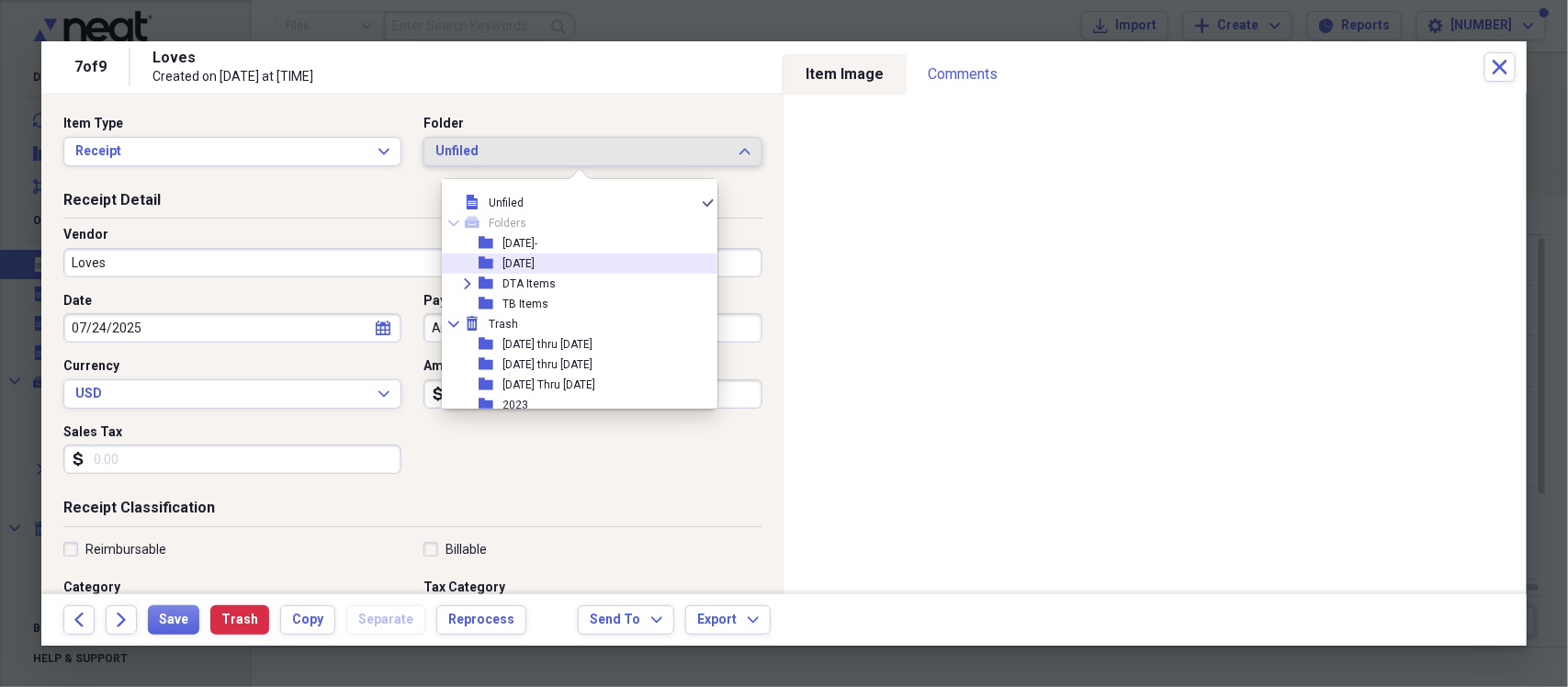 click on "[DATE]" at bounding box center (518, 264) 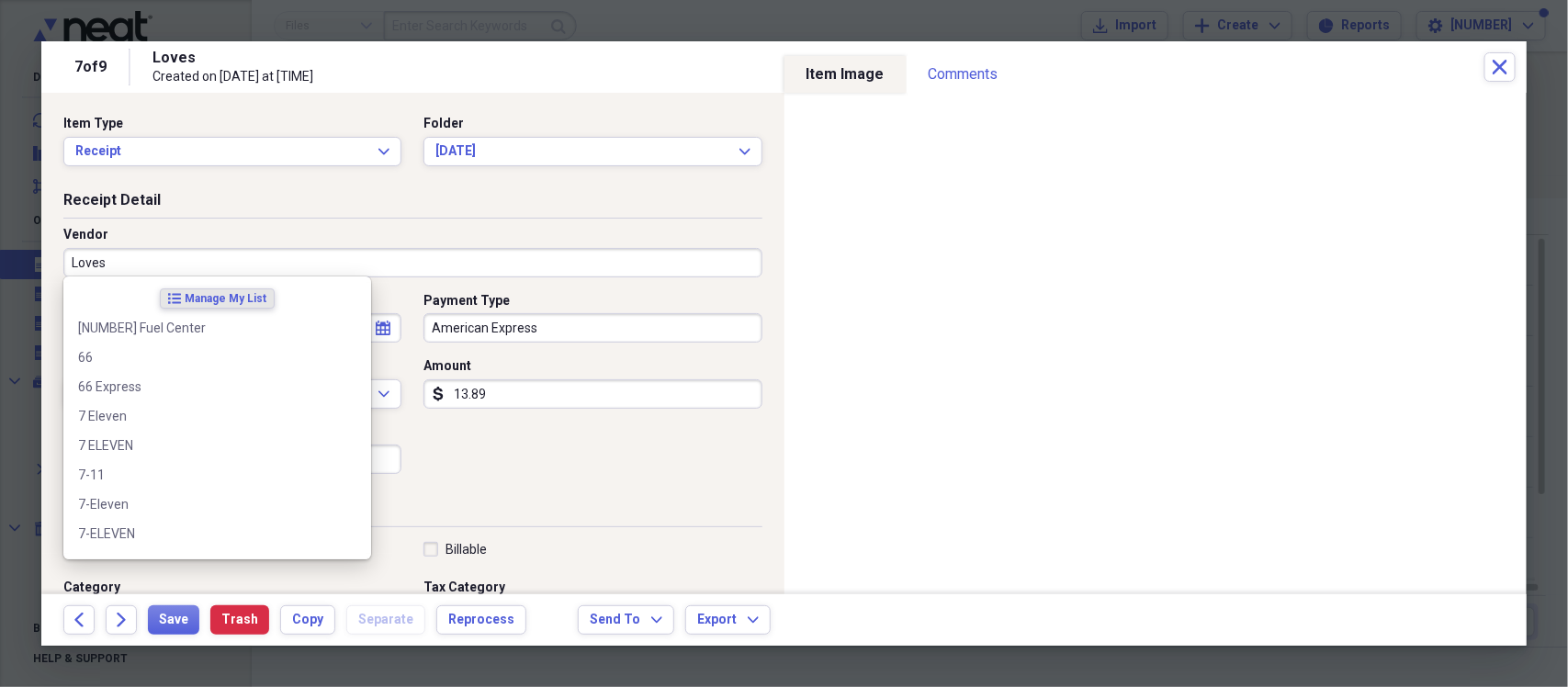 click on "Loves" at bounding box center (412, 263) 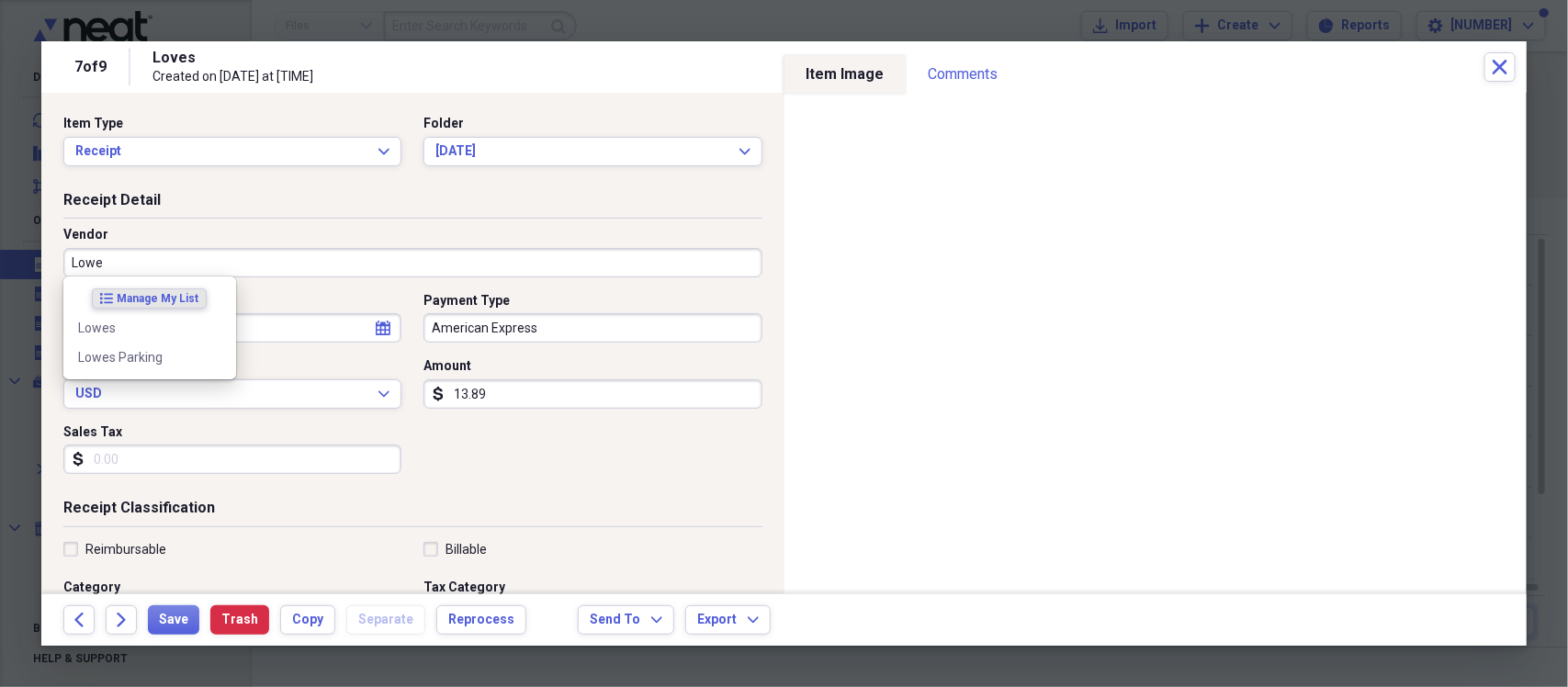 type on "Lowes" 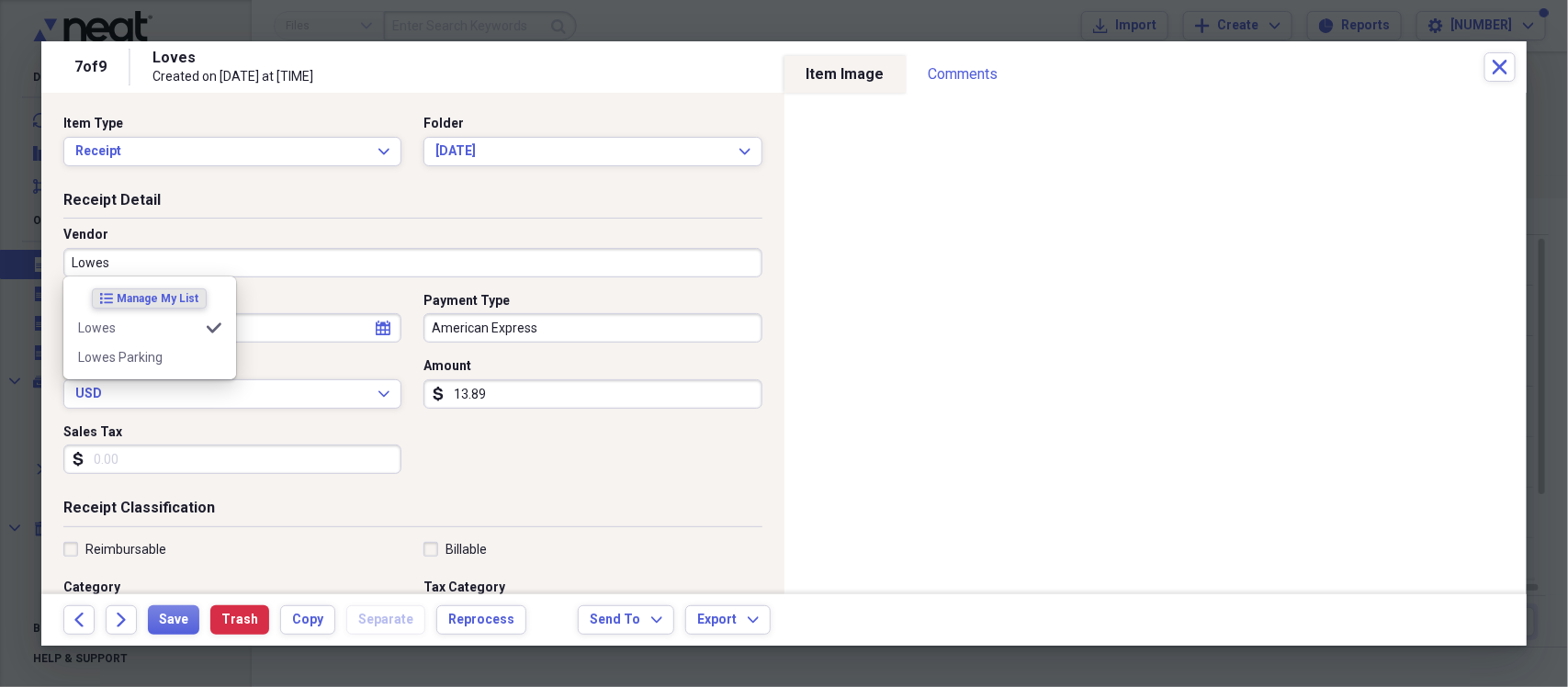 type on "Entertainment" 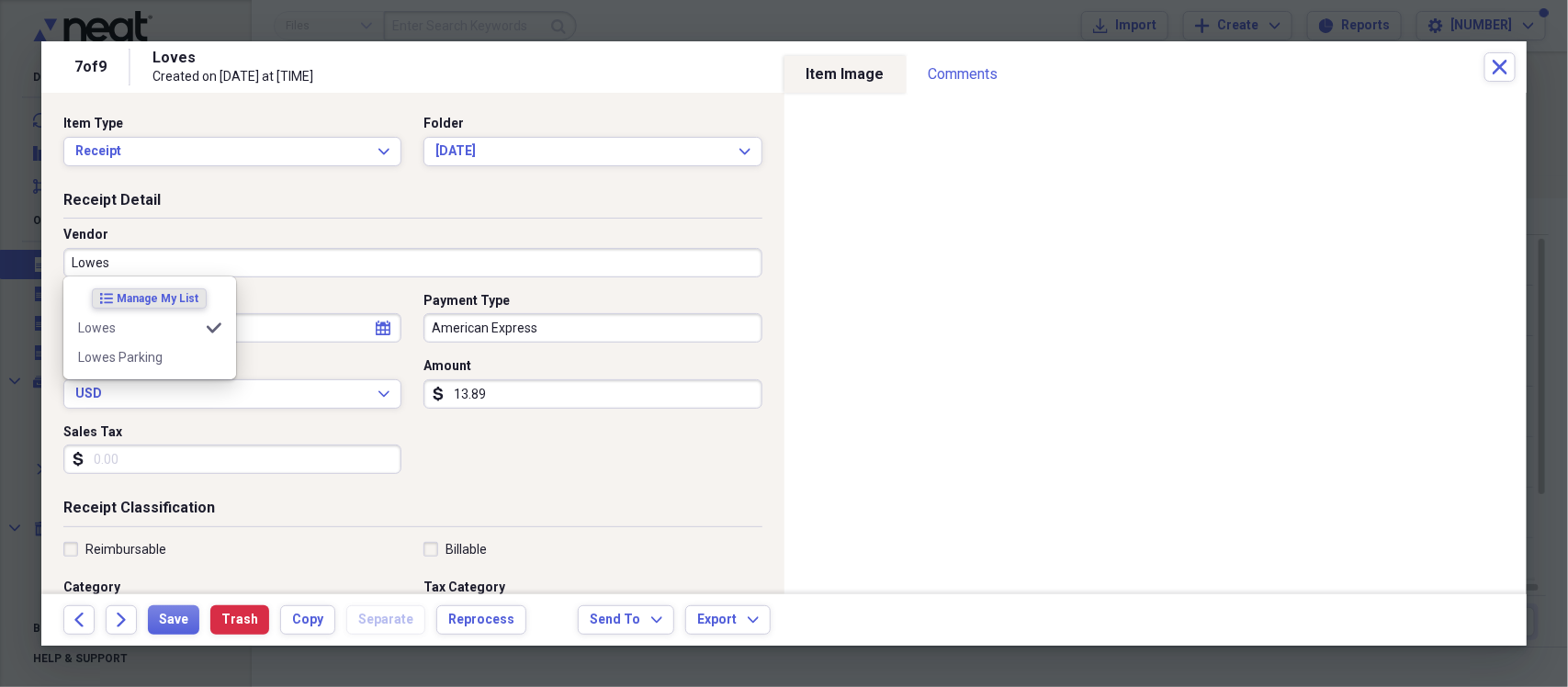 type on "Lowes" 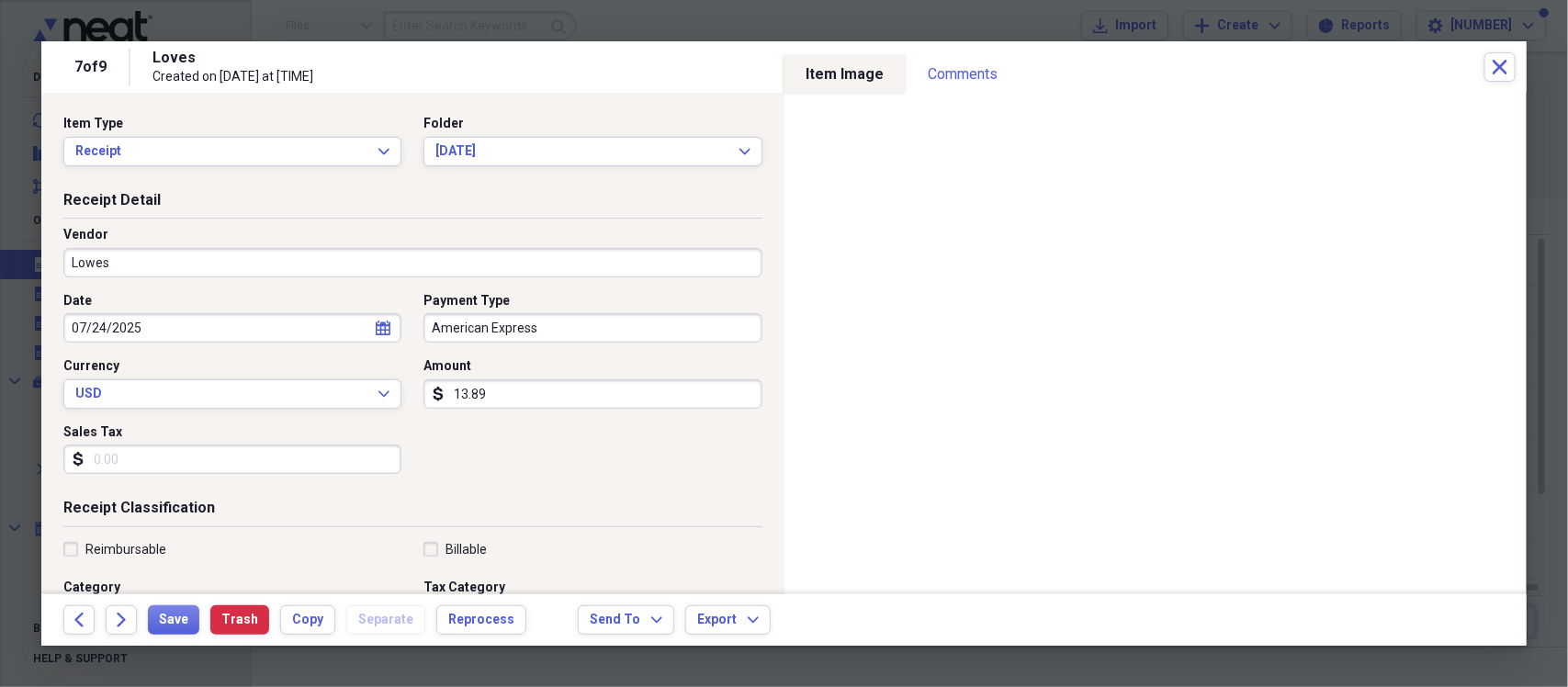 click on "Item Type Receipt Expand Folder [DATE] Expand" at bounding box center (412, 148) 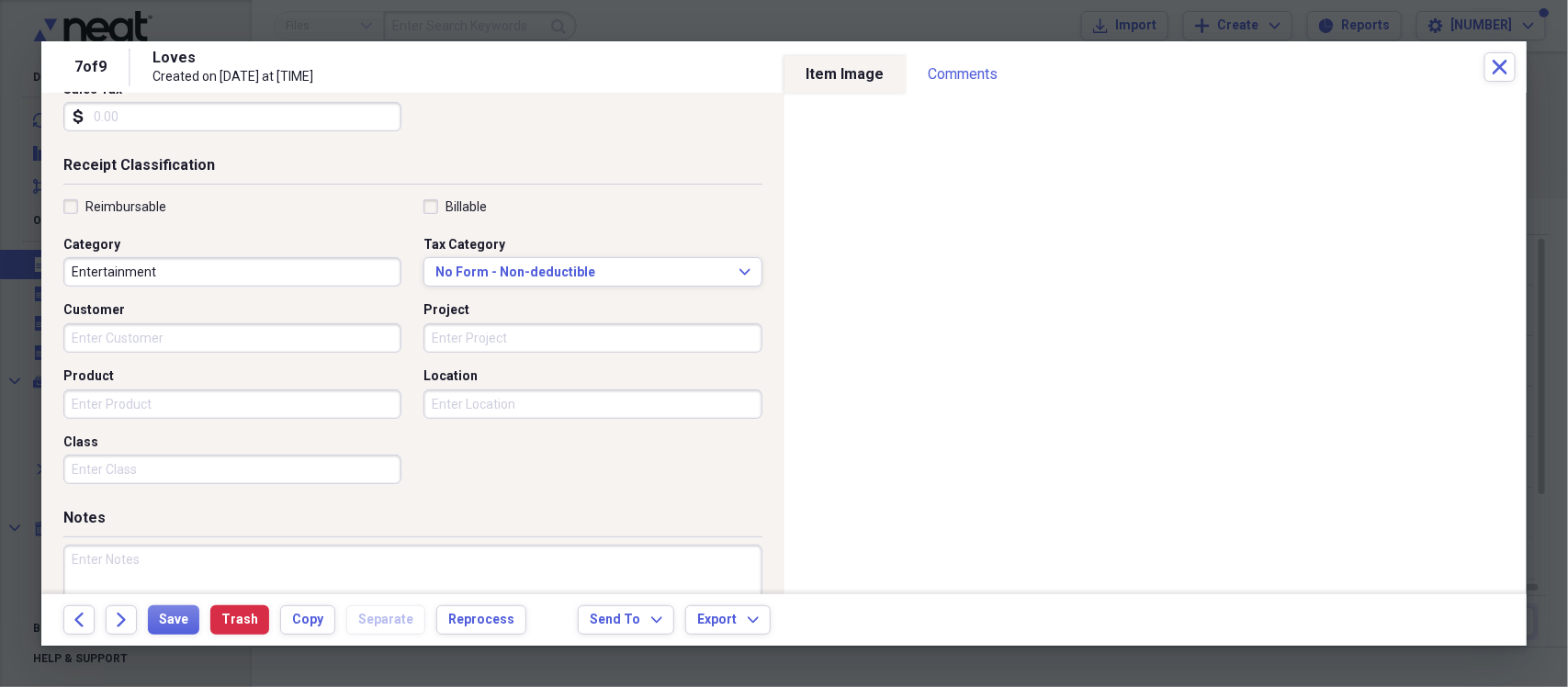 scroll, scrollTop: 344, scrollLeft: 0, axis: vertical 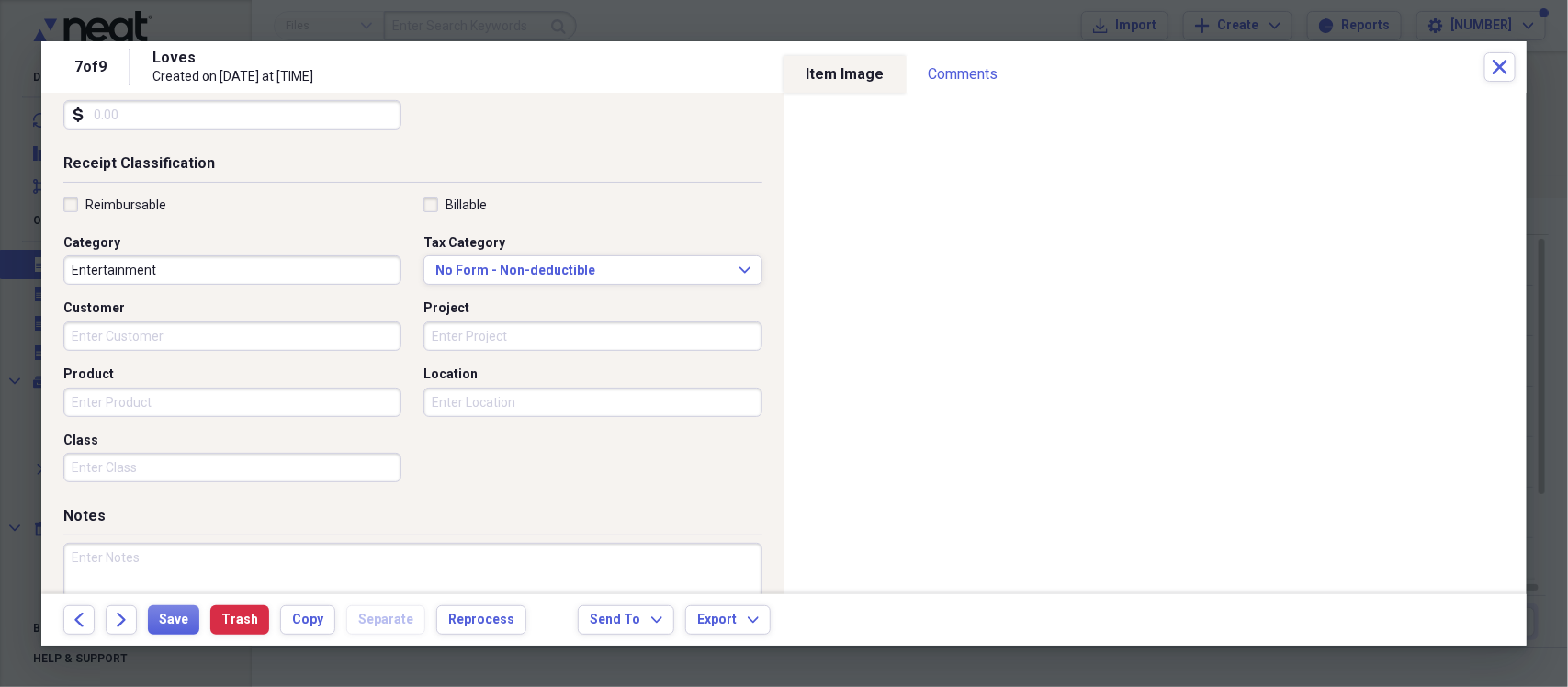 click on "Reimbursable" at bounding box center (115, 205) 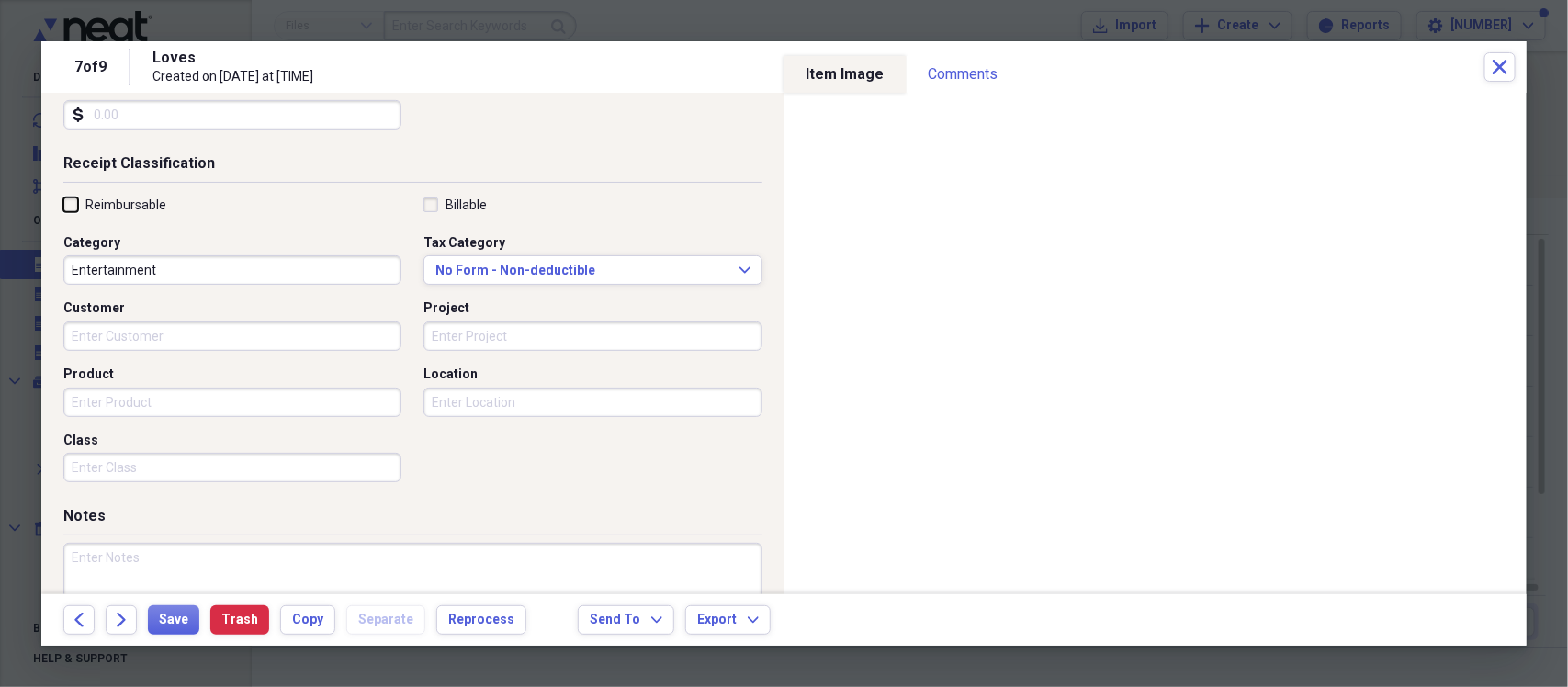 click on "Reimbursable" at bounding box center (63, 204) 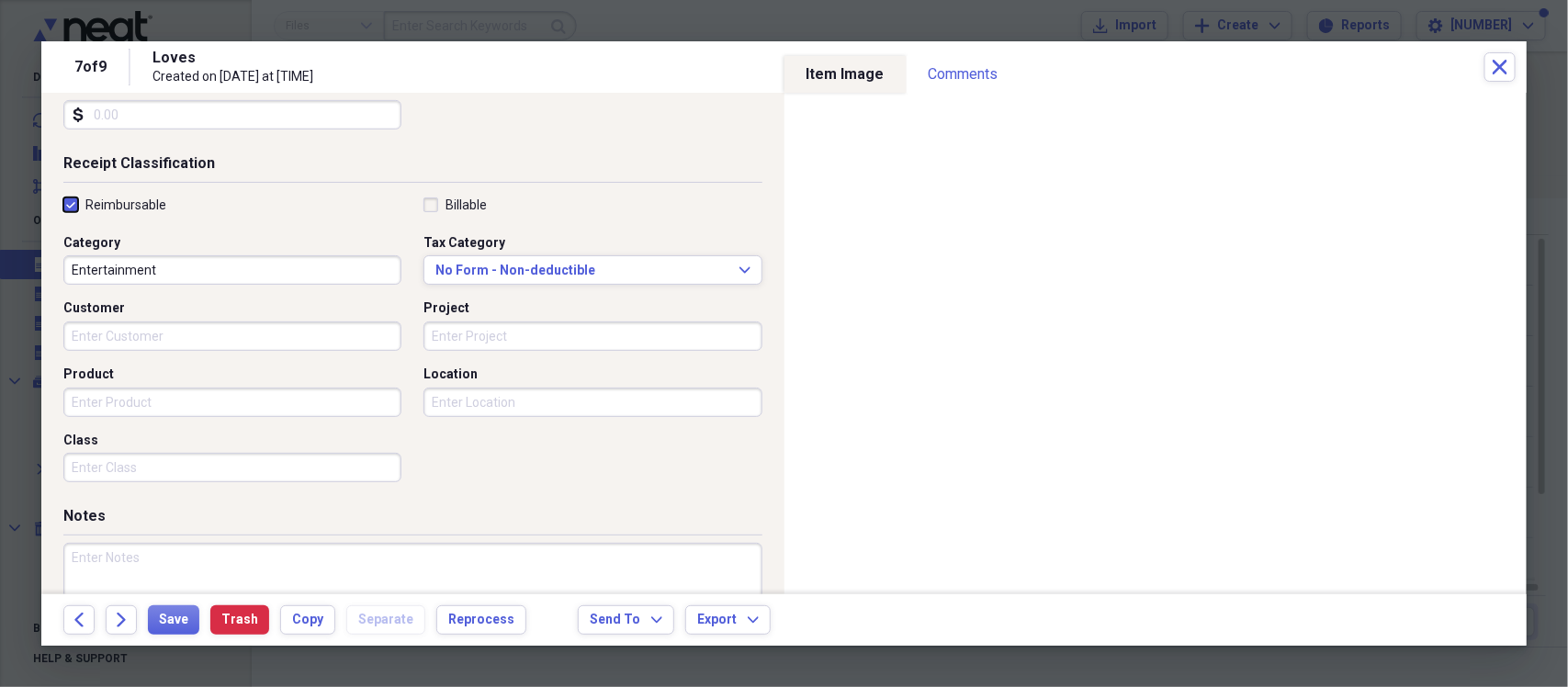 checkbox on "true" 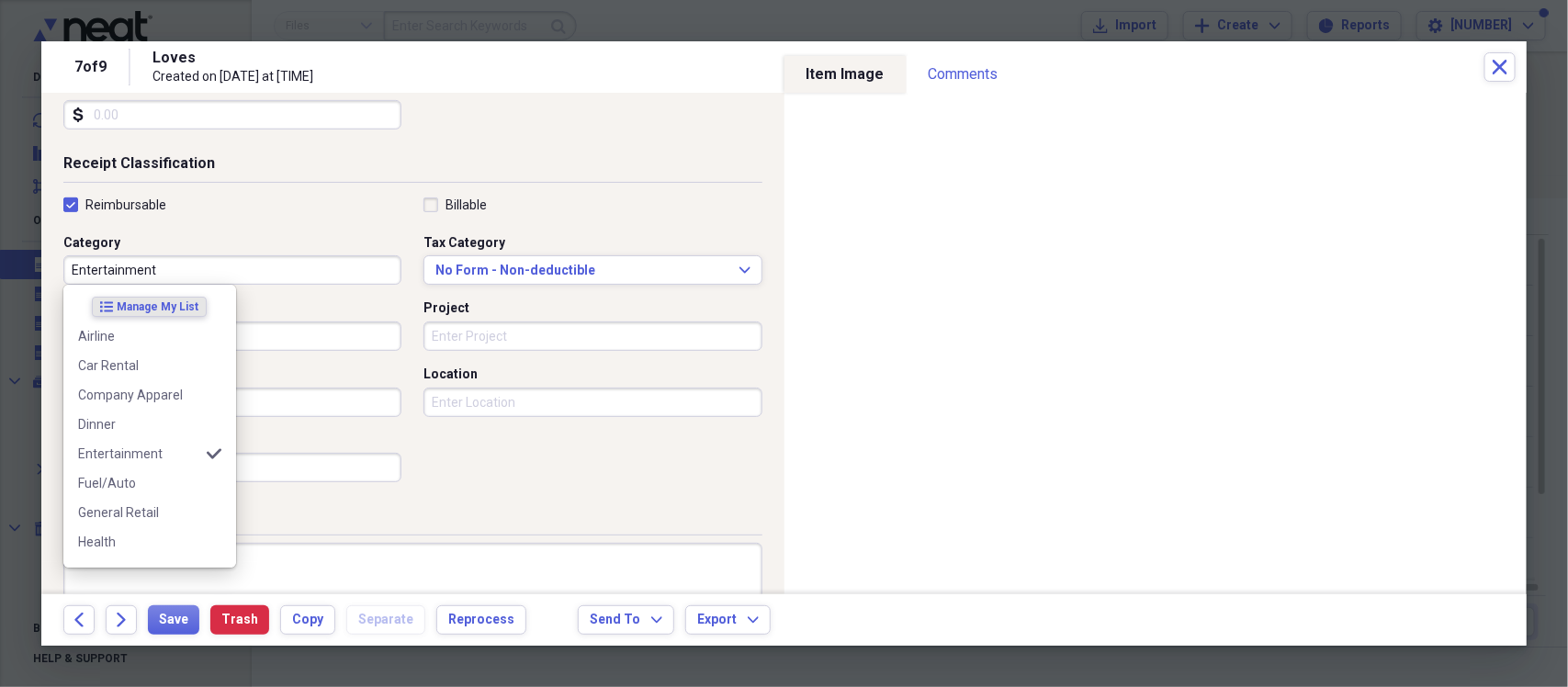 click on "Entertainment" at bounding box center (232, 270) 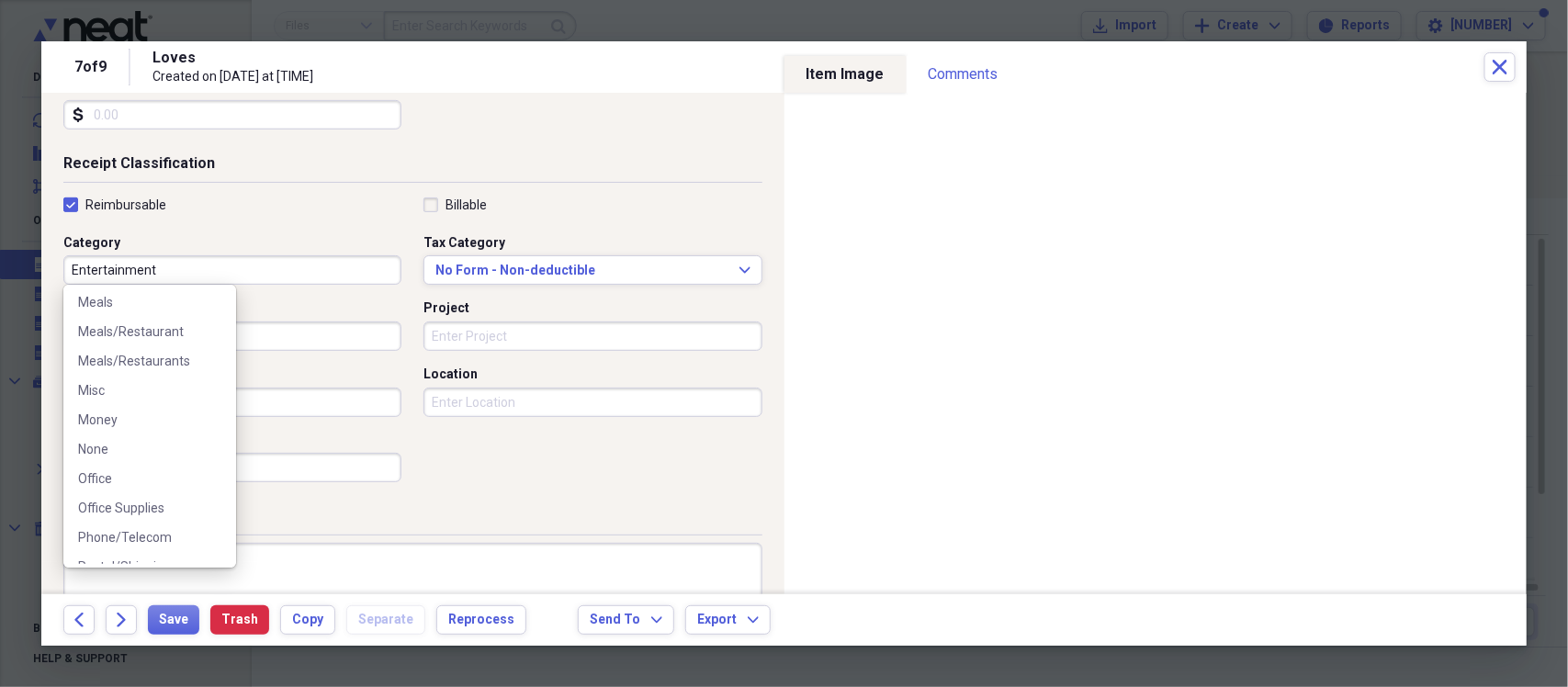 scroll, scrollTop: 396, scrollLeft: 0, axis: vertical 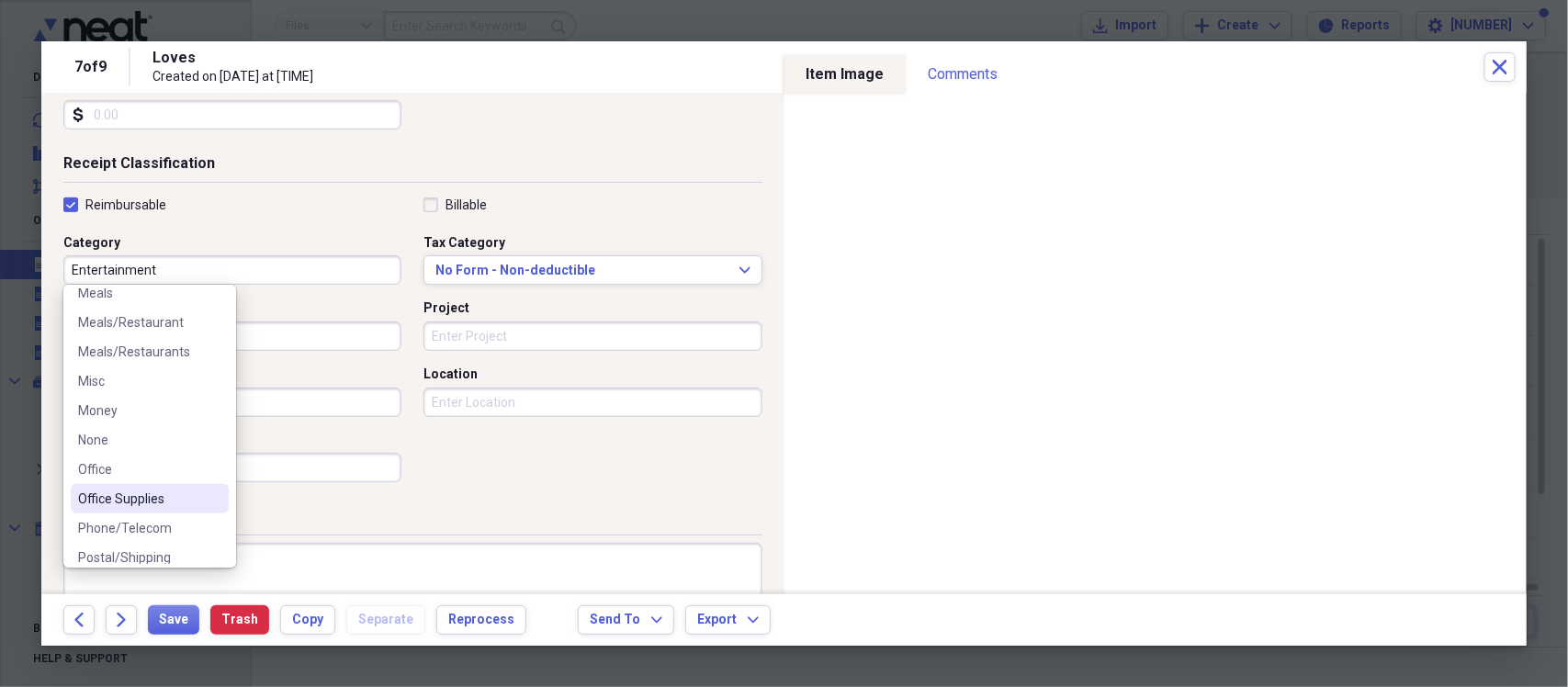 click on "Office Supplies" at bounding box center (150, 499) 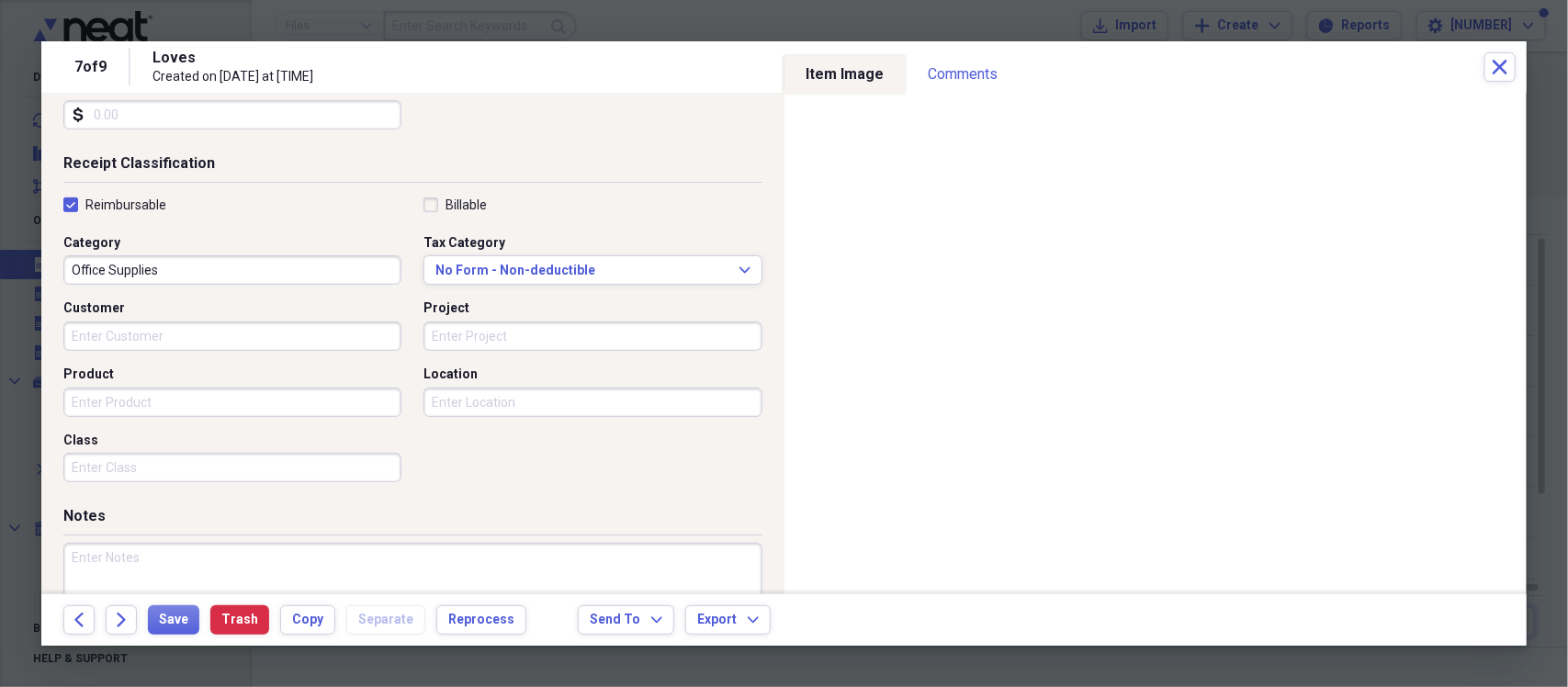 click at bounding box center (412, 603) 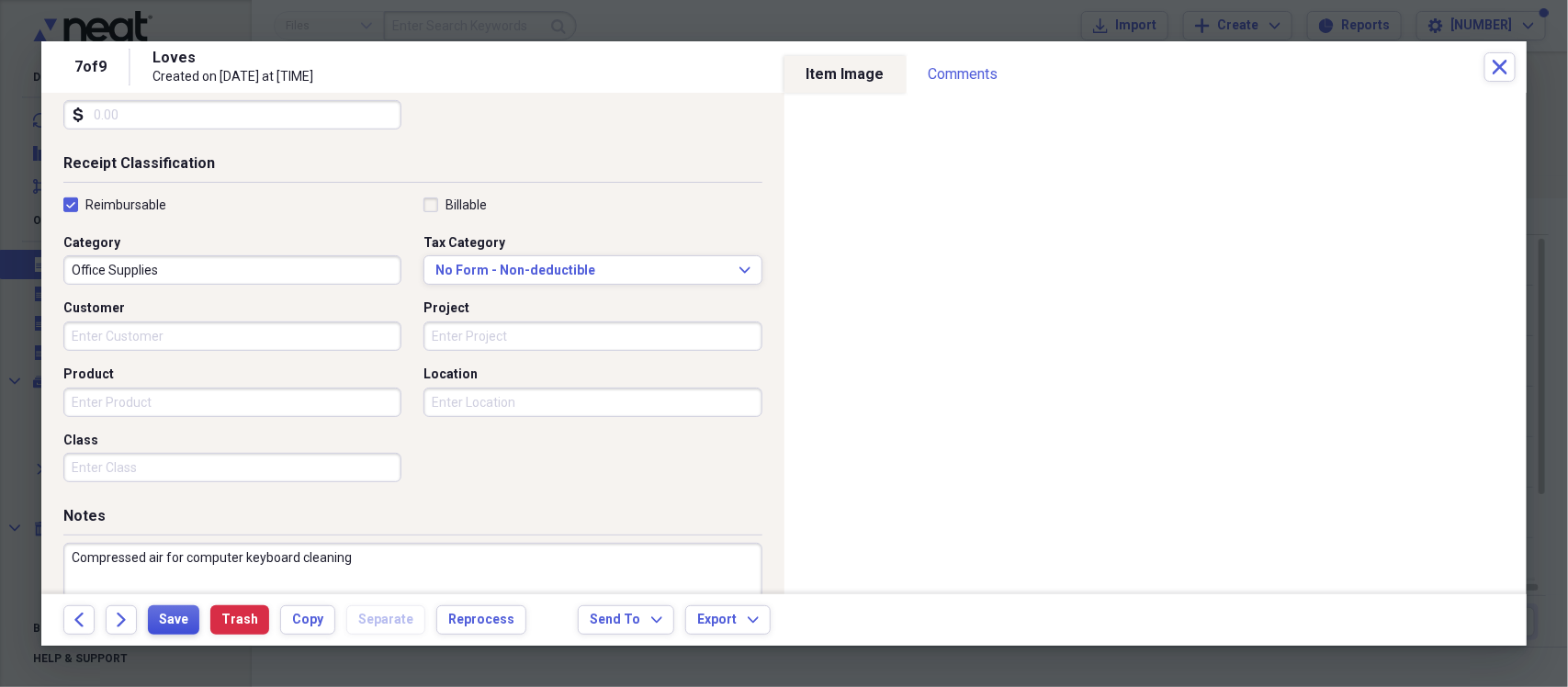 type on "Compressed air for computer keyboard cleaning" 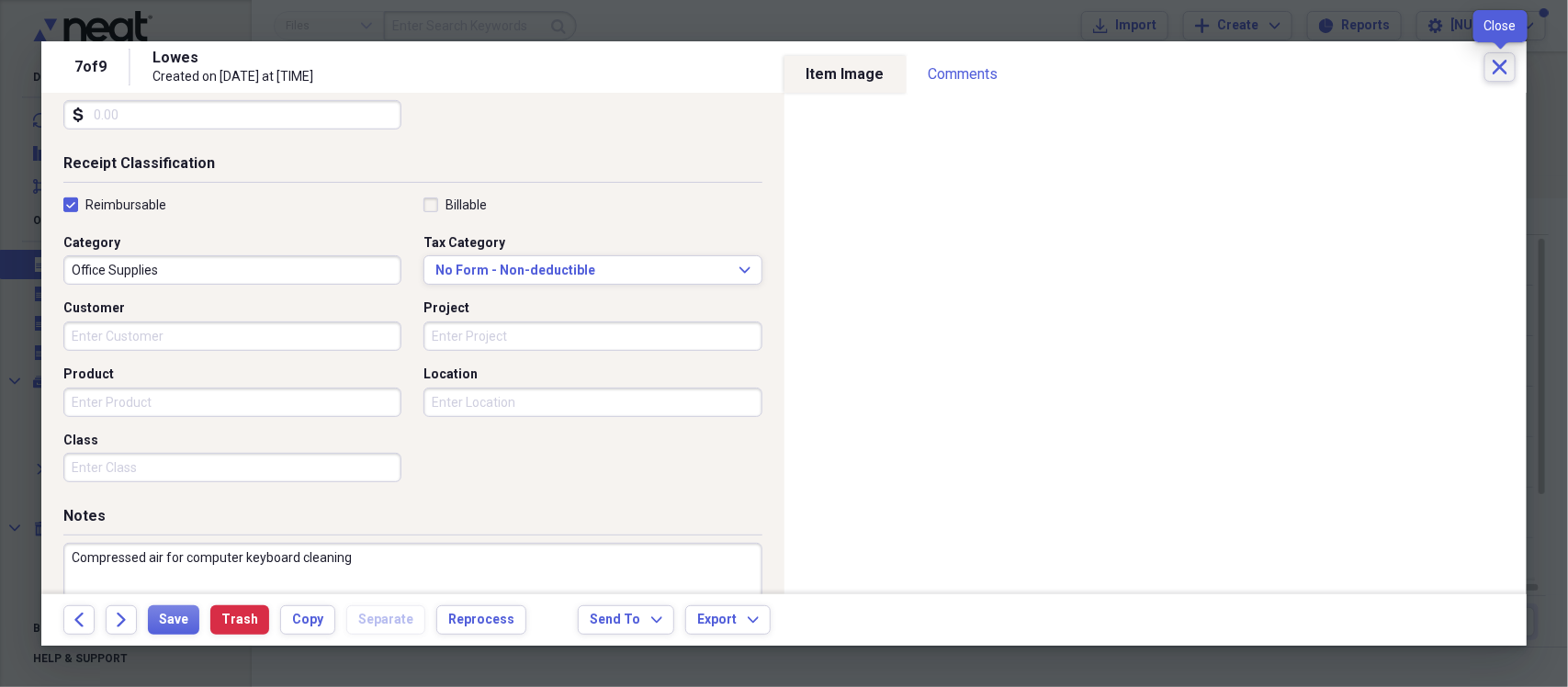 click on "Close" at bounding box center (1500, 67) 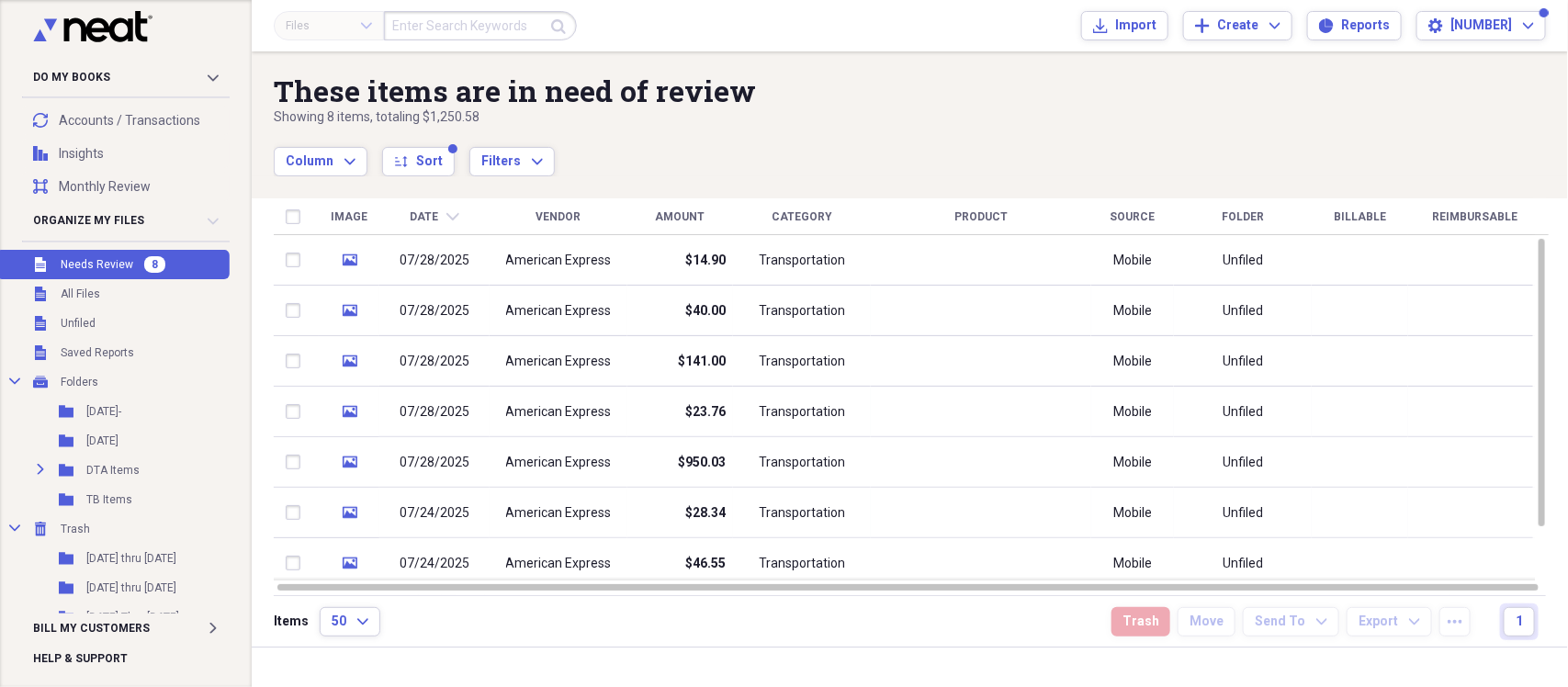drag, startPoint x: 1513, startPoint y: 66, endPoint x: 948, endPoint y: 134, distance: 569.07732 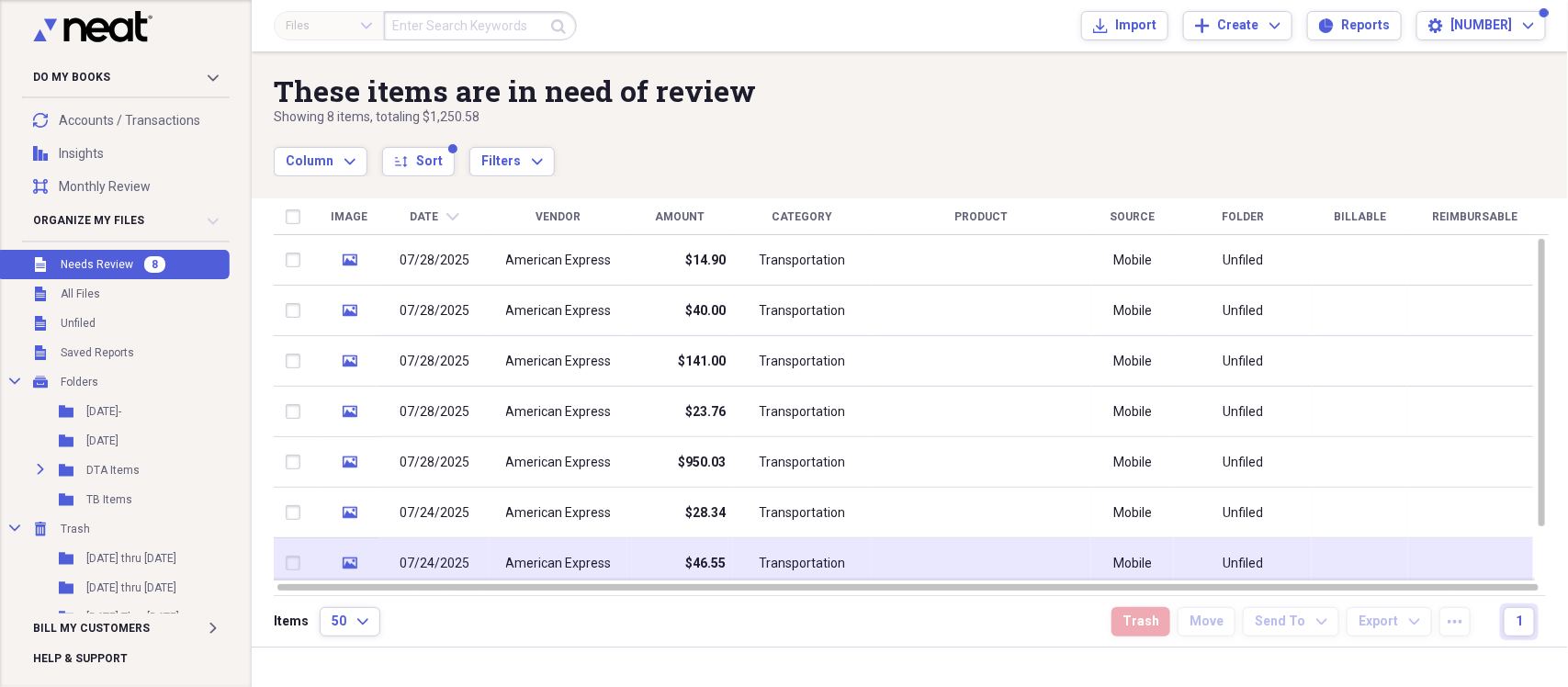 click on "$46.55" at bounding box center (680, 563) 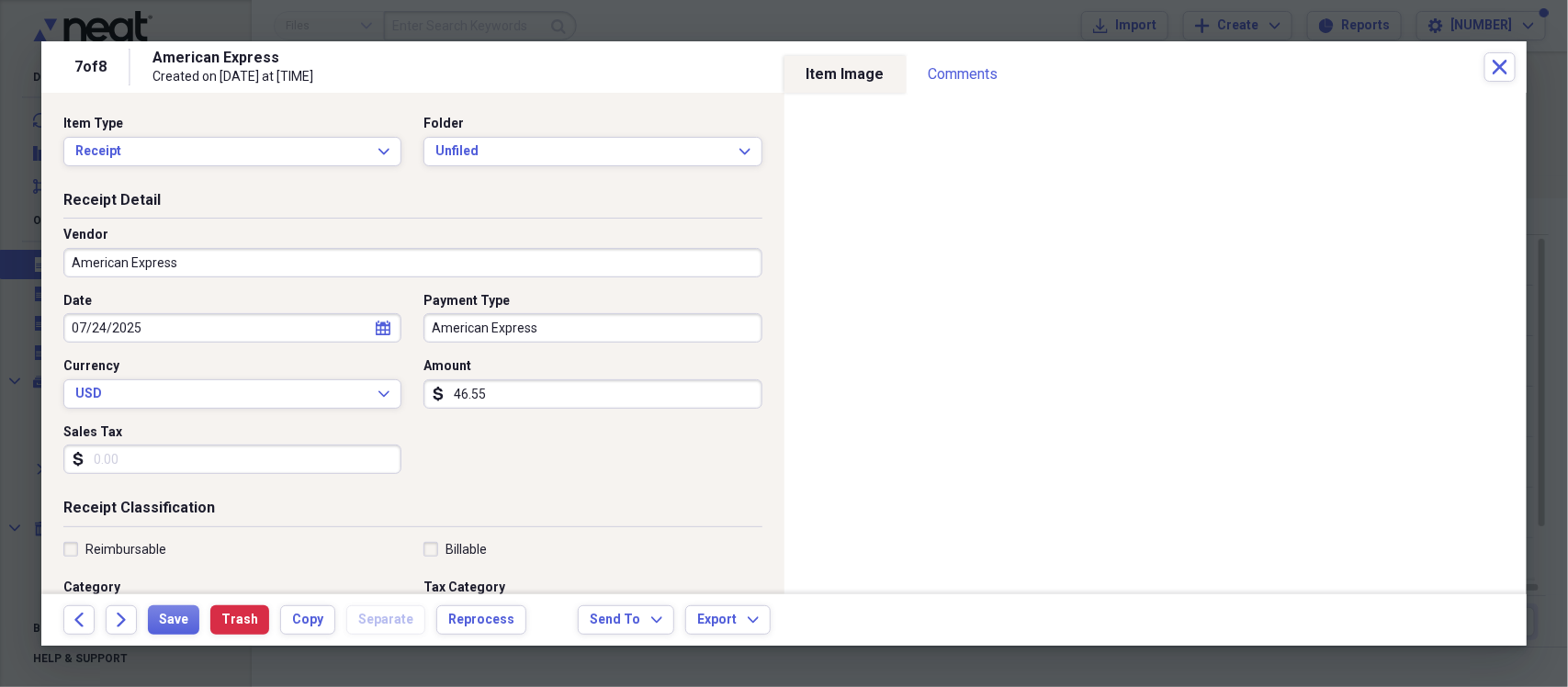 click on "Folder Unfiled Expand" at bounding box center [587, 141] 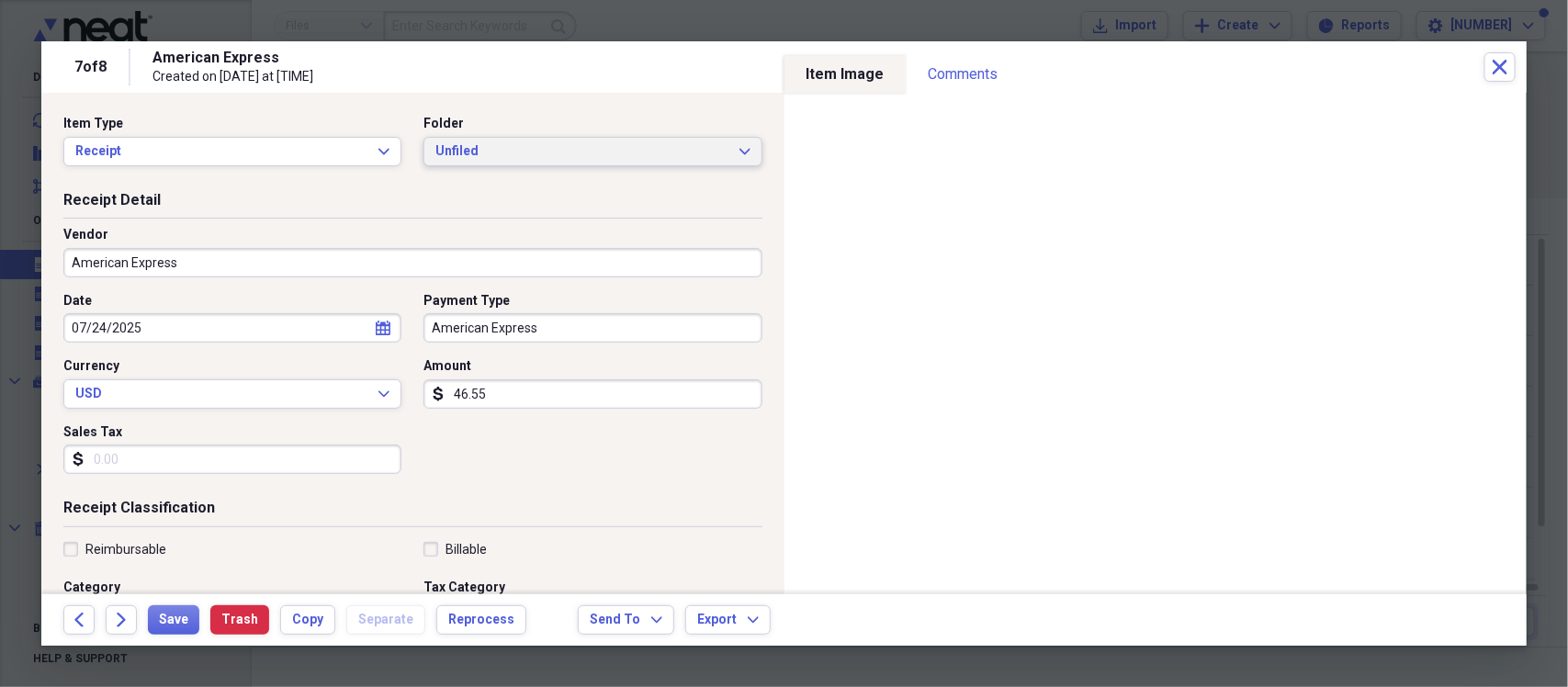 click on "Unfiled Expand" at bounding box center [592, 152] 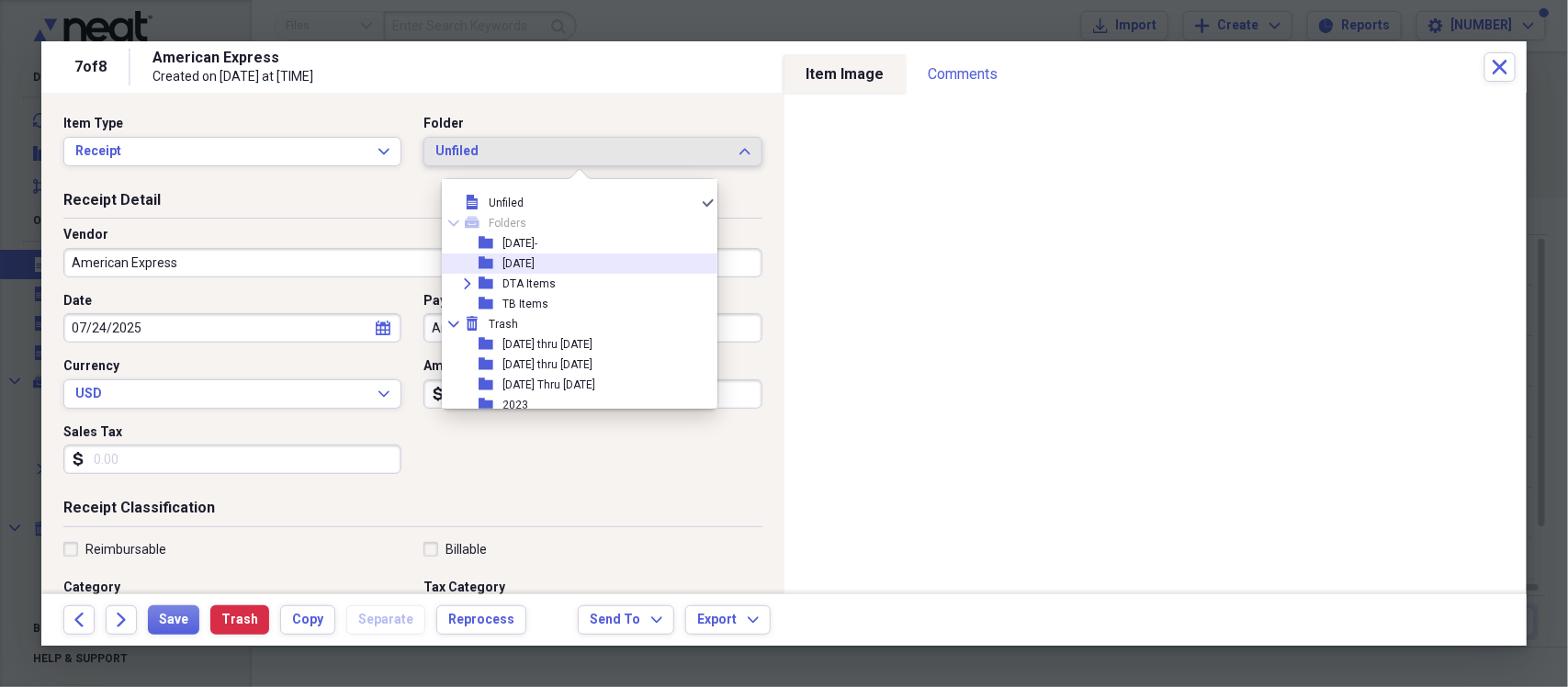 click on "[DATE]" at bounding box center [518, 264] 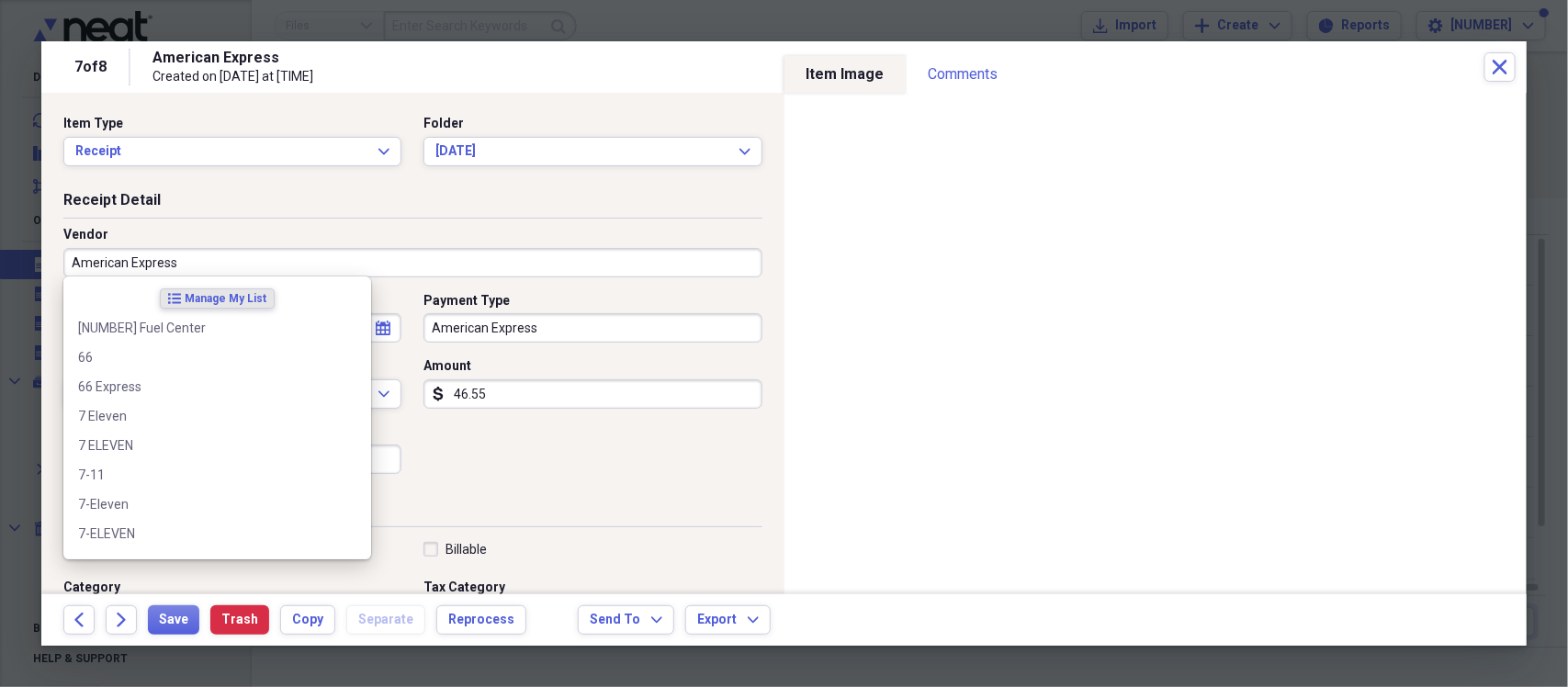 click on "American Express" at bounding box center [412, 263] 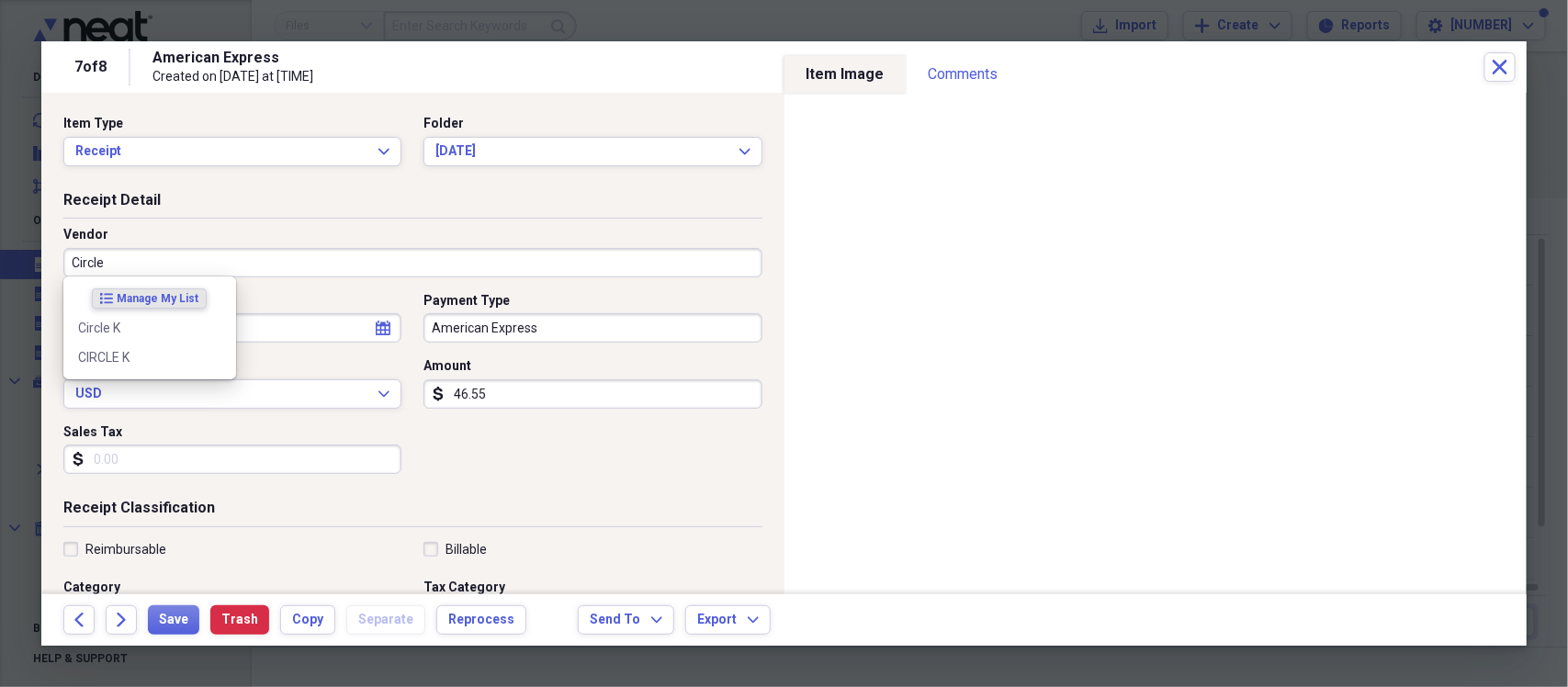 type on "Circle K" 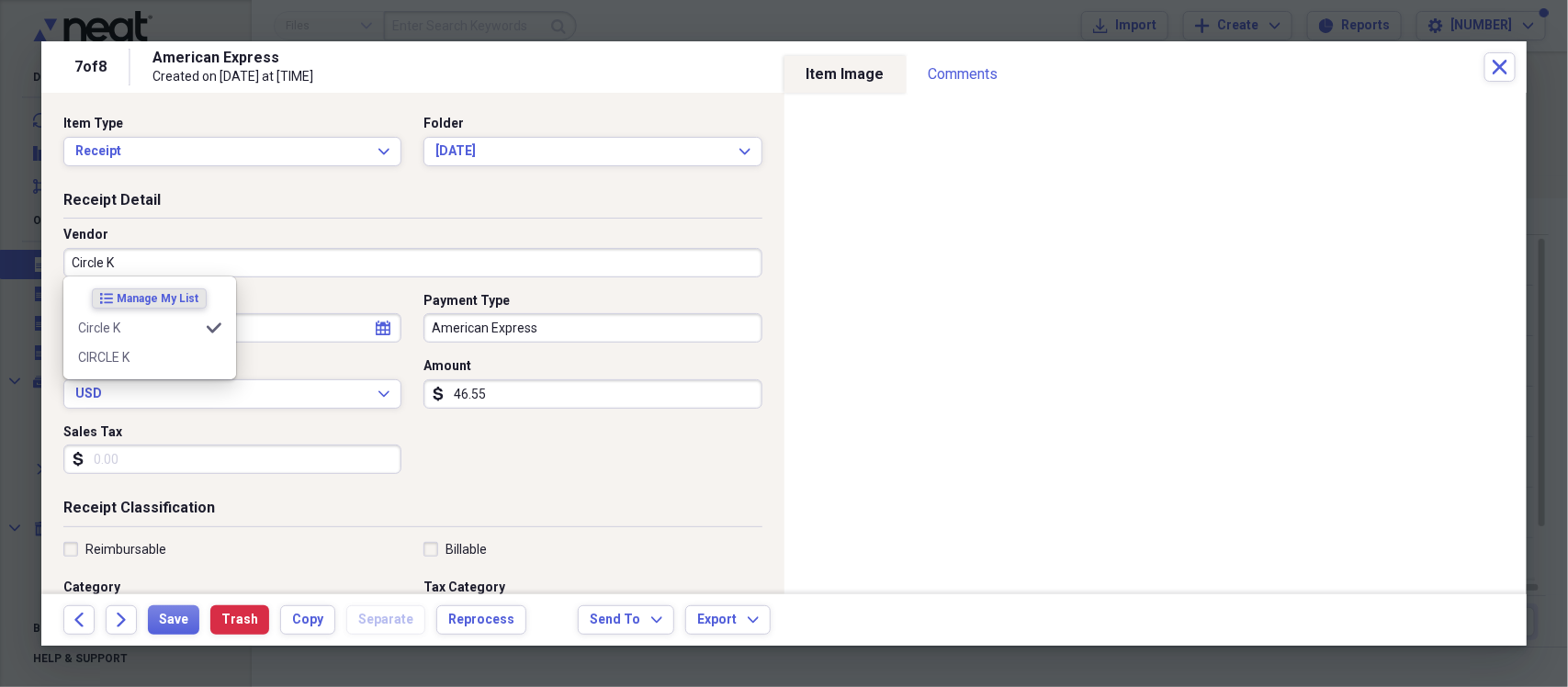 type on "Fuel/Auto" 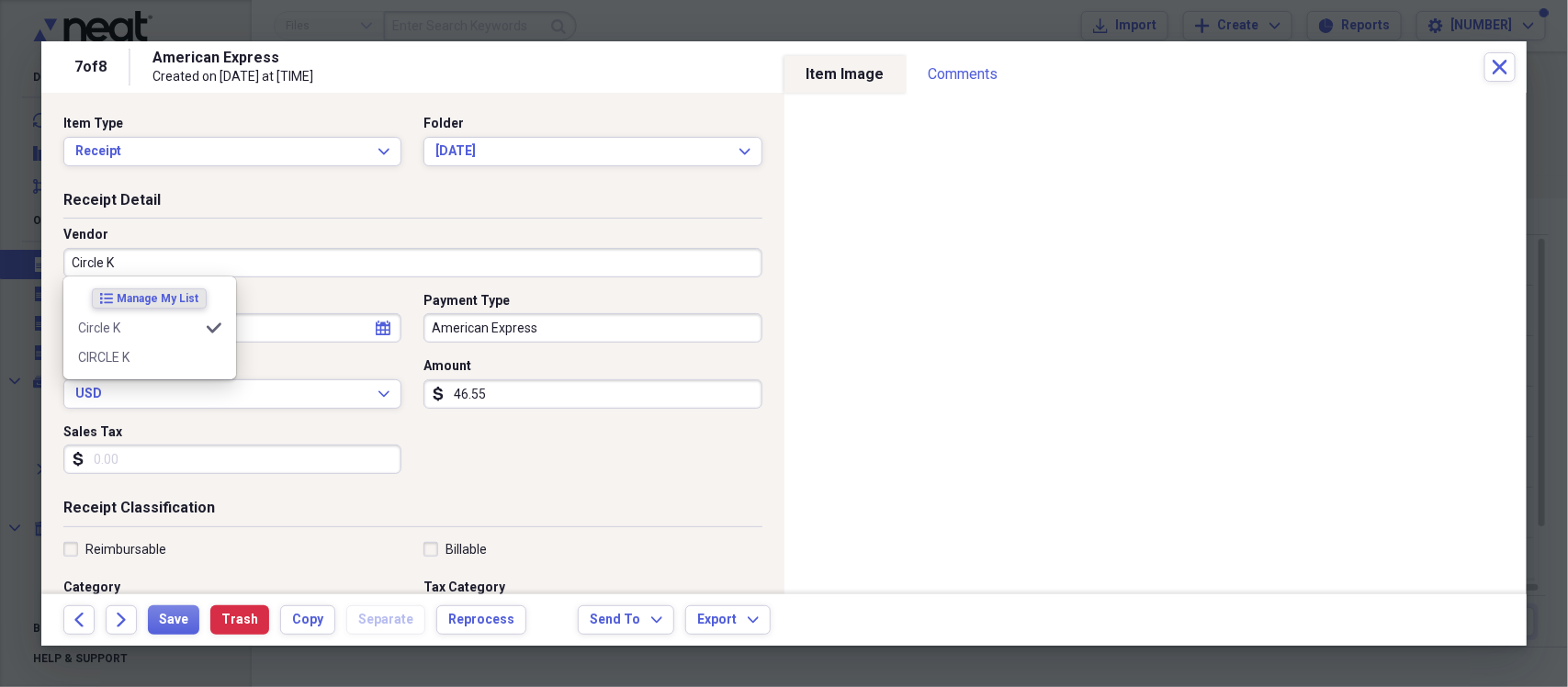 type on "Circle K" 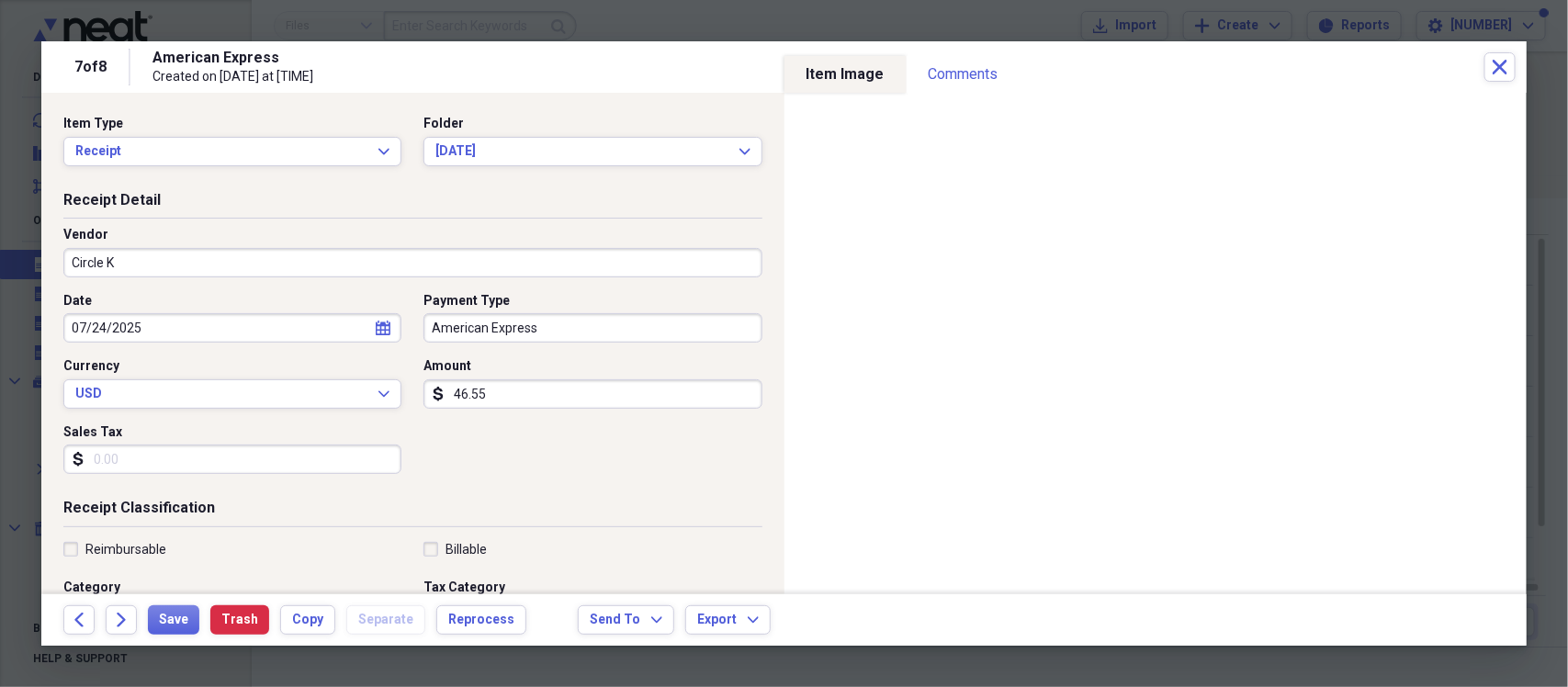 click on "Item Type Receipt Expand Folder [DATE] Expand" at bounding box center (412, 148) 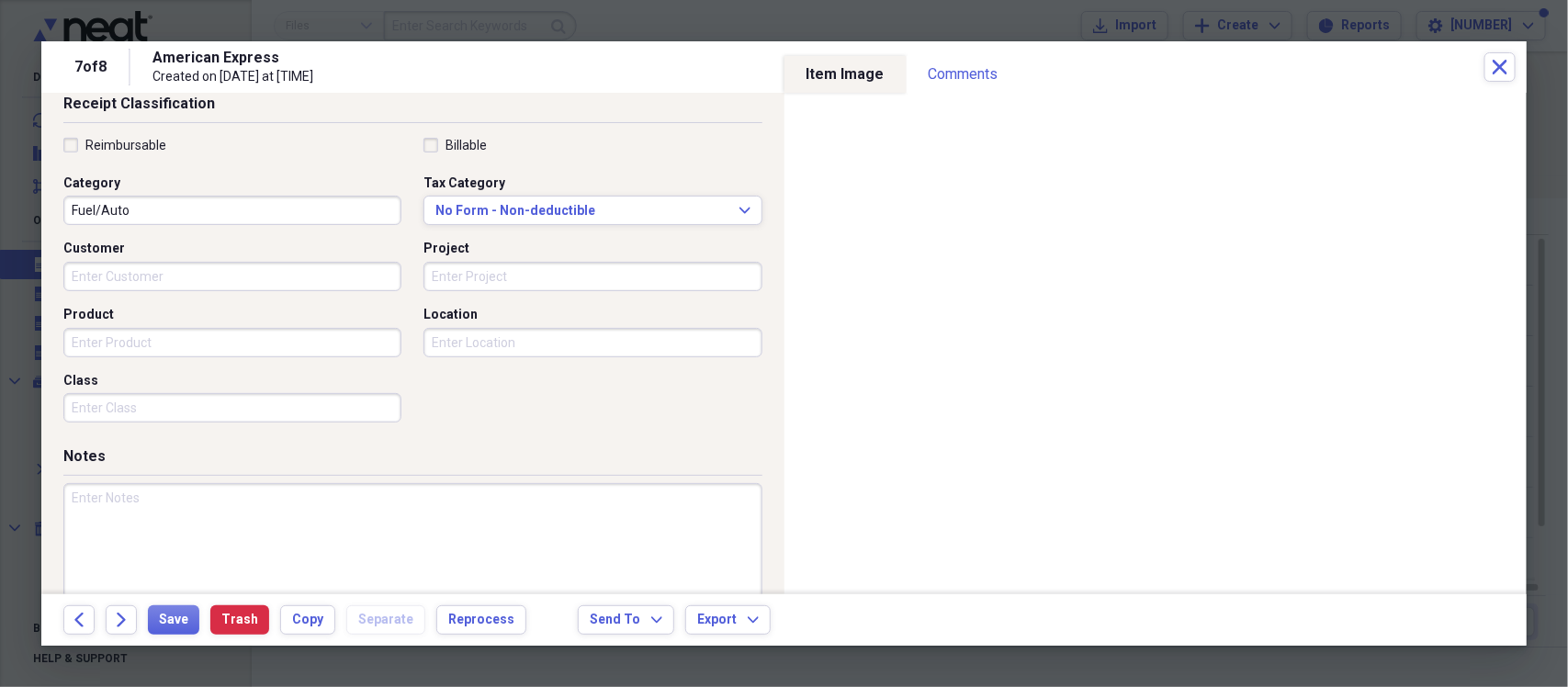 scroll, scrollTop: 436, scrollLeft: 0, axis: vertical 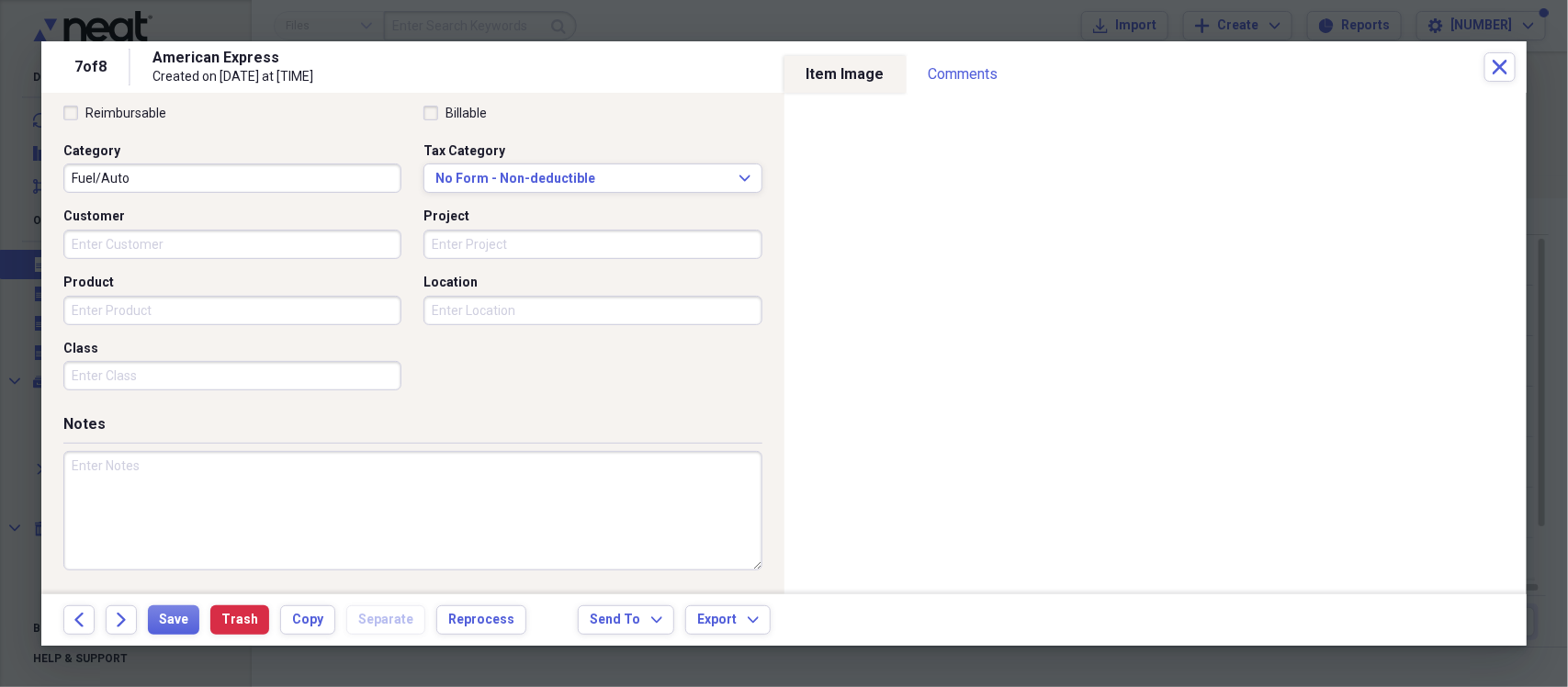 click on "Reimbursable" at bounding box center (115, 113) 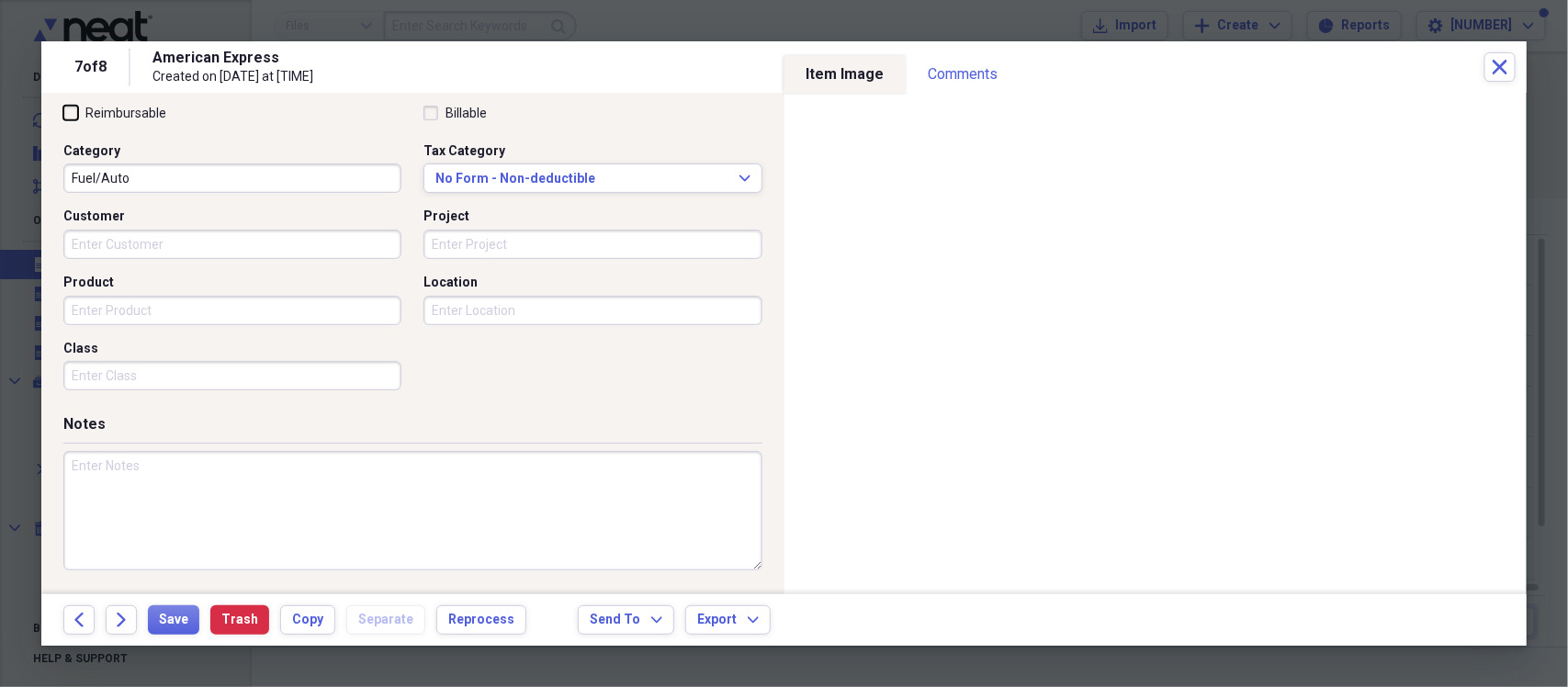 click on "Reimbursable" at bounding box center (63, 112) 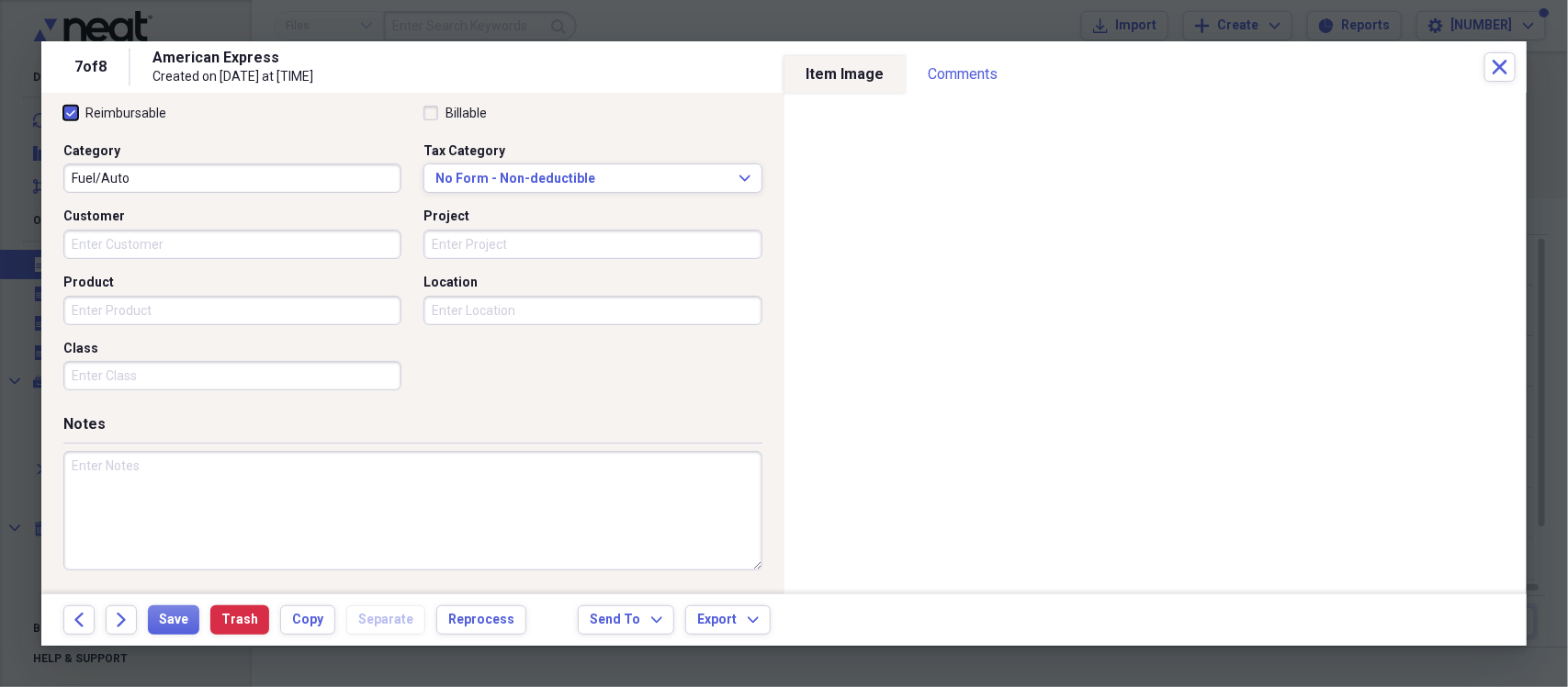 checkbox on "true" 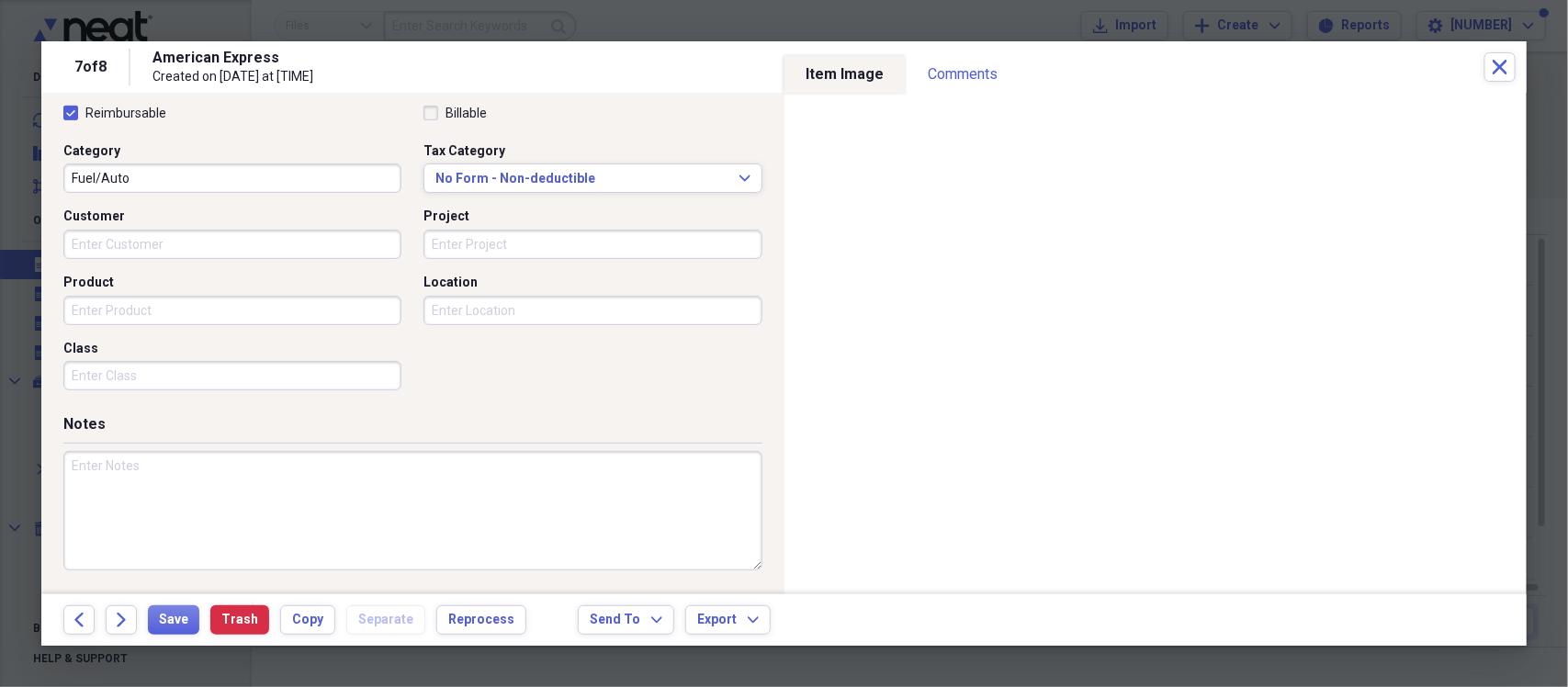 click at bounding box center (412, 511) 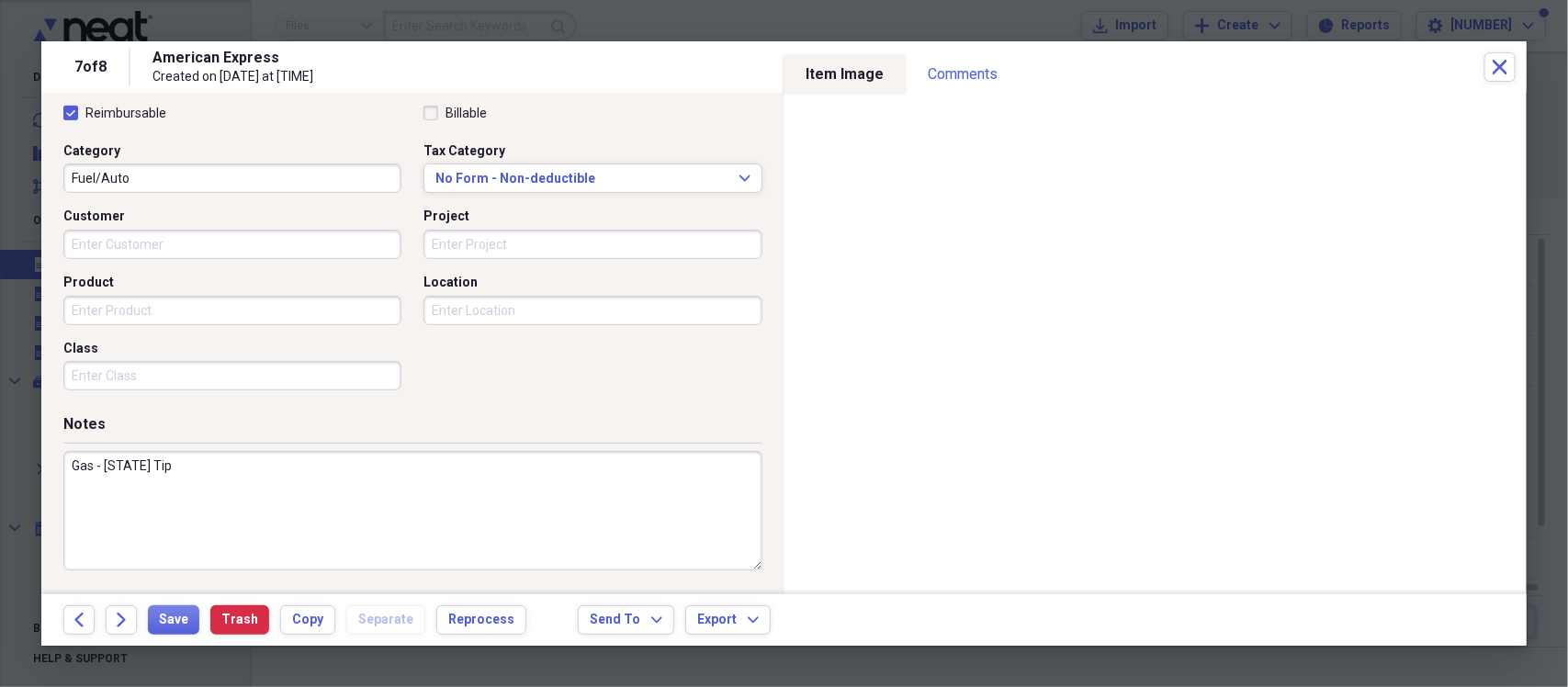 click on "Gas - [STATE] Tip" at bounding box center [412, 511] 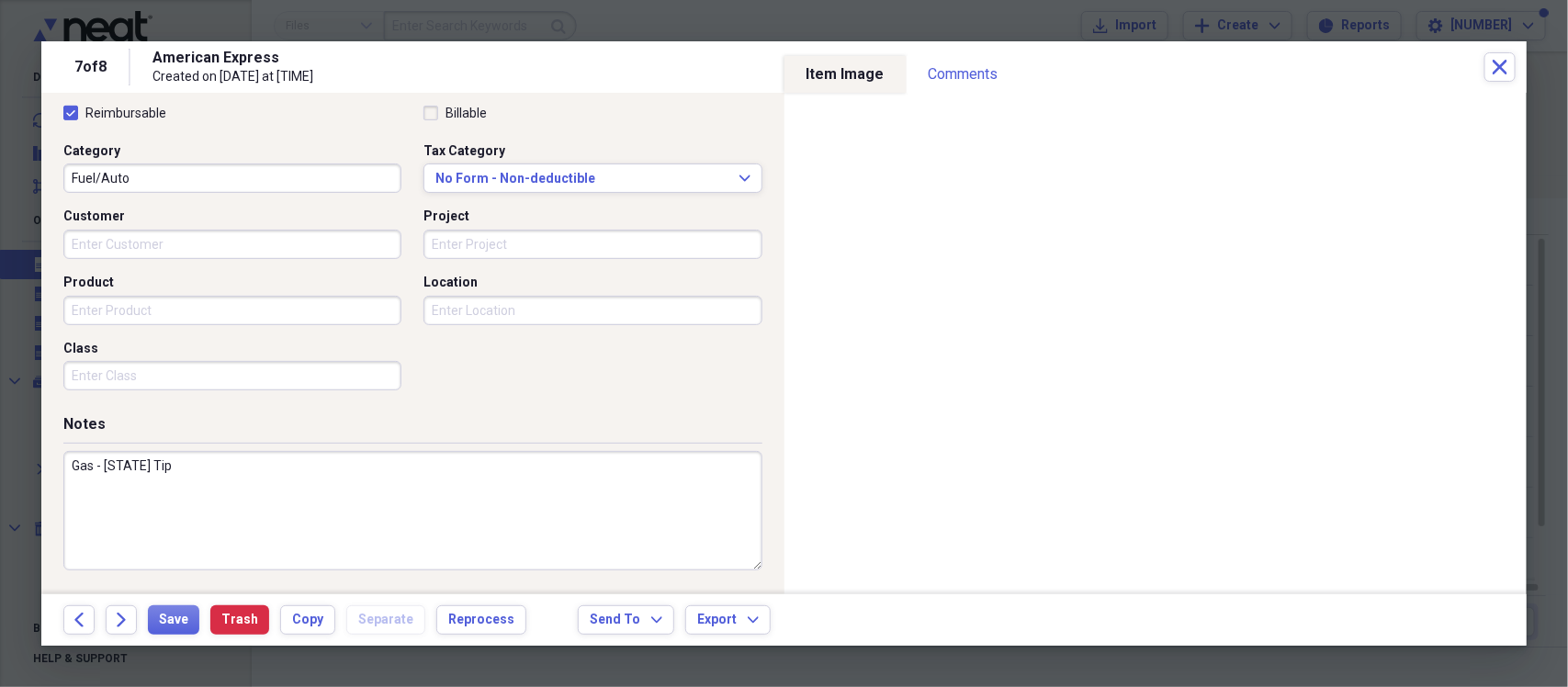 click on "Gas - [STATE] Tip" at bounding box center (412, 511) 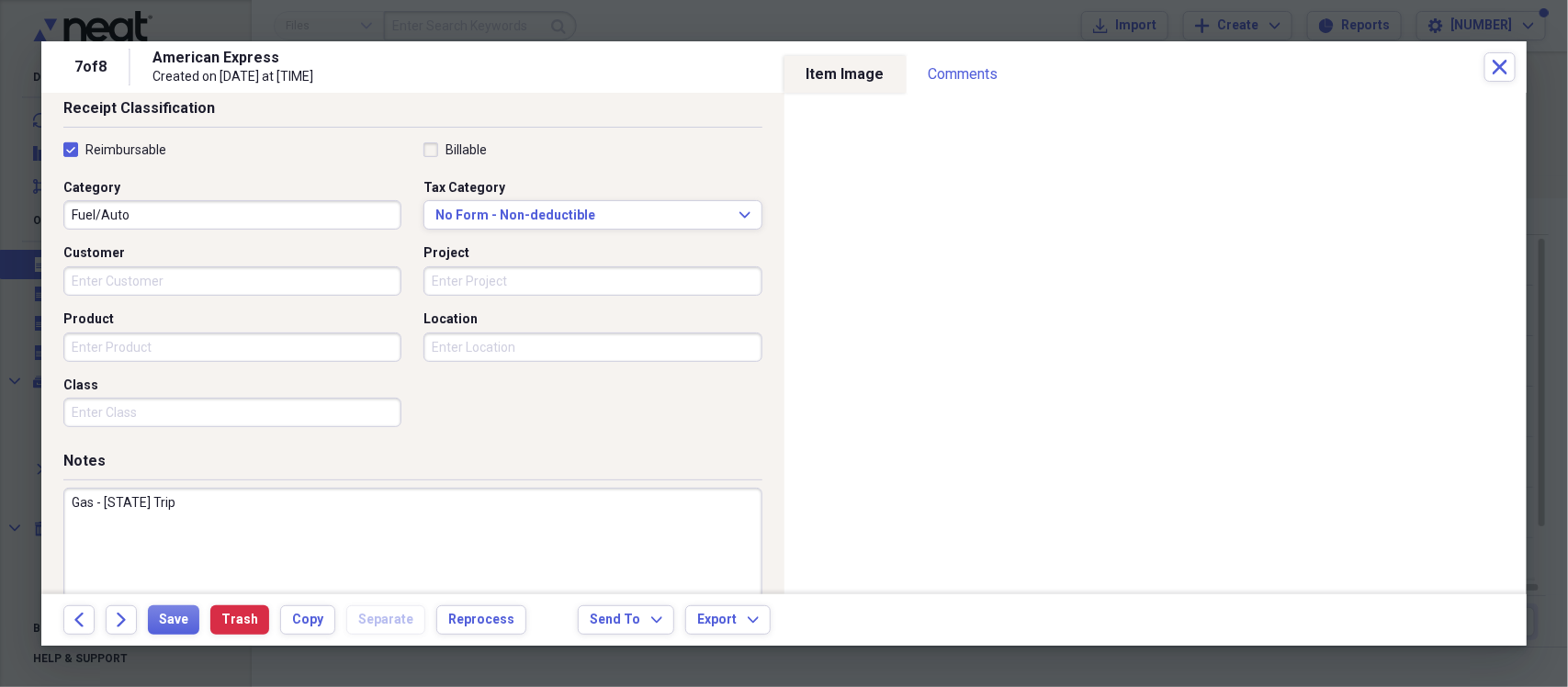 scroll, scrollTop: 436, scrollLeft: 0, axis: vertical 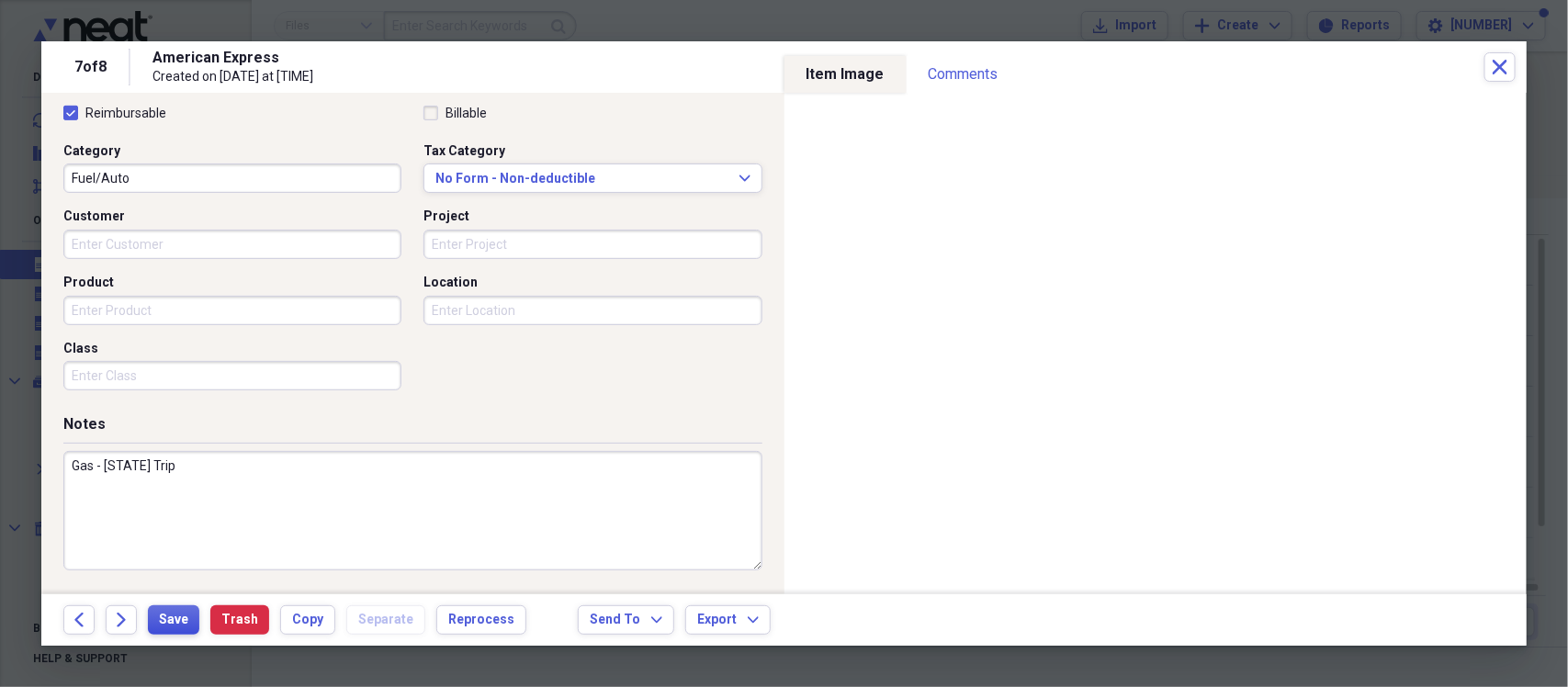 type on "Gas - [STATE] Trip" 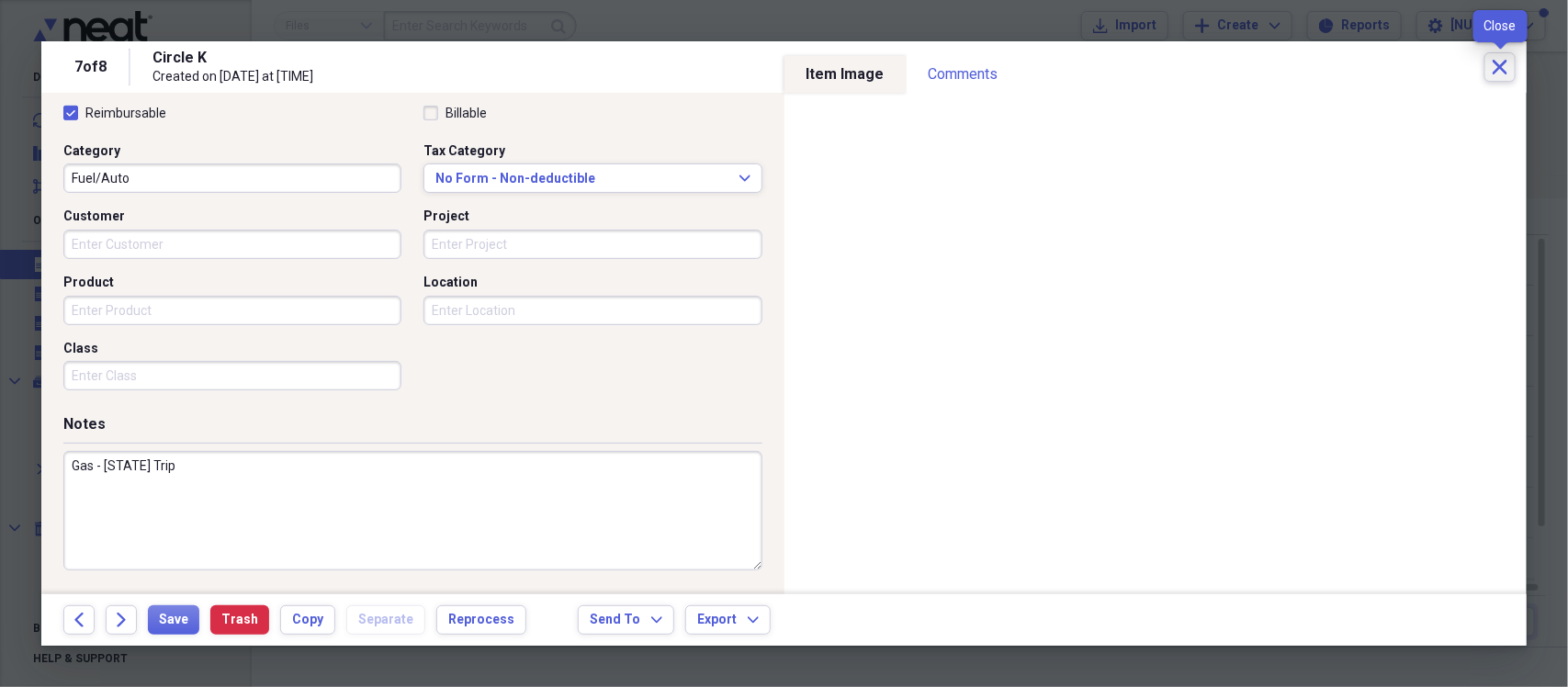 click on "Close" at bounding box center [1500, 67] 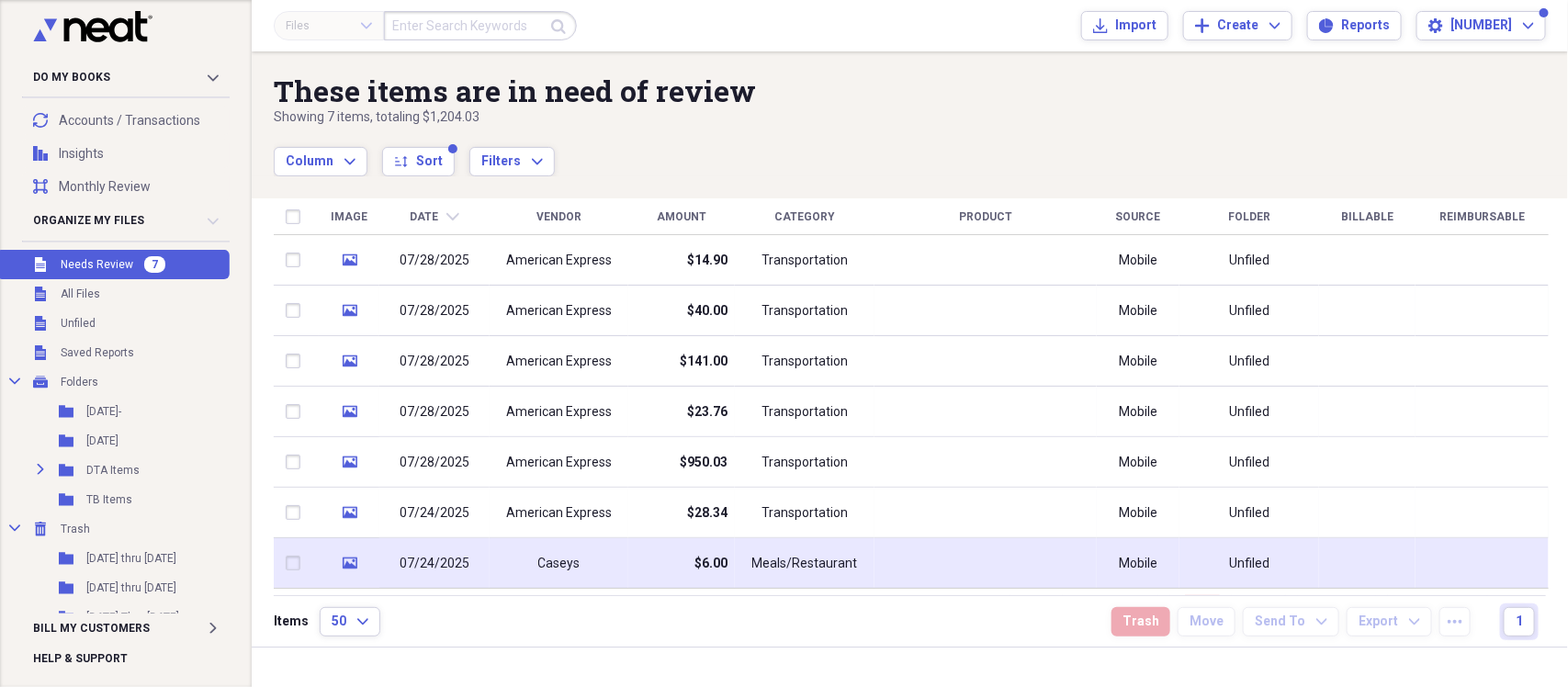 click on "Caseys" at bounding box center [559, 564] 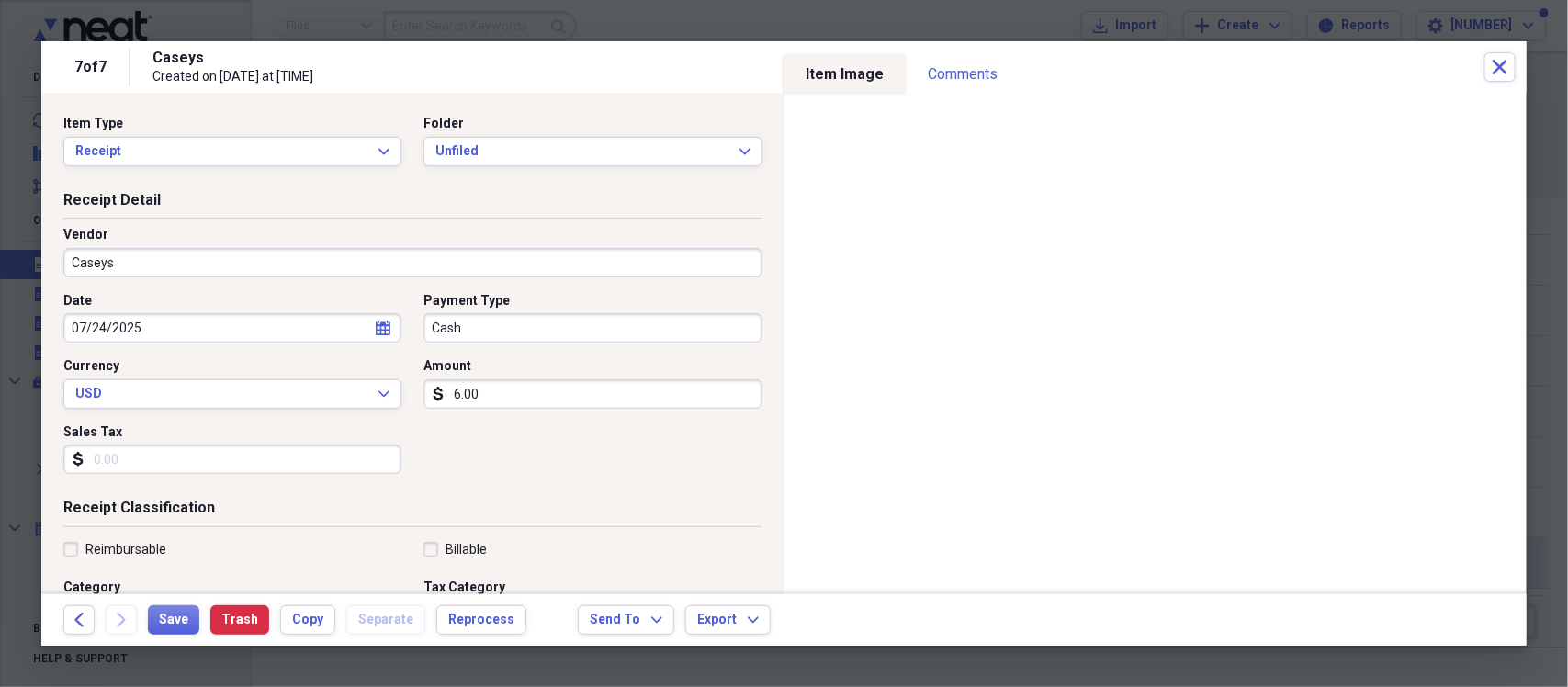 click on "Folder [DATE] thru [DATE] Folder [DATE] thru [DATE] Folder [DATE] Thru [DATE] Folder [DATE] Folder [DATE] Folder [DATE] Thru [DATE] Folder [DATE] Thru [DATE] Folder [DATE] & [DATE] Folder [DATE] Thru [DATE] Folder [DATE] thru [DATE] Folder [DATE] Thru [DATE] Folder [DATE] Thru [DATE] Folder [DATE] Folder [DATE] Folder [DATE] Folder [DATE] Folder [DATE] Folder [DATE] Rev 1 Folder [DATE] Folder [DATE] Folder [DATE] Folder [DATE] Folder" at bounding box center (784, 344) 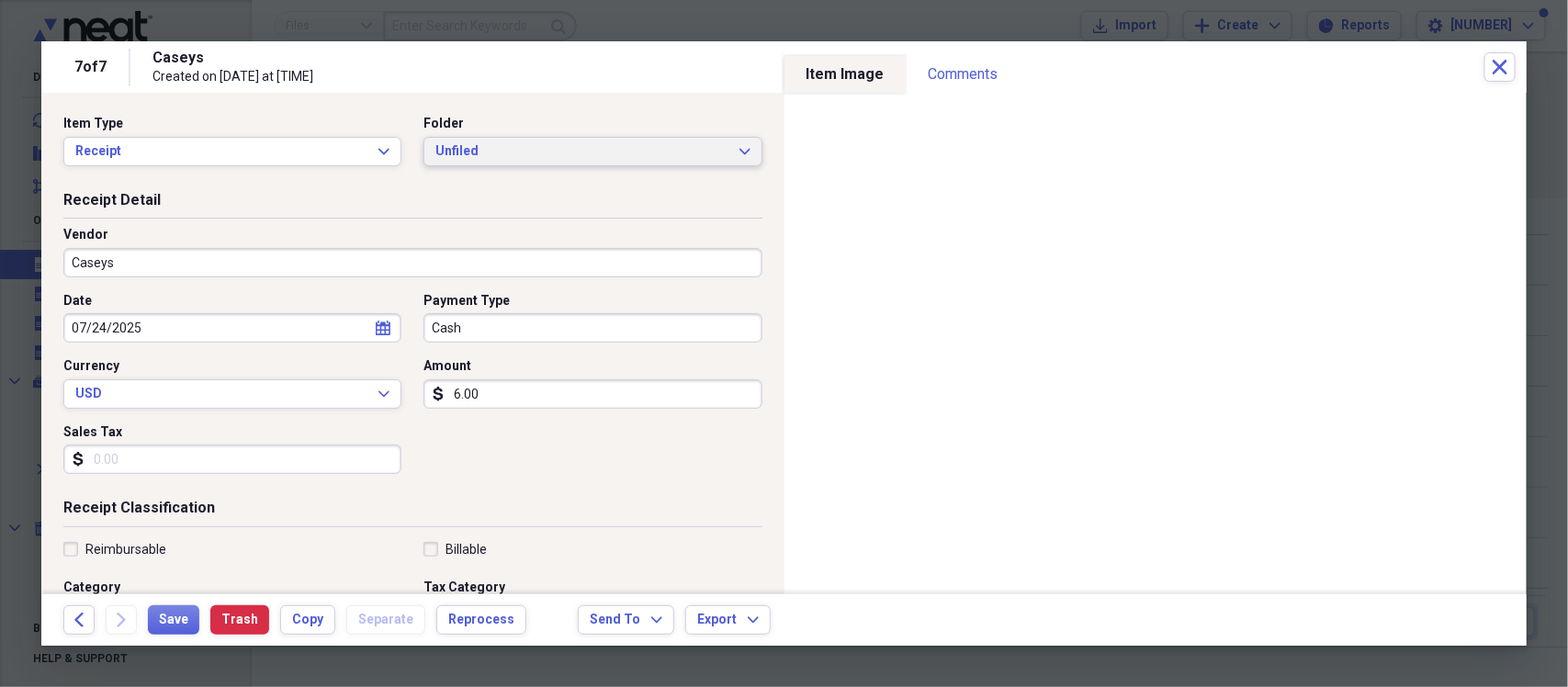 click on "Unfiled" at bounding box center [581, 152] 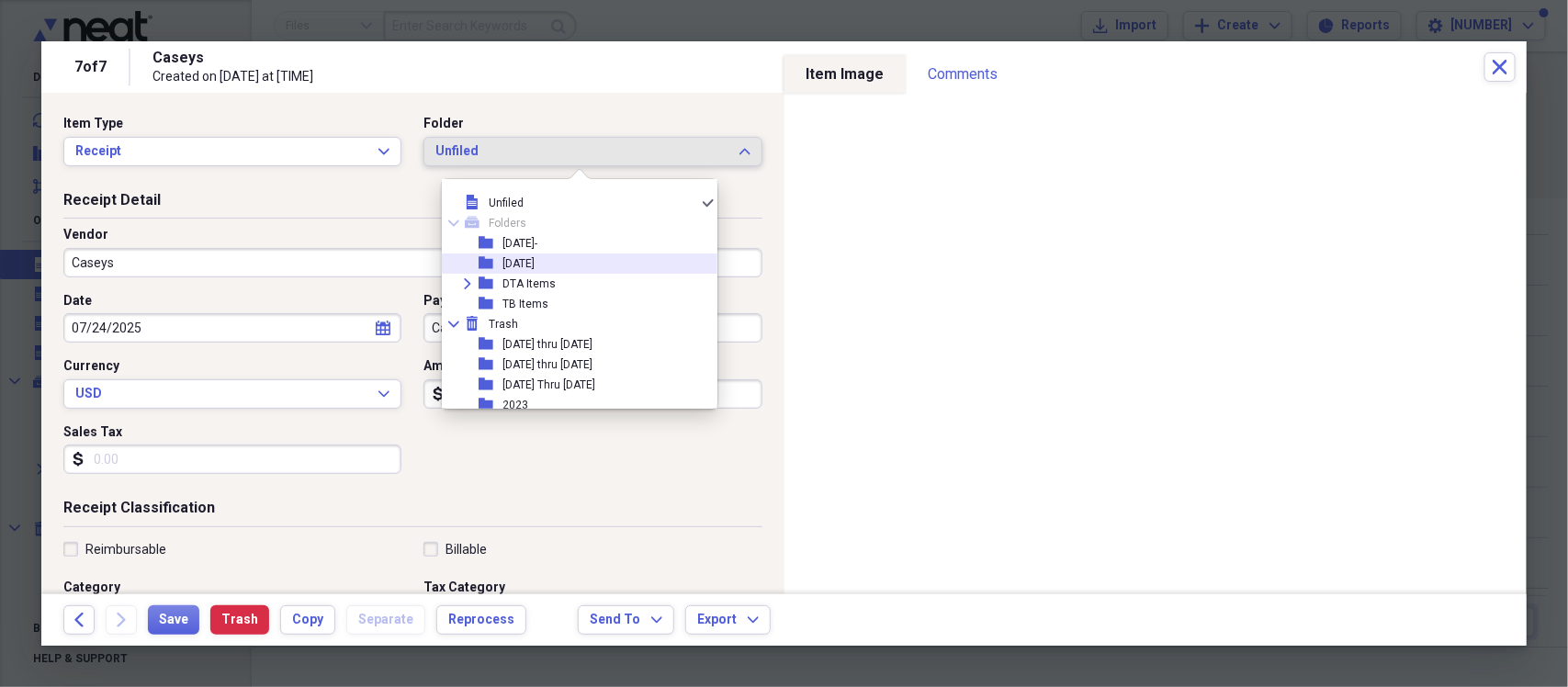 click on "[DATE]" at bounding box center [518, 264] 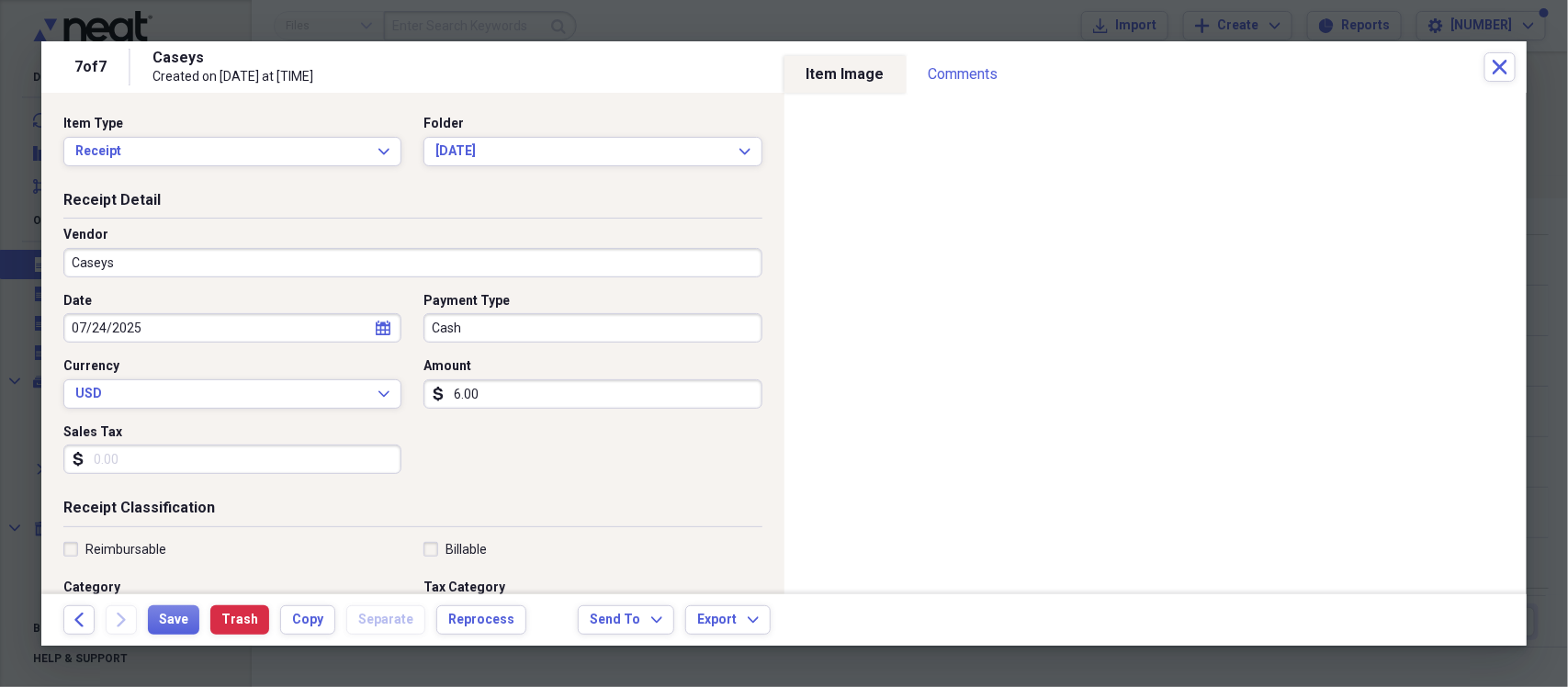 click on "6.00" at bounding box center (592, 394) 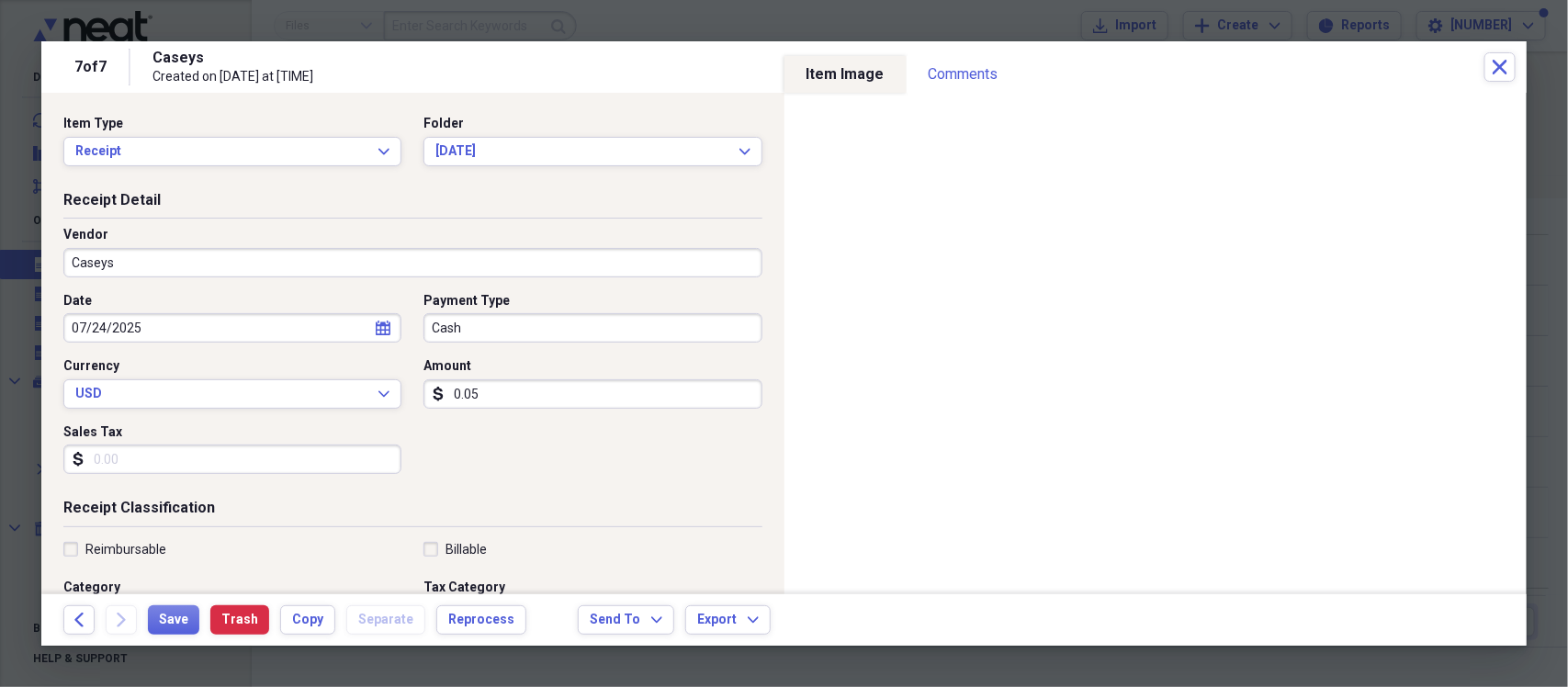 type on "0.05" 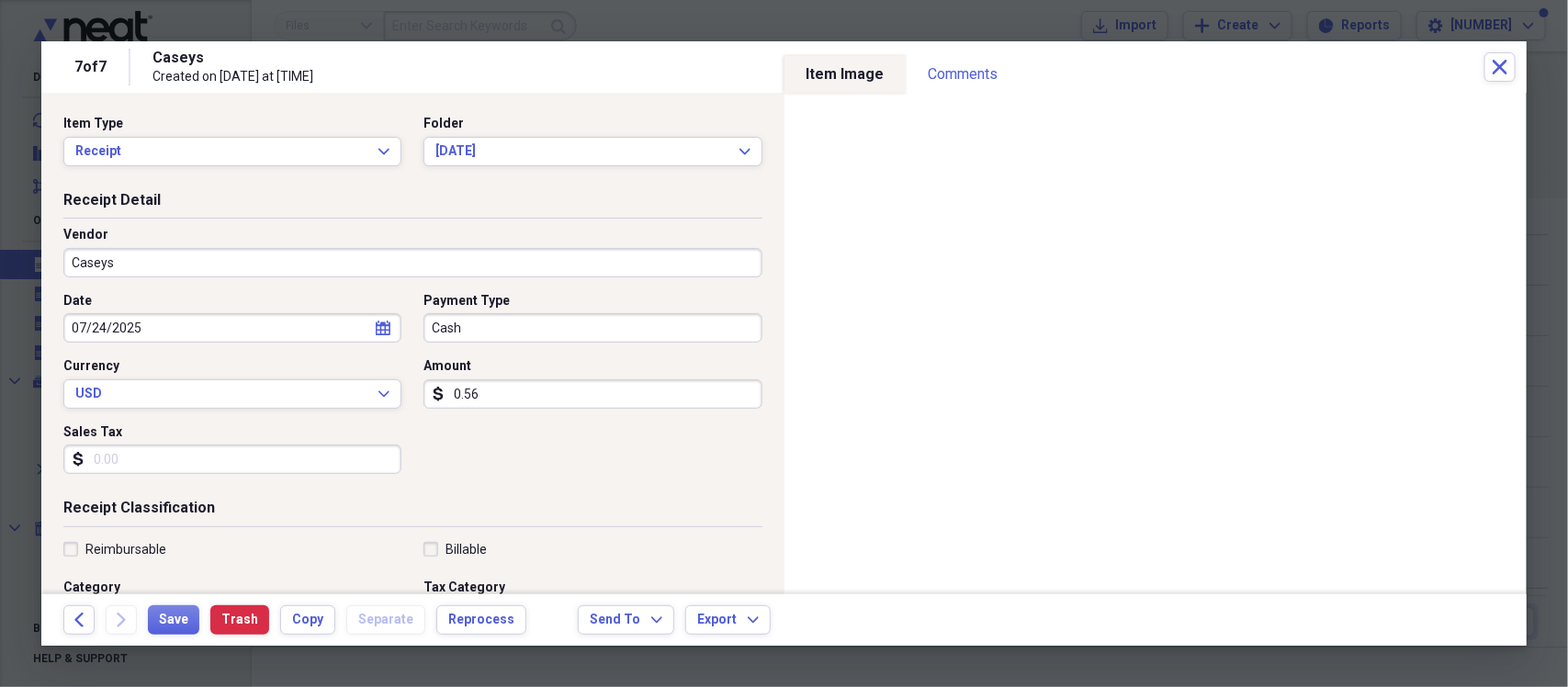type on "0.05" 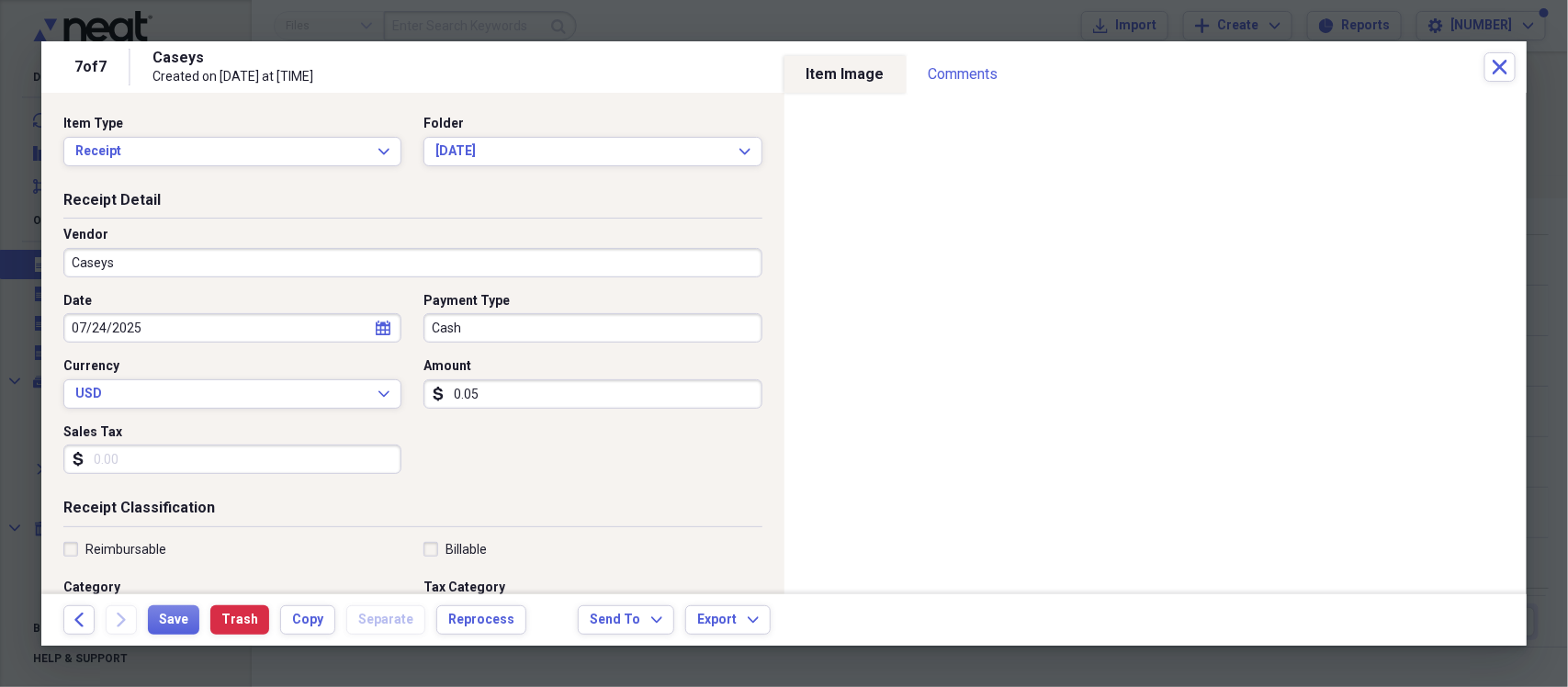 type on "0.05" 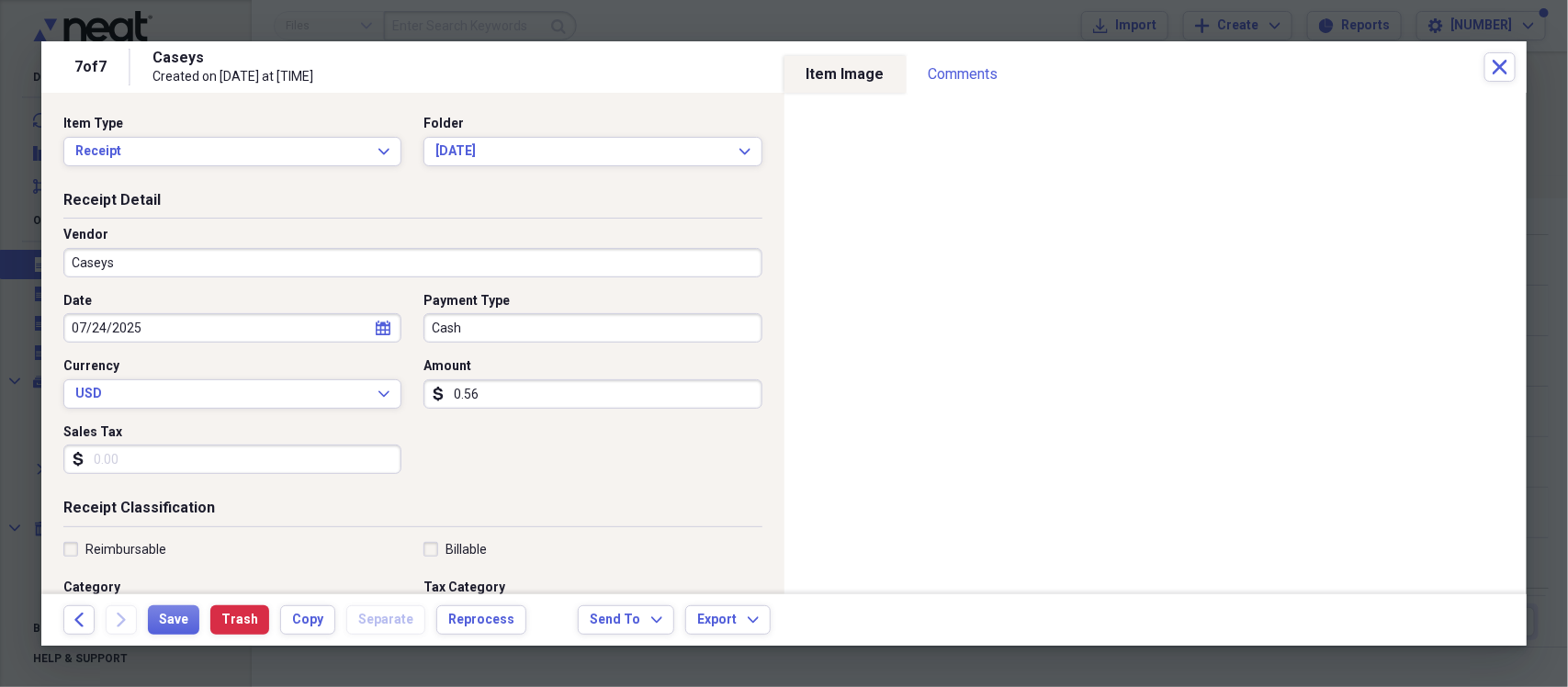 type on "0.05" 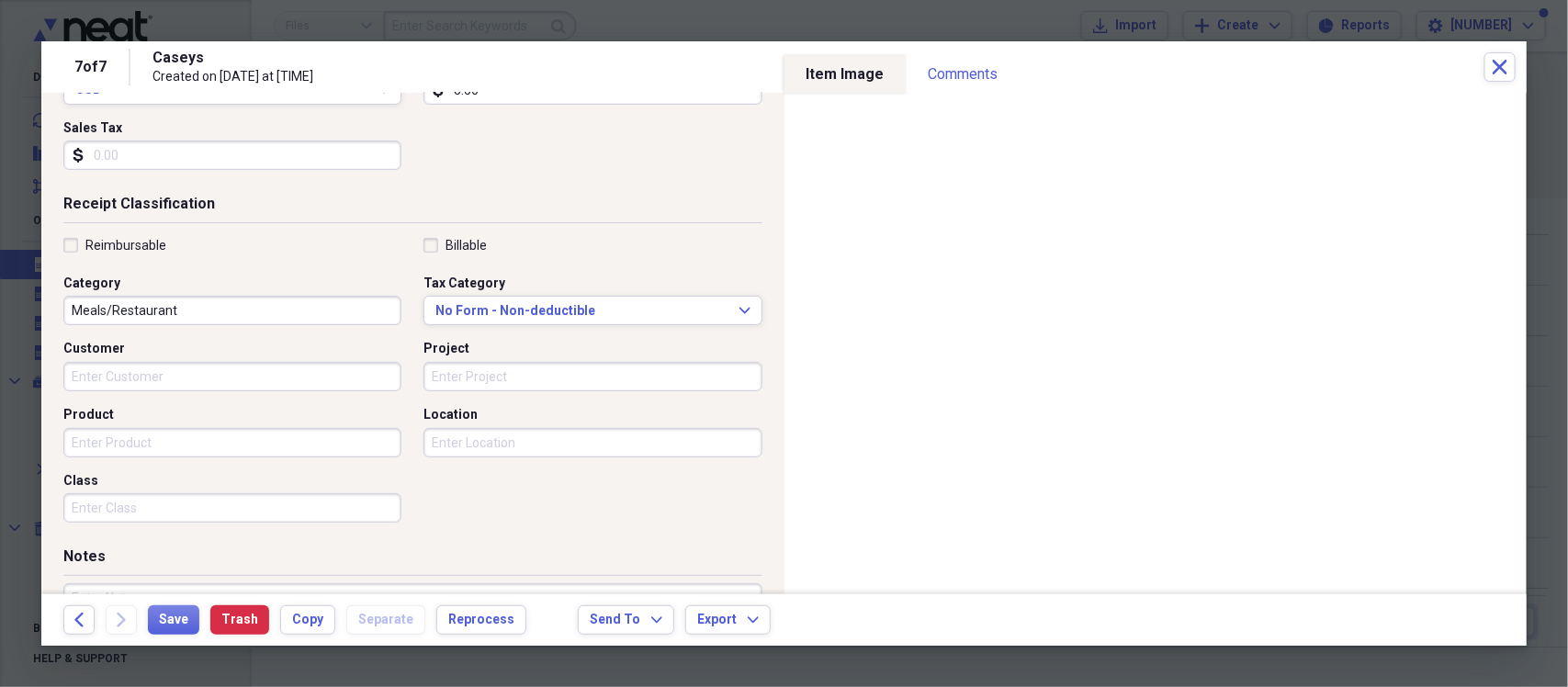 scroll, scrollTop: 344, scrollLeft: 0, axis: vertical 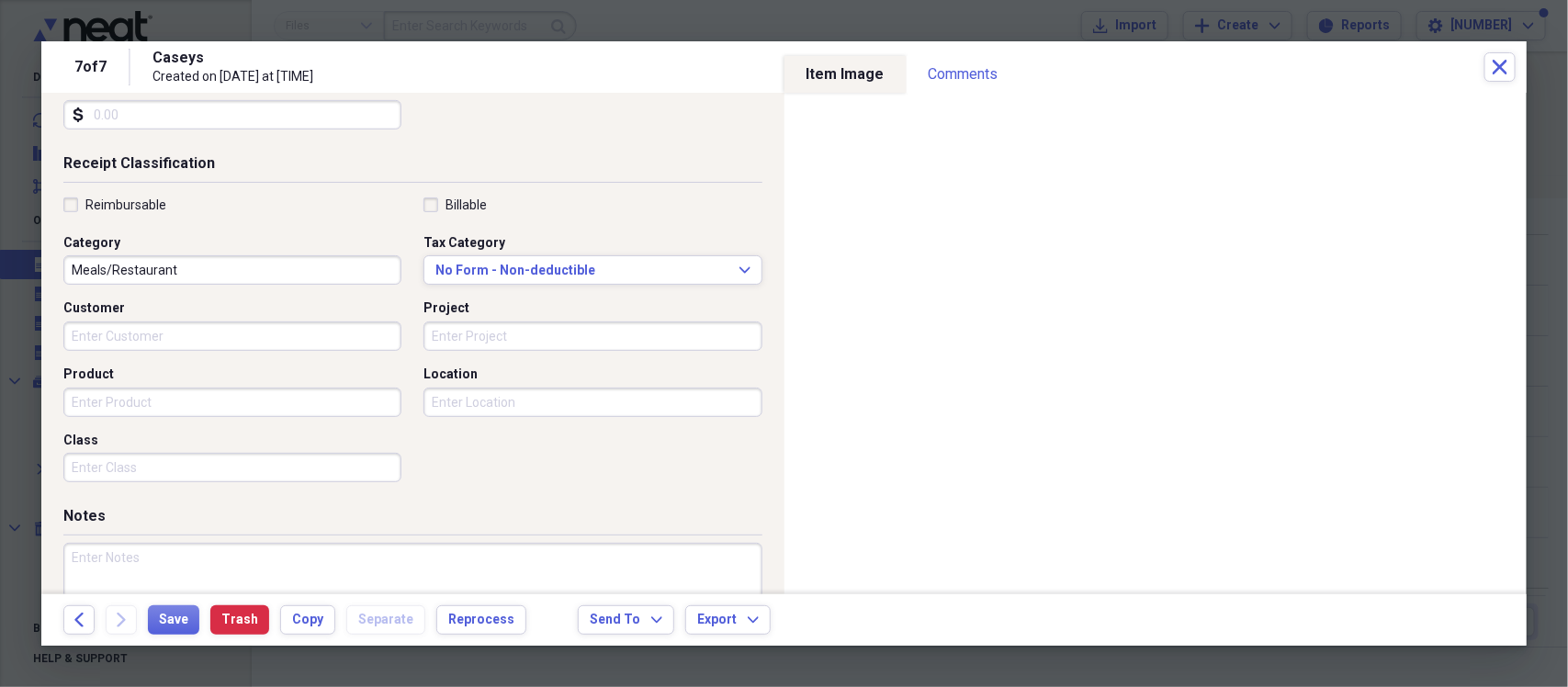 type on "5.56" 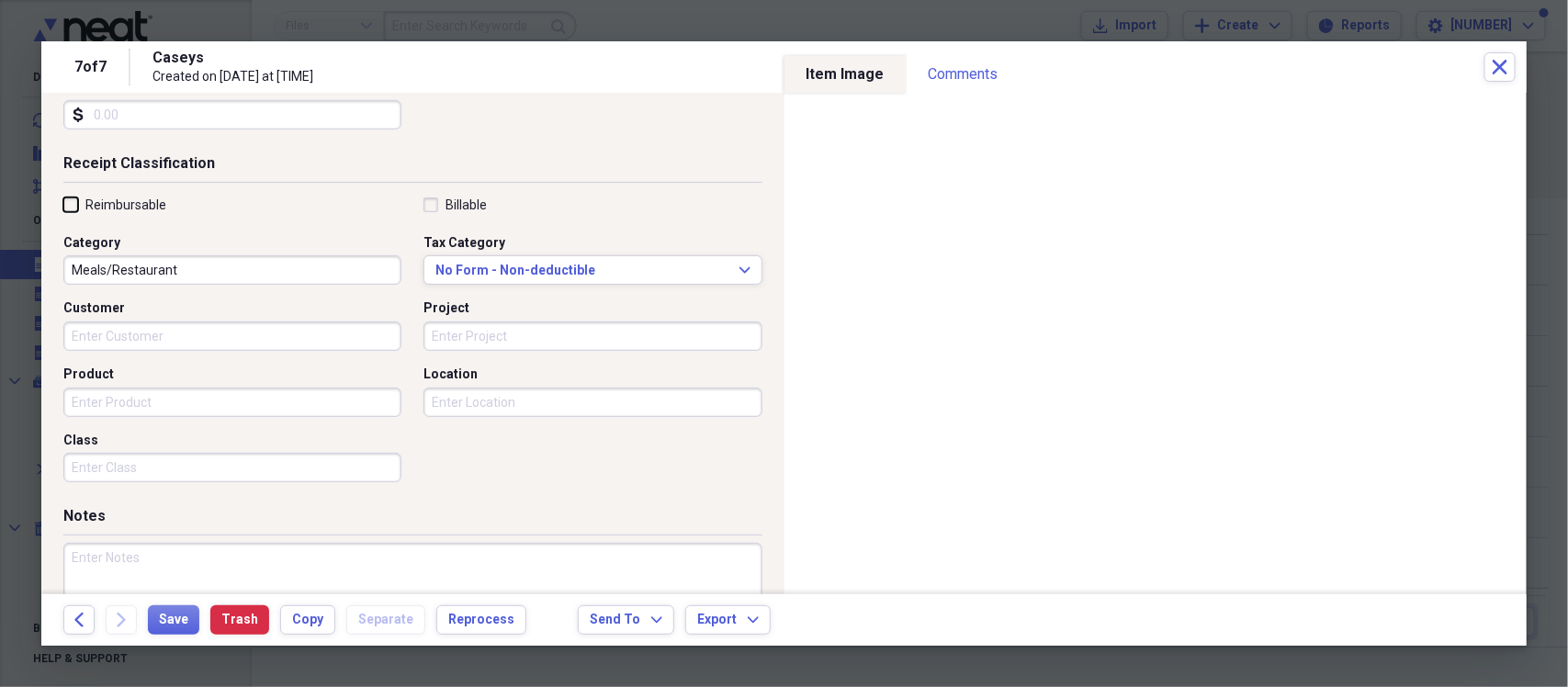 click on "Reimbursable" at bounding box center [63, 204] 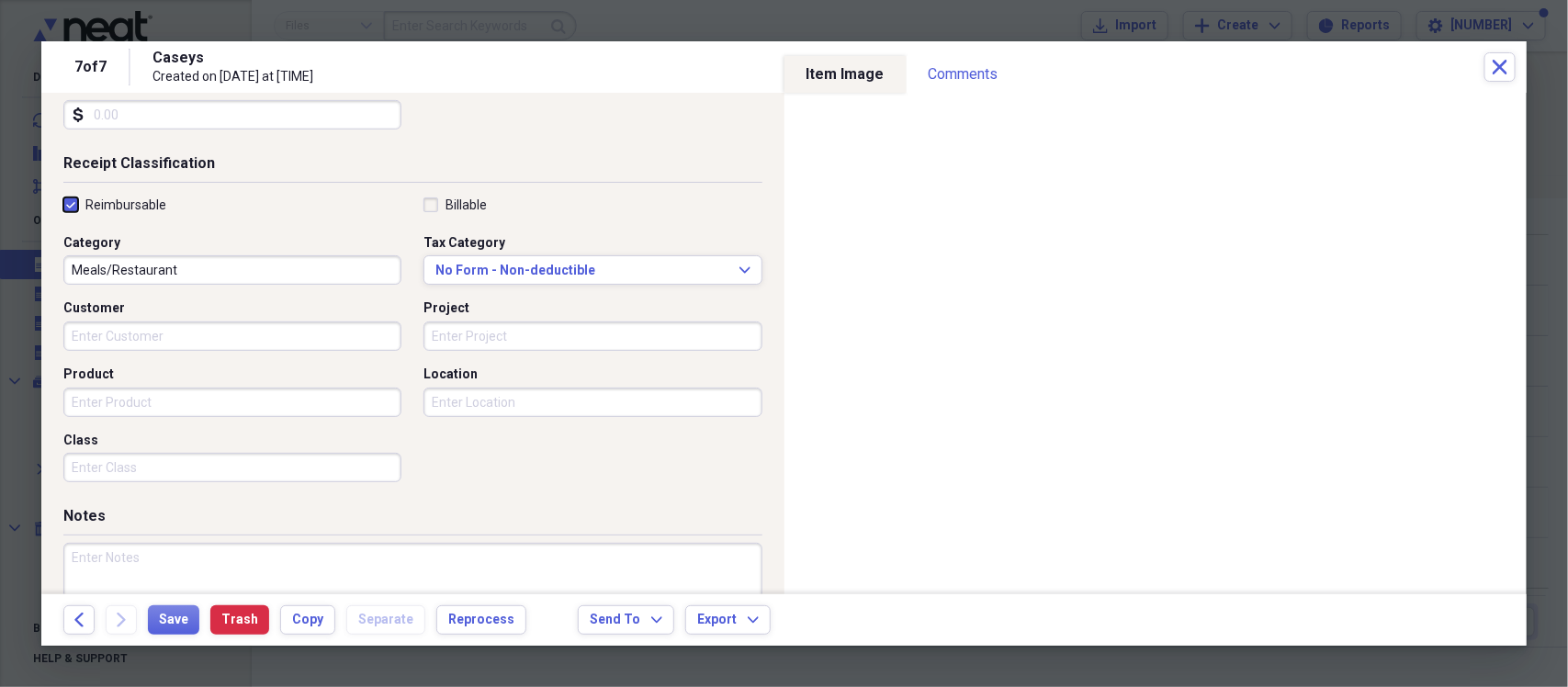 checkbox on "true" 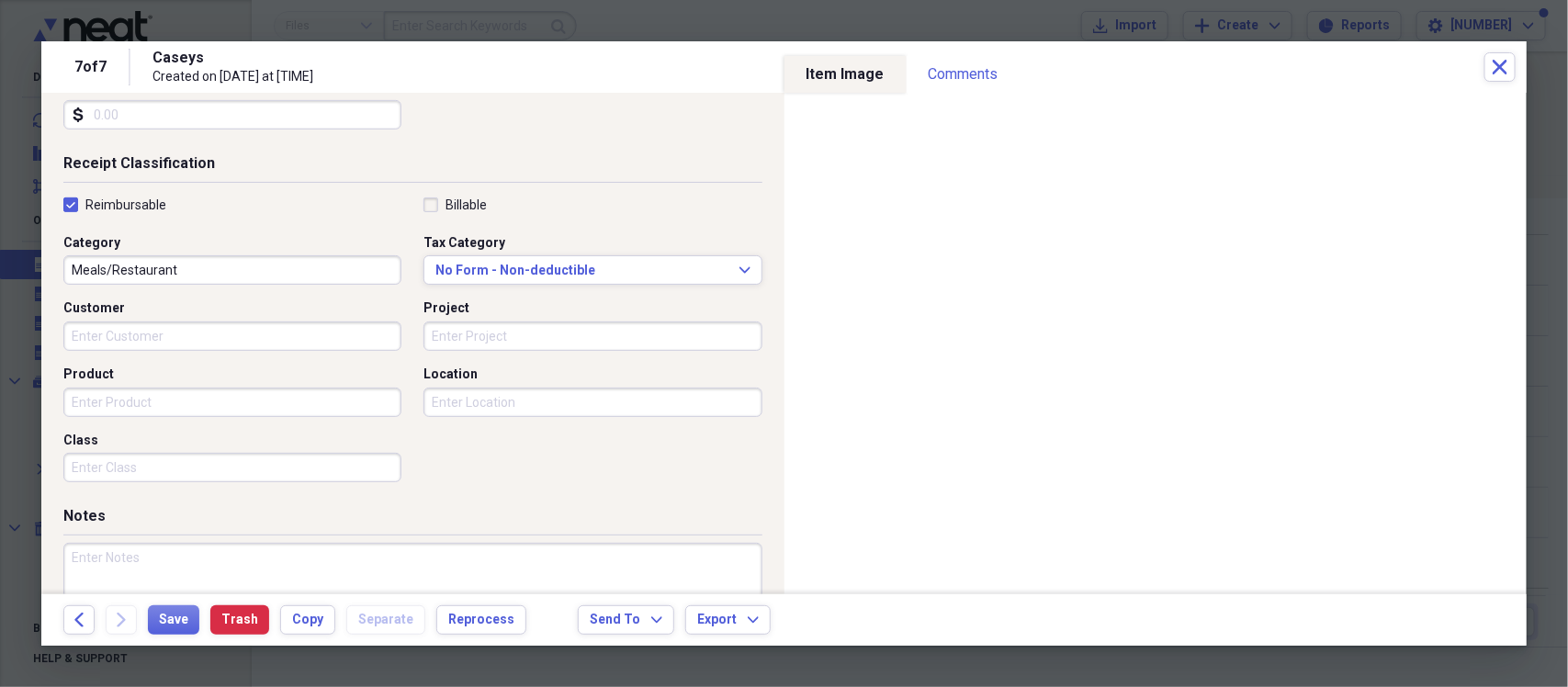 click at bounding box center [412, 603] 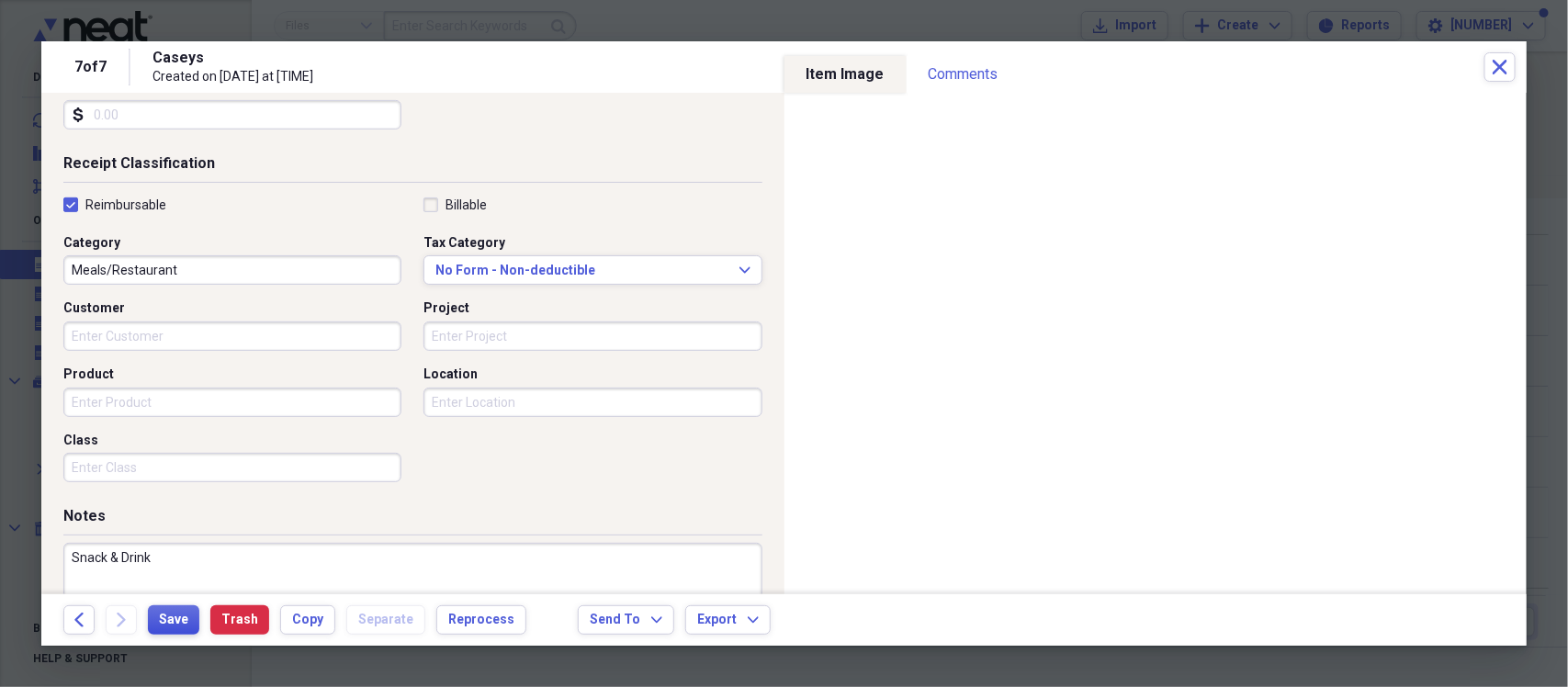 type on "Snack & Drink" 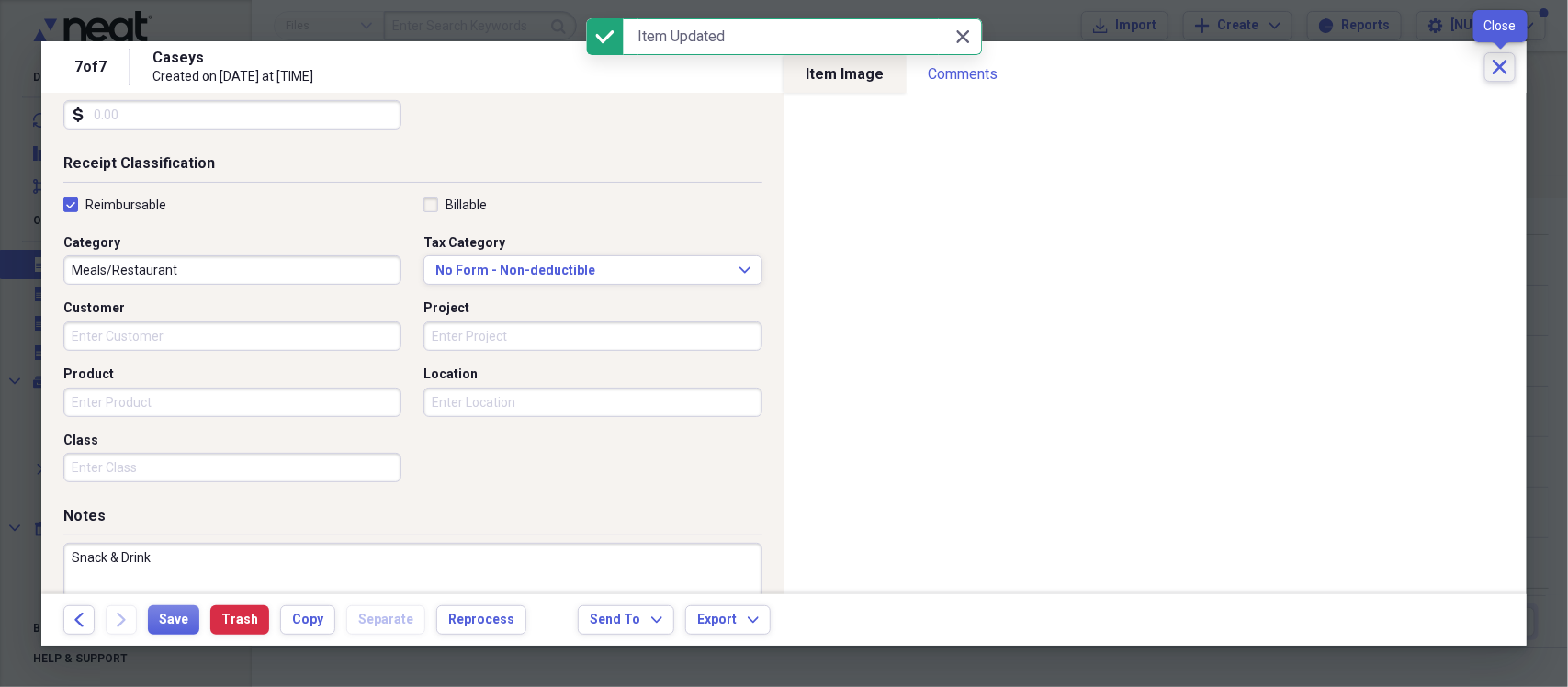 click on "Close" 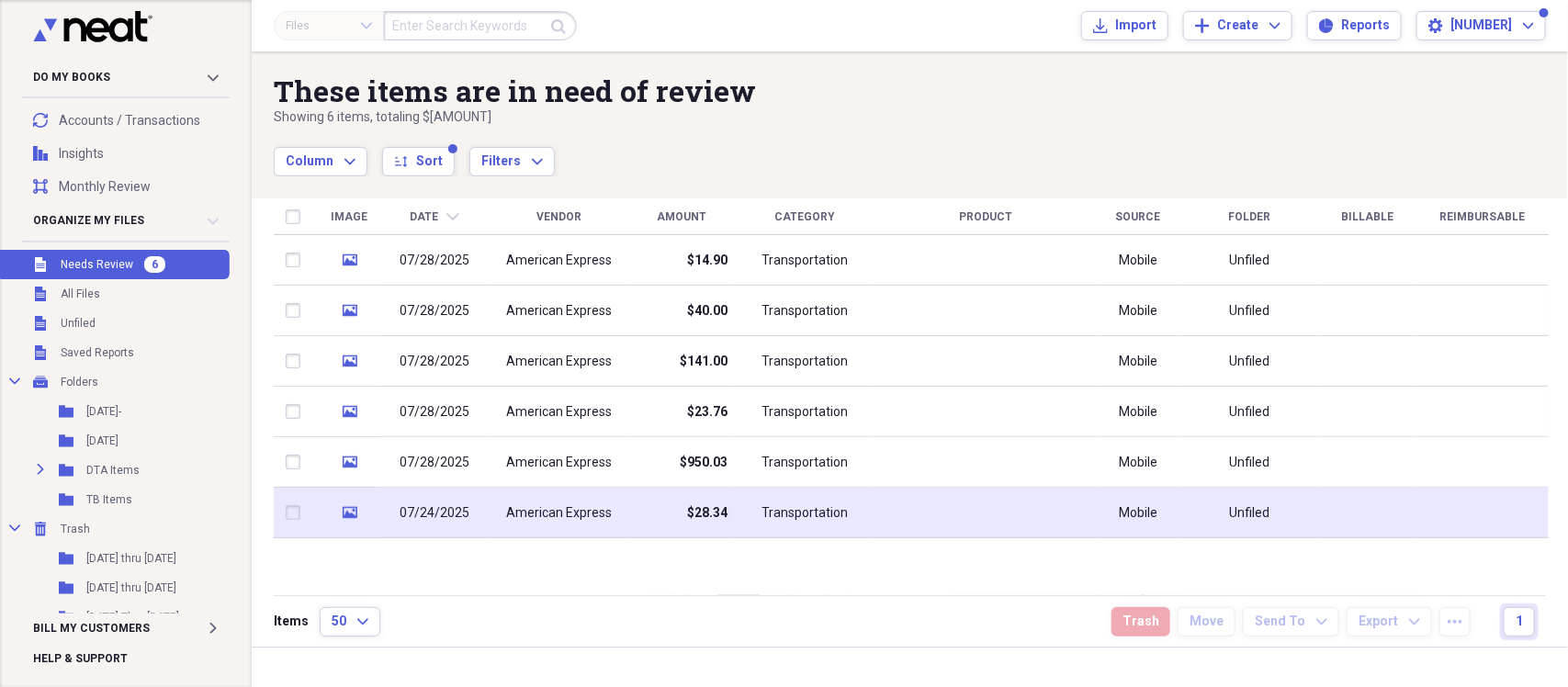 click on "American Express" at bounding box center [558, 513] 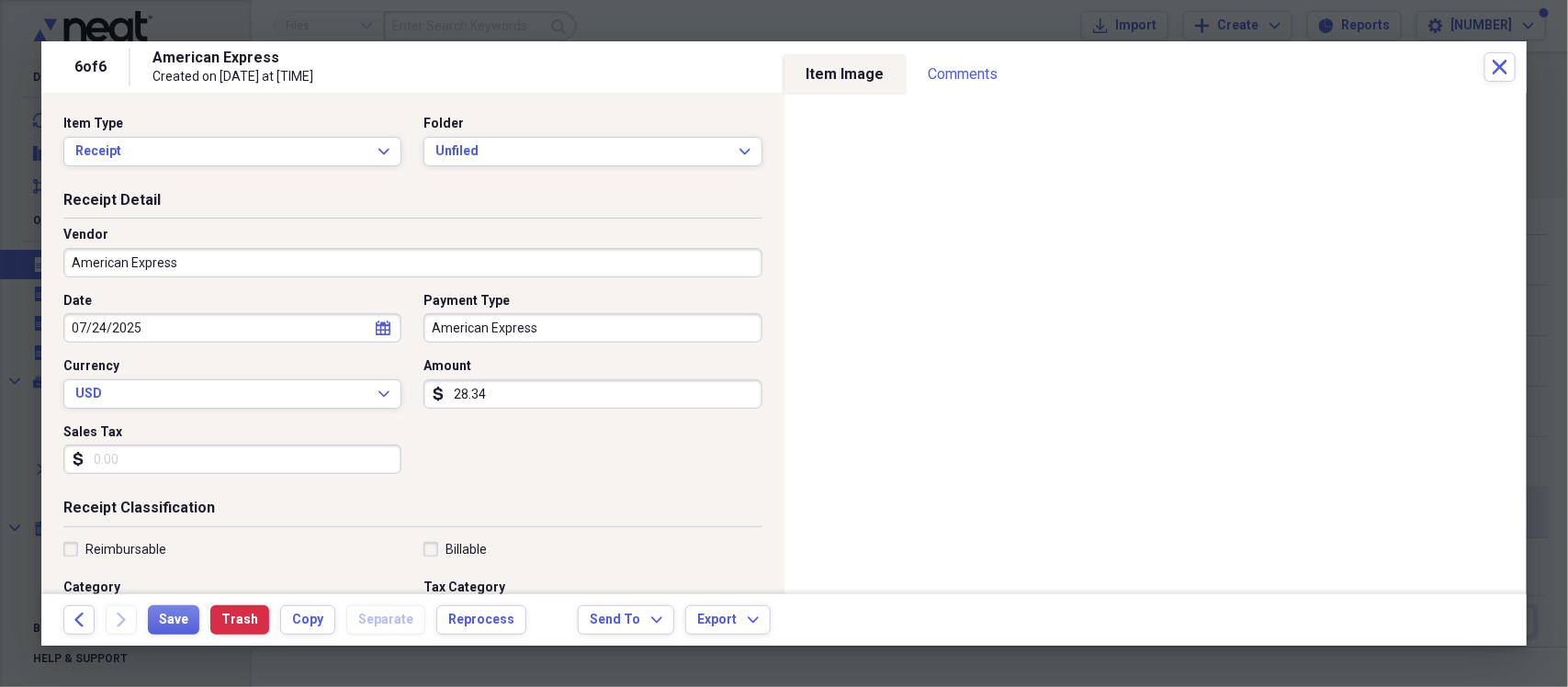click on "Do My Books Collapse transactions Accounts / Transactions insights Insights reconciliation Monthly Review Organize My Files 6 Collapse Unfiled Needs Review 6 Unfiled All Files Unfiled Unfiled Unfiled Saved Reports Collapse My Cabinet Folders Add Folder Folder [DATE] Add Folder Folder [DATE] Add Folder Expand Folder DTA Items Add Folder Folder TB Items Add Folder Collapse Trash Trash Folder [DATE] thru [DATE] Folder [DATE] thru [DATE] Folder [DATE] Thru [DATE] Folder [DATE] Folder [DATE] Folder [DATE] Thru [DATE] Folder [DATE] Thru [DATE] Folder [DATE] & [DATE] Folder [DATE] & [DATE] Folder [DATE] & Week of [DATE] Folder [DATE] Thru [DATE] Folder [DATE] thru [DATE] Folder [DATE] Thru [DATE] Folder [DATE] Thru [DATE] Folder [DATE] Folder TB Items Folder Week of [DATE] Folder Week of [DATE] Folder Week of [DATE] Folder Week of [DATE] Expand Folder Week of [DATE] Rev 1 Folder Week of [DATE] Folder Week of [DATE] Folder Week of [DATE] Folder Week of [DATE] Folder" at bounding box center [784, 344] 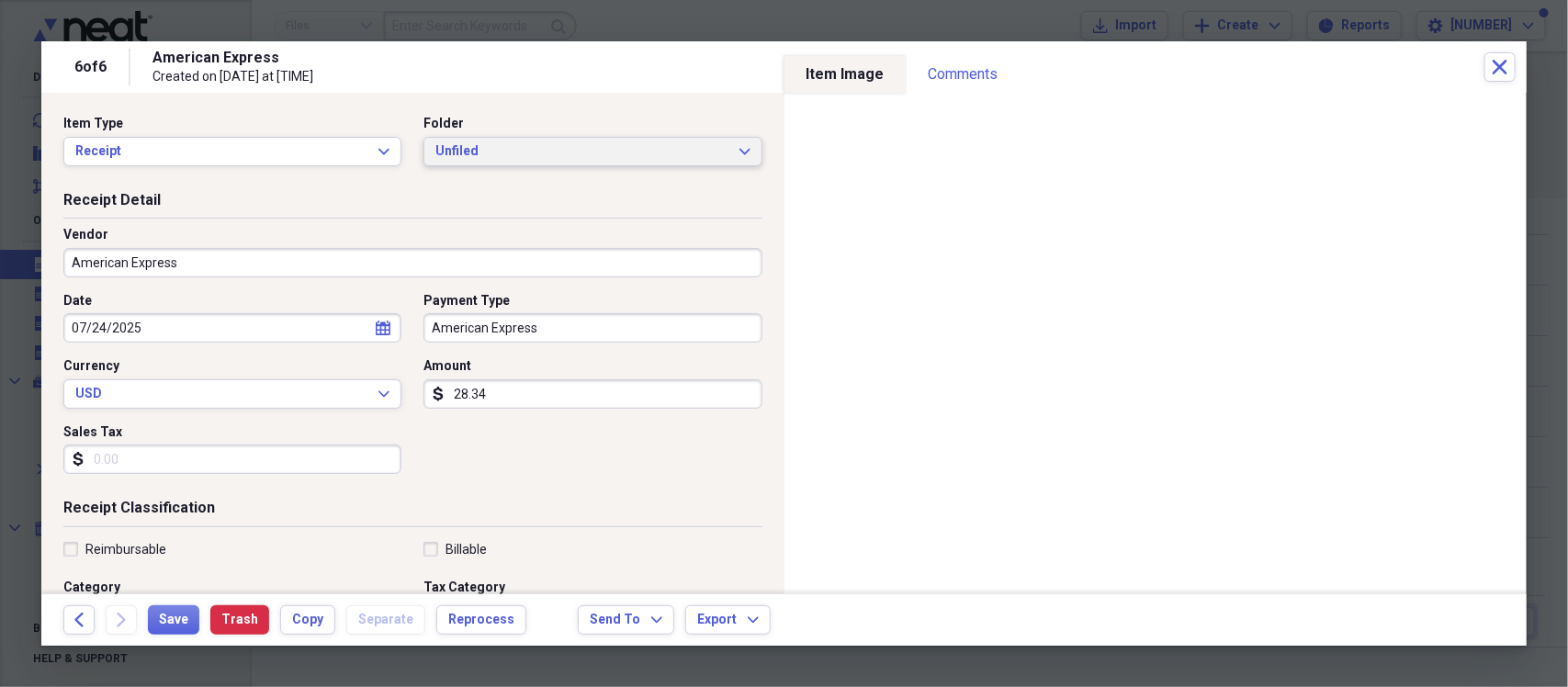 click on "Unfiled" at bounding box center (581, 152) 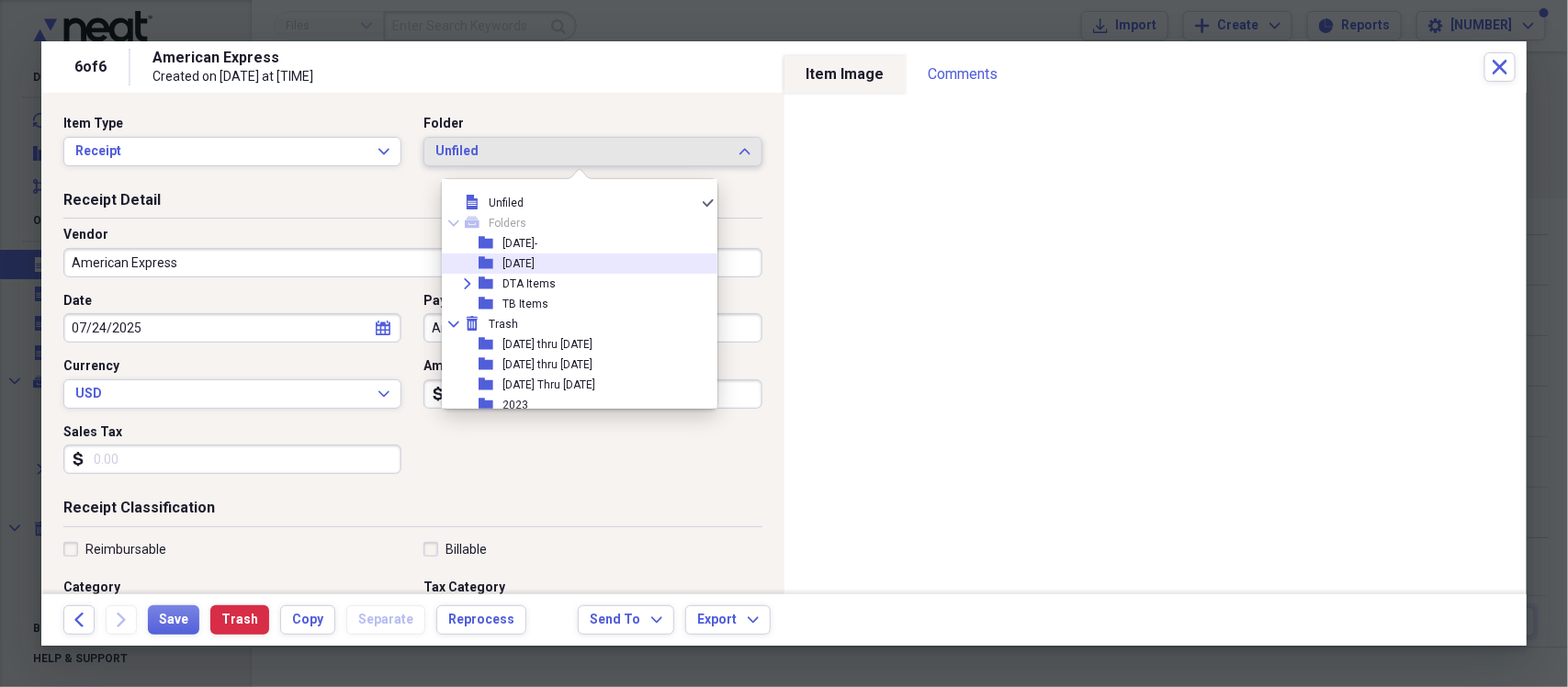 click on "[DATE]" at bounding box center (518, 264) 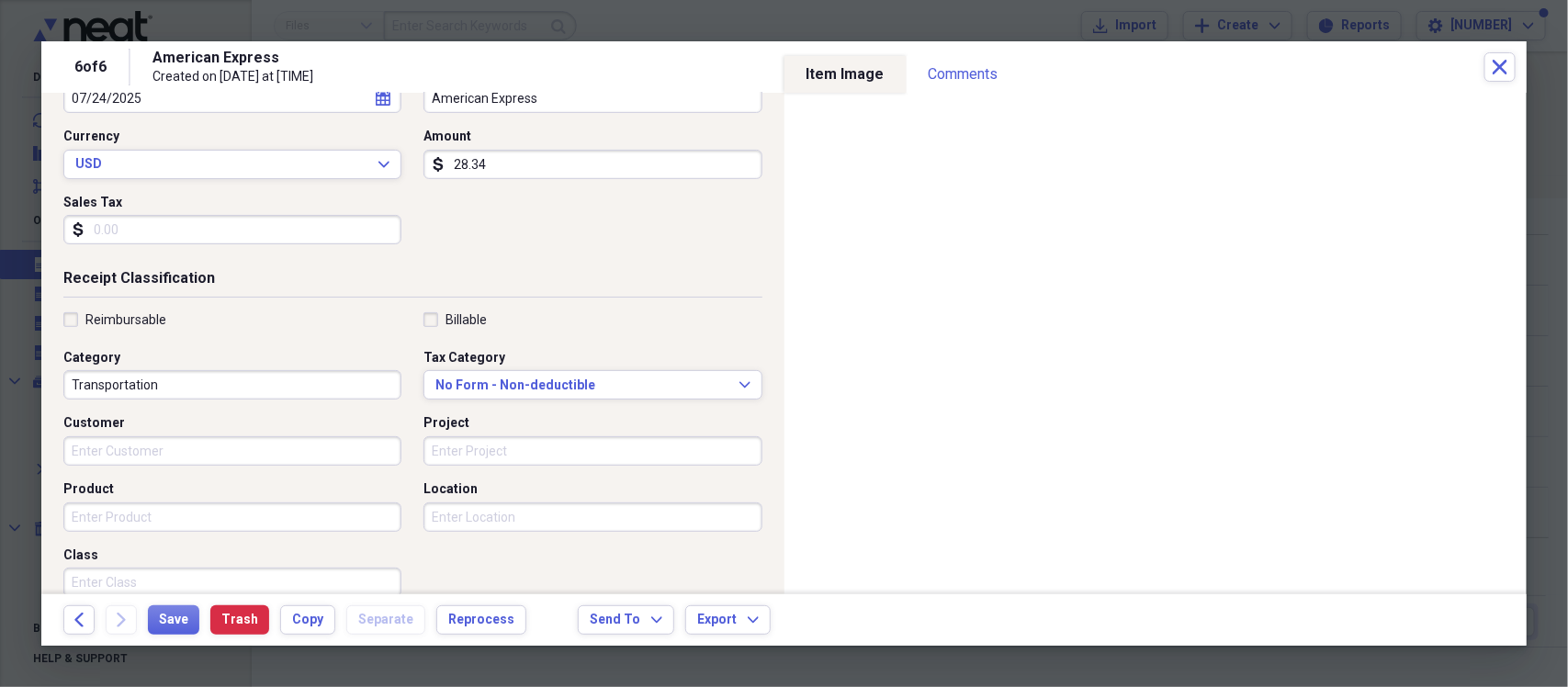 scroll, scrollTop: 344, scrollLeft: 0, axis: vertical 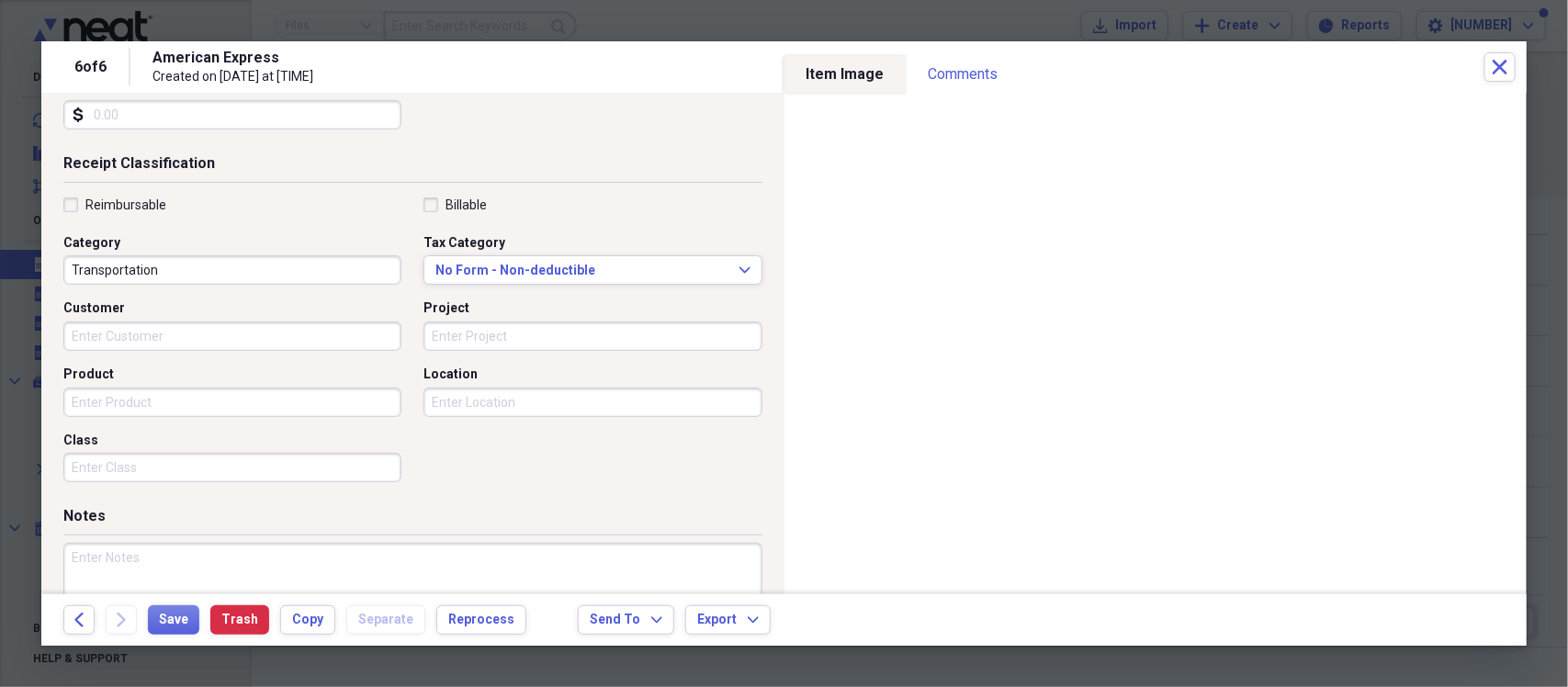 click on "Reimbursable" at bounding box center [115, 205] 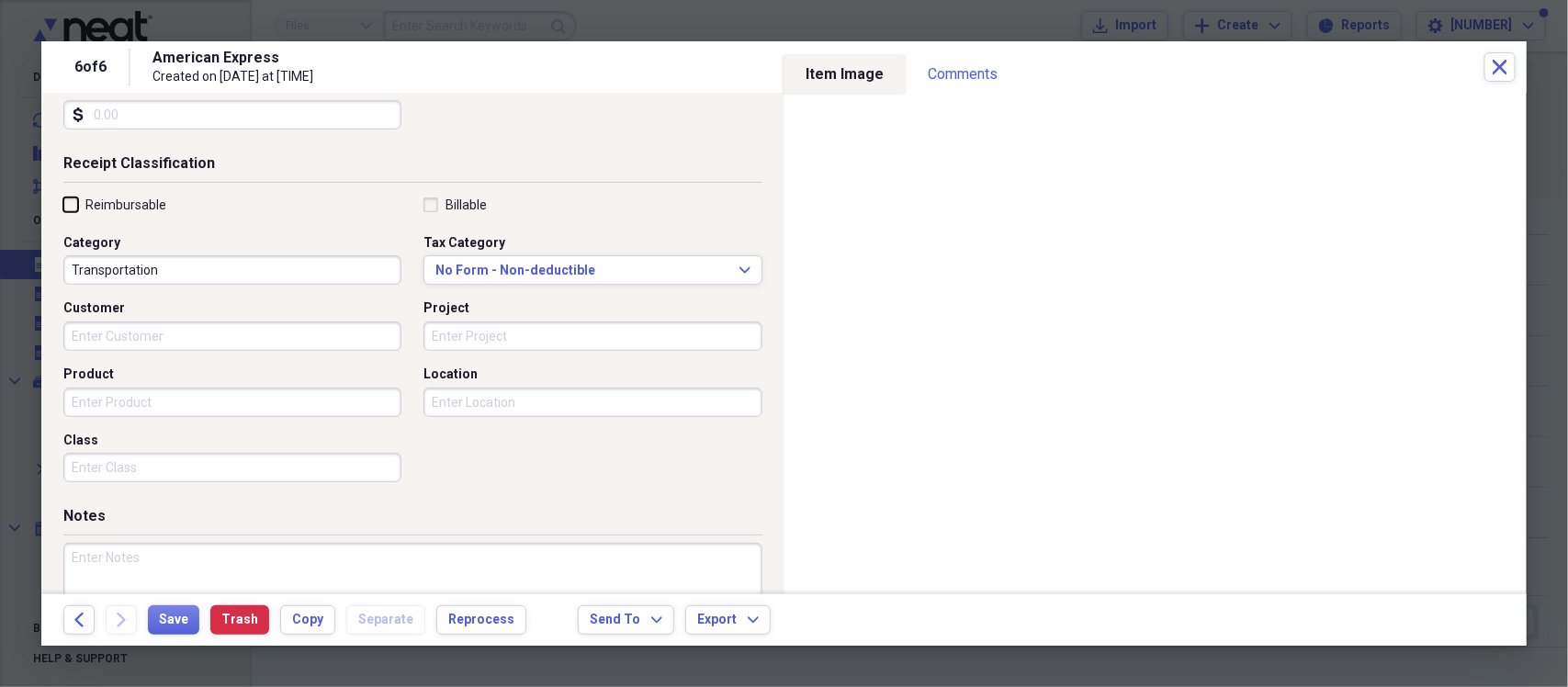 click on "Reimbursable" at bounding box center (63, 204) 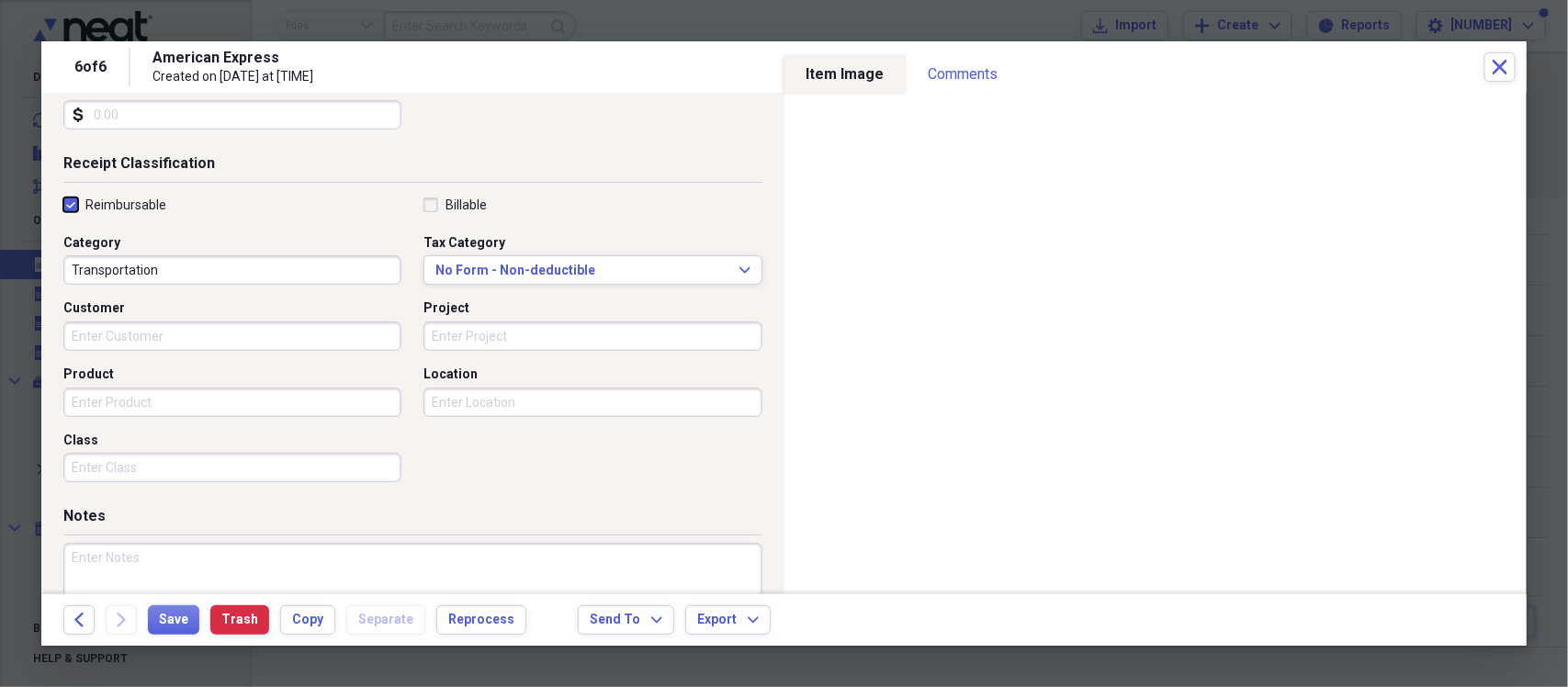 checkbox on "true" 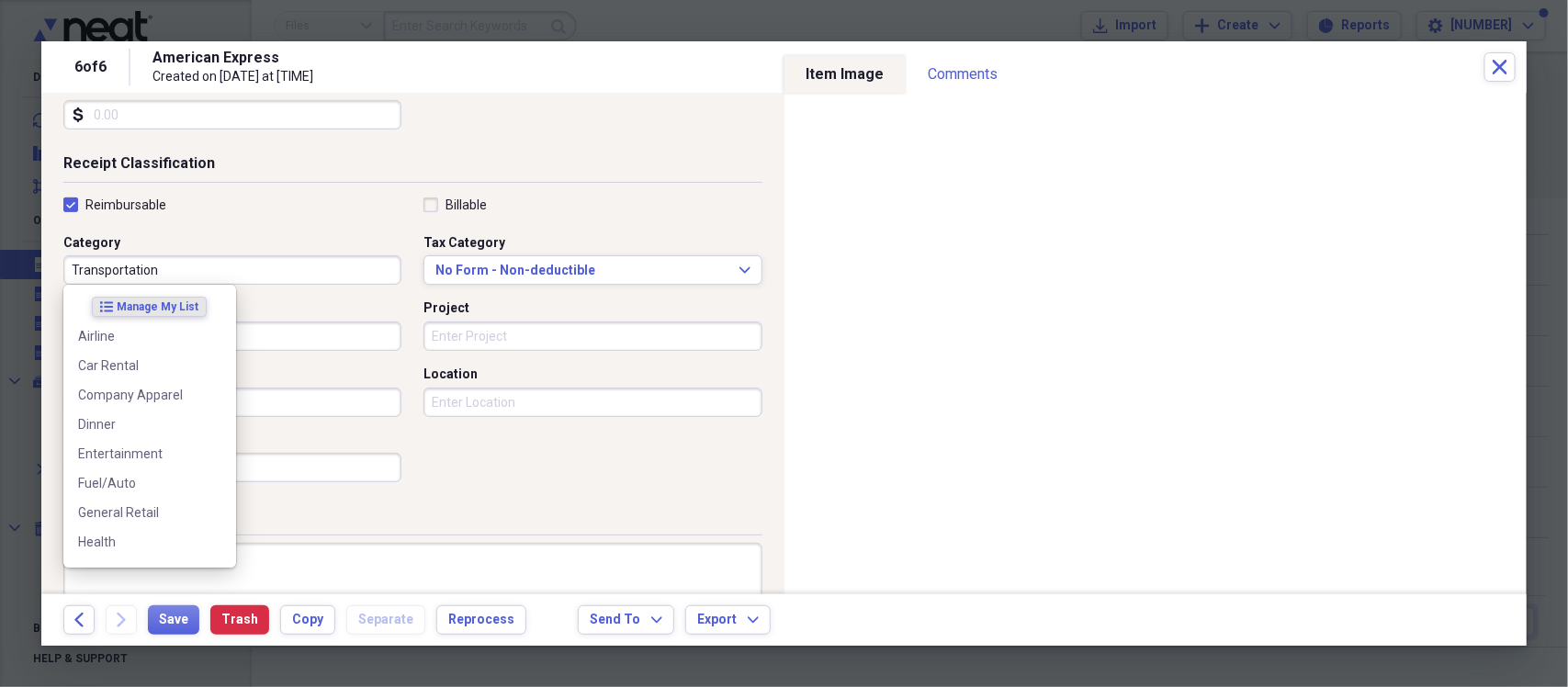click on "Transportation" at bounding box center (232, 270) 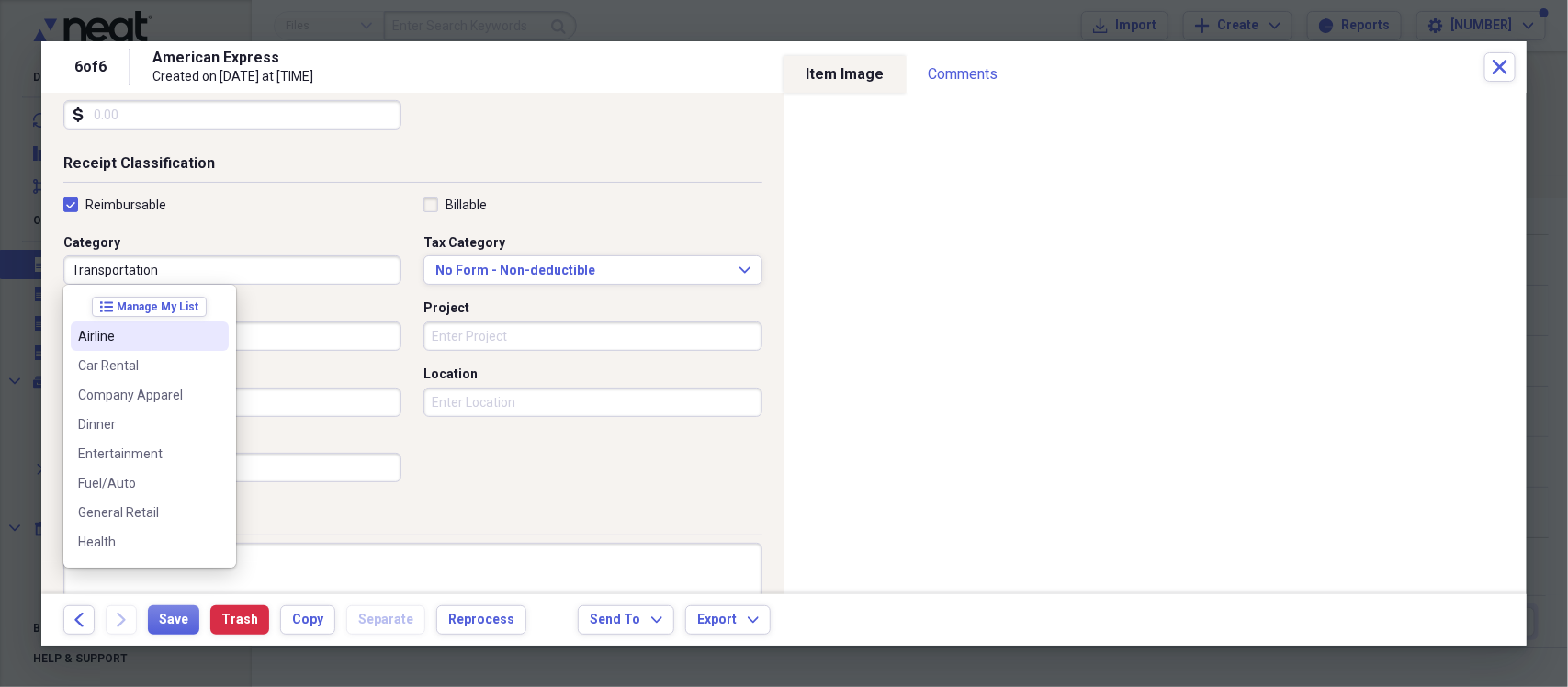 click on "Transportation" at bounding box center [232, 270] 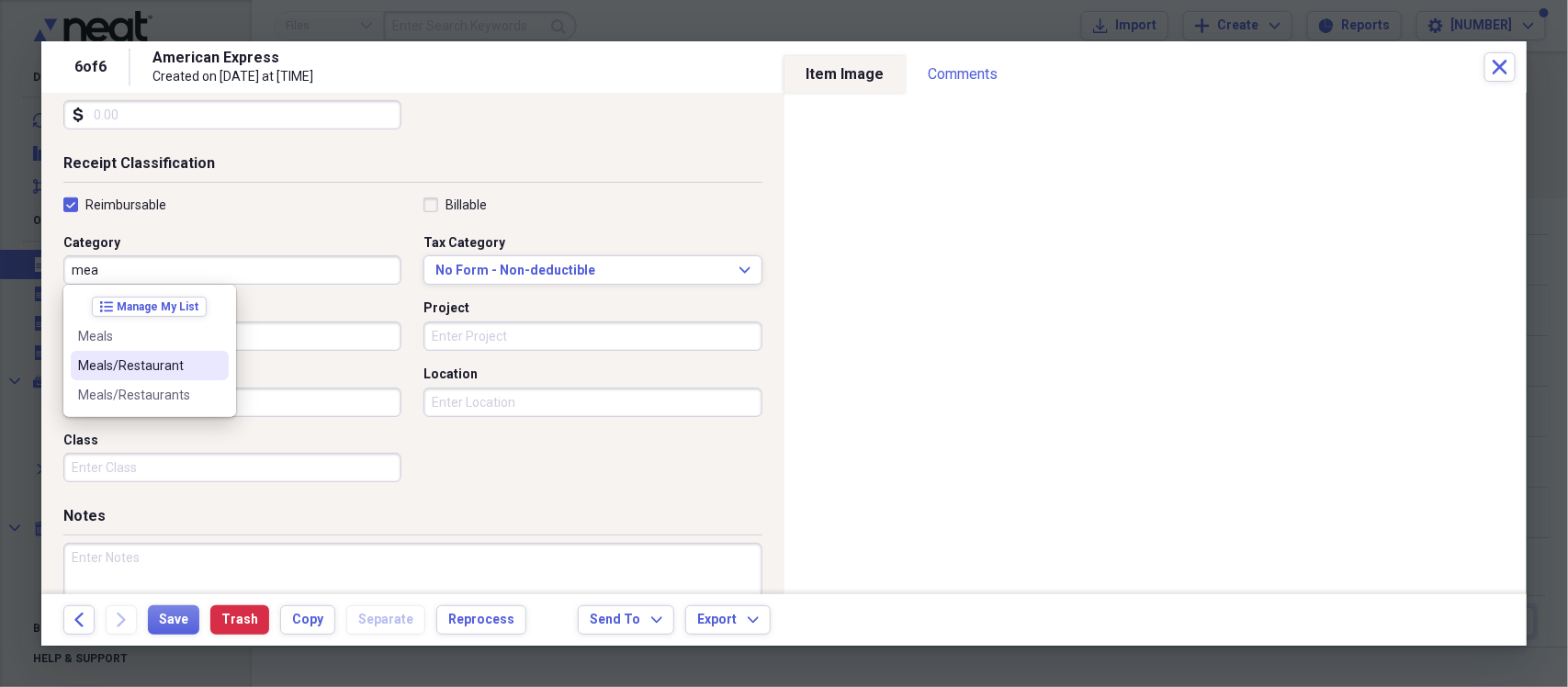 click on "Meals/Restaurant" at bounding box center [139, 366] 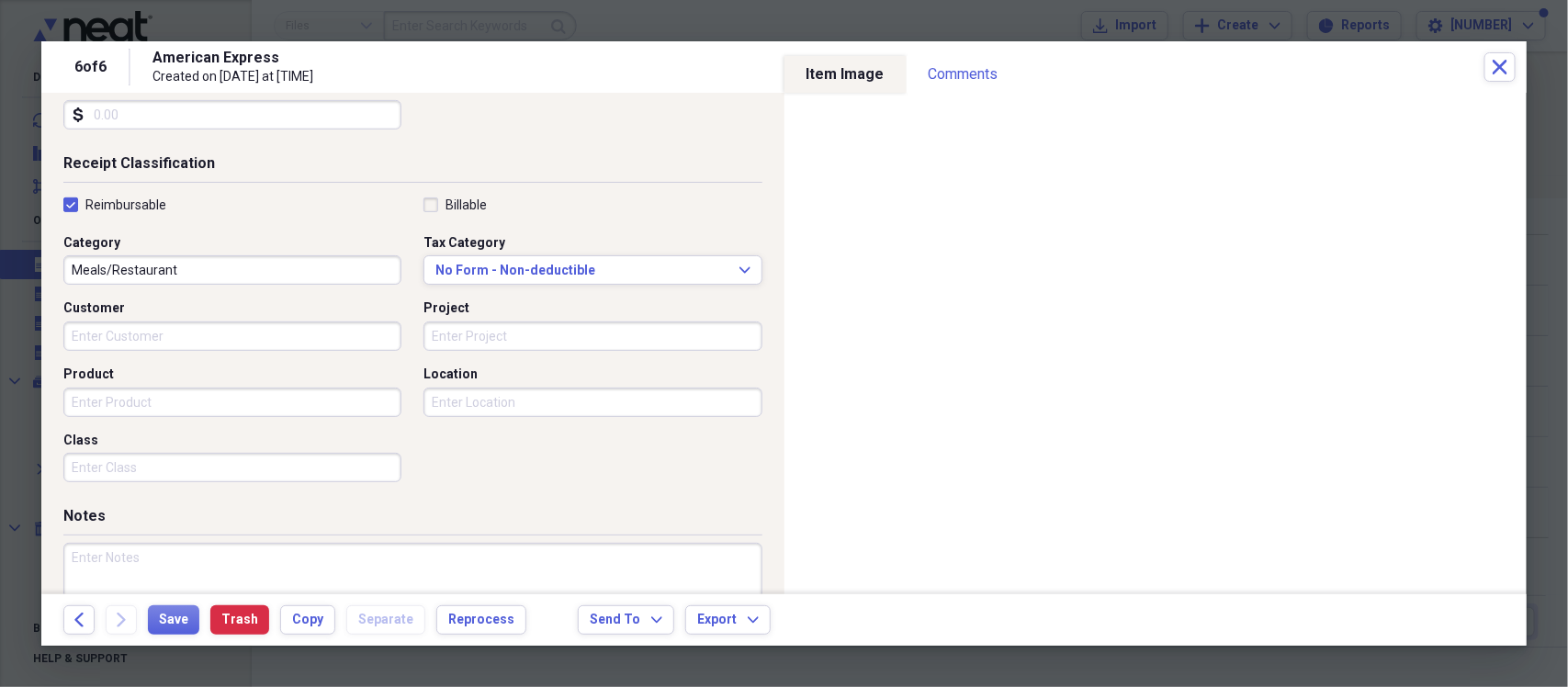 click at bounding box center (412, 603) 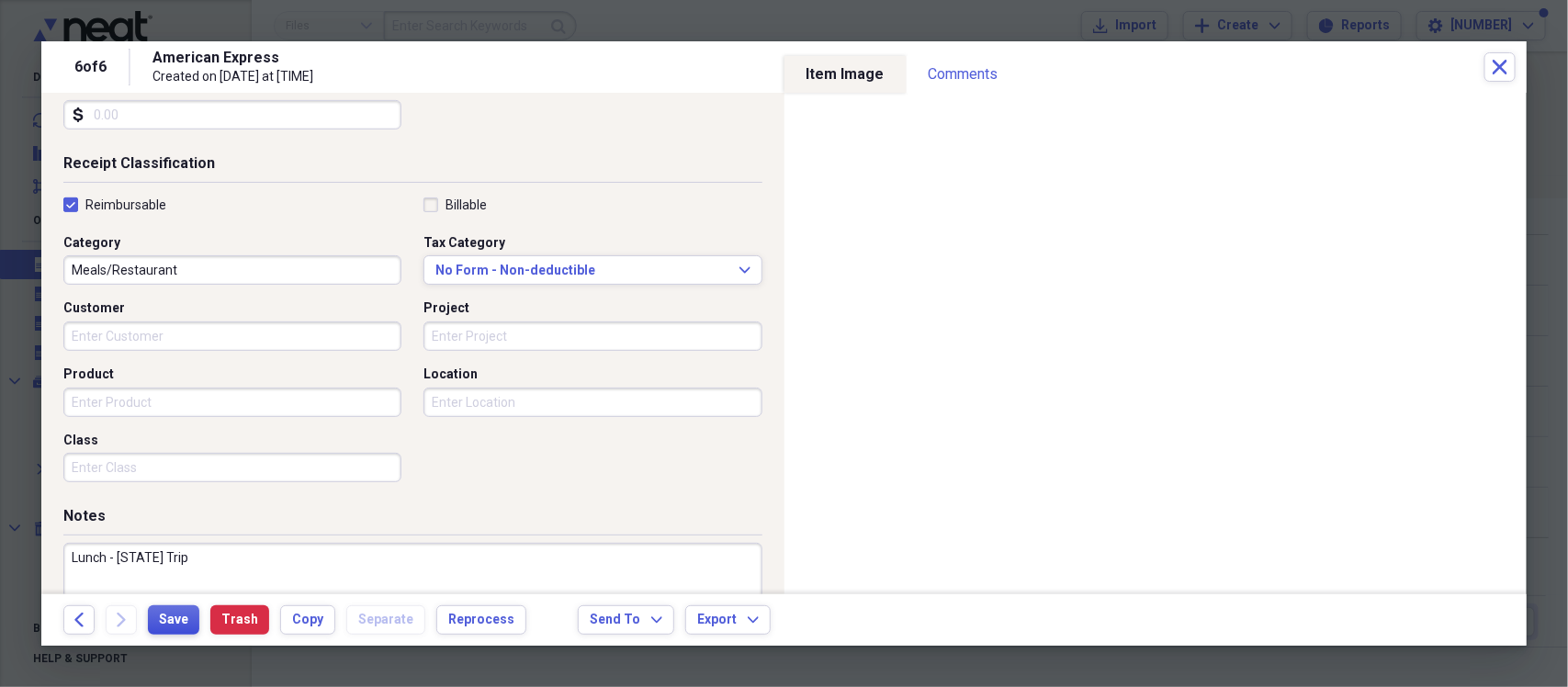 type on "Lunch - [STATE] Trip" 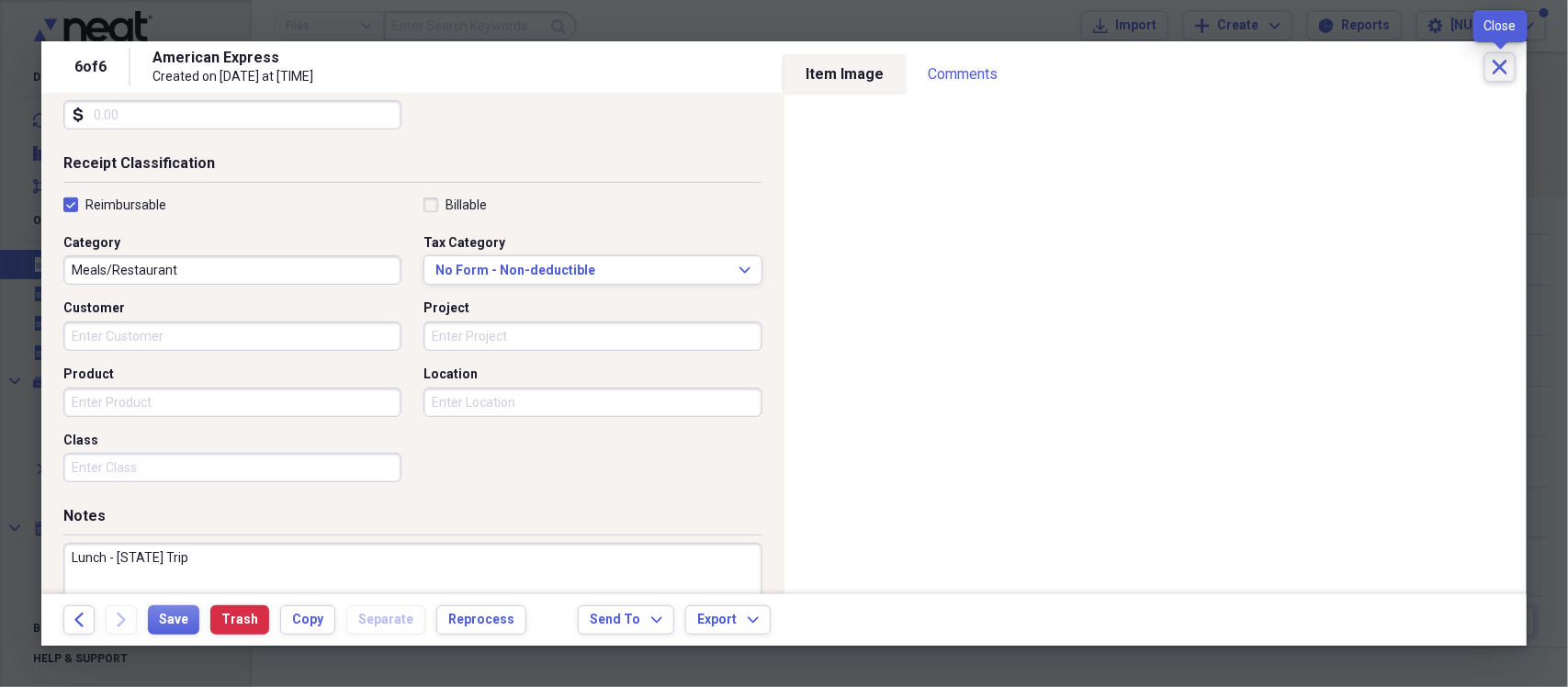 click on "Close" at bounding box center (1500, 67) 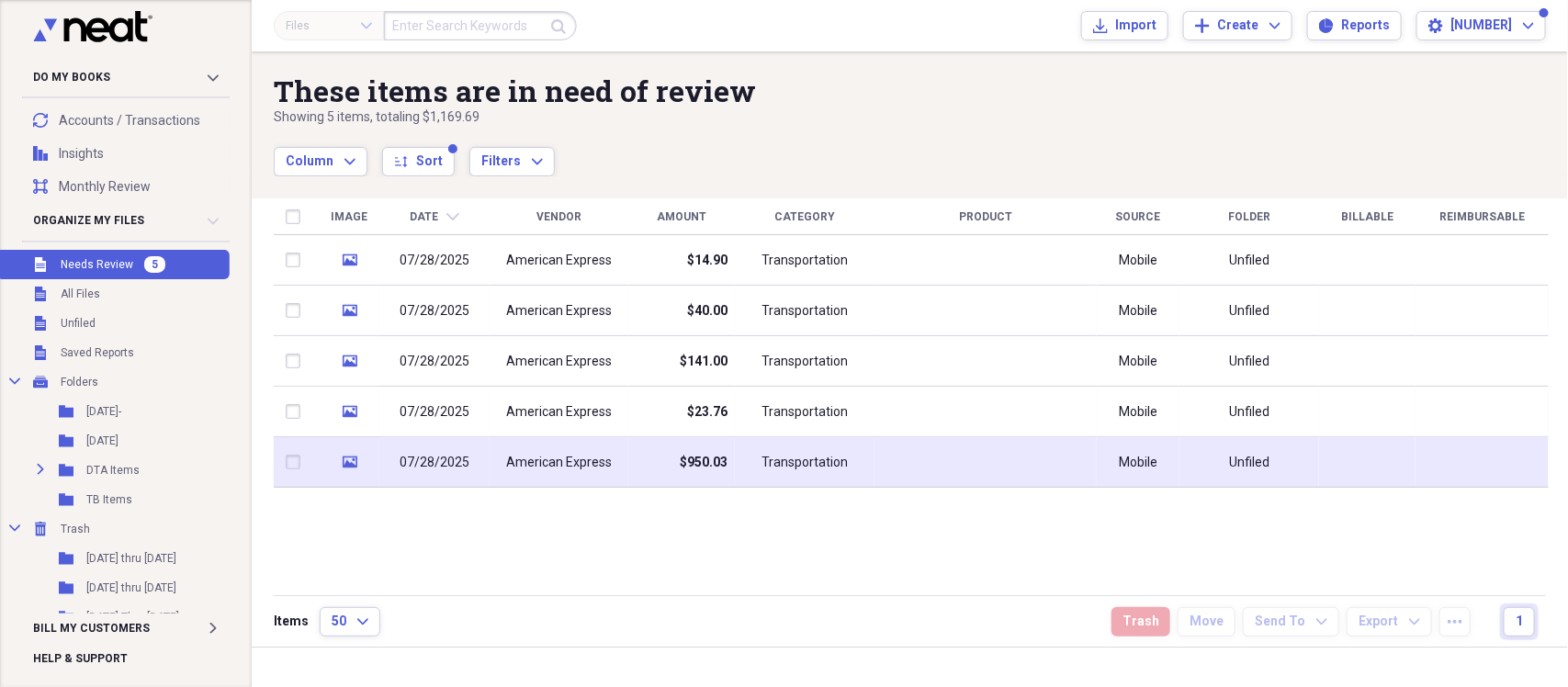 click on "American Express" at bounding box center (558, 463) 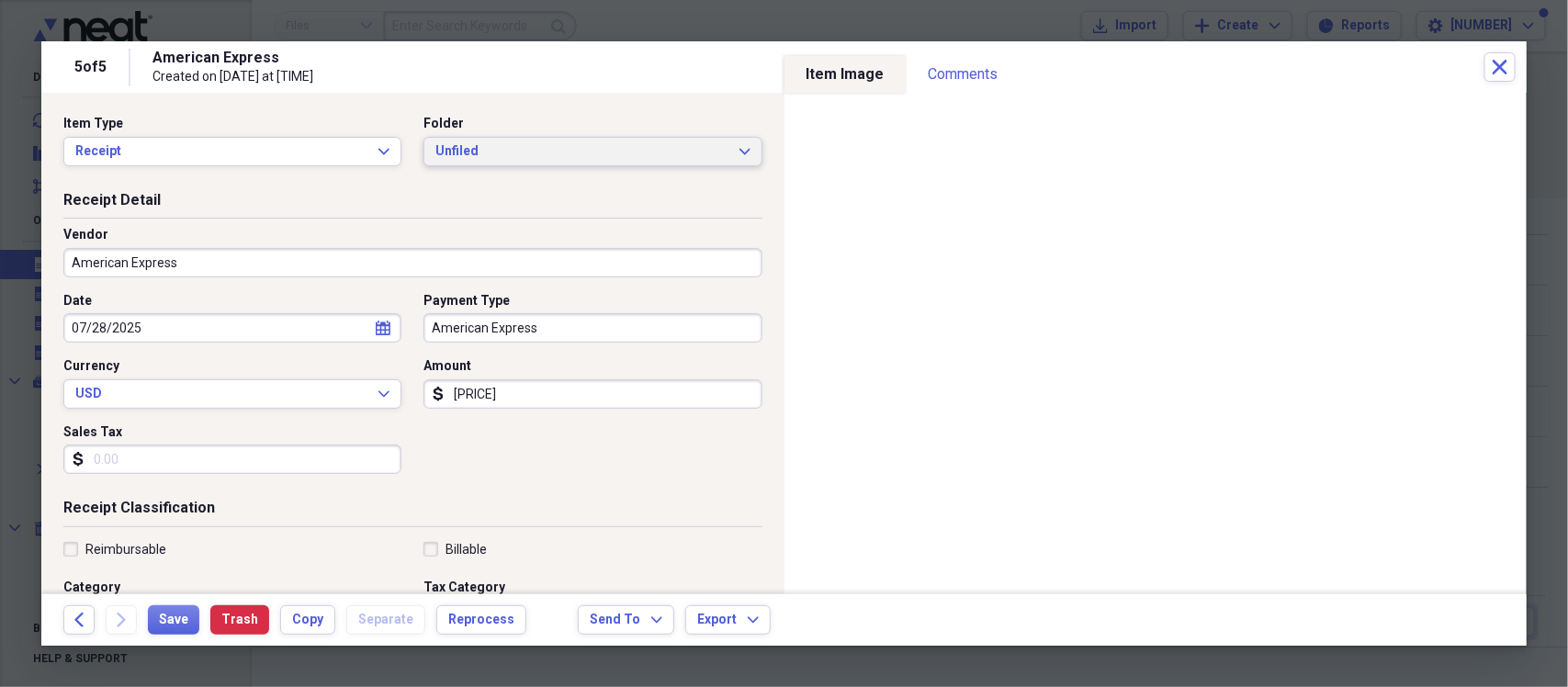 click on "Unfiled Expand" at bounding box center (592, 152) 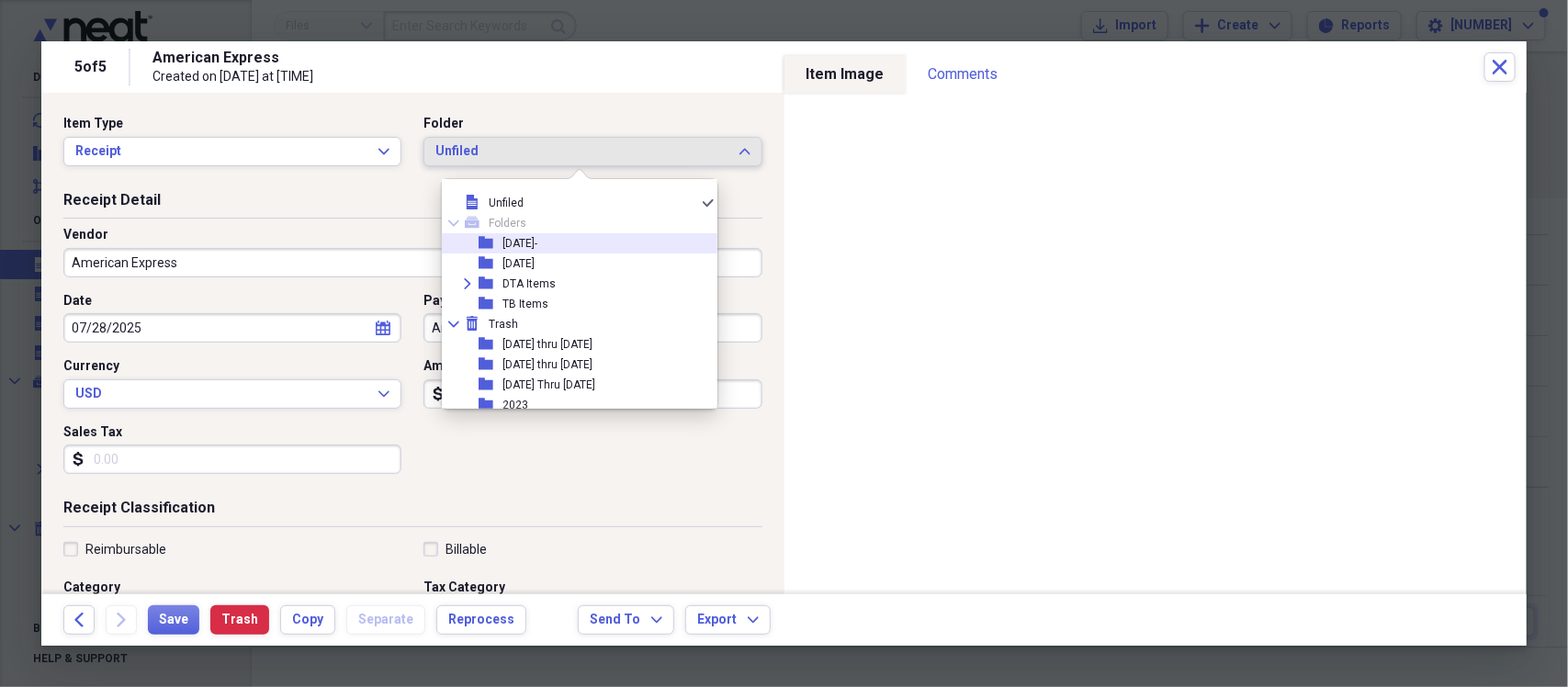 click on "folder [DATE]" at bounding box center (572, 243) 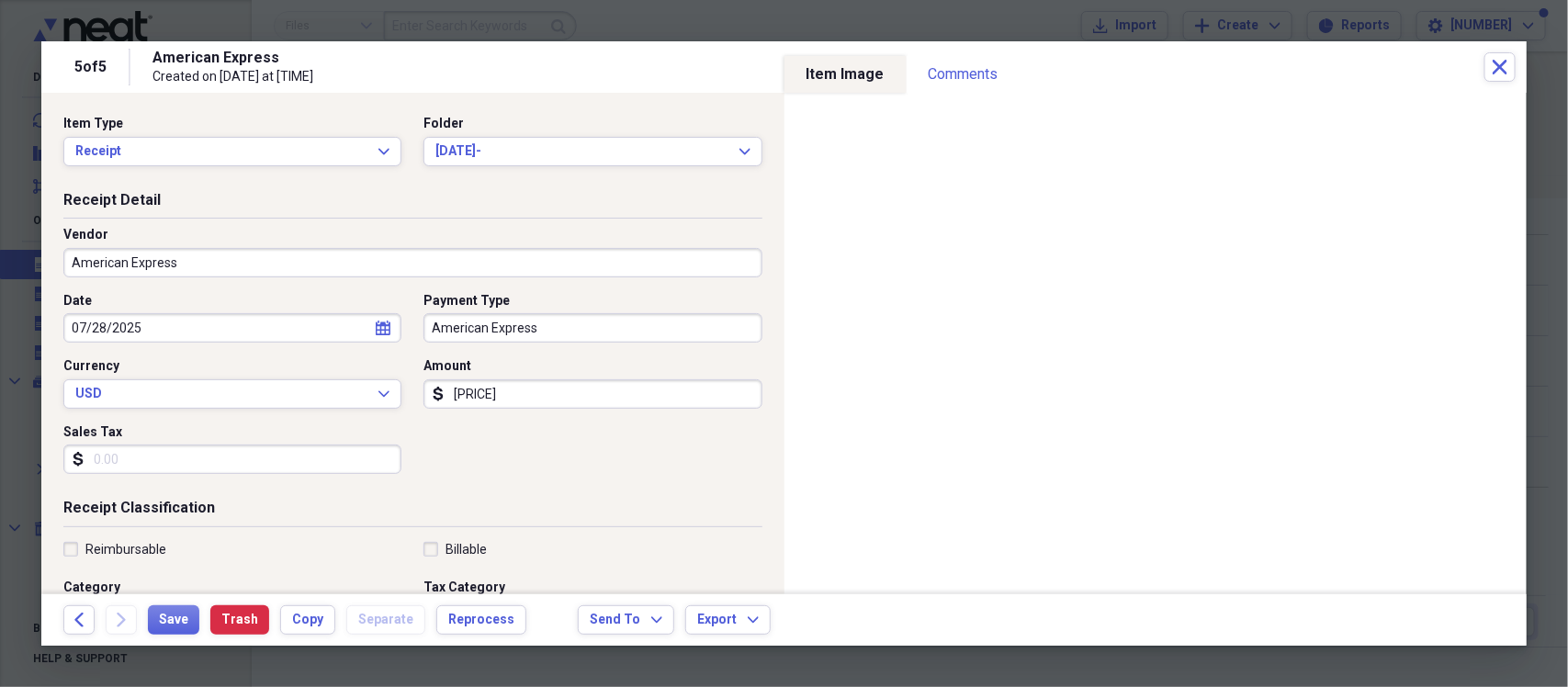 click on "American Express" at bounding box center (412, 263) 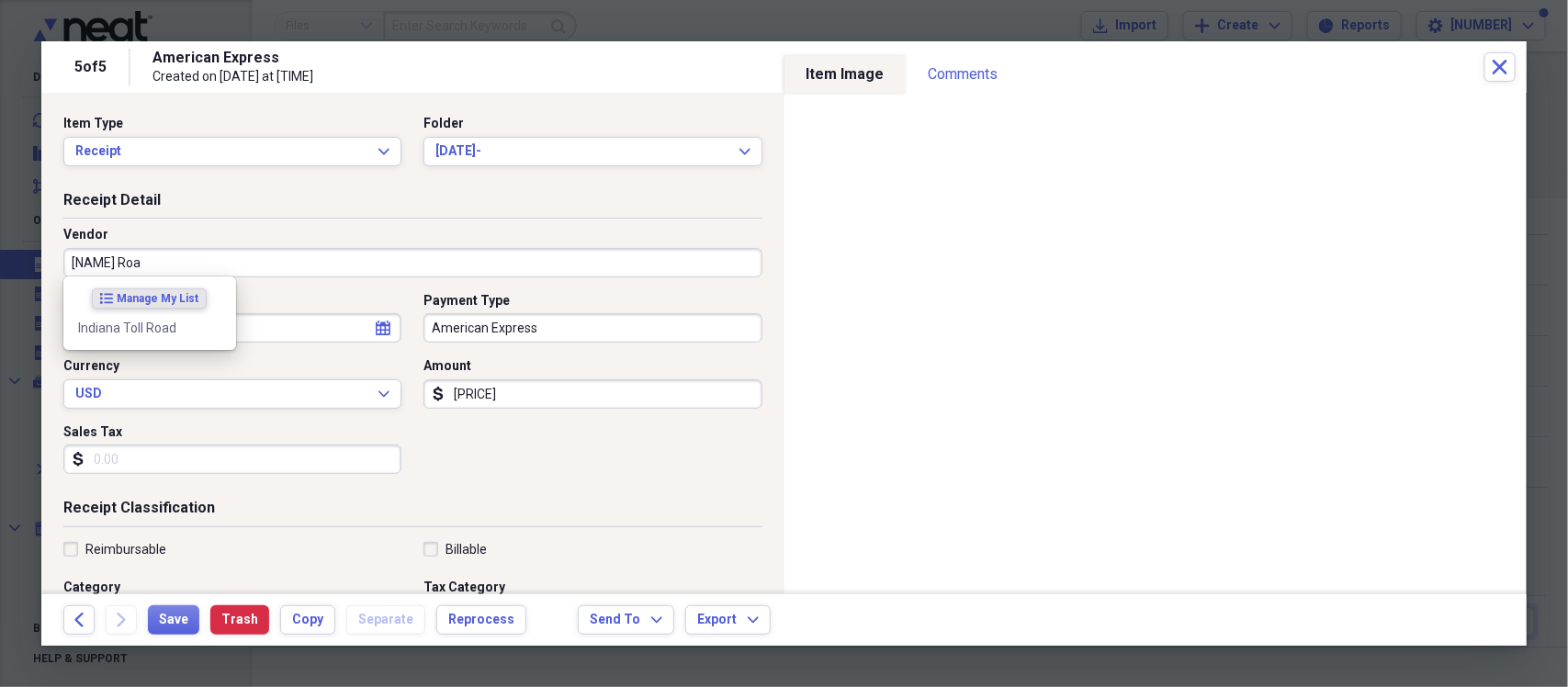 type on "Indiana Toll Road" 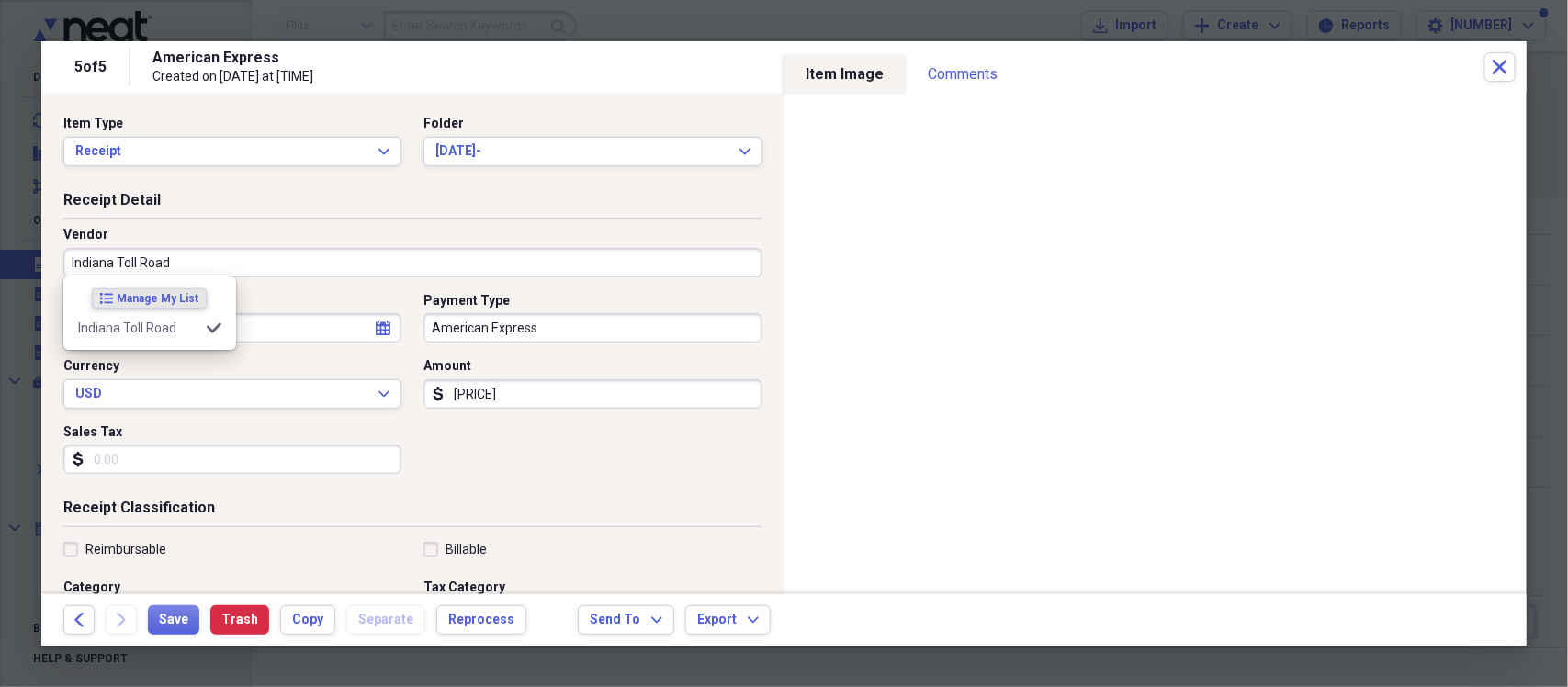 type on "Fuel/Auto" 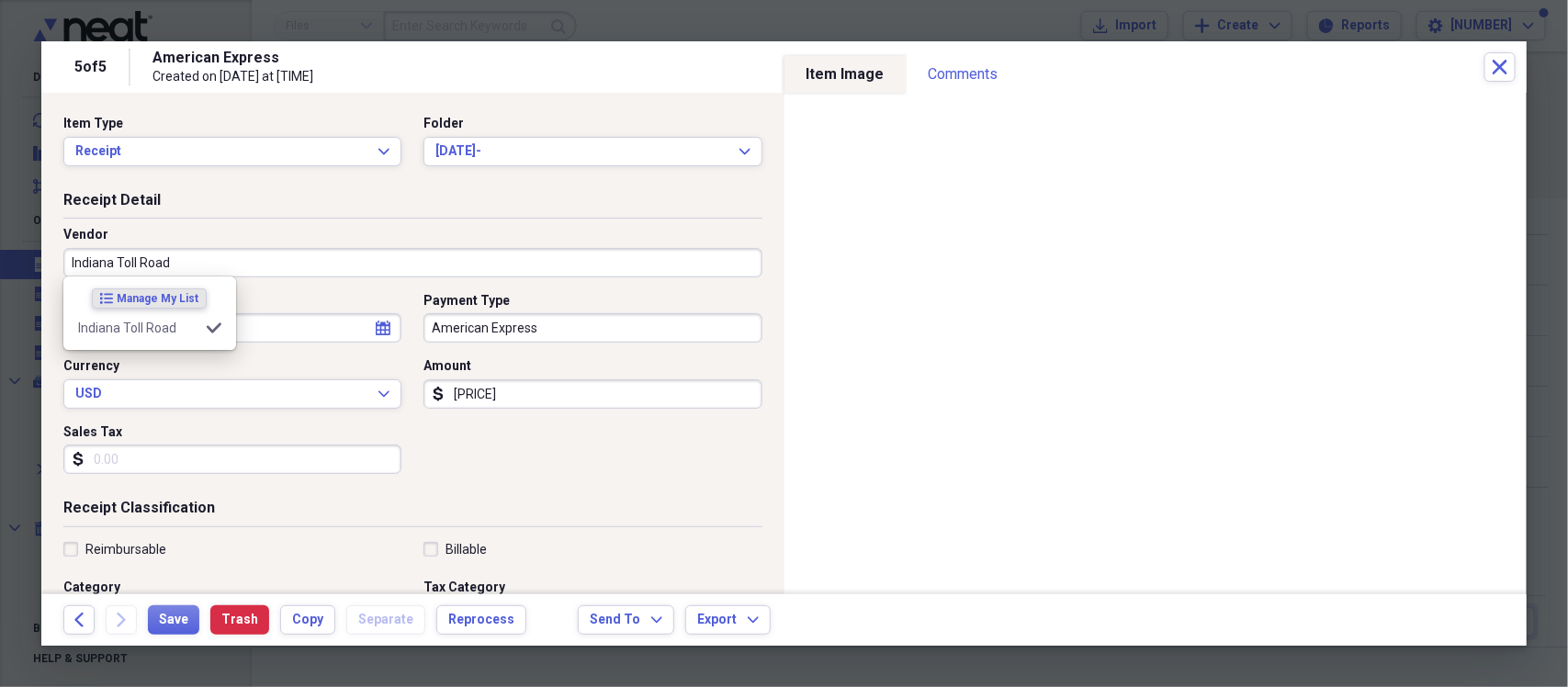 type on "Indiana Toll Road" 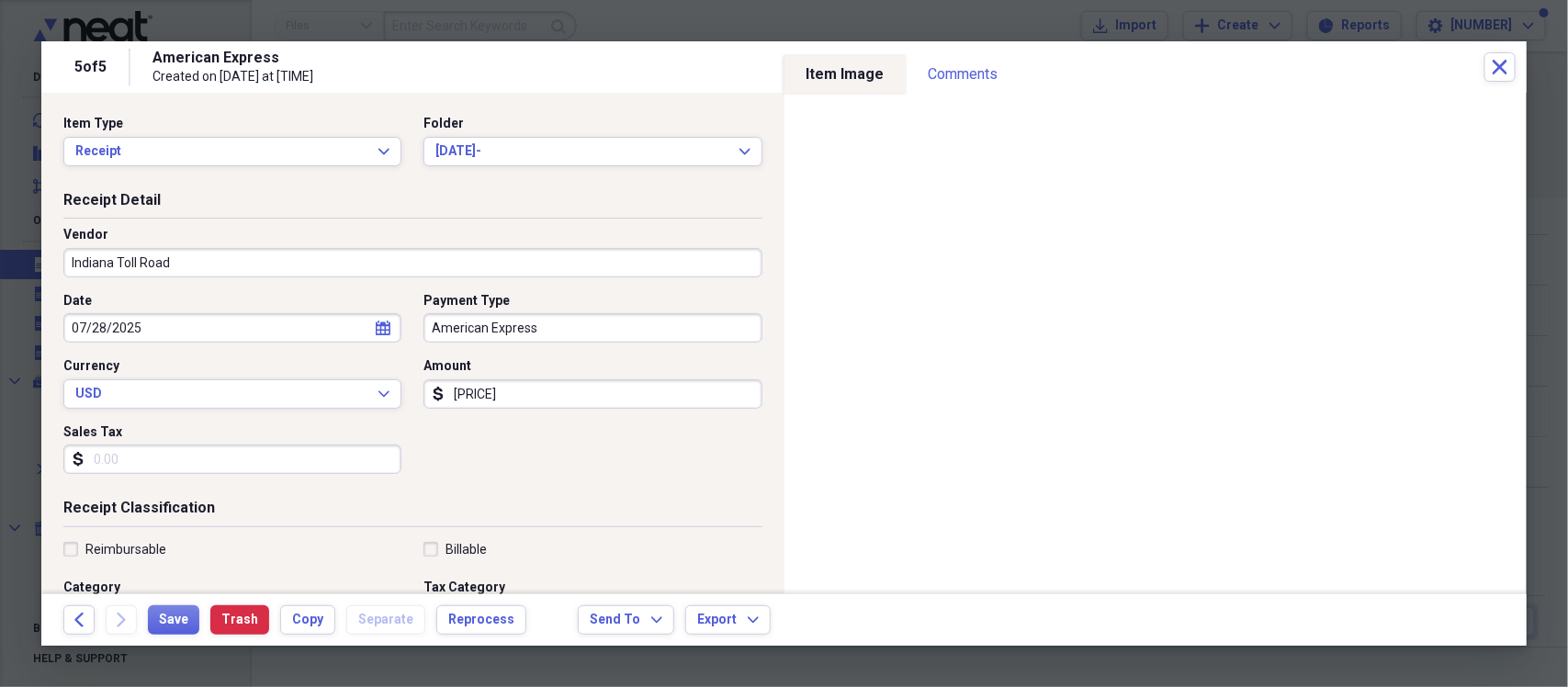 click 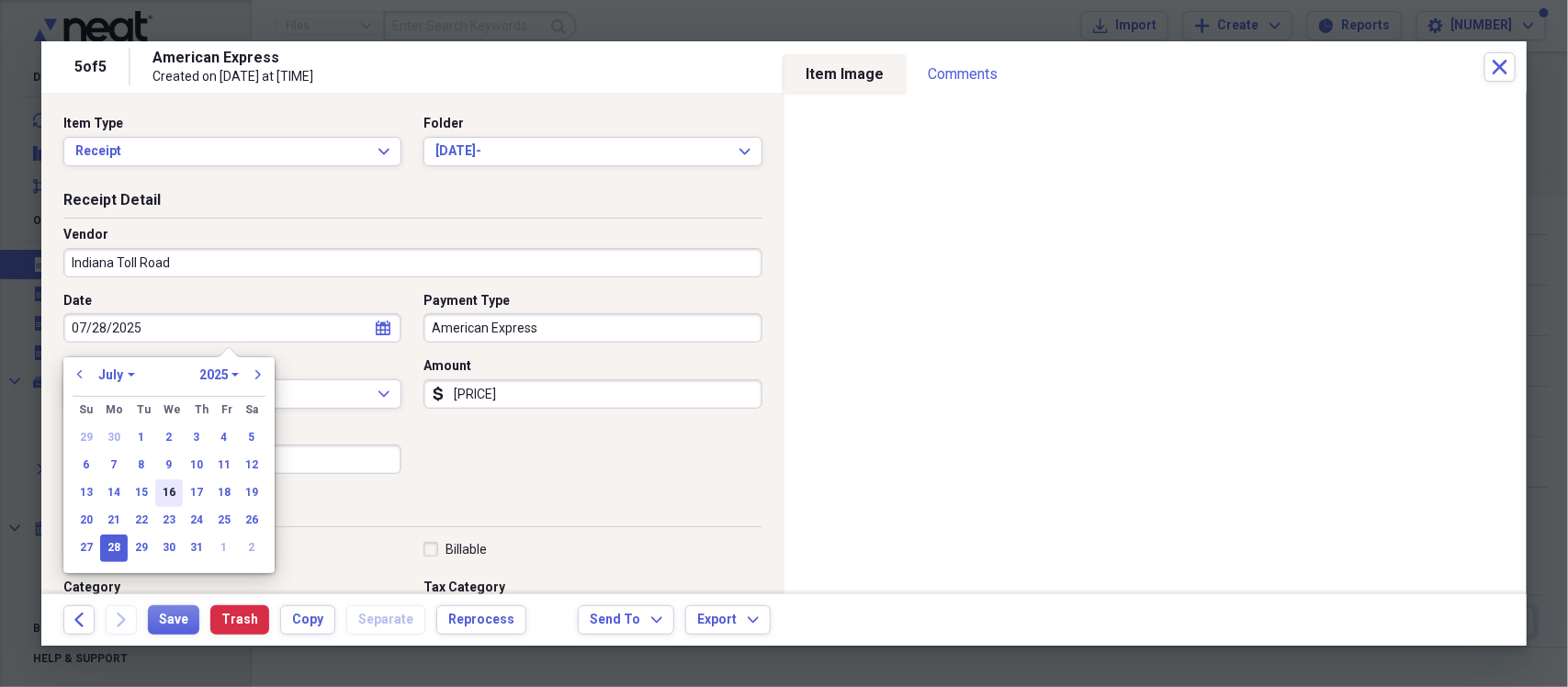 click on "16" at bounding box center [169, 493] 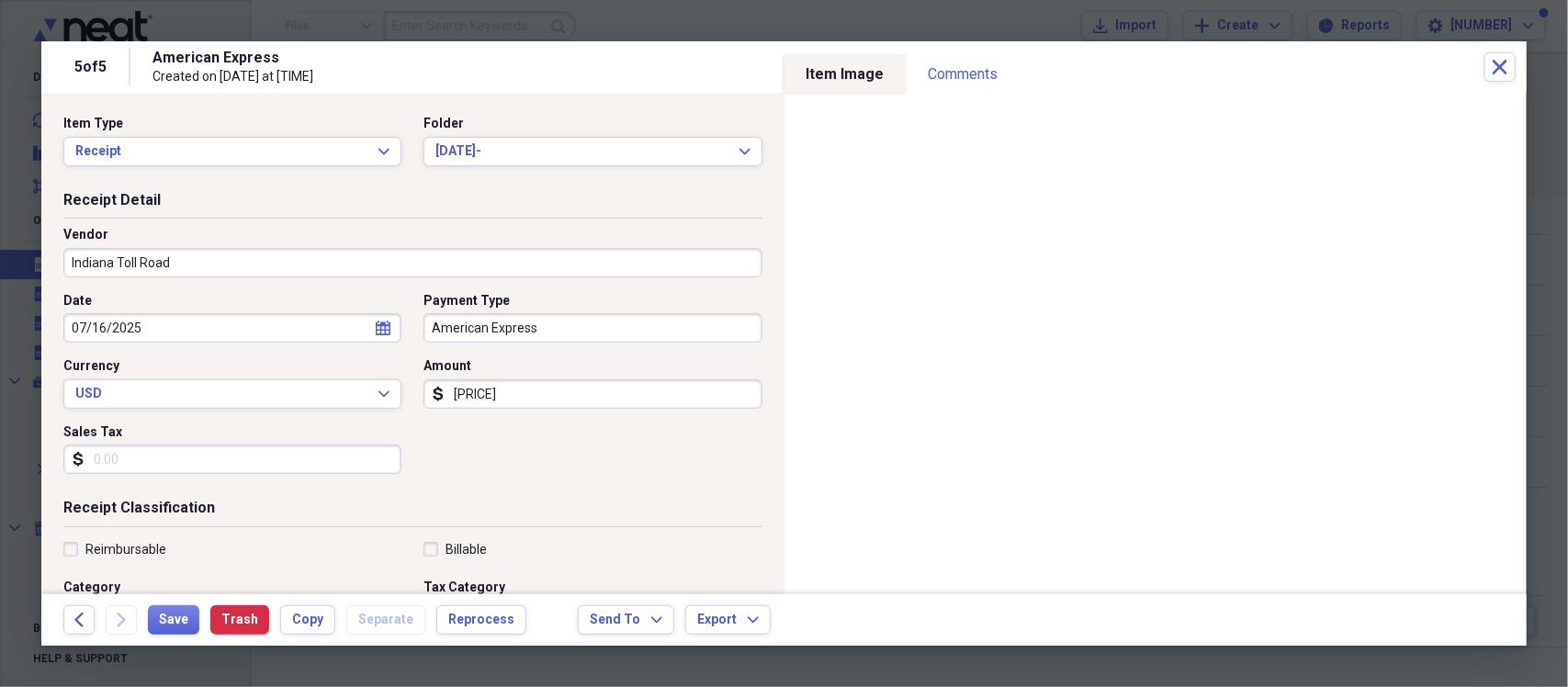 click on "[PRICE]" at bounding box center [592, 394] 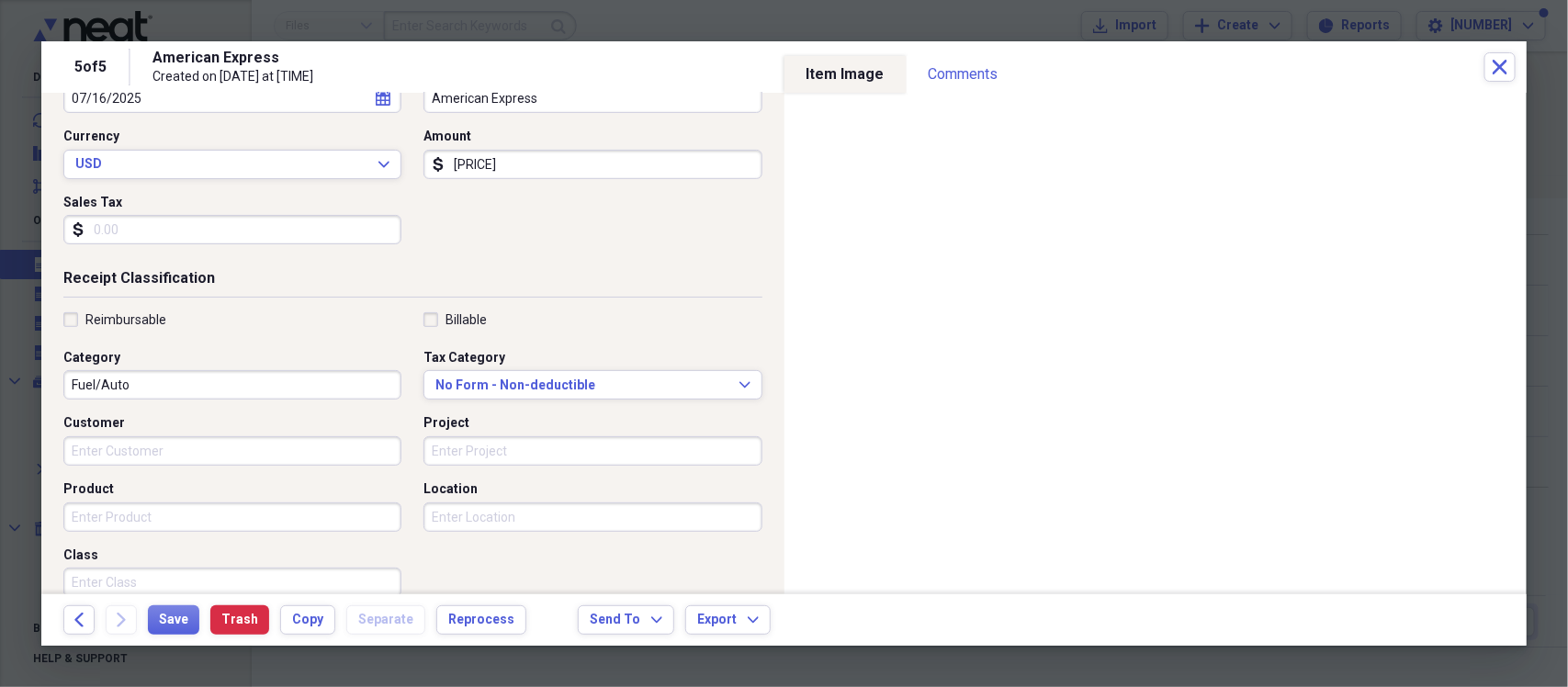 scroll, scrollTop: 344, scrollLeft: 0, axis: vertical 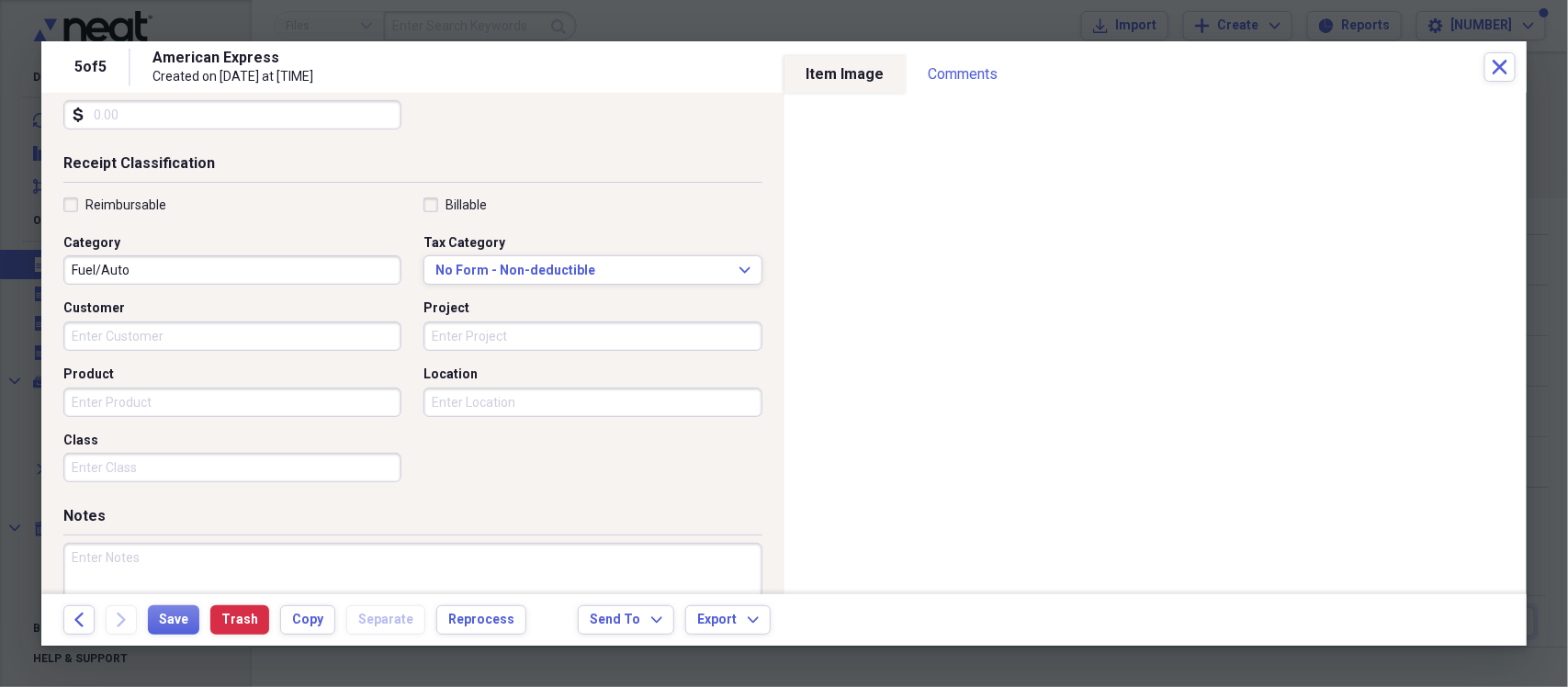 type on "[PRICE]" 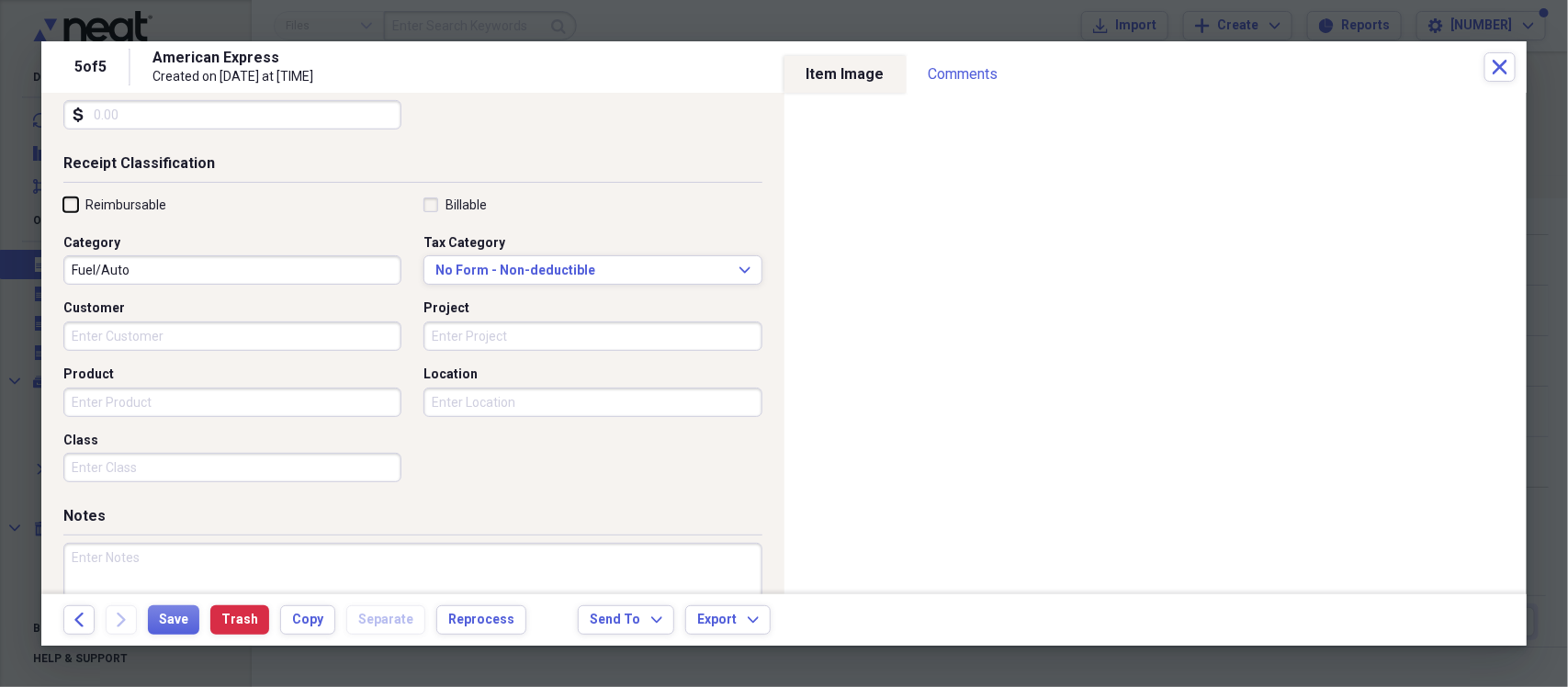click on "Reimbursable" at bounding box center (63, 204) 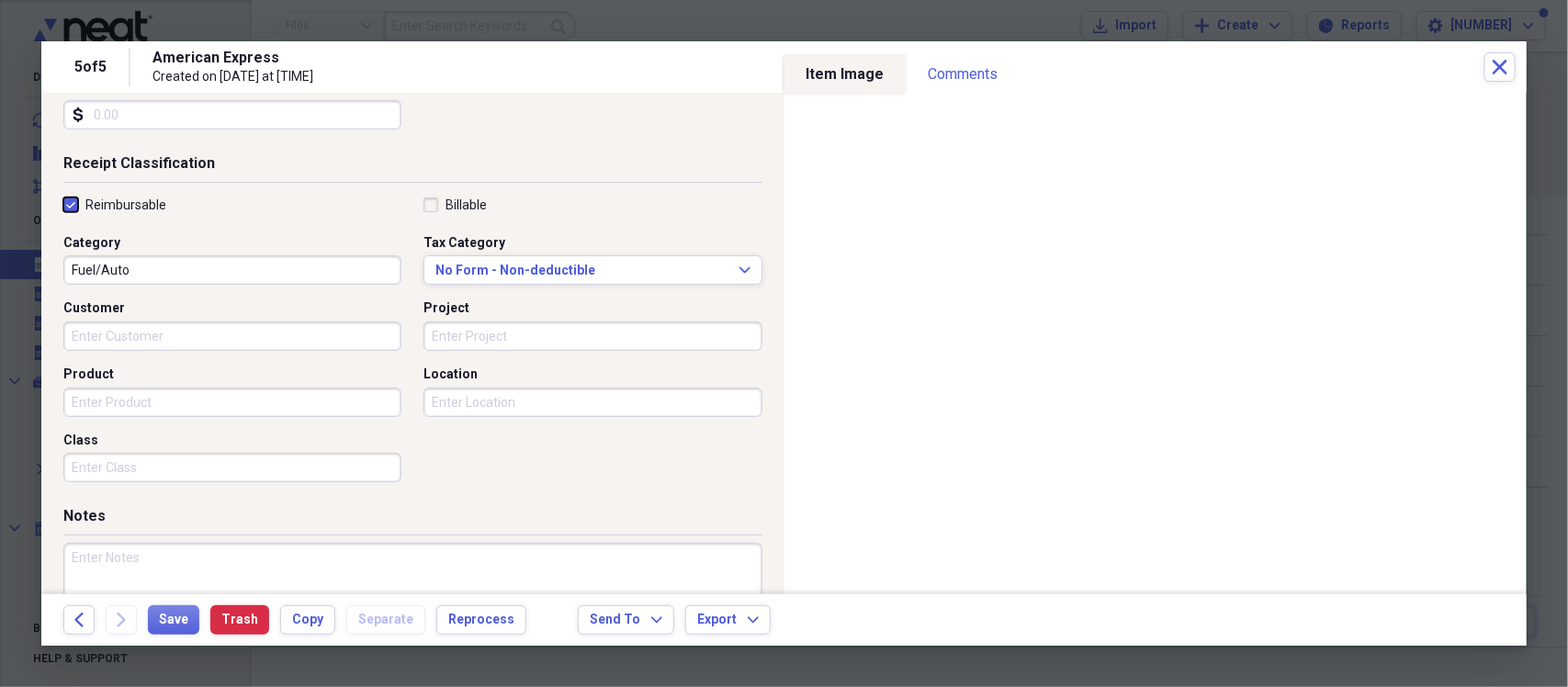 checkbox on "true" 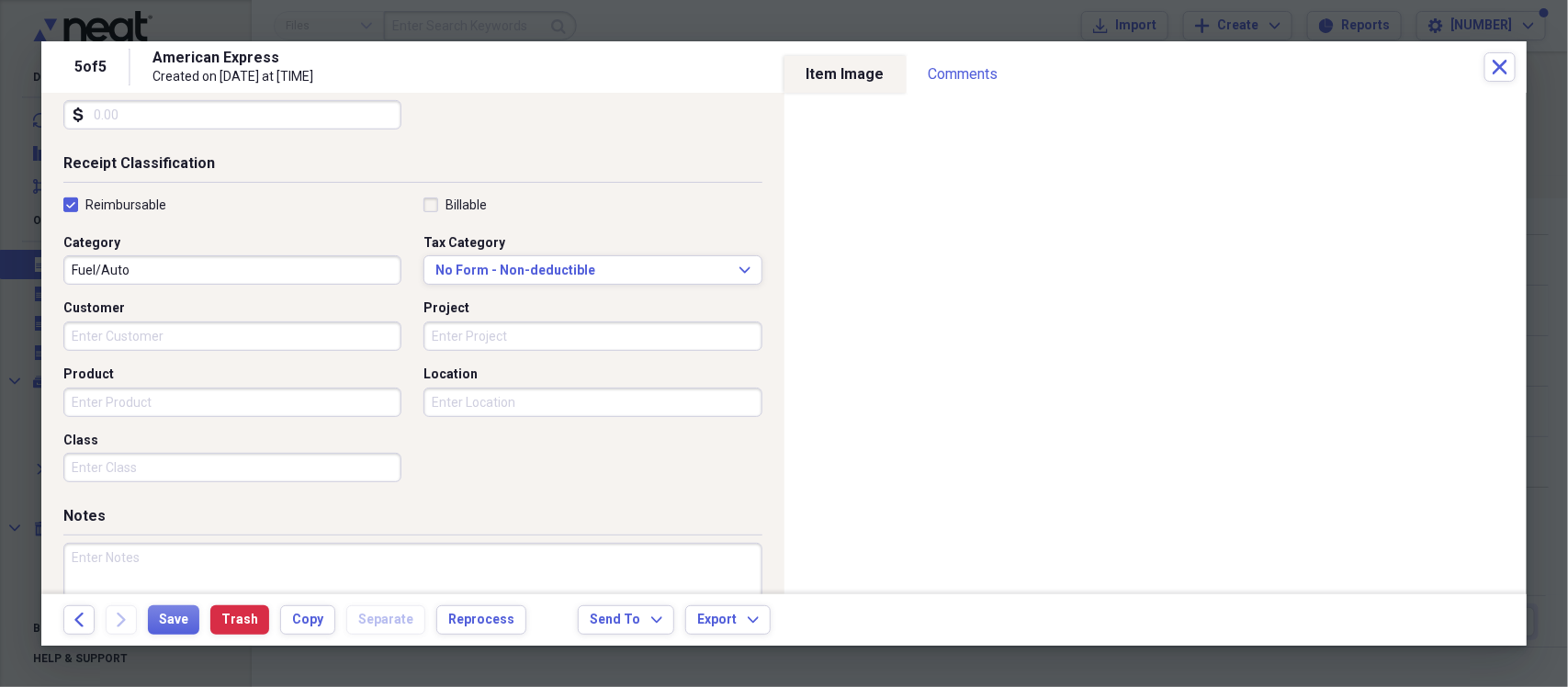 click at bounding box center [412, 603] 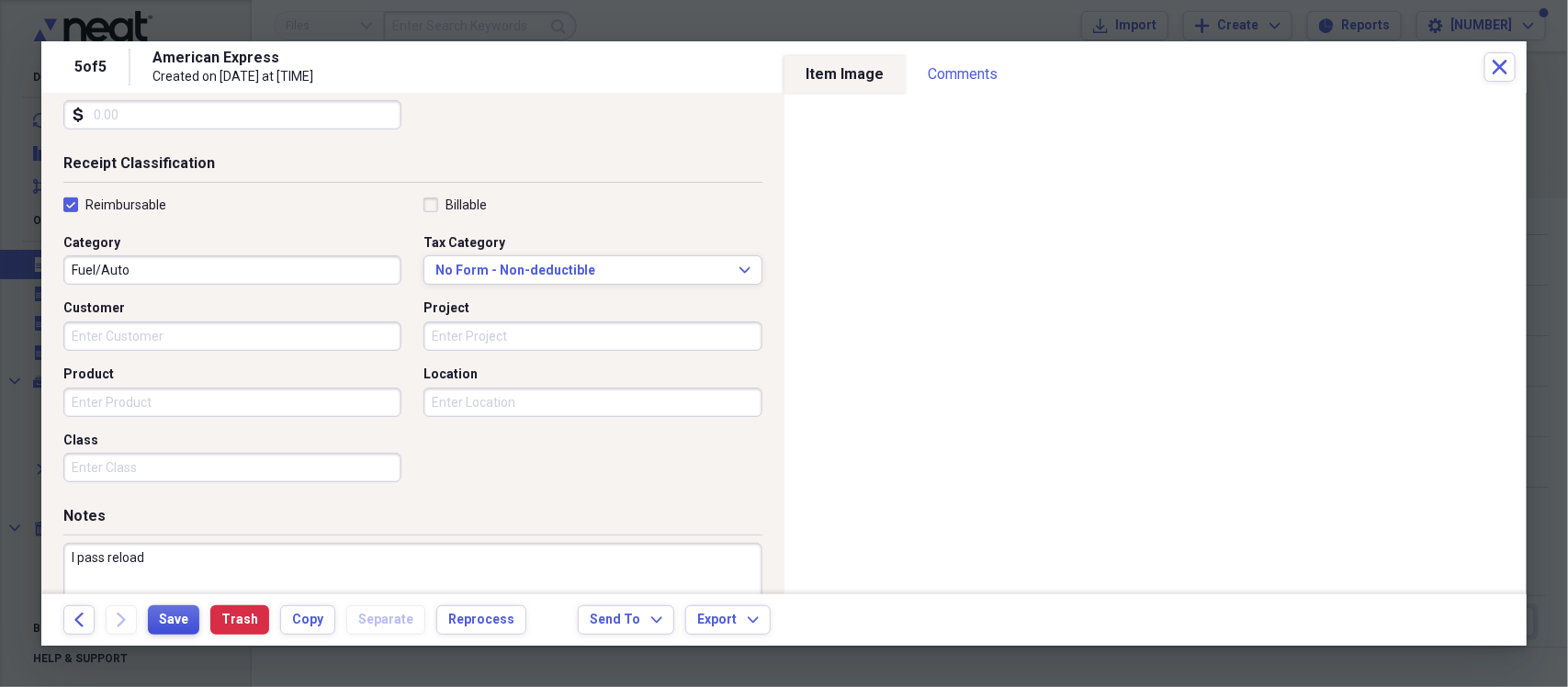 type on "I pass reload" 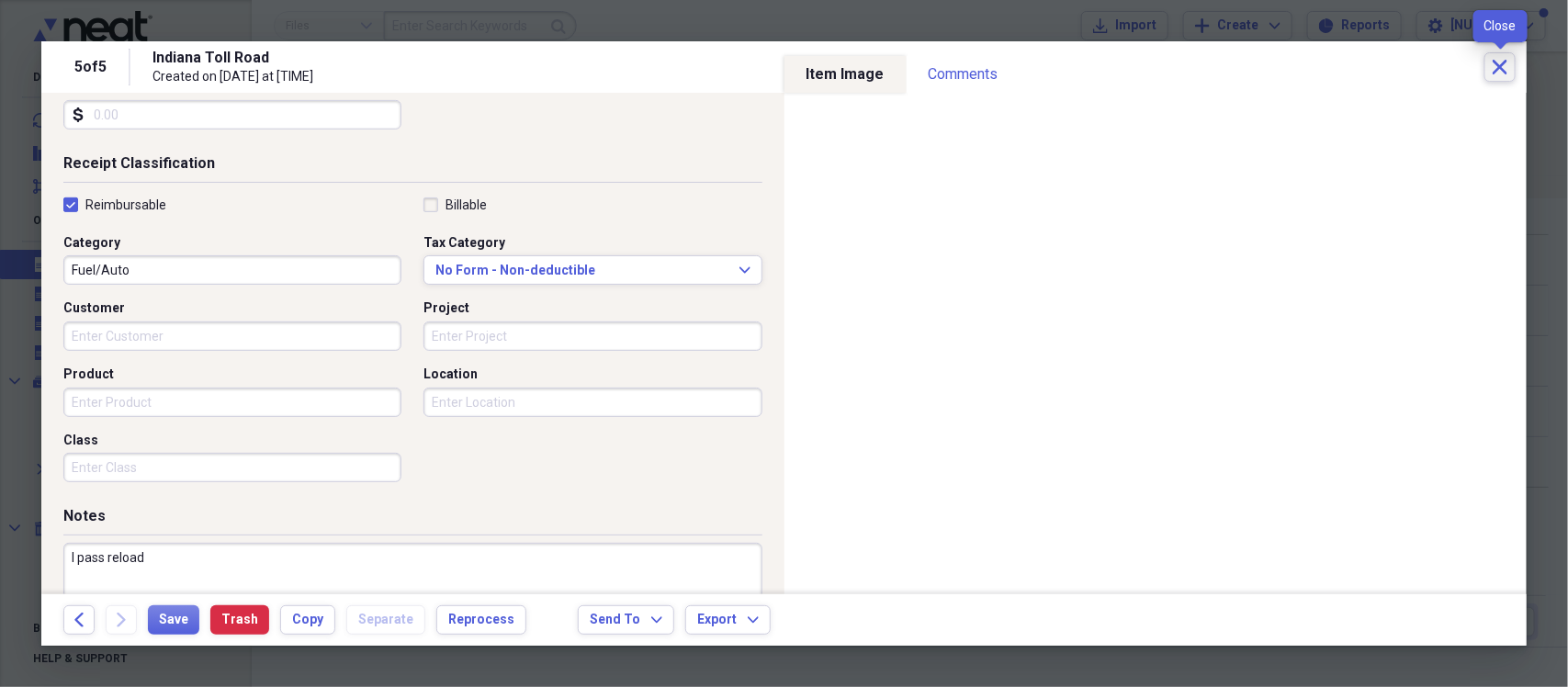 click on "Close" 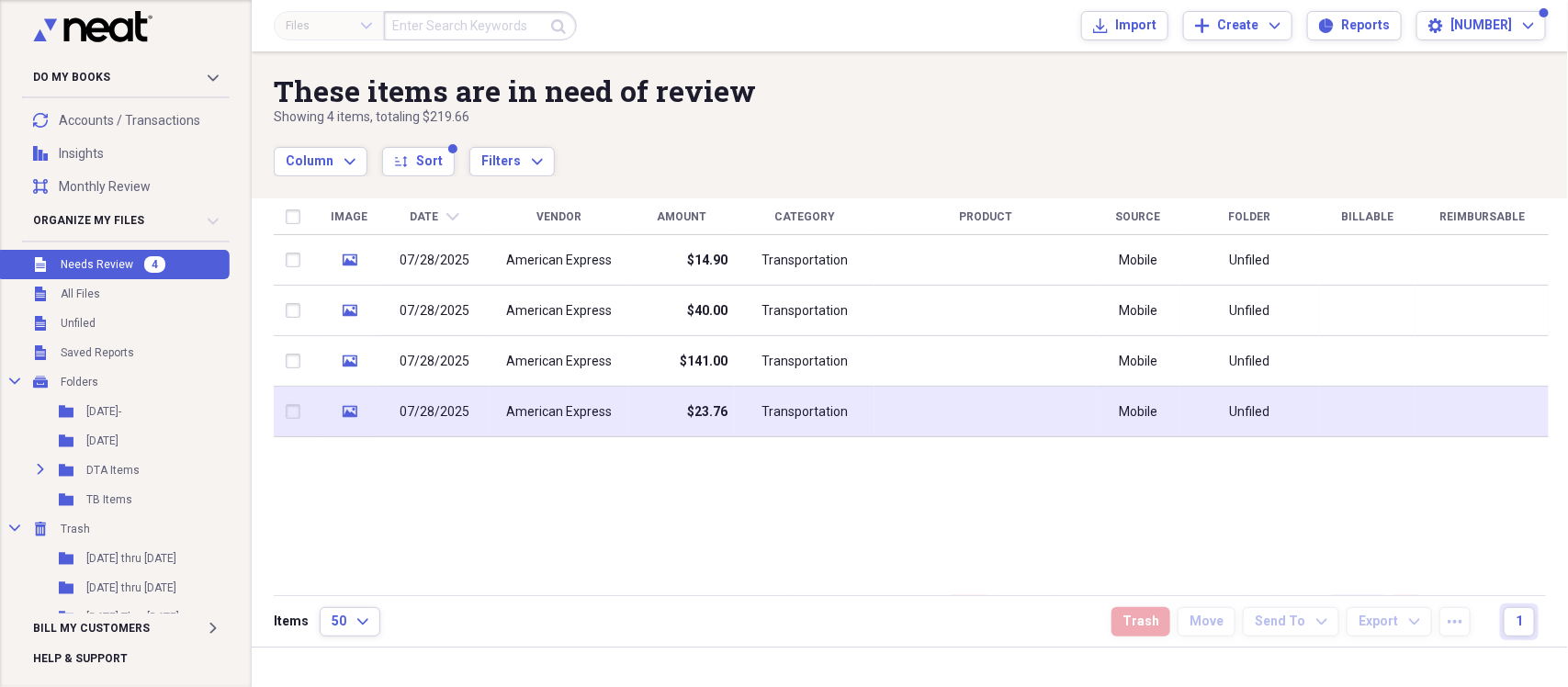 click on "American Express" at bounding box center [558, 412] 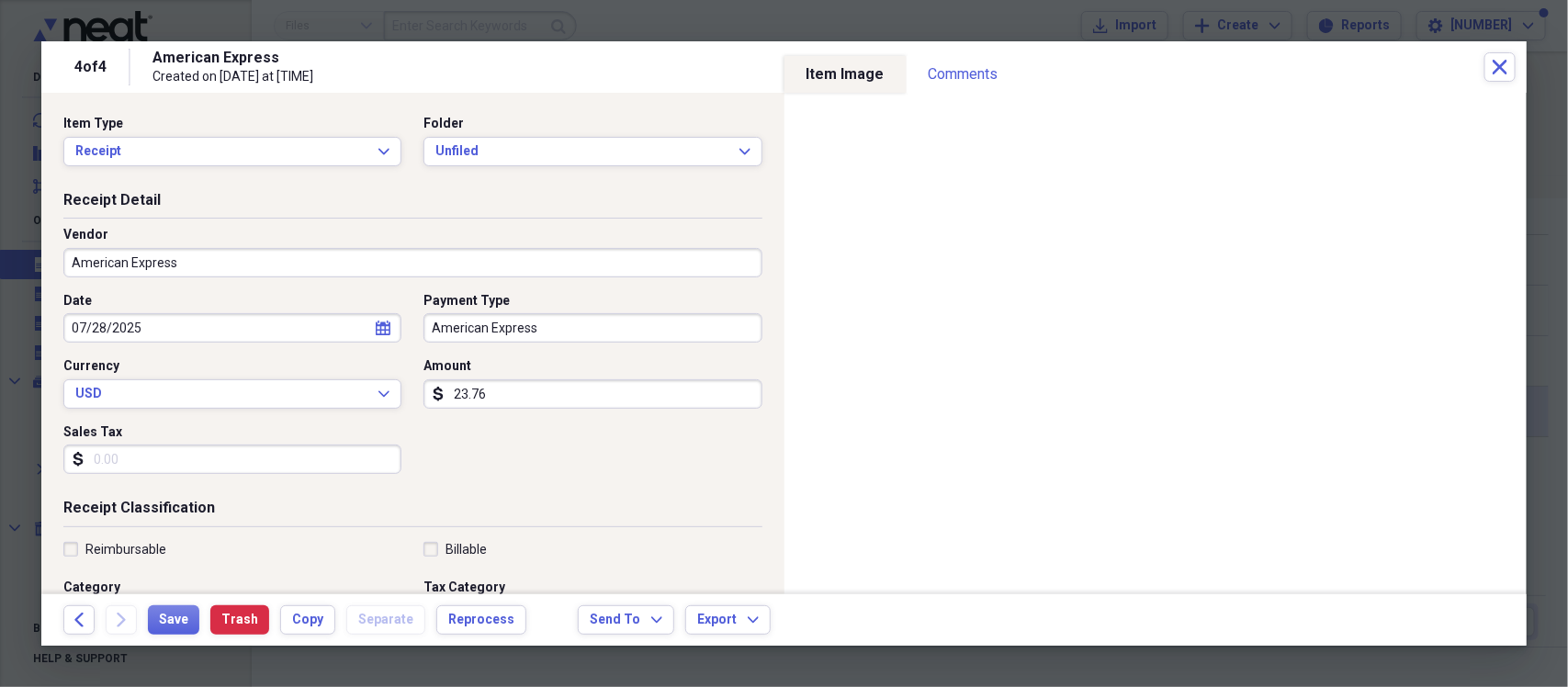 click on "Do My Books Collapse transactions Accounts / Transactions insights Insights reconciliation Monthly Review Organize My Files 4 Collapse Unfiled Needs Review 4 Unfiled All Files Unfiled Unfiled Unfiled Saved Reports Collapse My Cabinet Folders Add Folder Folder [DATE] Add Folder Folder [DATE] Add Folder Expand Folder DTA Items Add Folder Folder TB Items Add Folder Collapse Trash Trash Folder [DATE] thru [DATE] Folder [DATE] thru [DATE] Folder [DATE] Thru [DATE] Folder [DATE] Folder [DATE] Folder [DATE] Thru [DATE] Folder [DATE] Thru [DATE] Folder [DATE] & [DATE] Folder [DATE] & [DATE] Folder [DATE] & Week of [DATE] Folder [DATE] Thru [DATE] Folder [DATE] thru [DATE] Folder [DATE] Thru [DATE] Folder [DATE] Thru [DATE] Folder [DATE] Folder TB Items Folder Week of [DATE] Folder Week of [DATE] Folder Week of [DATE] Folder Week of [DATE] Expand Folder Week of [DATE] Rev 1 Folder Week of [DATE] Folder Week of [DATE] Folder Week of [DATE] Folder Week of [DATE] Folder" at bounding box center [784, 344] 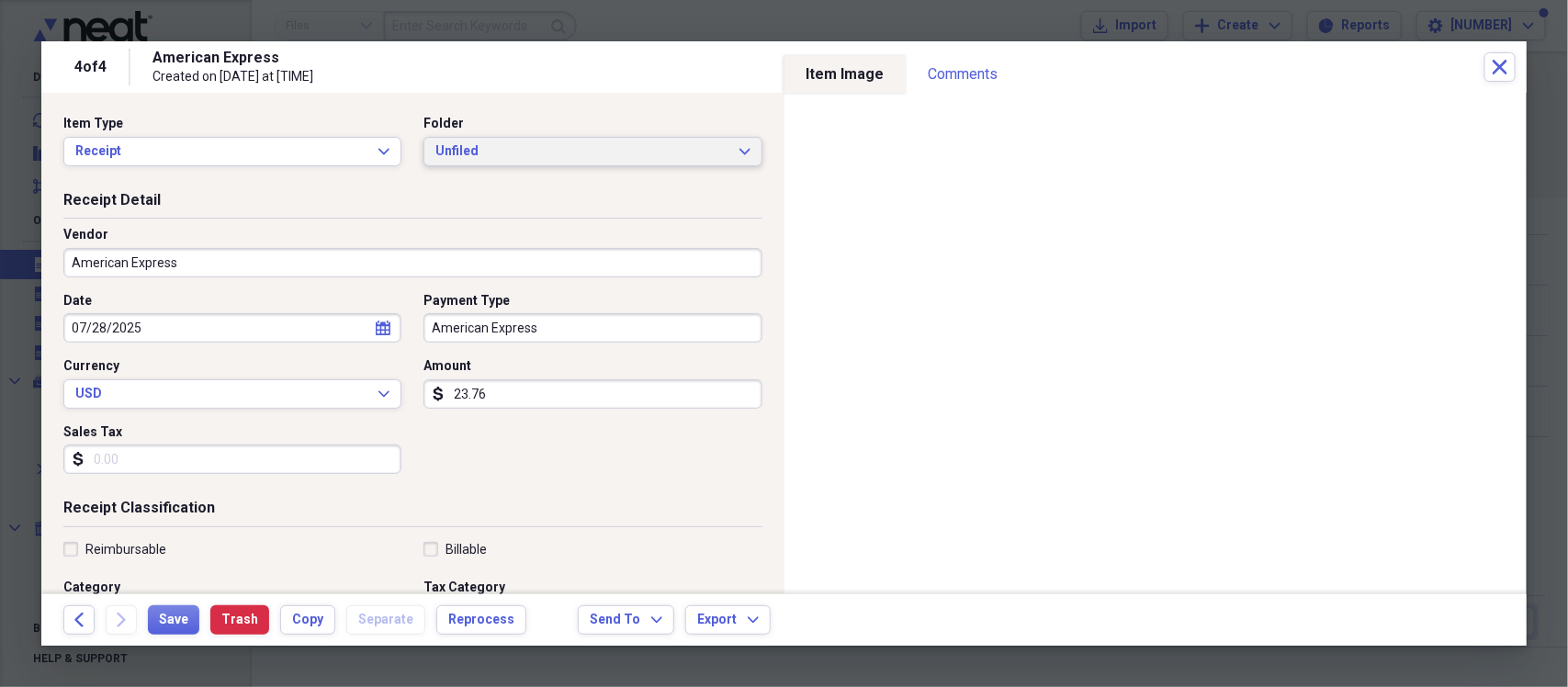 click on "Unfiled" at bounding box center [581, 152] 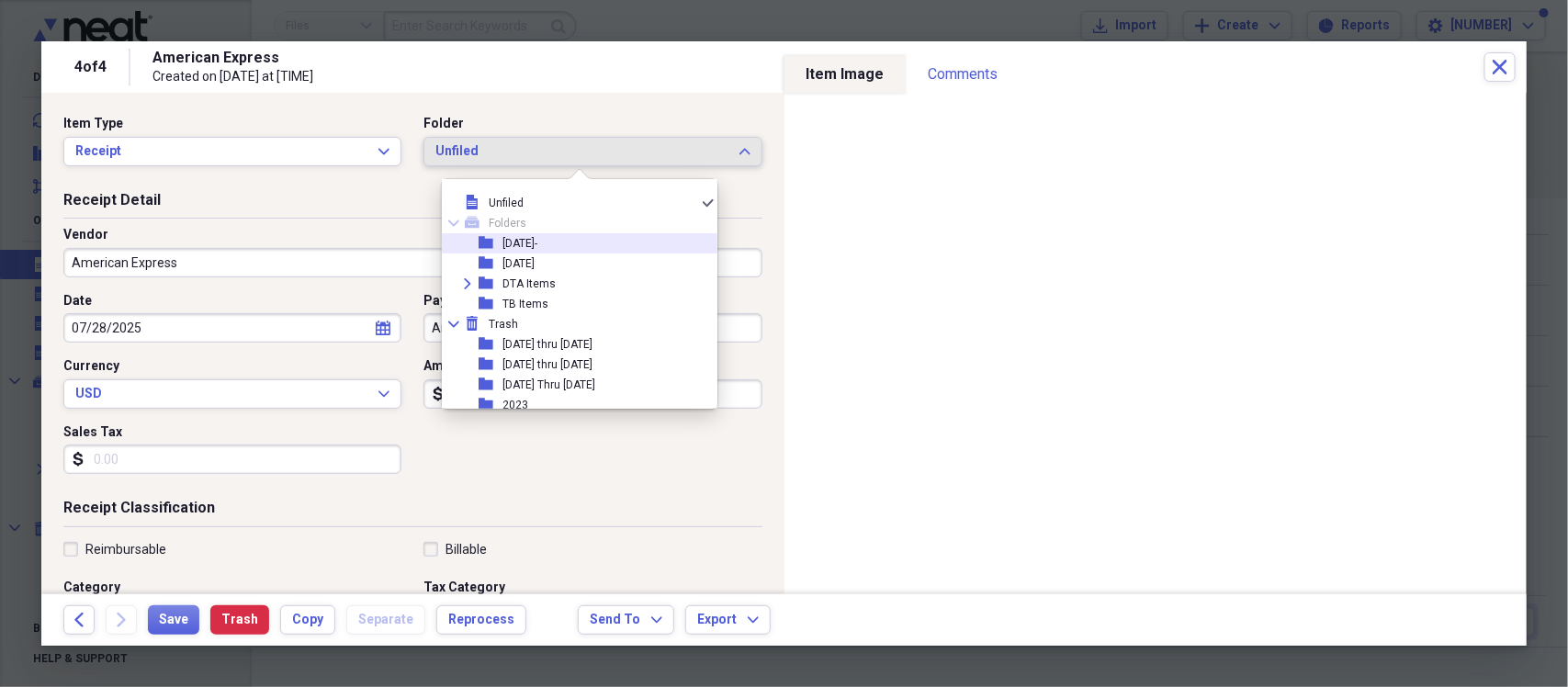 click on "[DATE]-" at bounding box center [520, 243] 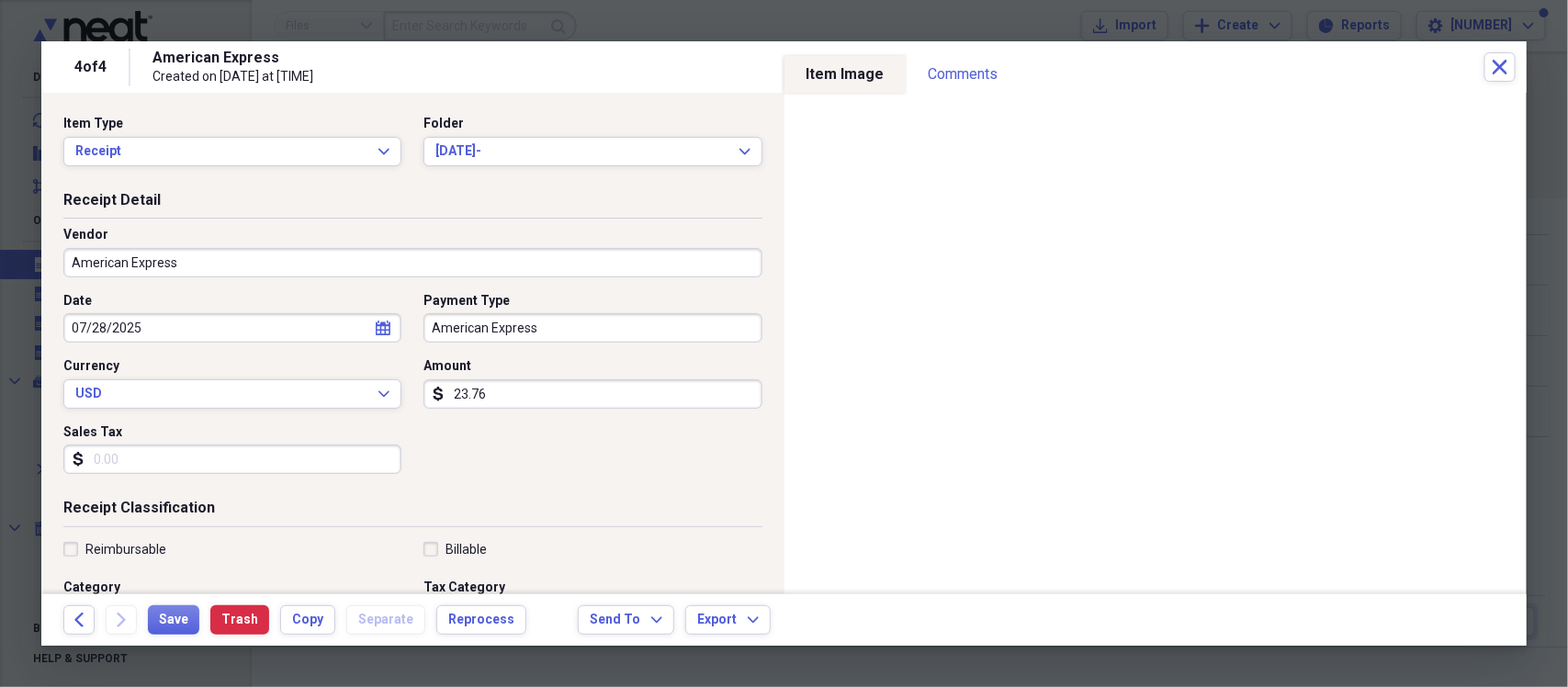 click on "calendar Calendar" at bounding box center [383, 328] 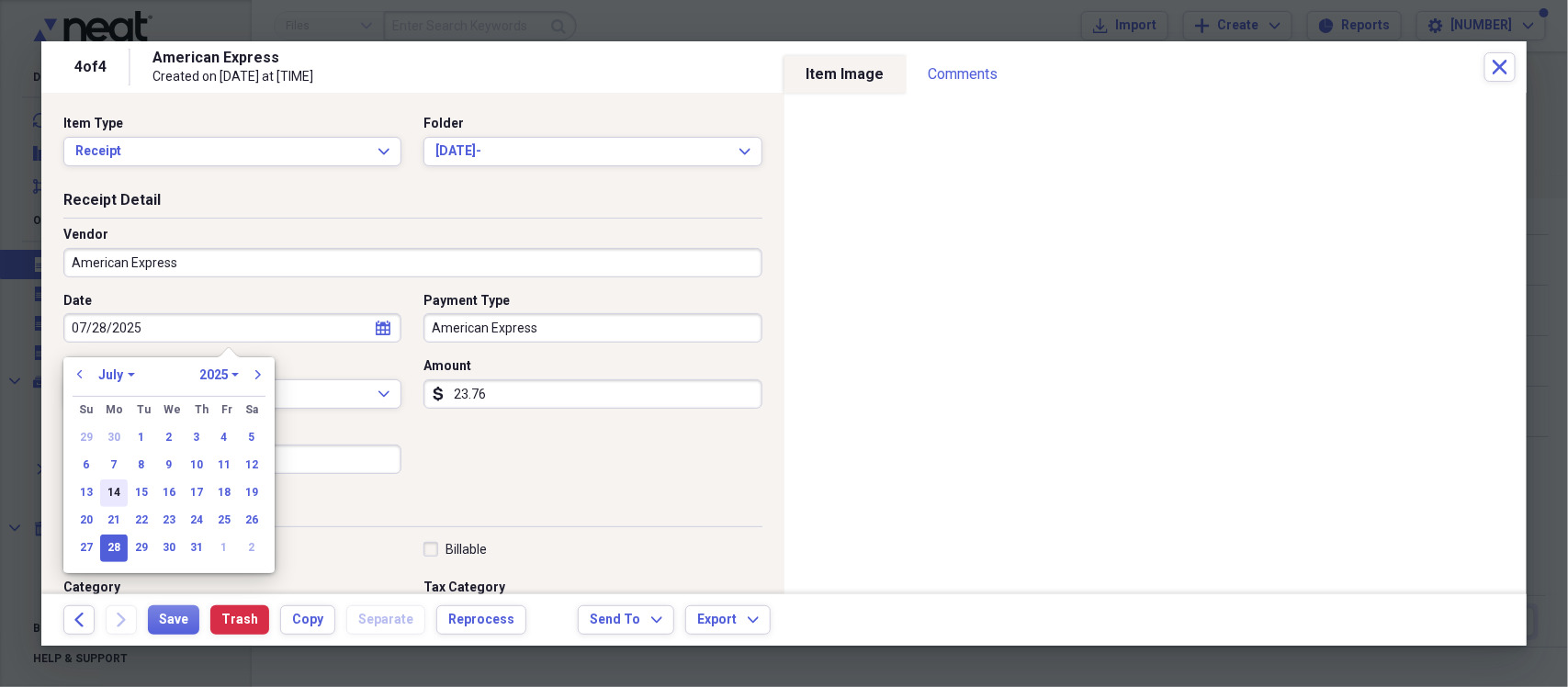 click on "14" at bounding box center (114, 493) 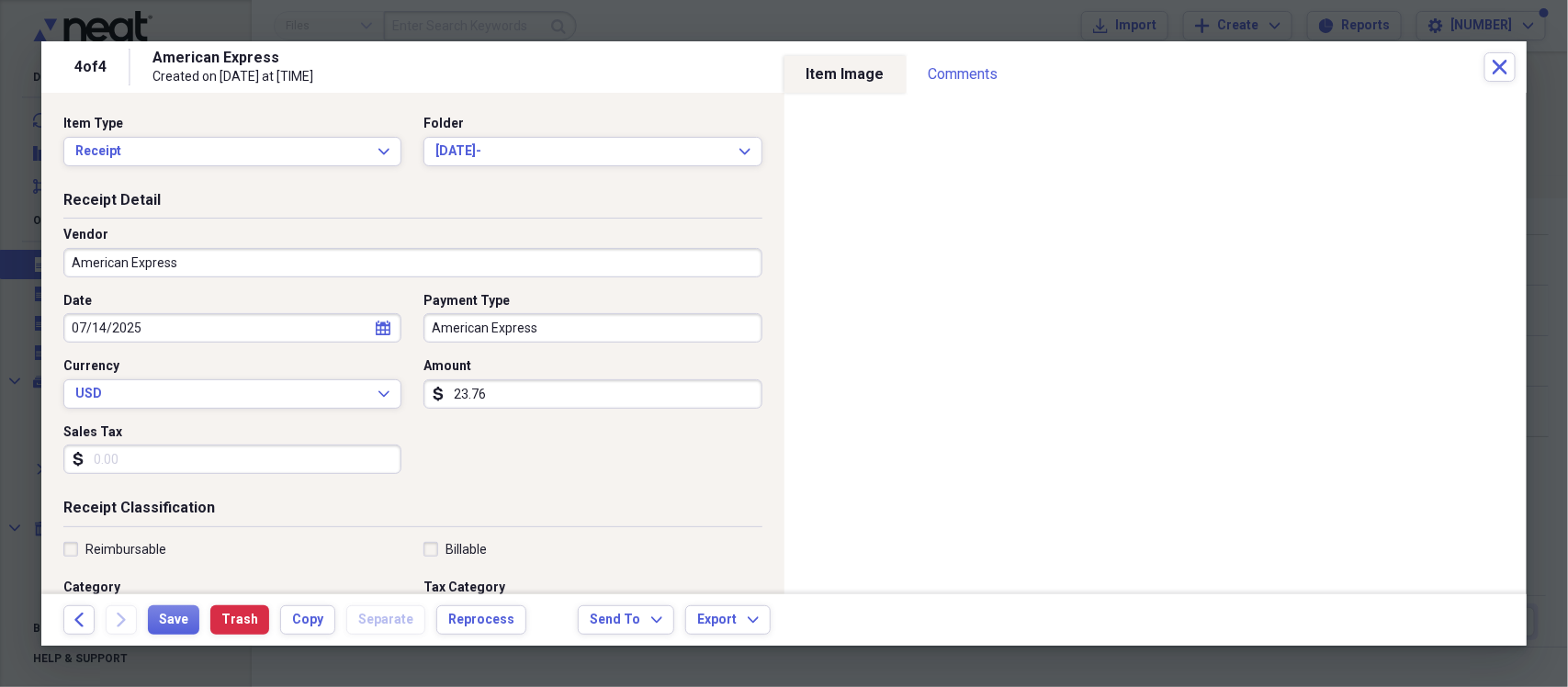 click on "American Express" at bounding box center [412, 263] 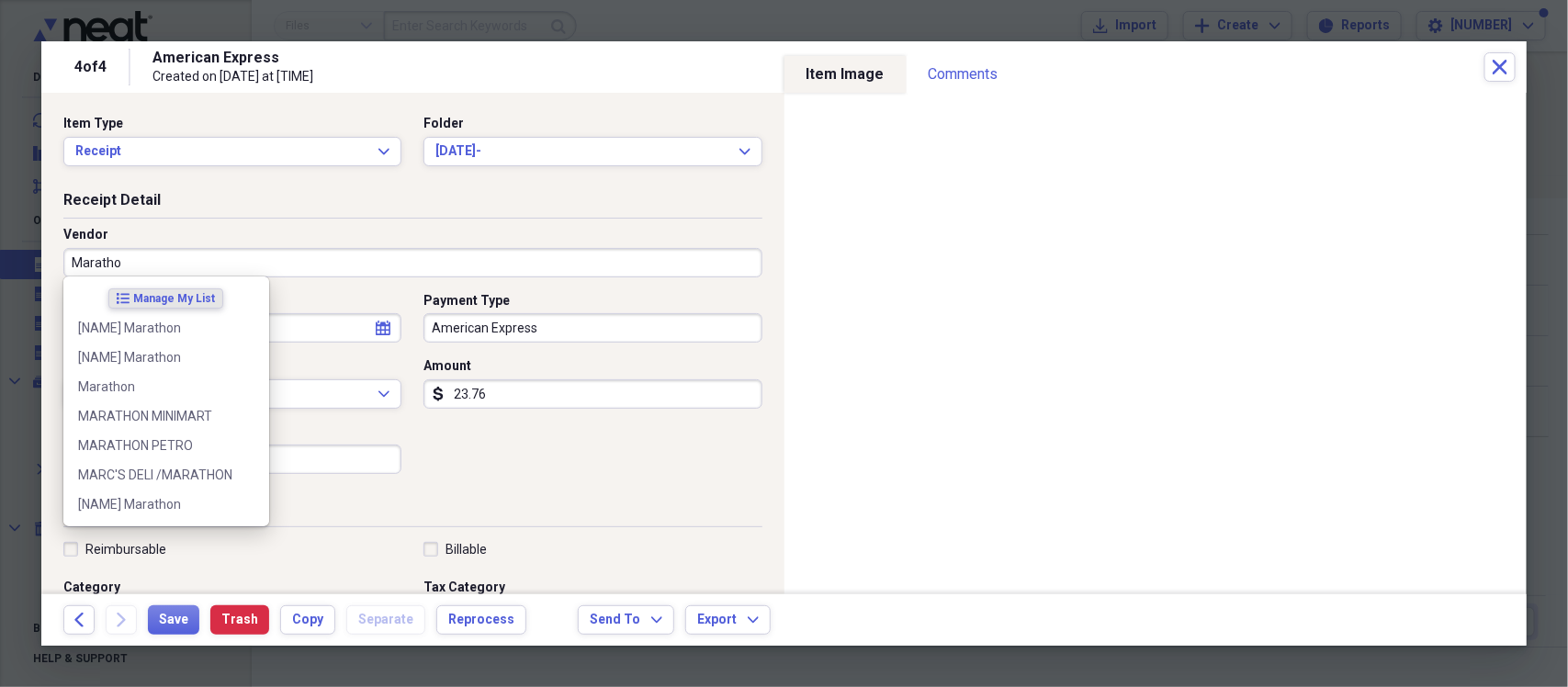 type on "Marathon" 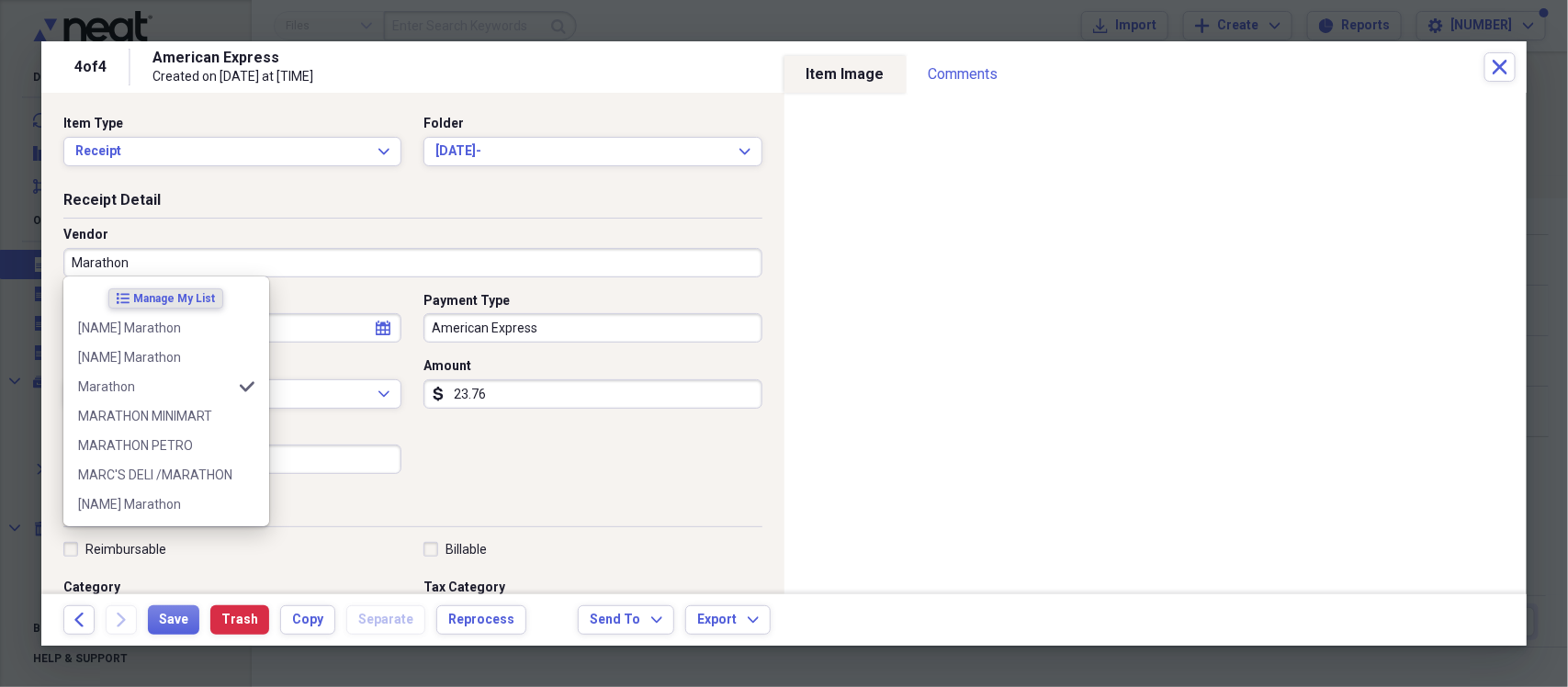 type on "Fuel/Auto" 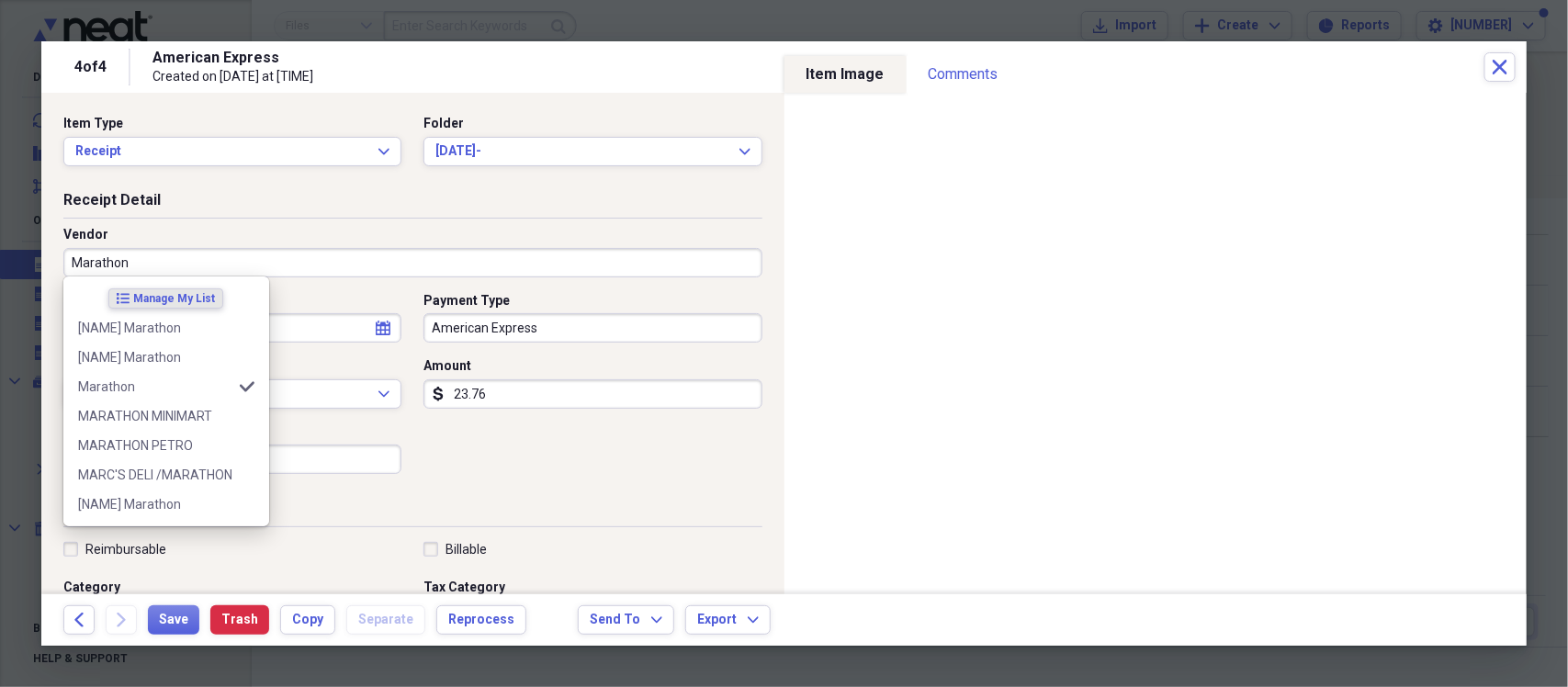 type on "Marathon" 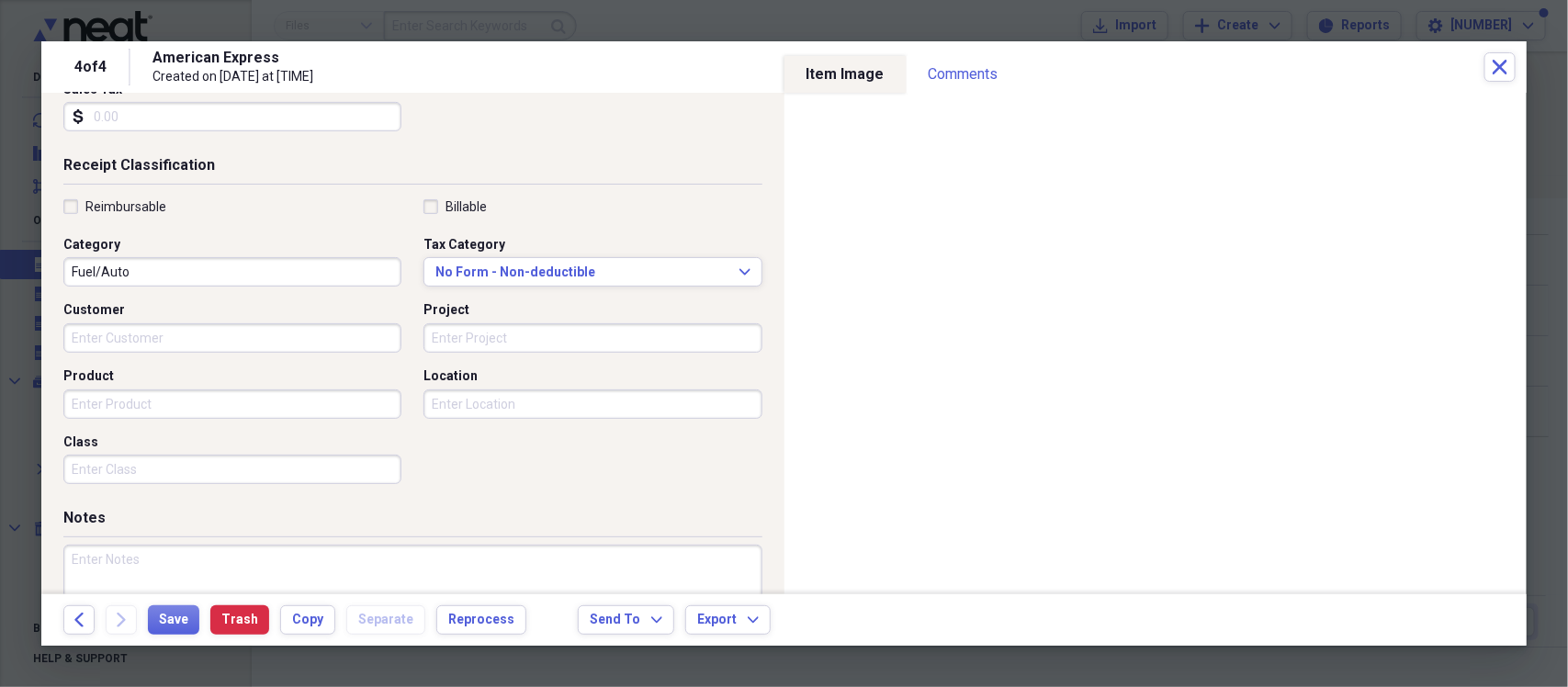scroll, scrollTop: 344, scrollLeft: 0, axis: vertical 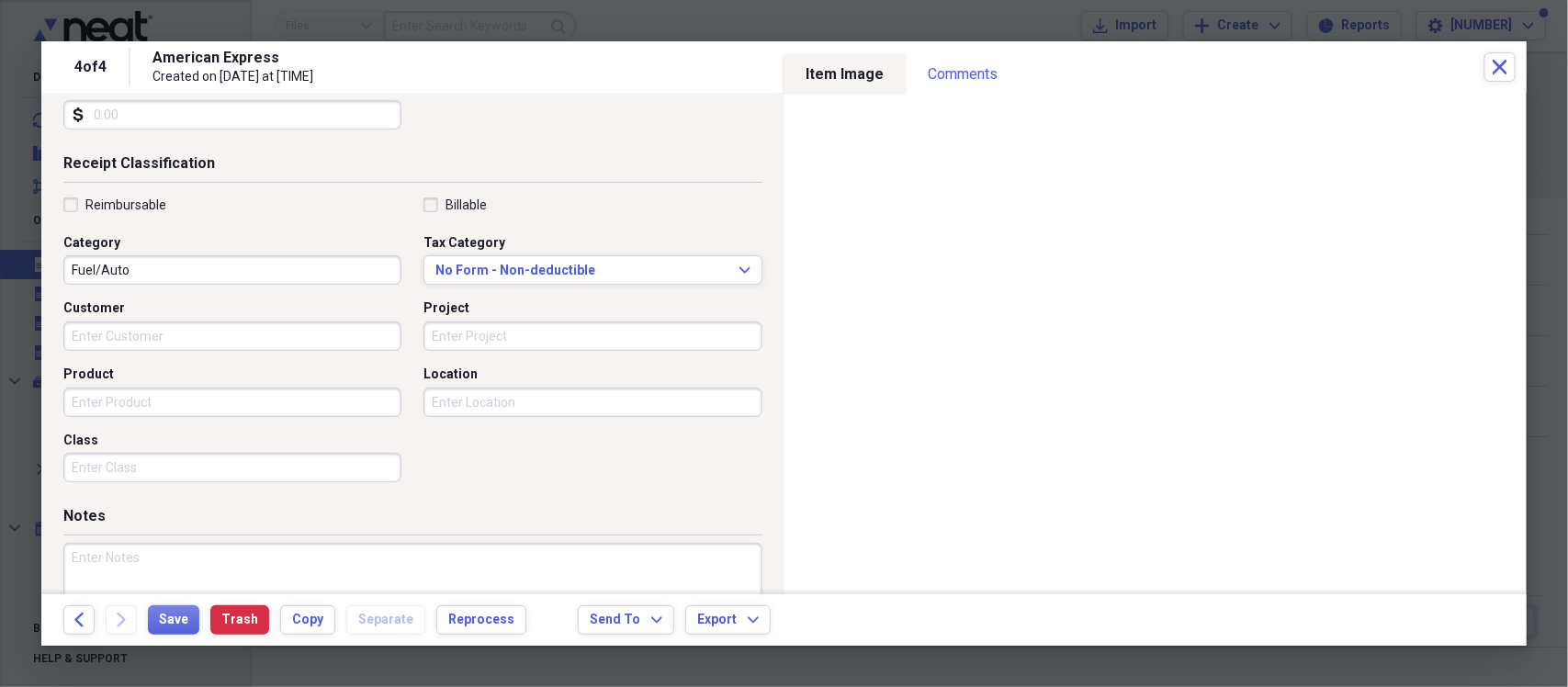 click on "Reimbursable" at bounding box center [115, 205] 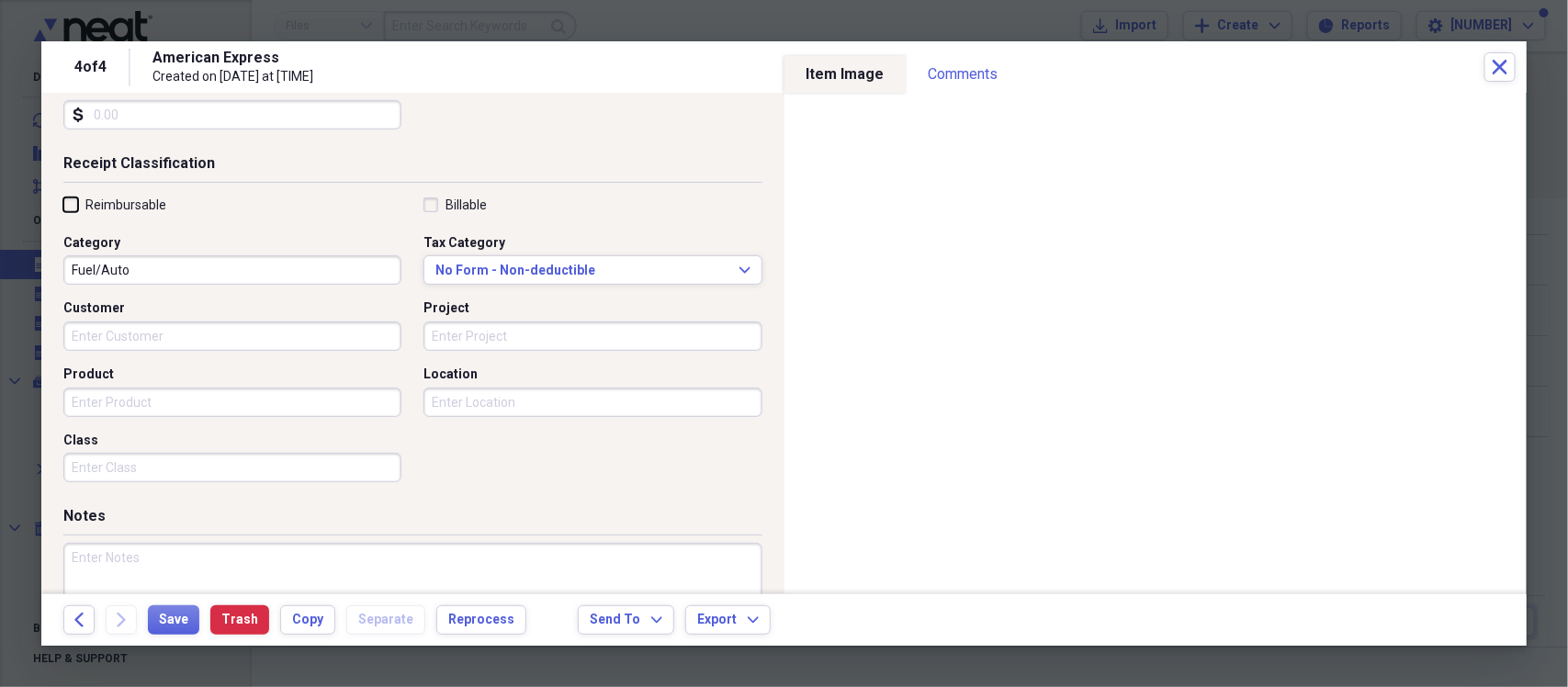 click on "Reimbursable" at bounding box center (63, 204) 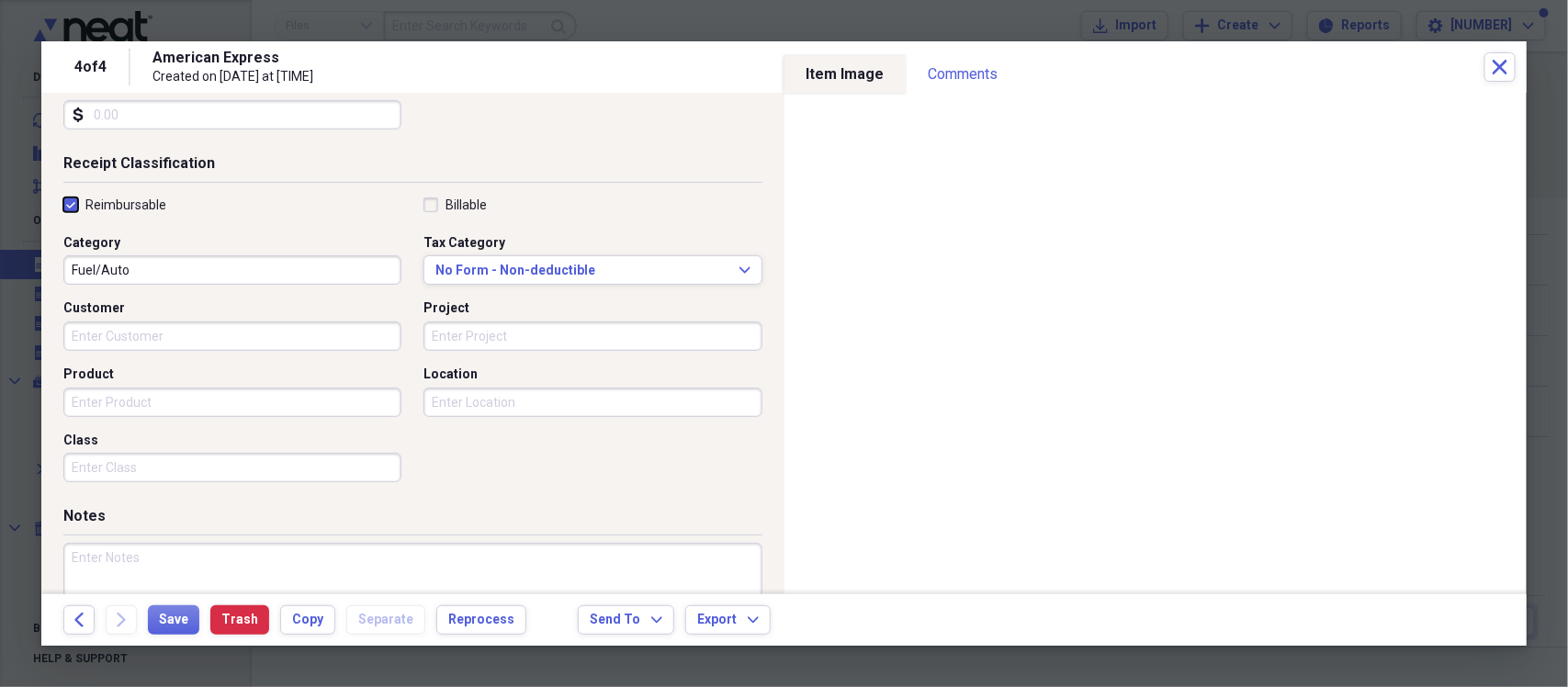 checkbox on "true" 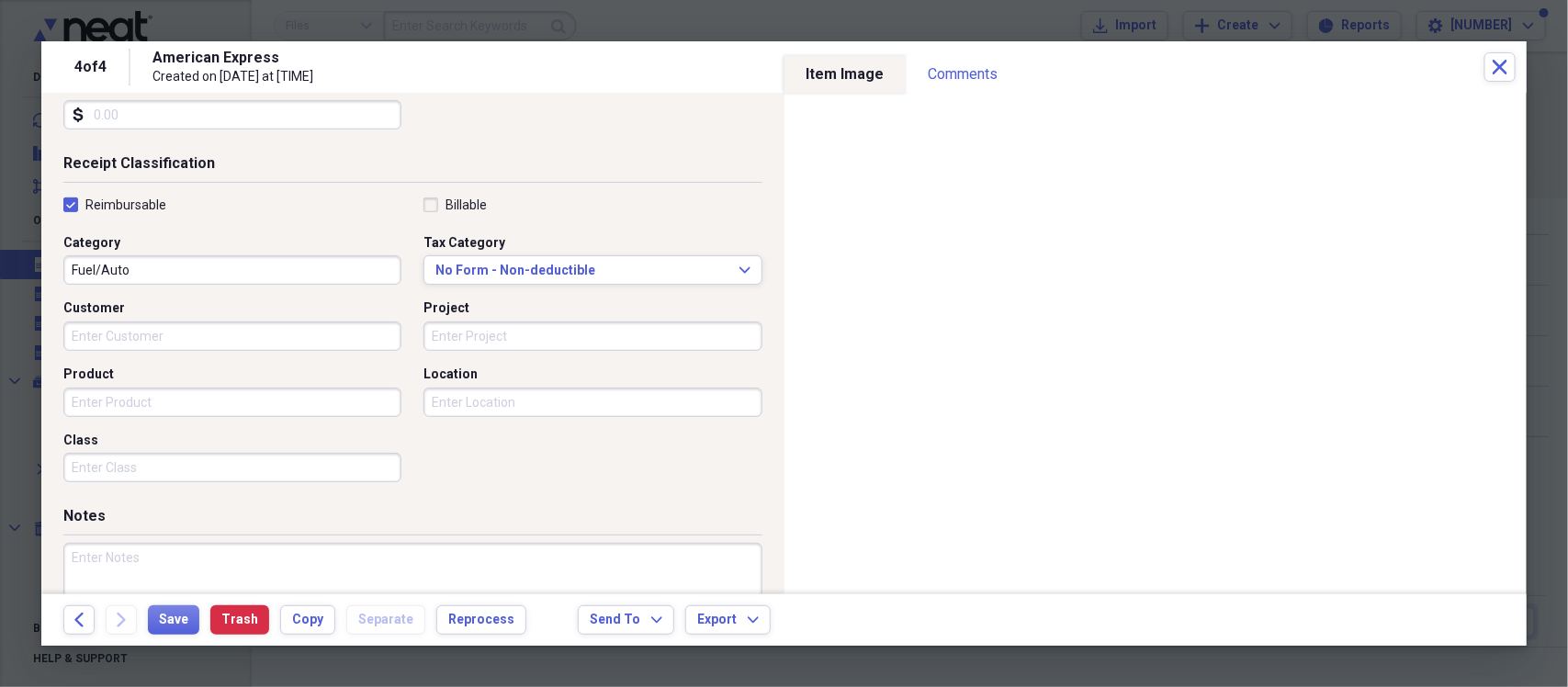 click at bounding box center (412, 603) 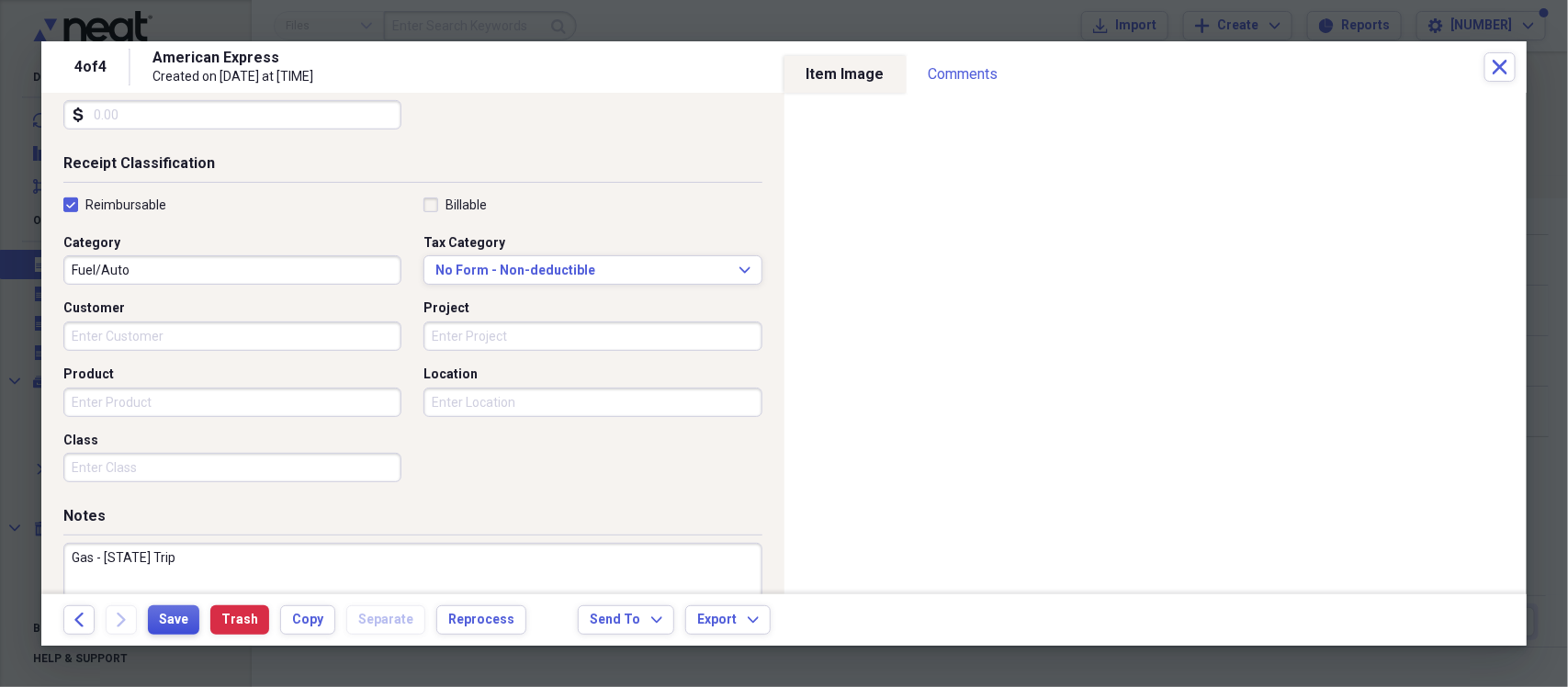 type on "Gas - [STATE] Trip" 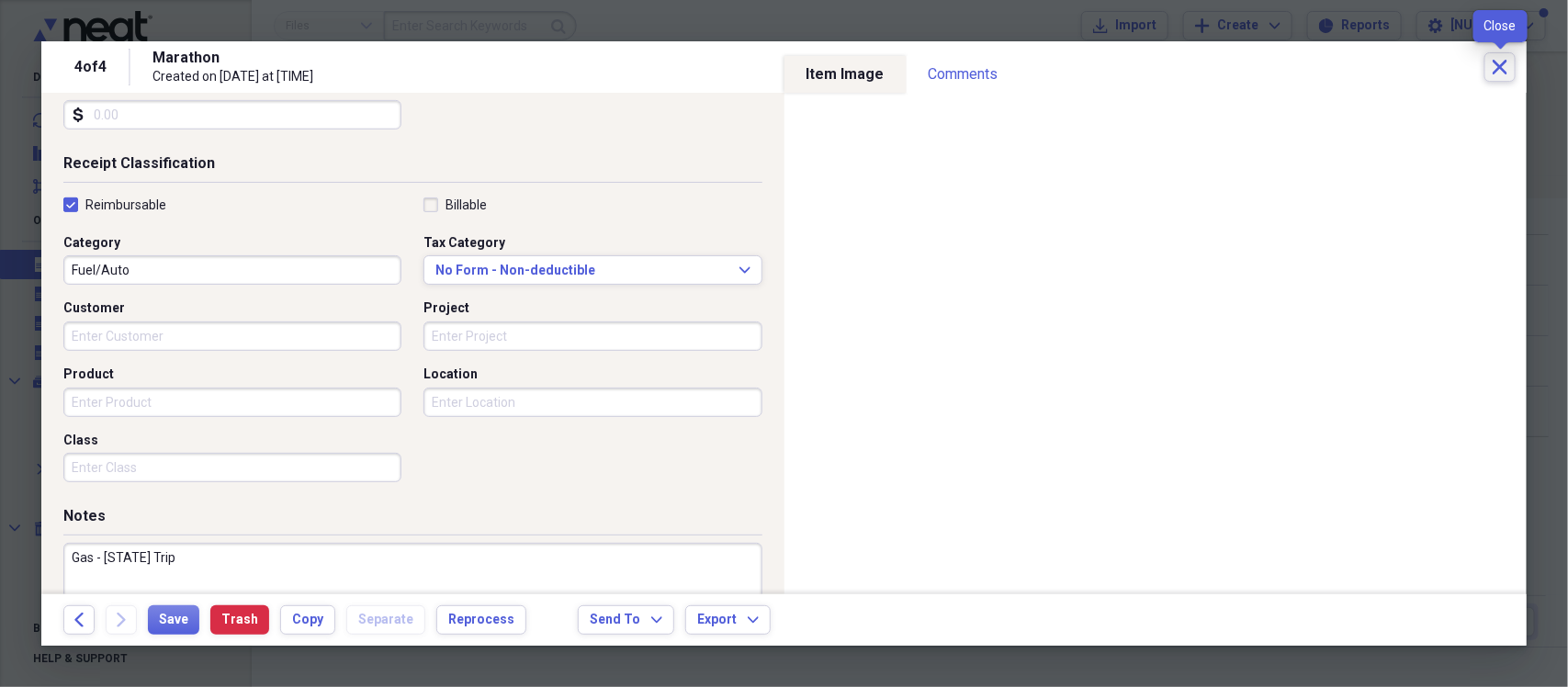 click on "Close" 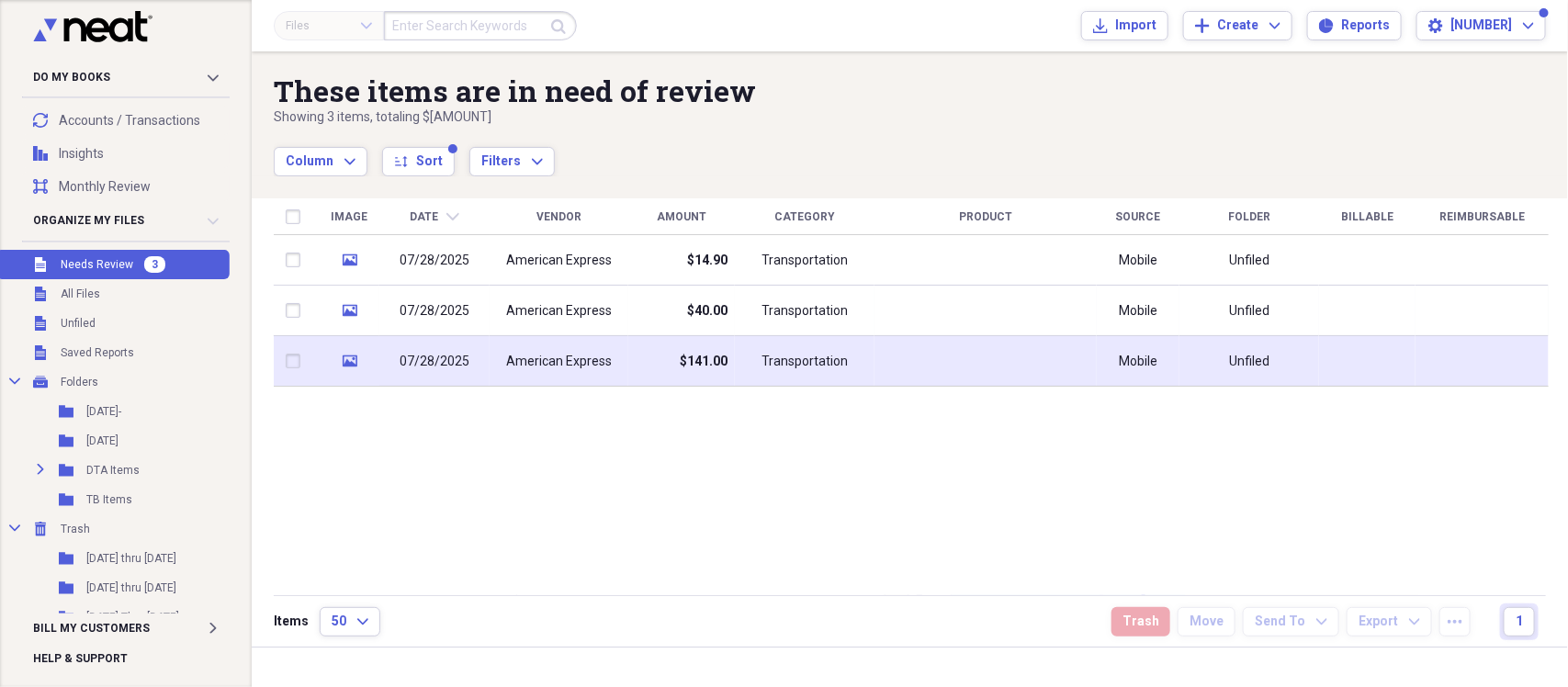 click on "American Express" at bounding box center [558, 362] 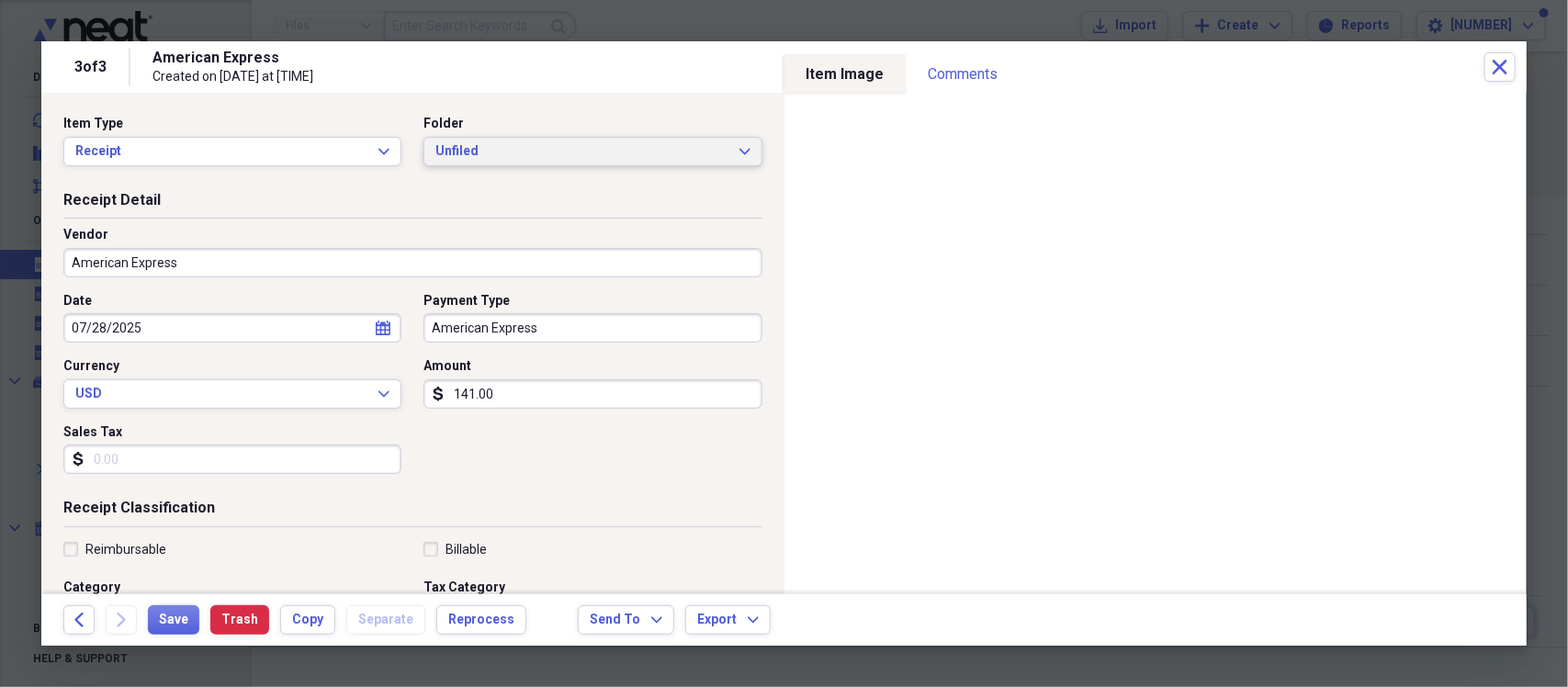 click on "Unfiled" at bounding box center (581, 152) 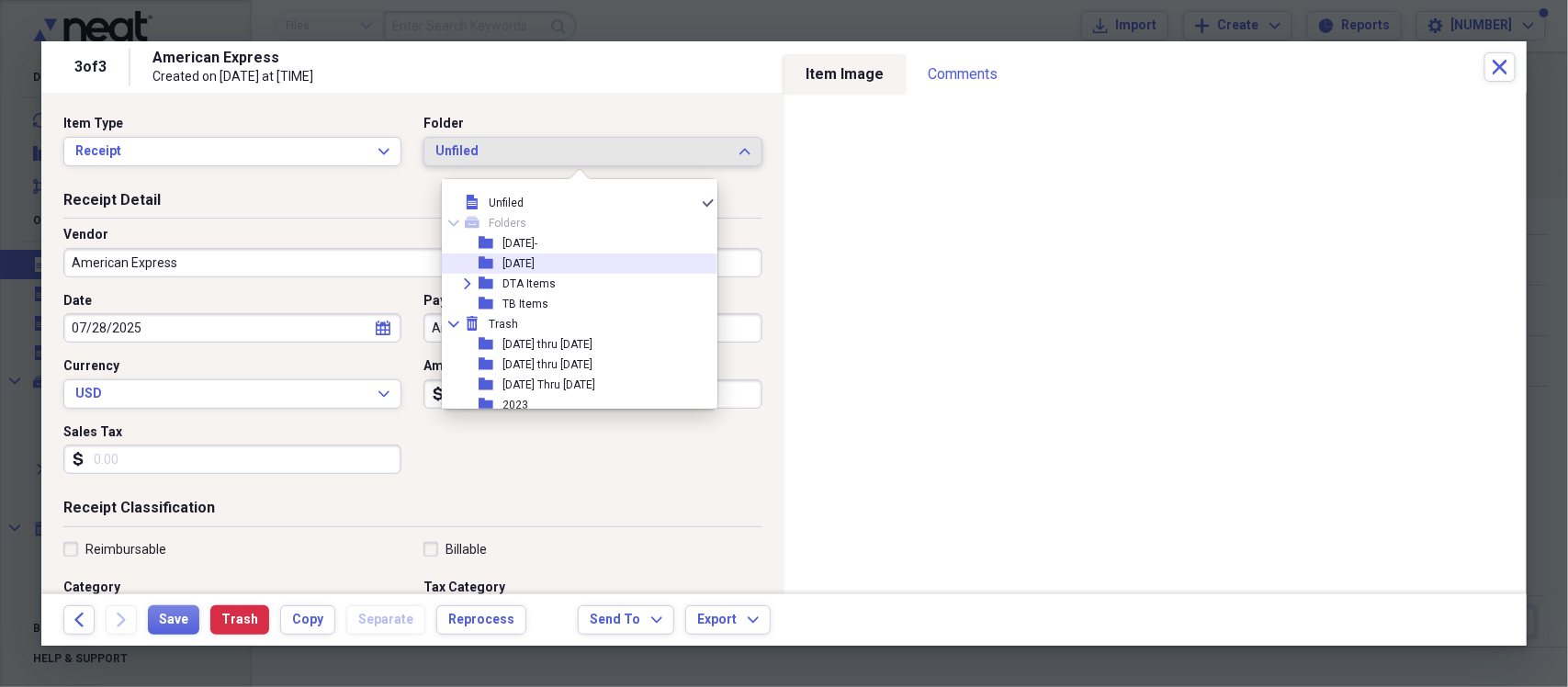 click on "[DATE]" at bounding box center [518, 264] 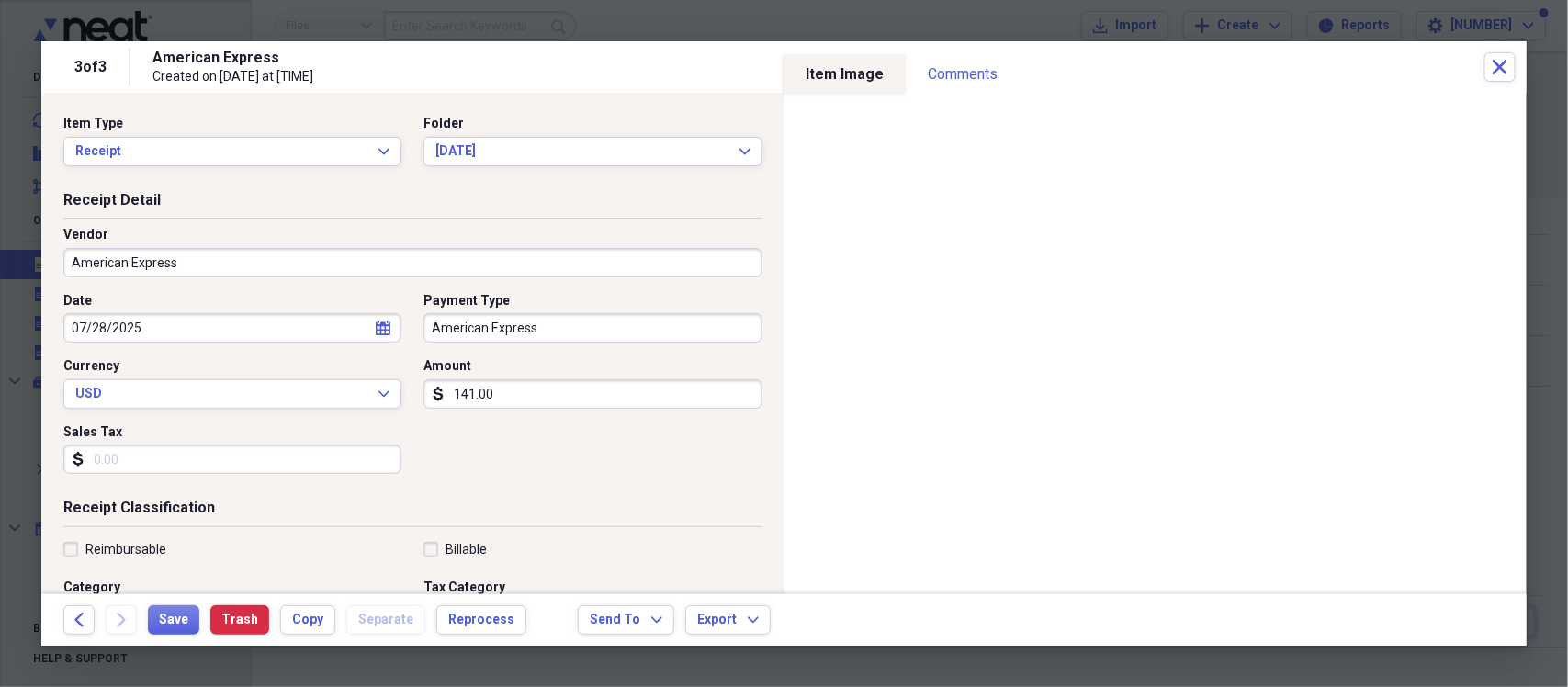 click on "American Express" at bounding box center [412, 263] 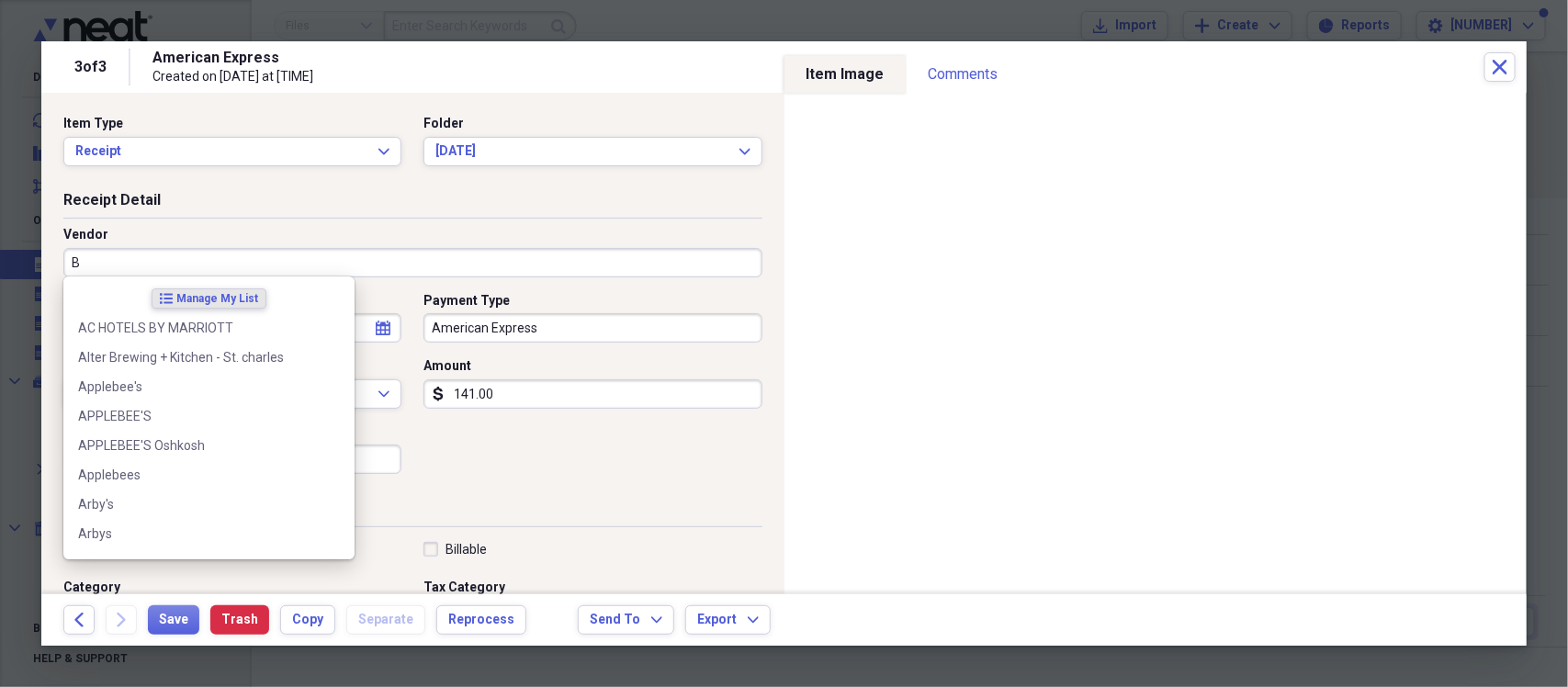 type on "BP" 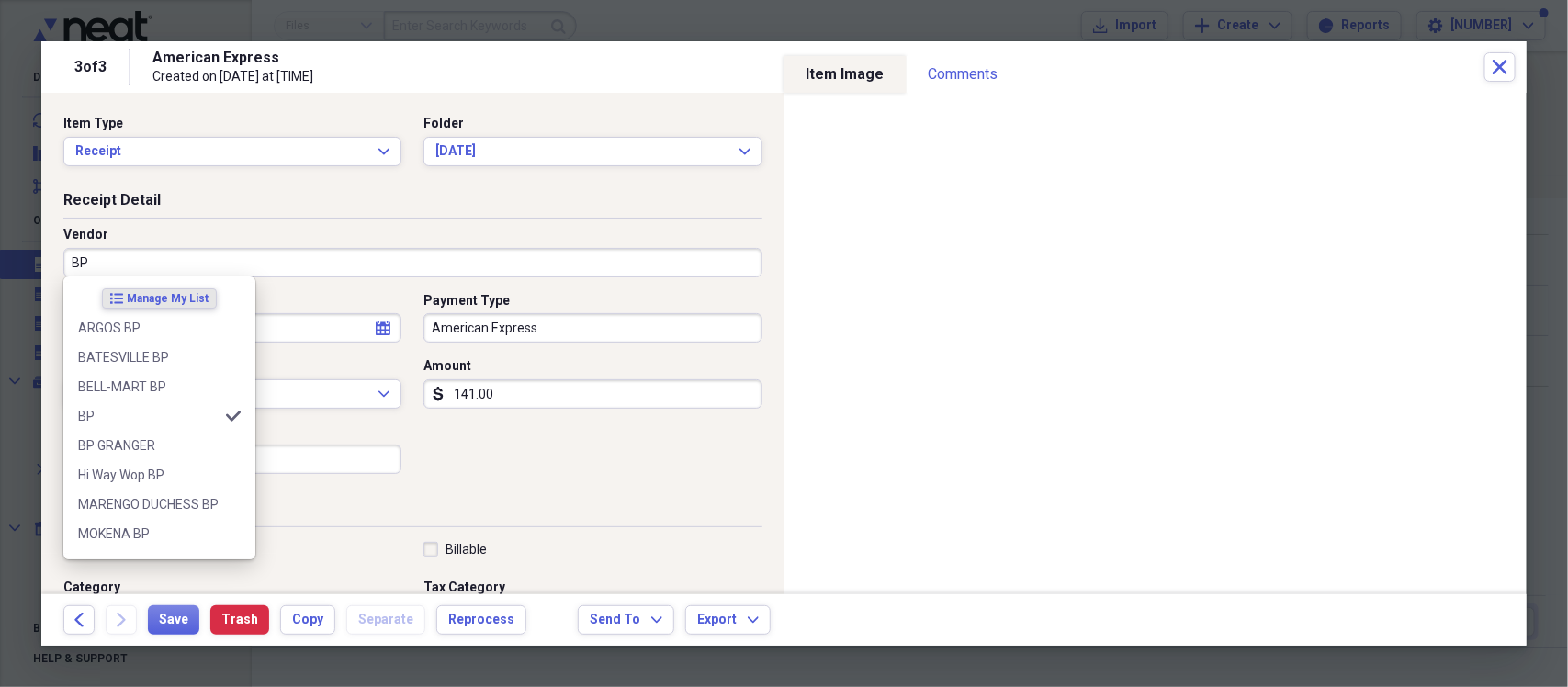 type on "Fuel/Auto" 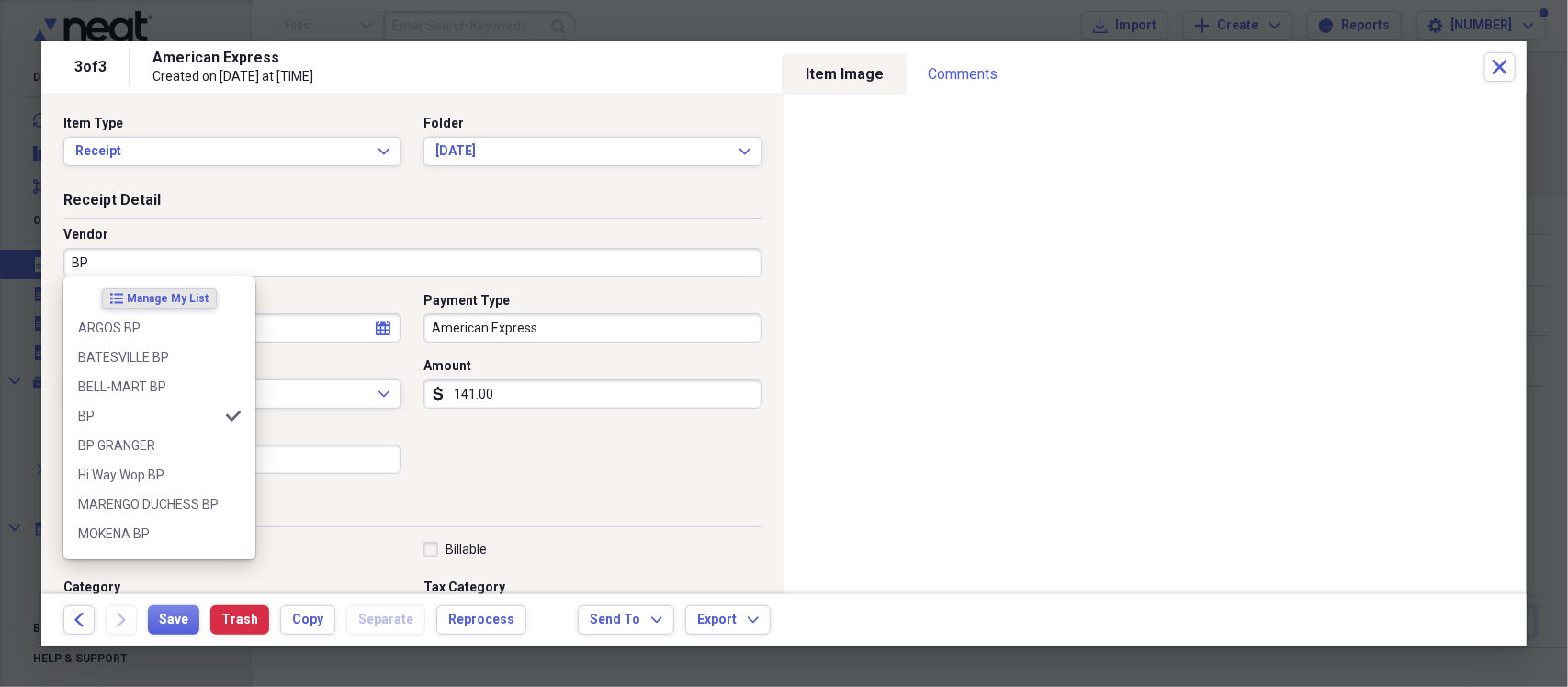 type on "BP" 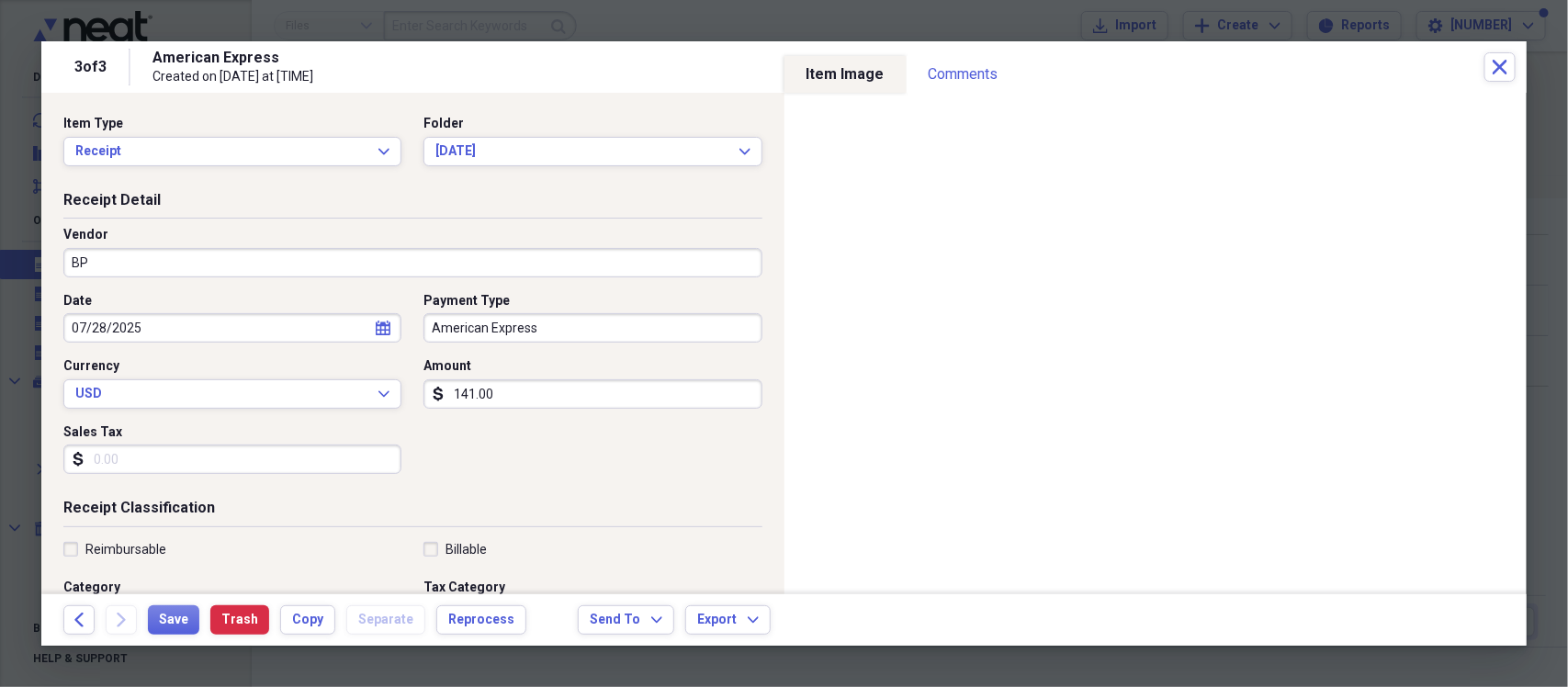 click on "Date [DATE] calendar Calendar Payment Type [CARD_TYPE] Currency [CURRENCY] Expand Amount dollar-sign [AMOUNT] Sales Tax dollar-sign" at bounding box center (412, 344) 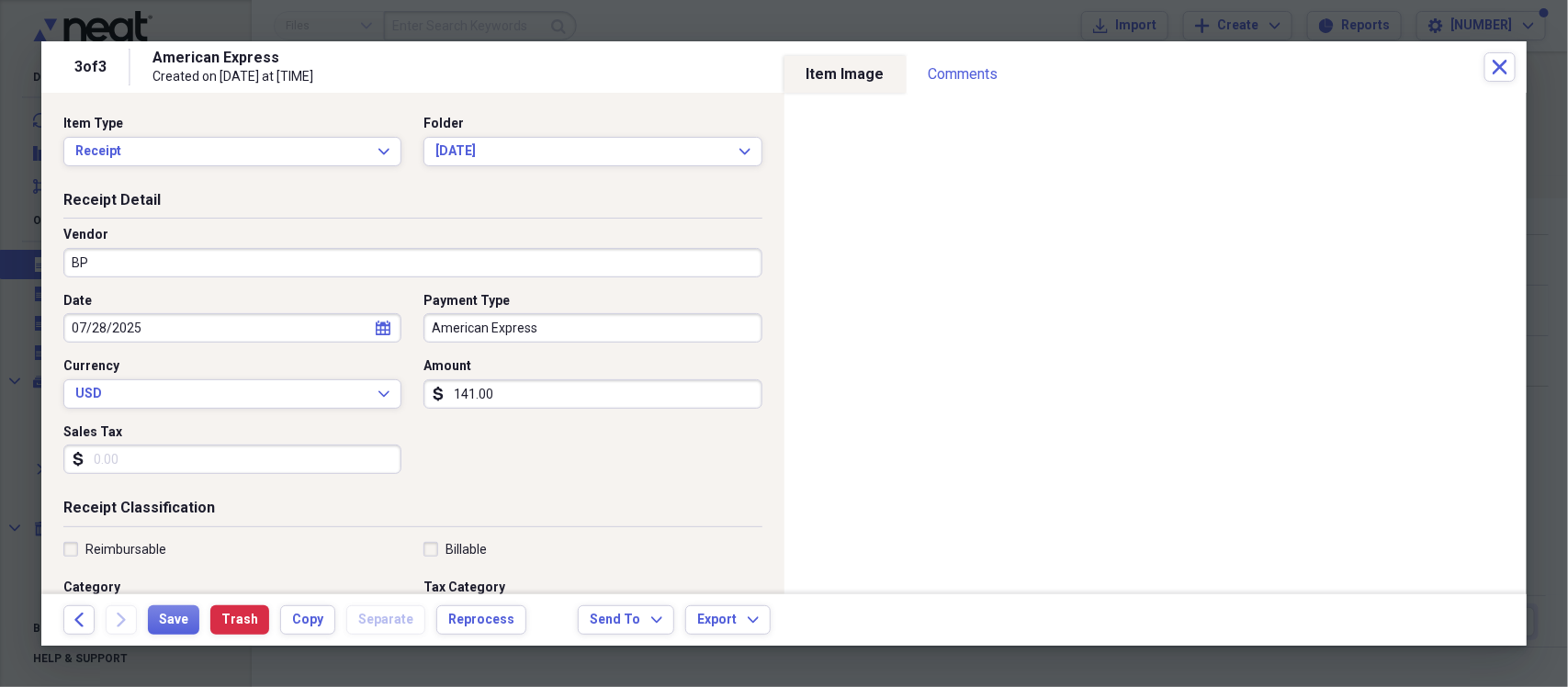 click on "141.00" at bounding box center [592, 394] 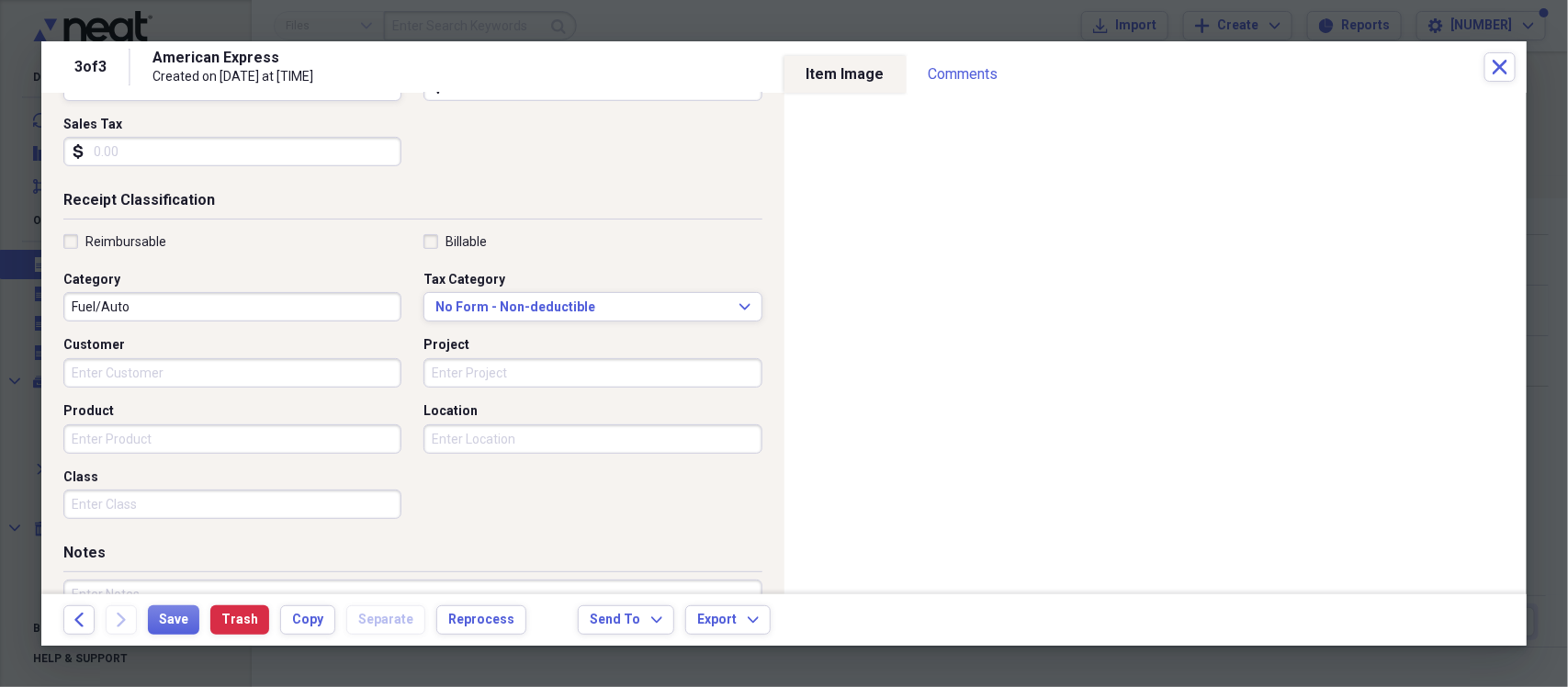 scroll, scrollTop: 344, scrollLeft: 0, axis: vertical 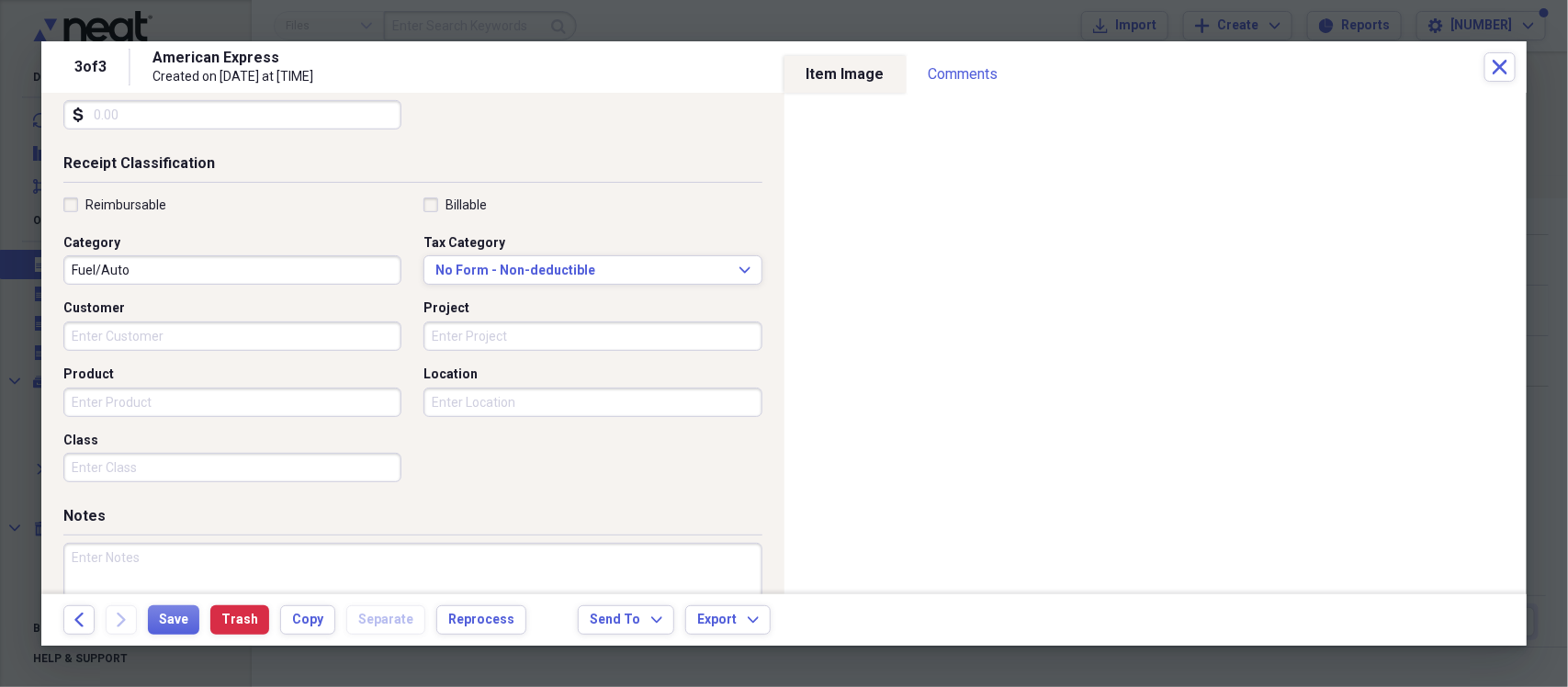 type on "14.90" 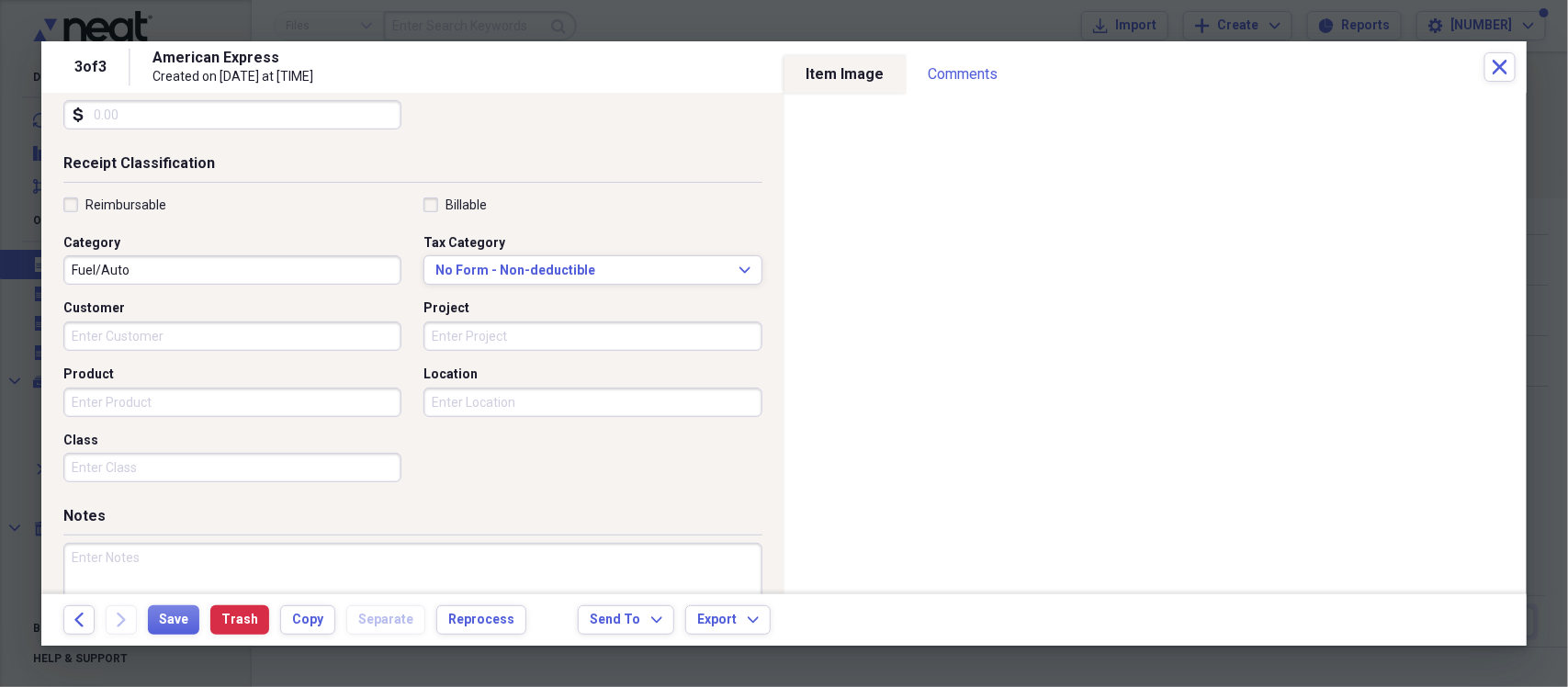 drag, startPoint x: 72, startPoint y: 199, endPoint x: 84, endPoint y: 220, distance: 24.18677 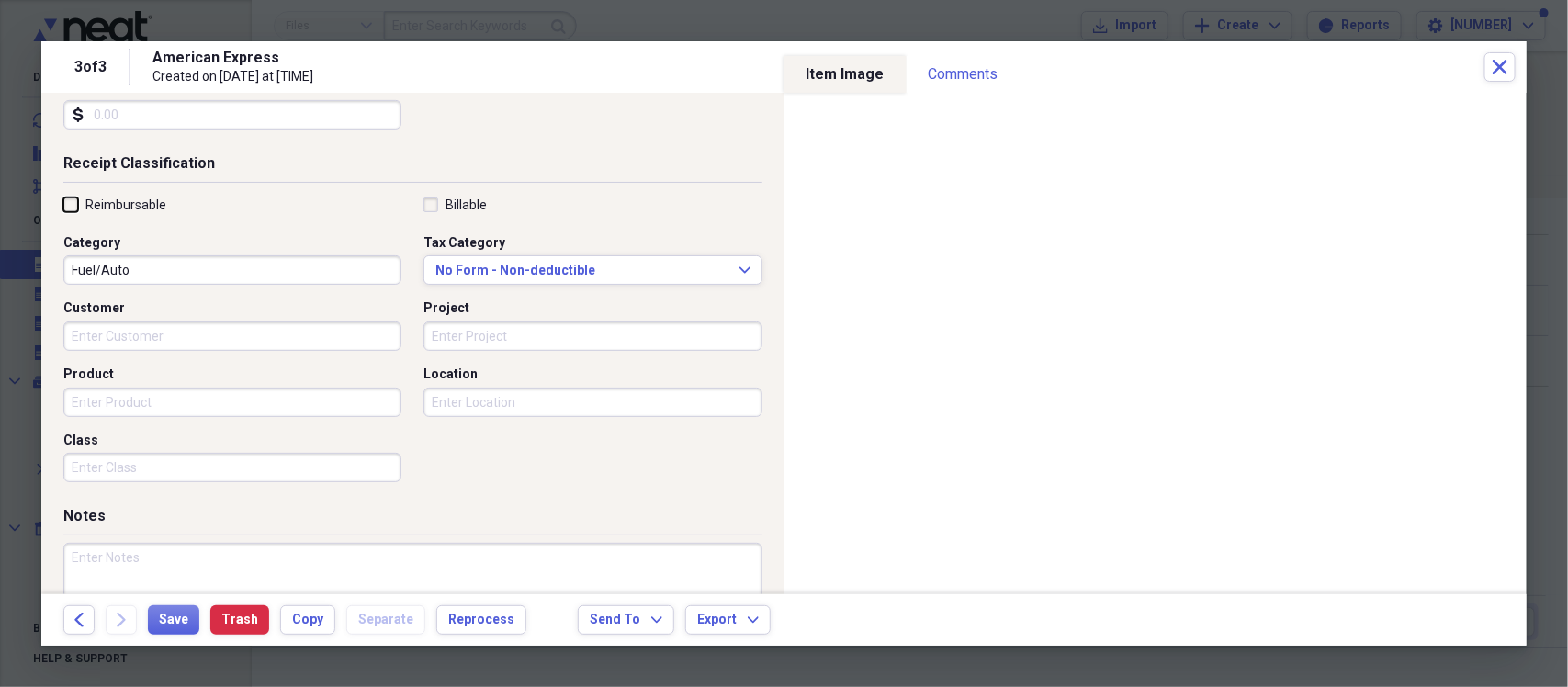 click on "Reimbursable" at bounding box center (63, 204) 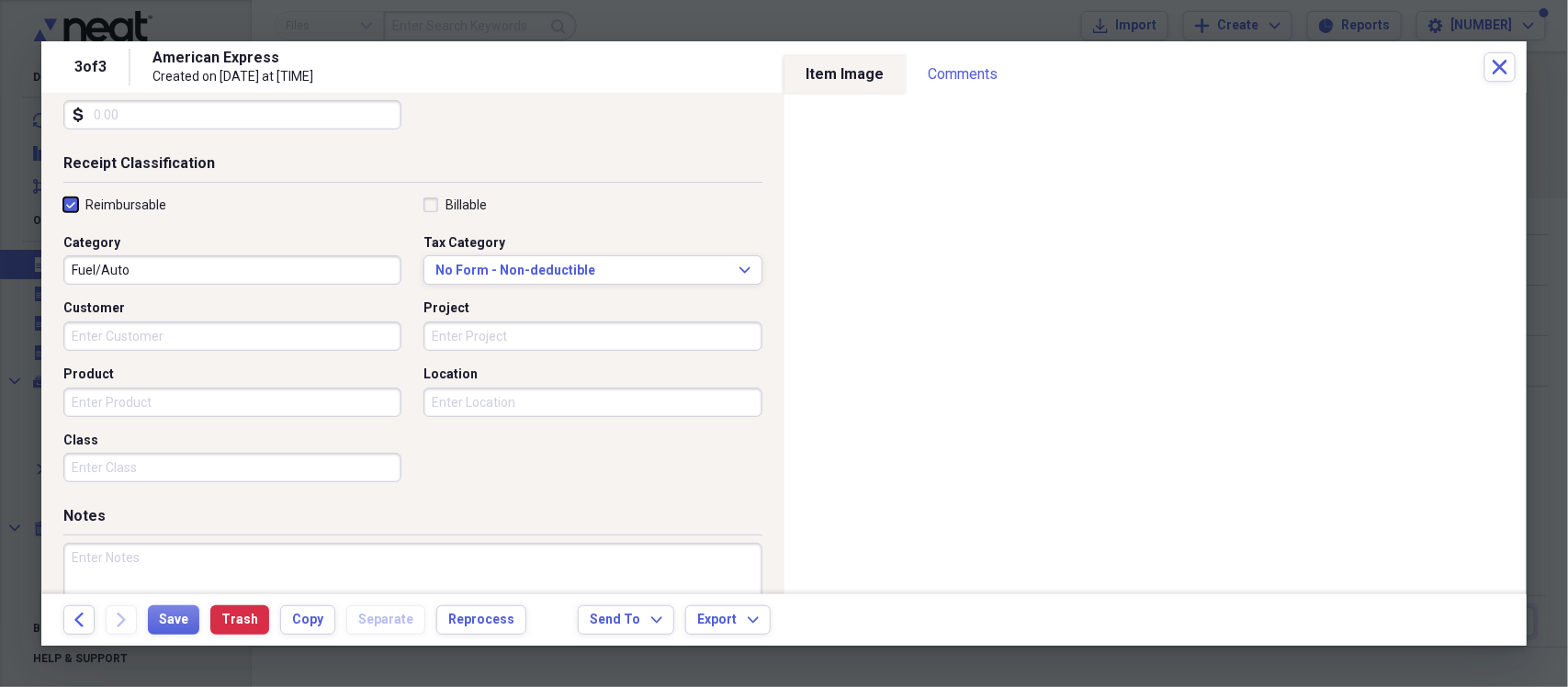 checkbox on "true" 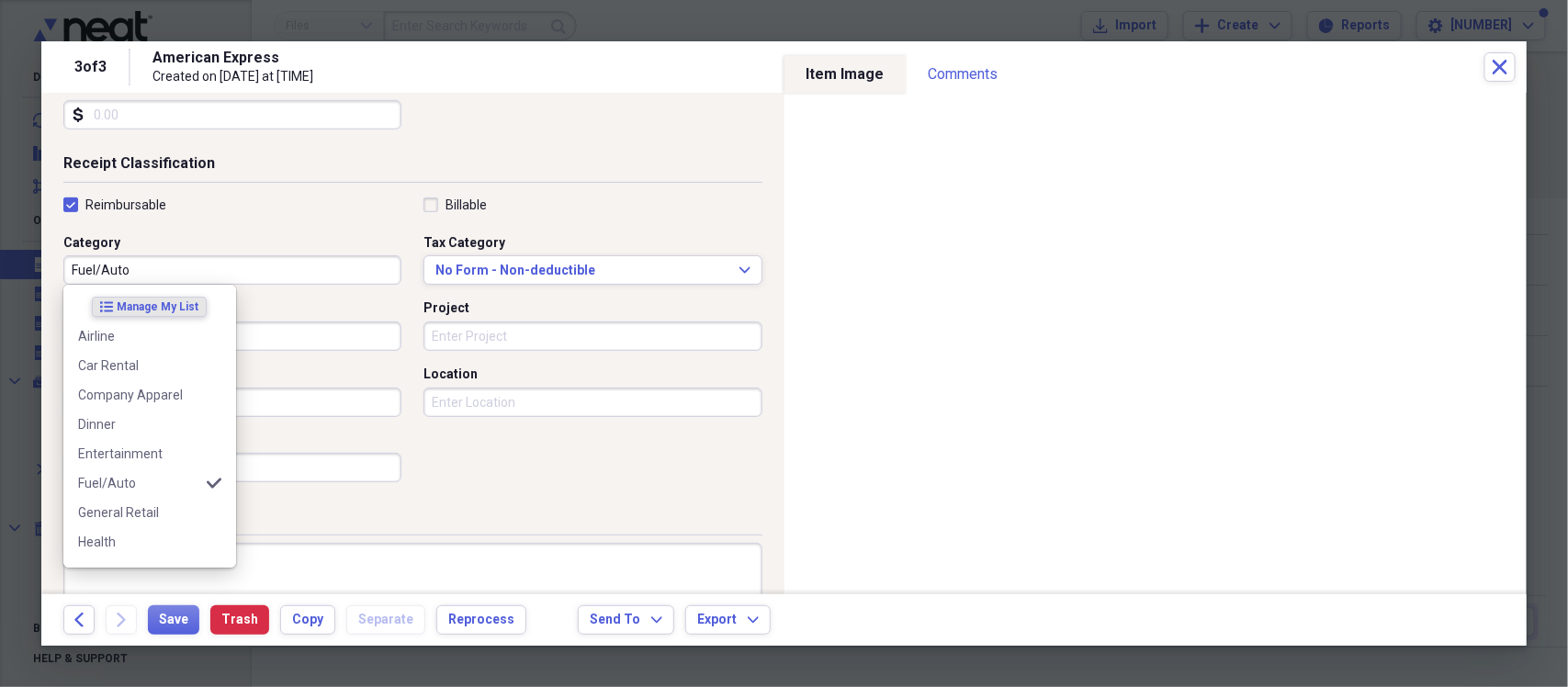 click on "Fuel/Auto" at bounding box center [232, 270] 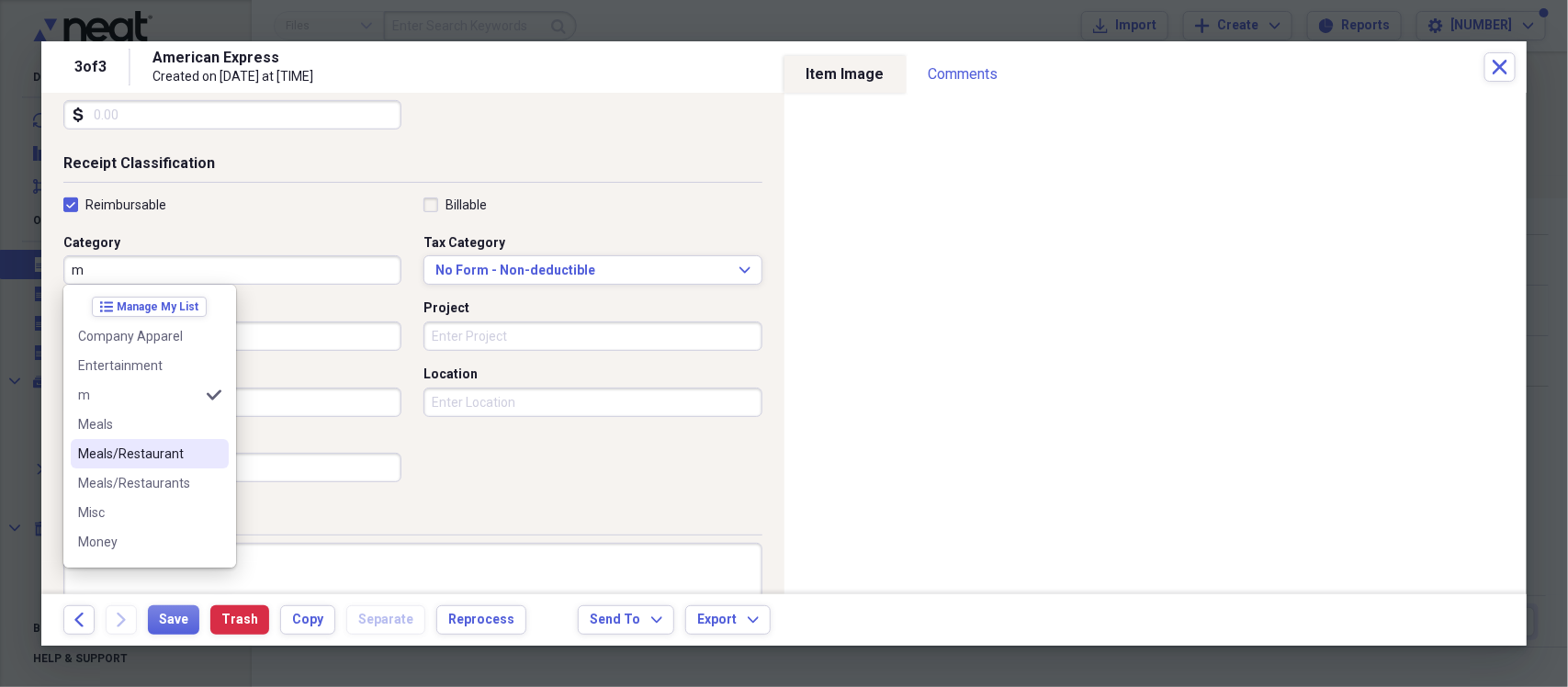 click on "Meals/Restaurant" at bounding box center (139, 454) 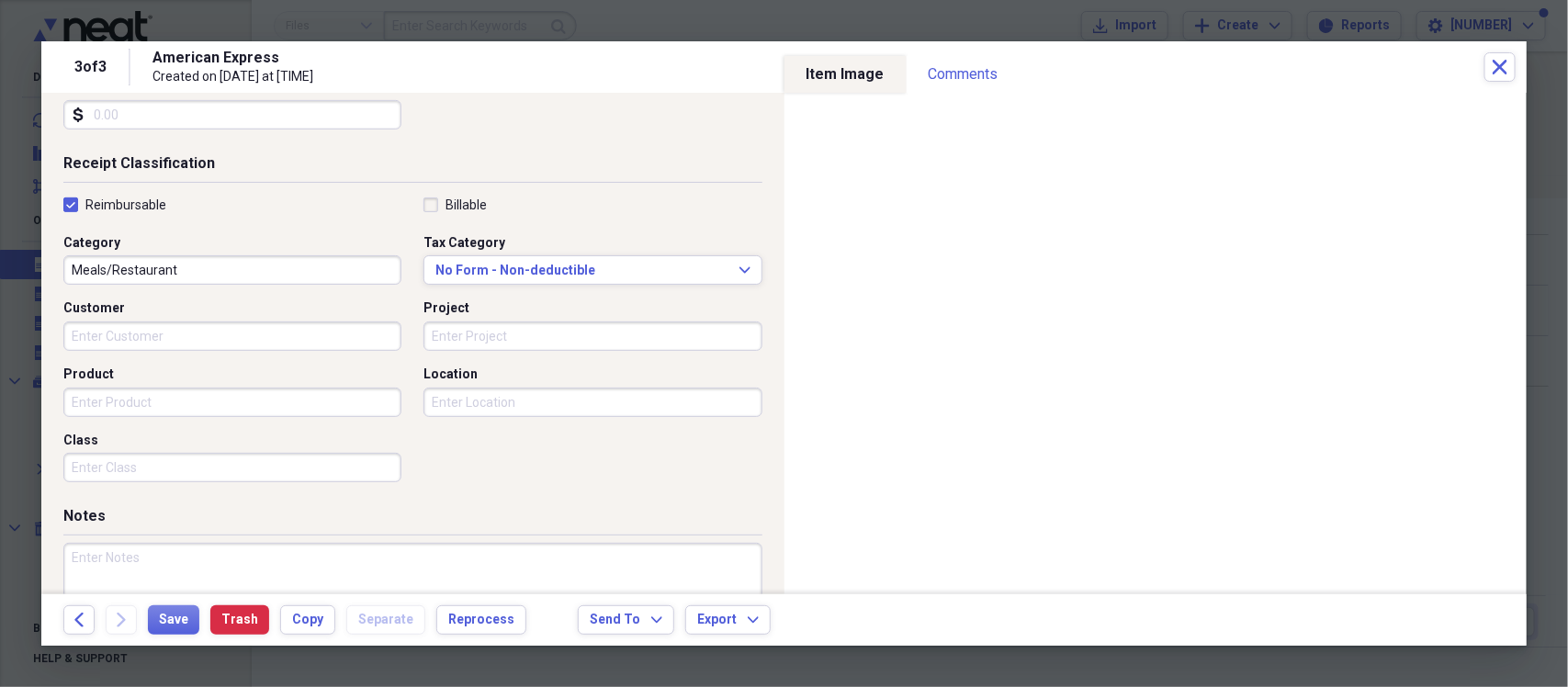 click at bounding box center [412, 603] 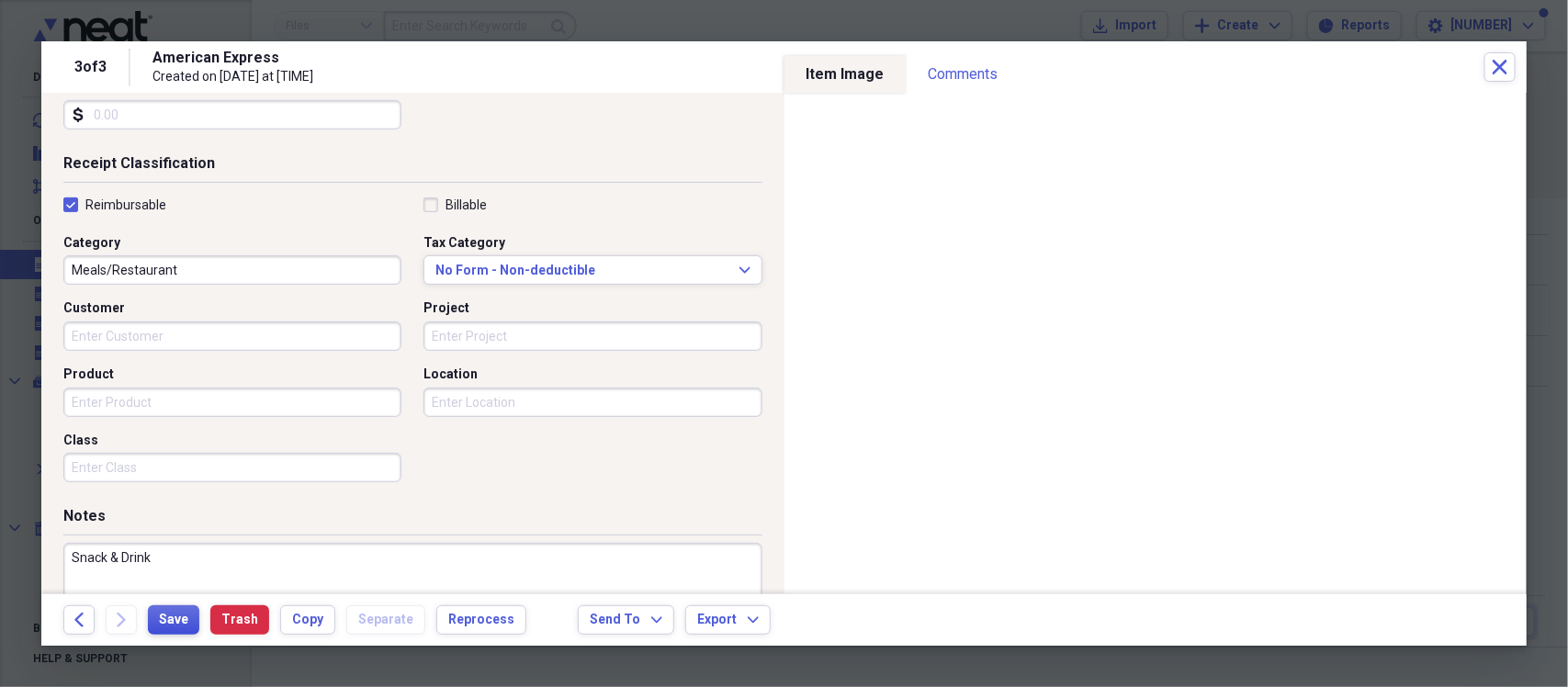 type on "Snack & Drink" 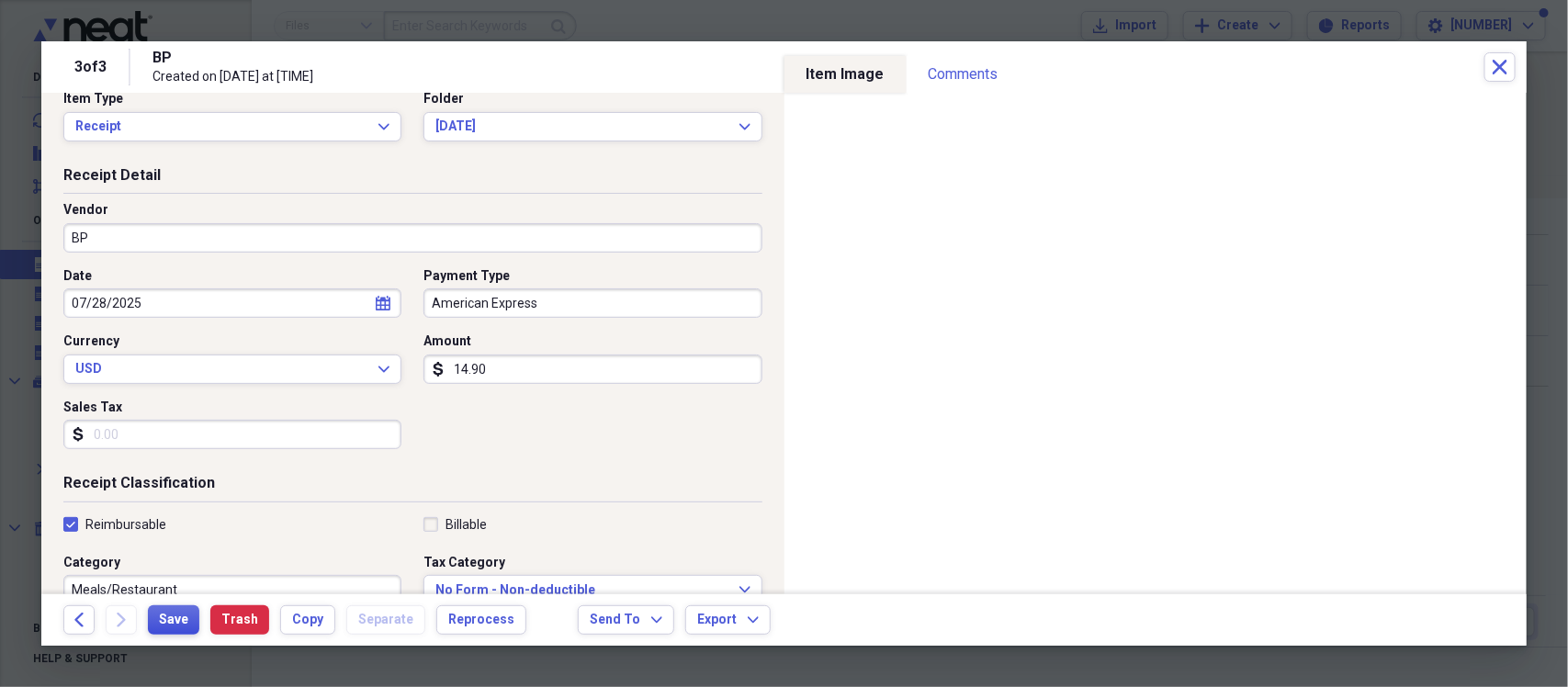 scroll, scrollTop: 0, scrollLeft: 0, axis: both 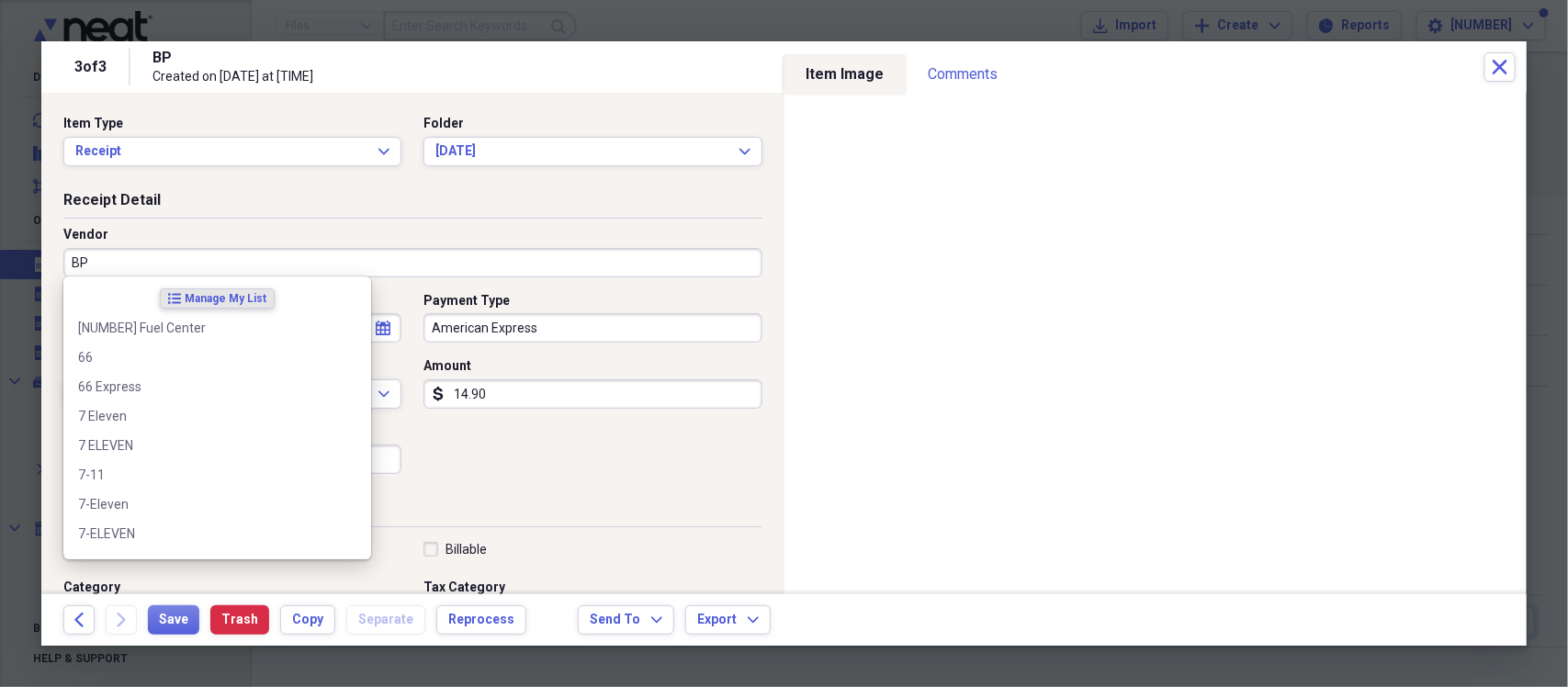 click on "BP" at bounding box center (412, 263) 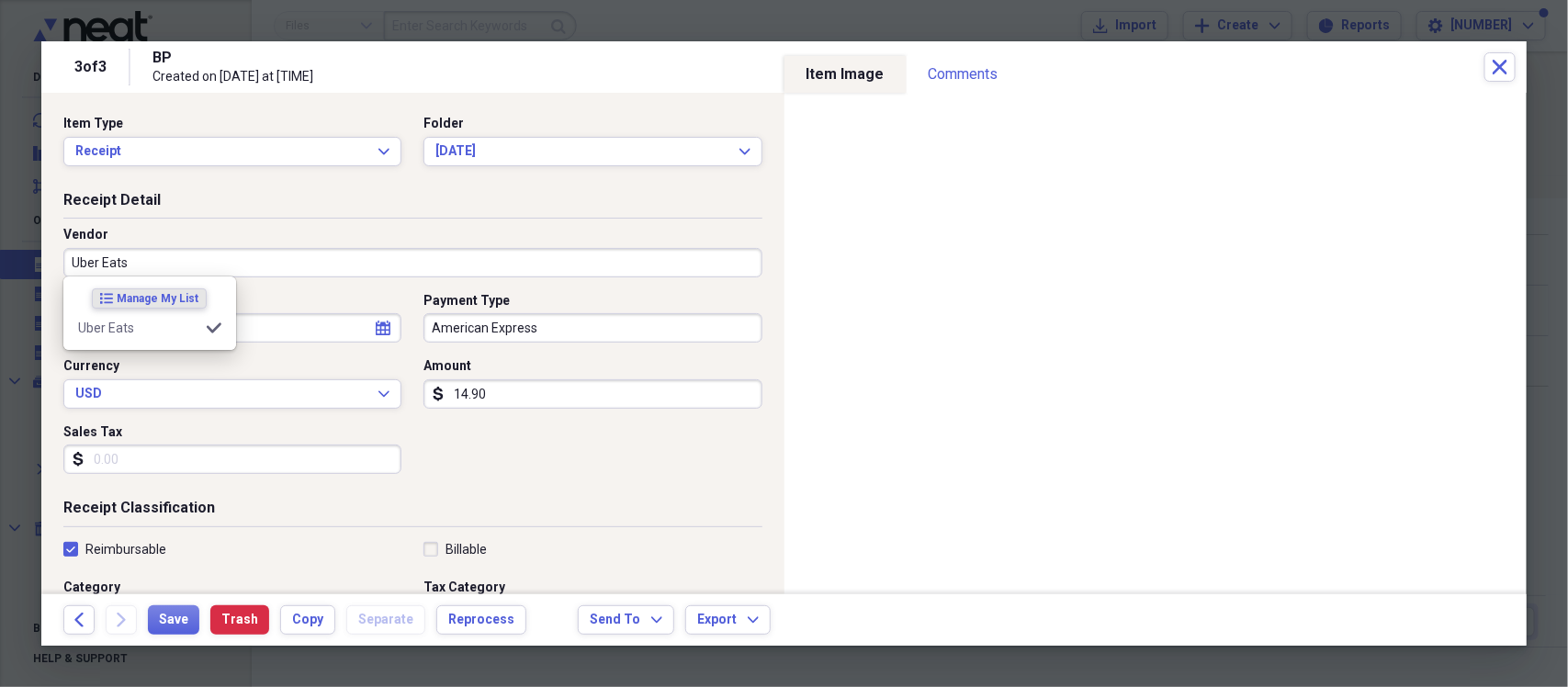 type on "Uber Eats" 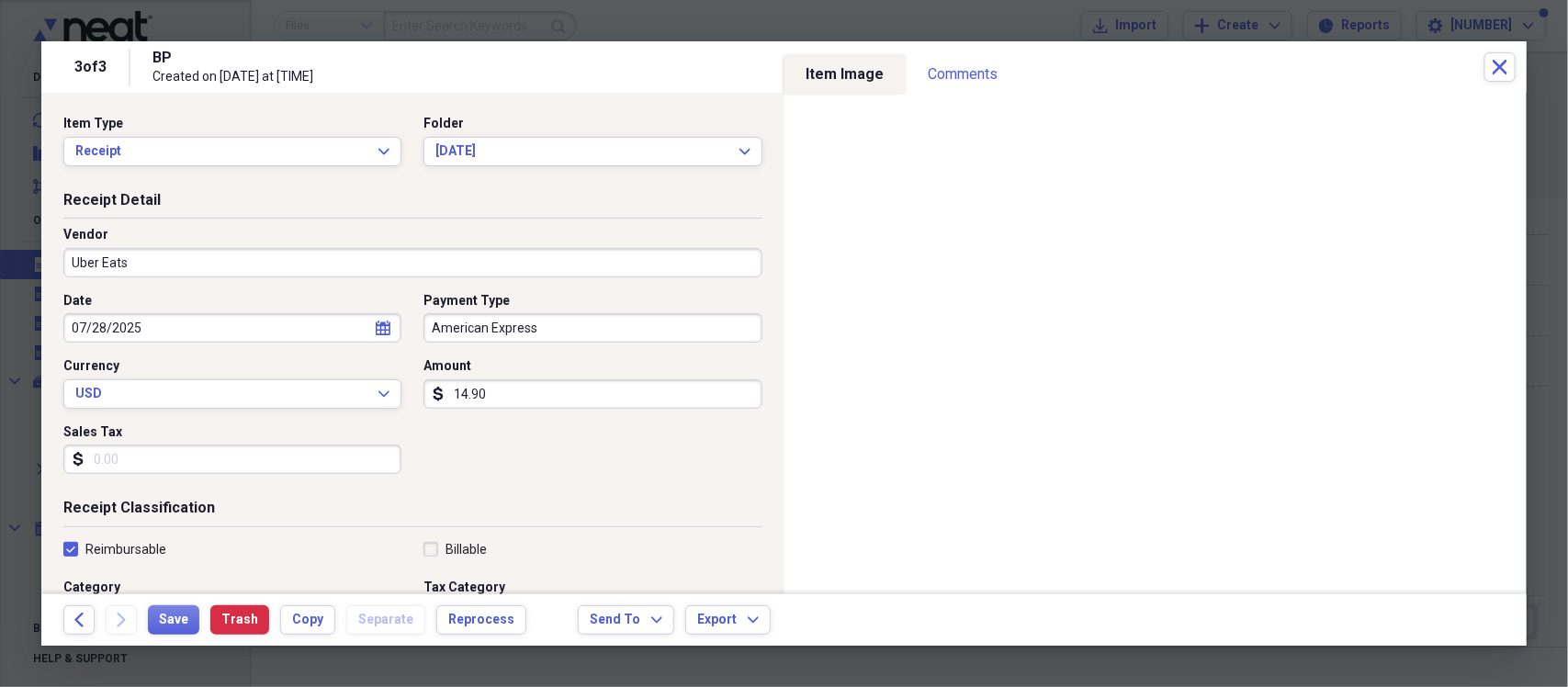 click on "14.90" at bounding box center [592, 394] 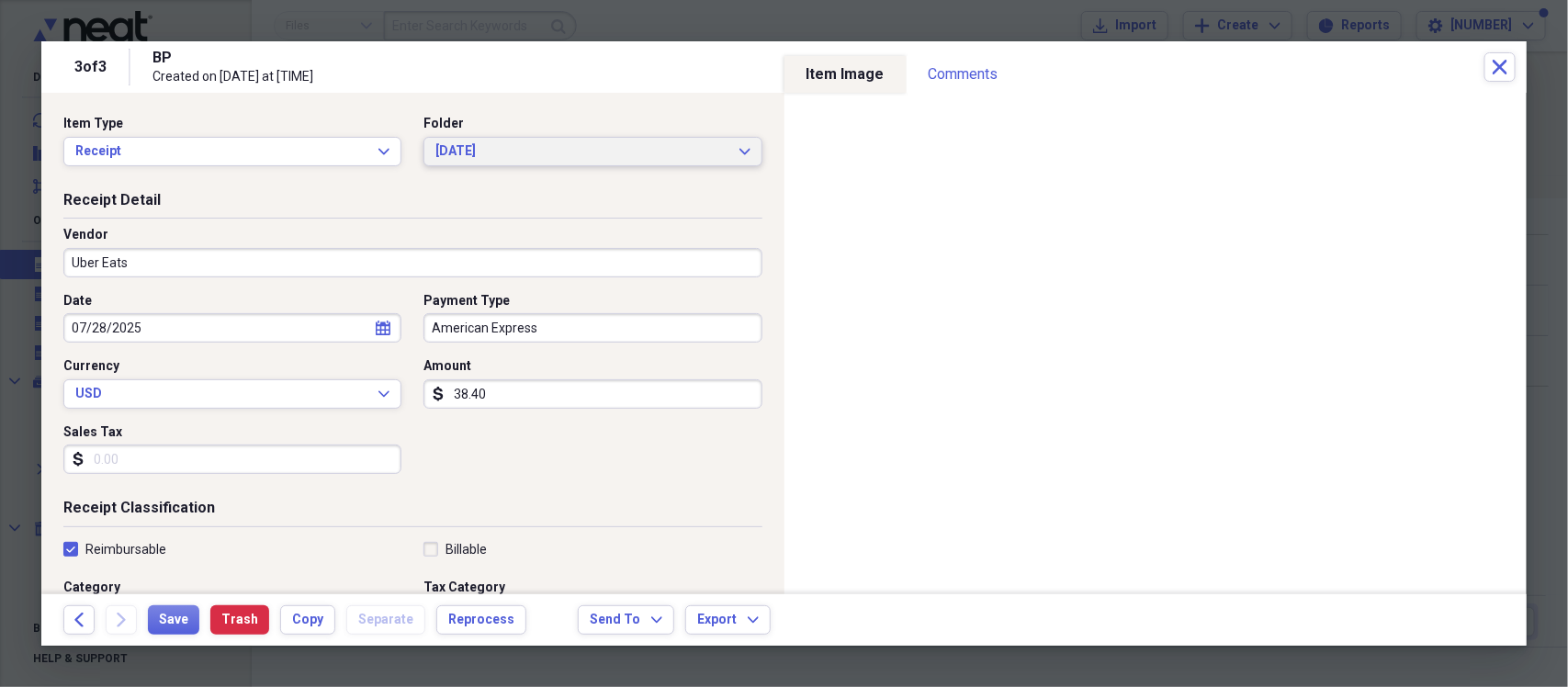 type on "38.40" 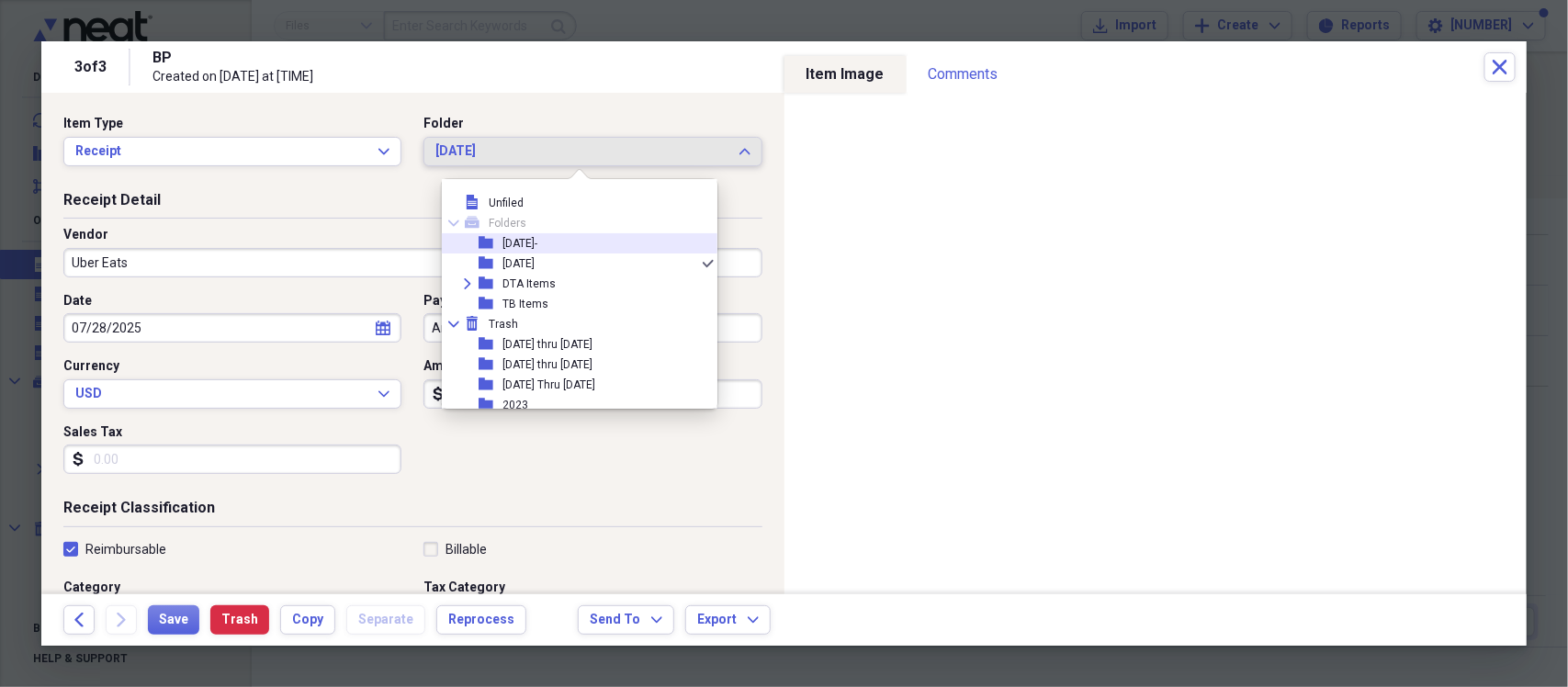 click on "[DATE]-" at bounding box center [520, 243] 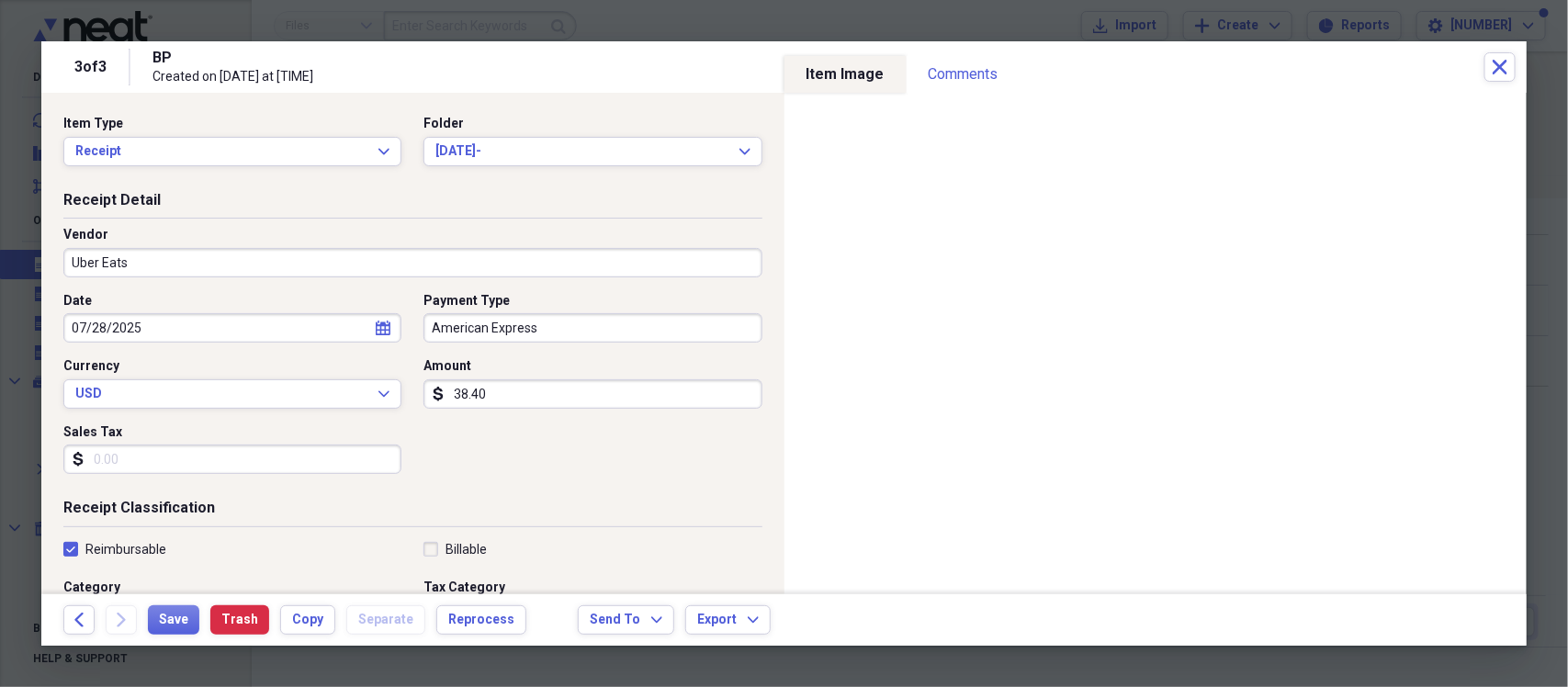 click 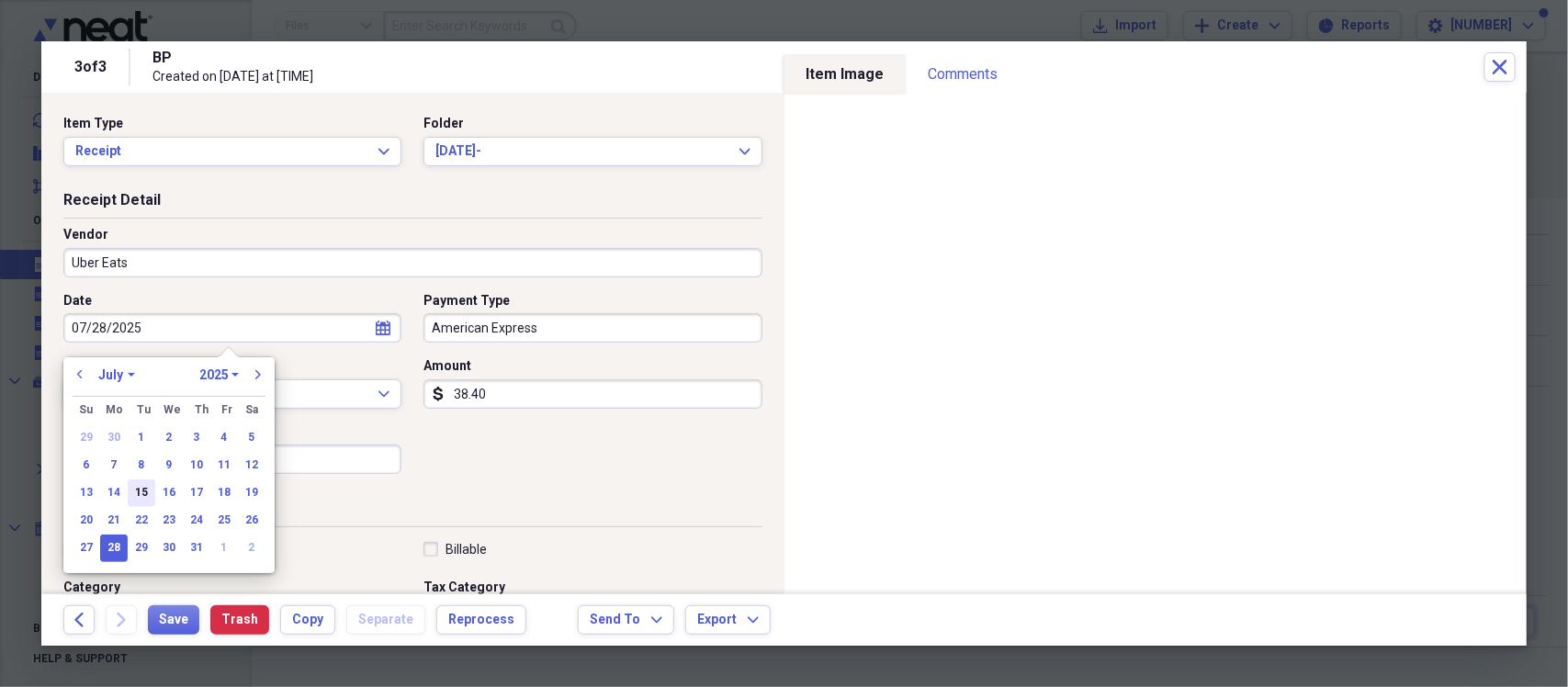 click on "15" at bounding box center [141, 493] 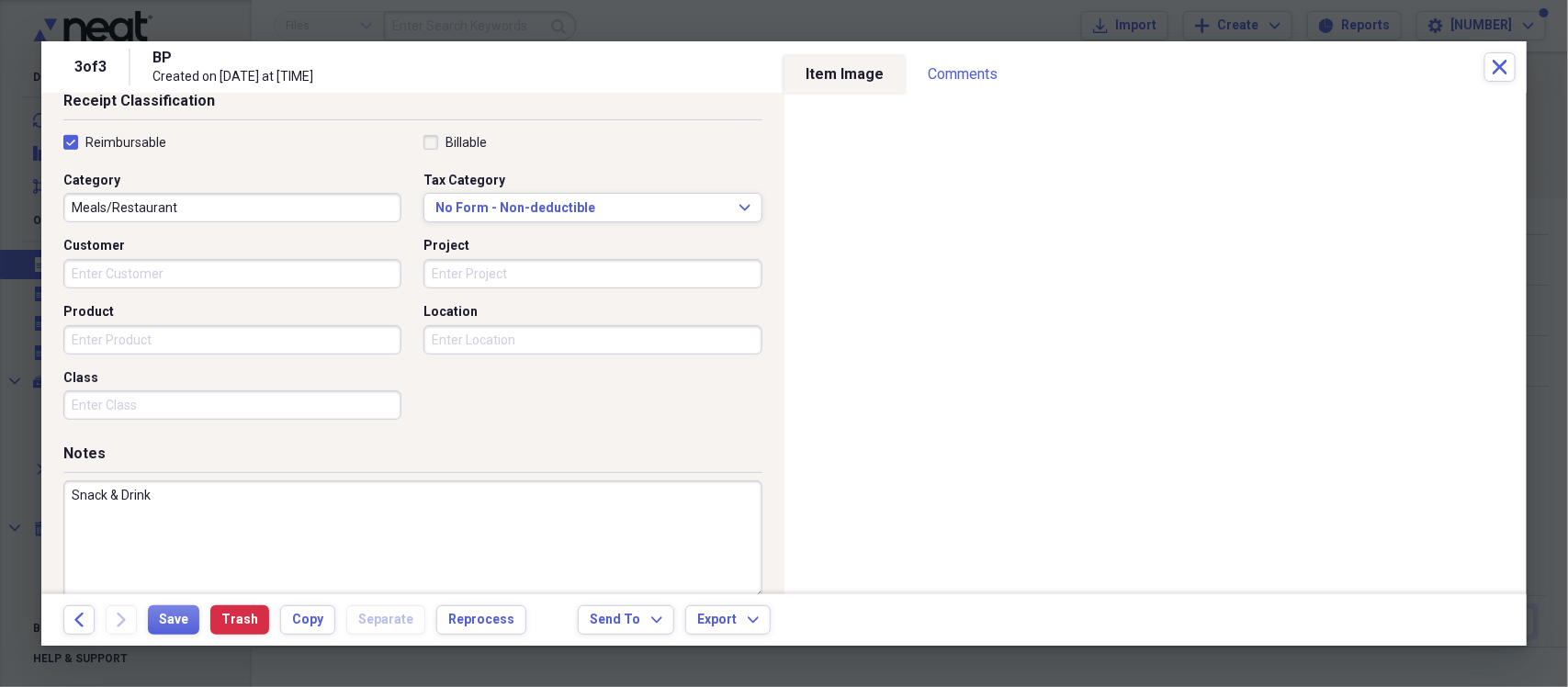 scroll, scrollTop: 436, scrollLeft: 0, axis: vertical 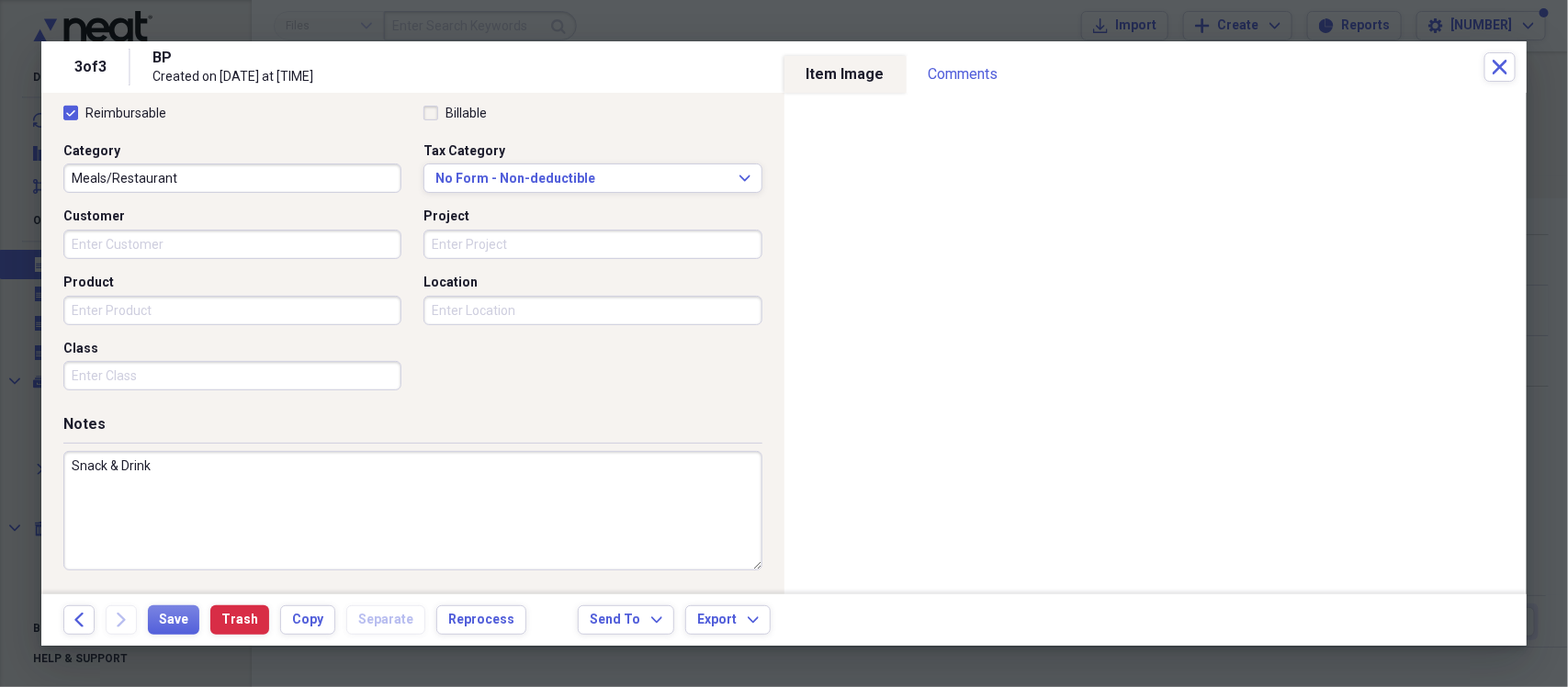 click on "Snack & Drink" at bounding box center [412, 511] 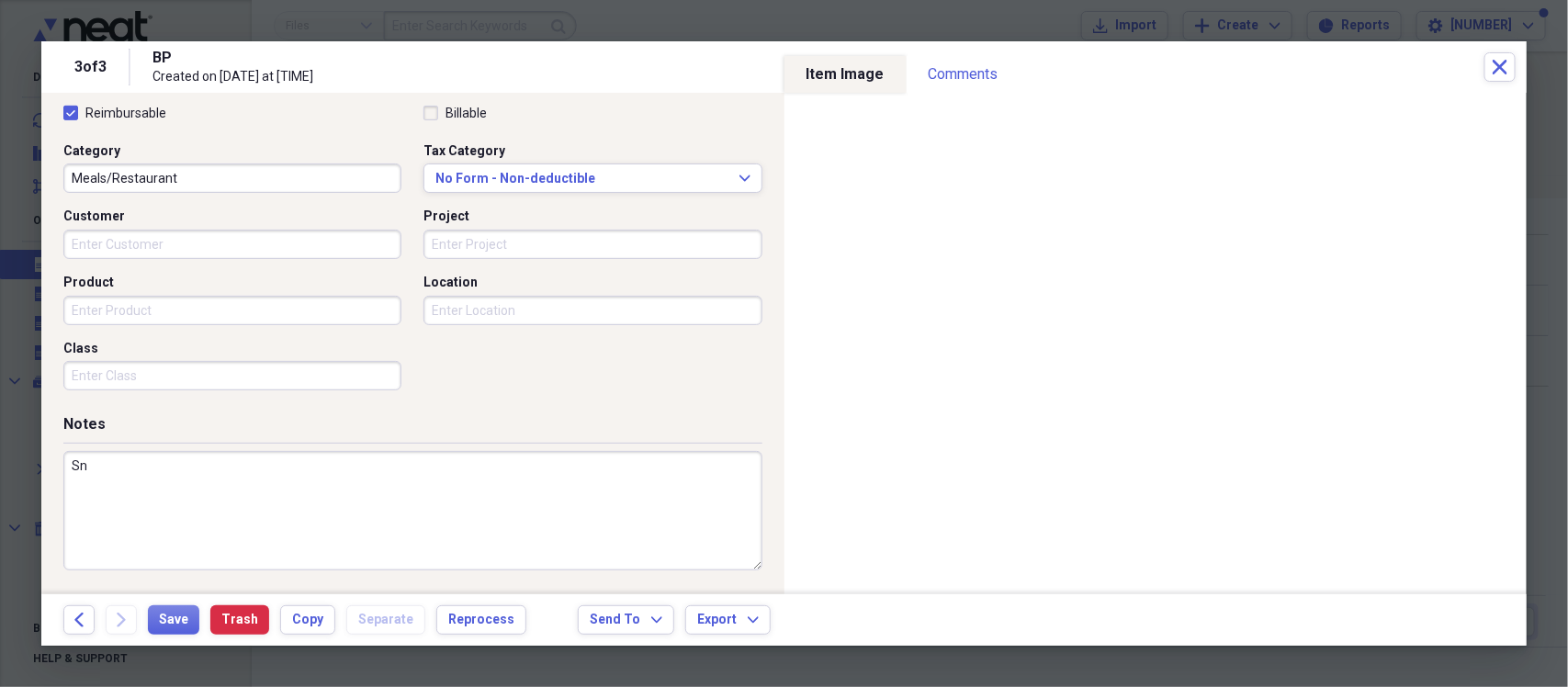 type on "S" 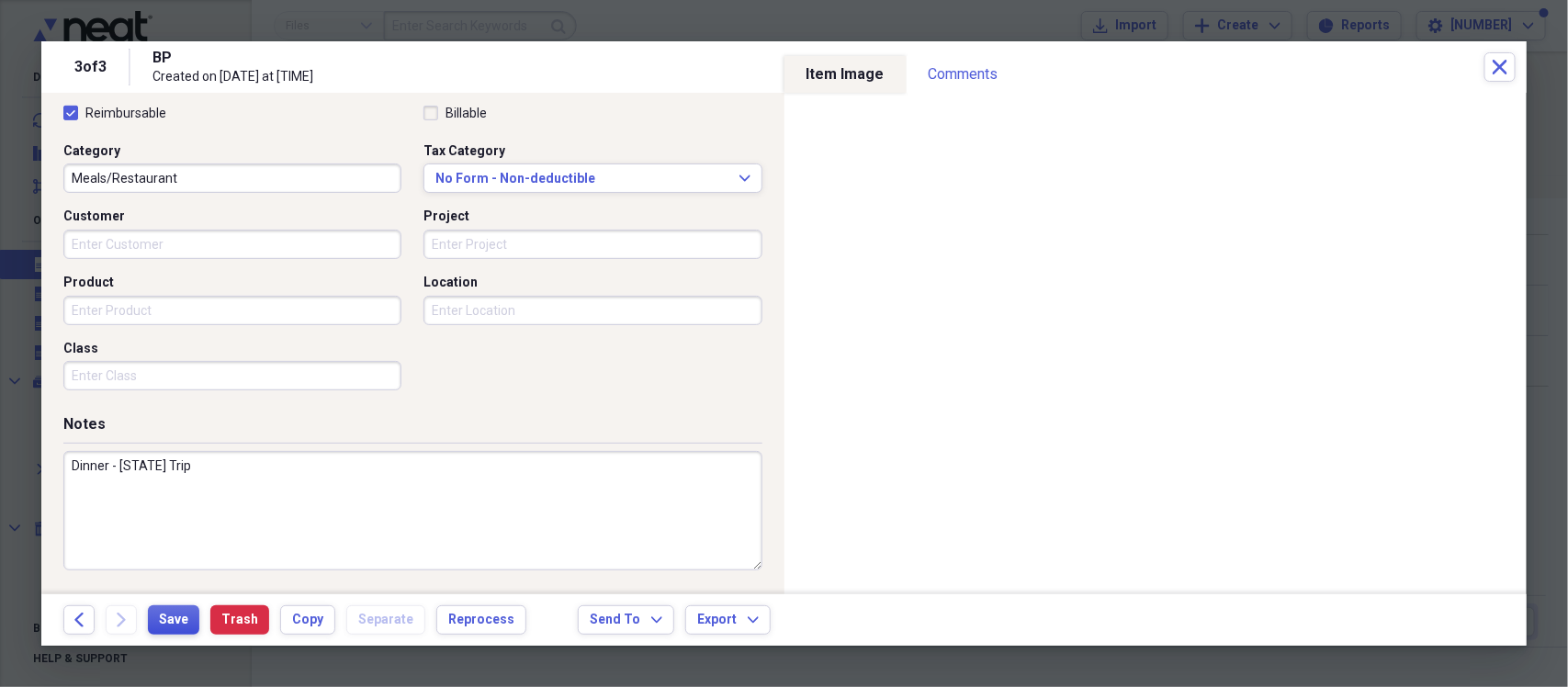 type on "Dinner - [STATE] Trip" 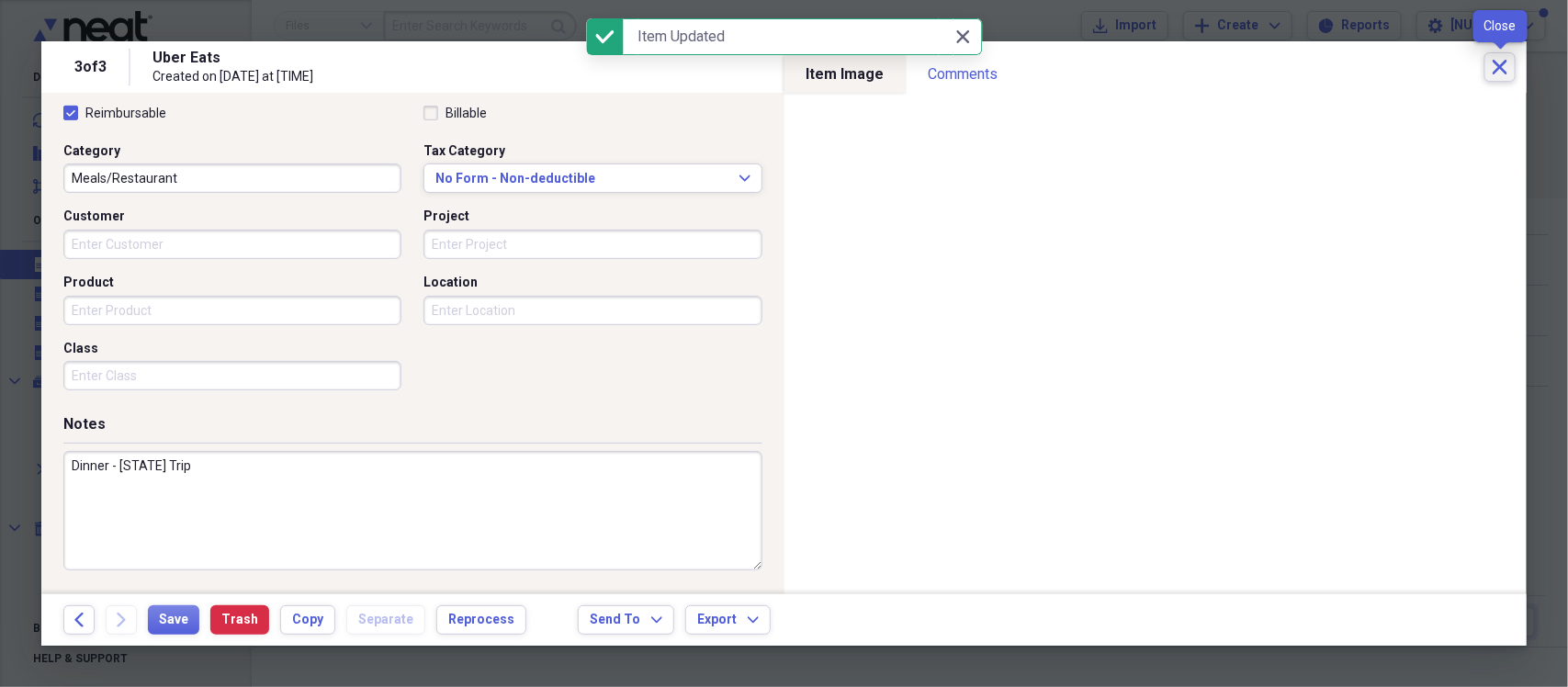 click 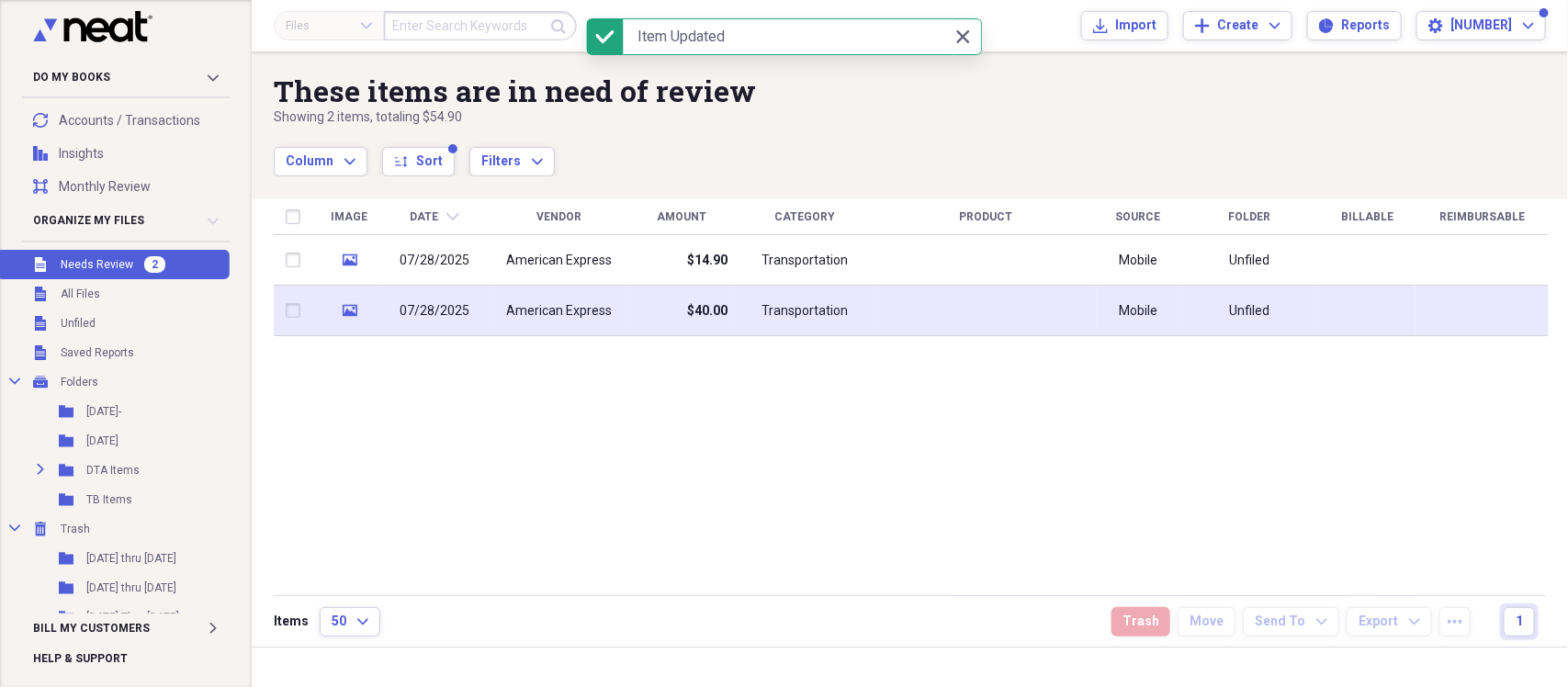 click on "American Express" at bounding box center [558, 311] 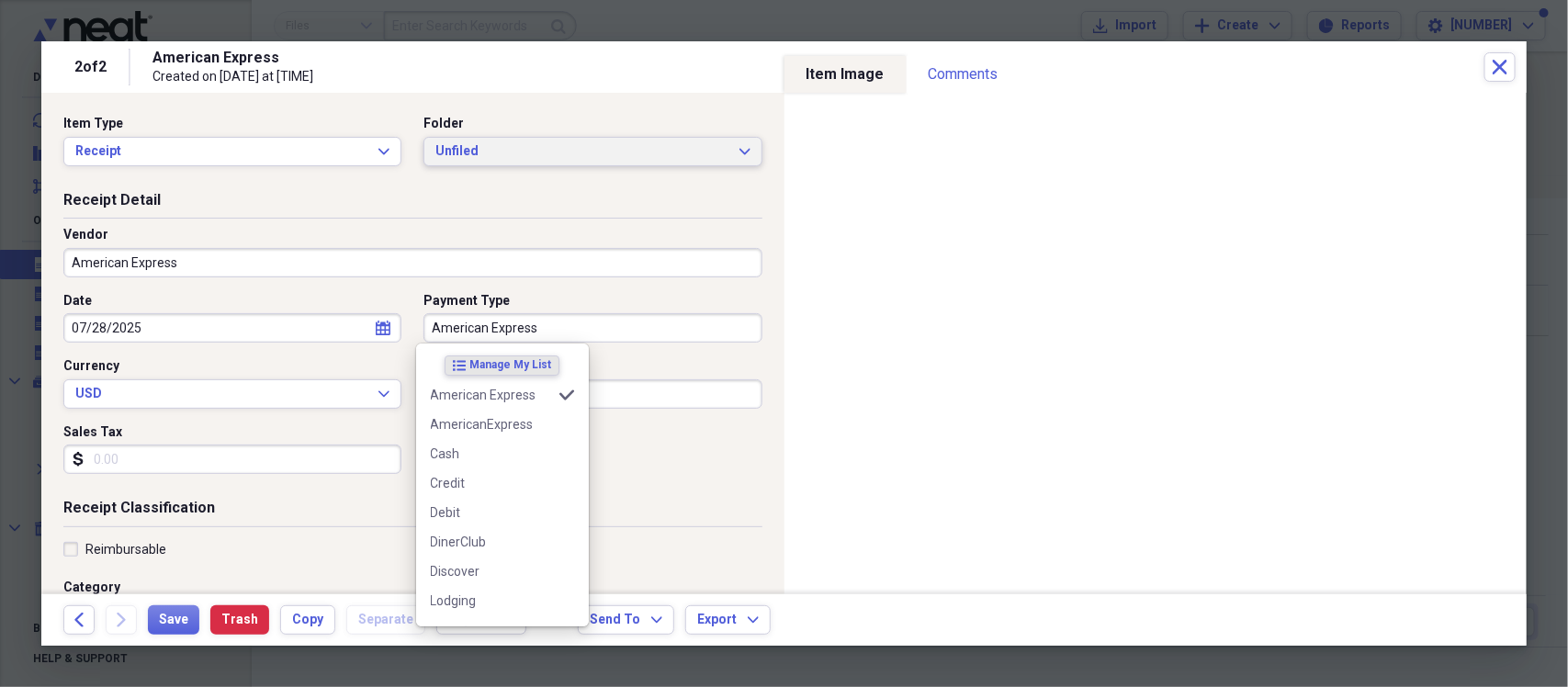 click on "Unfiled" at bounding box center [581, 152] 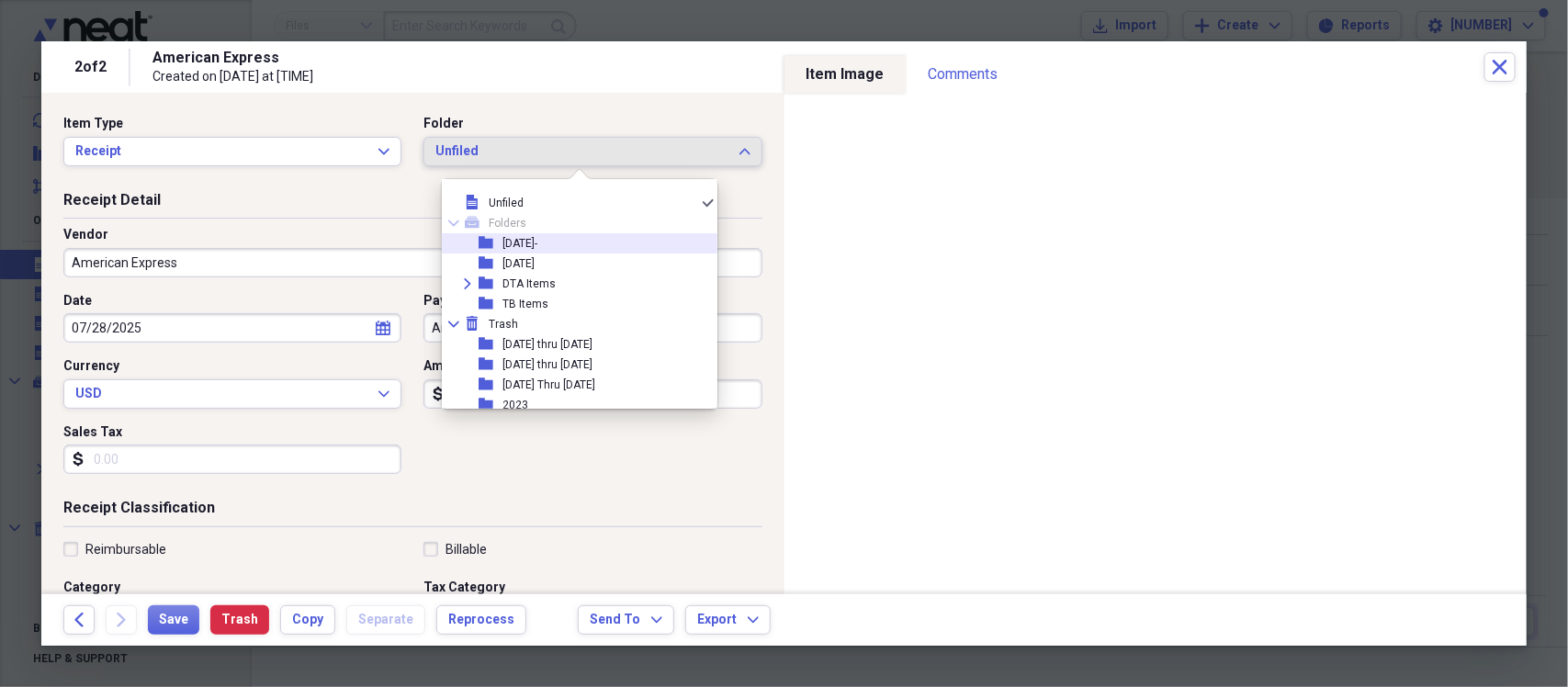 click on "[DATE]-" at bounding box center [520, 243] 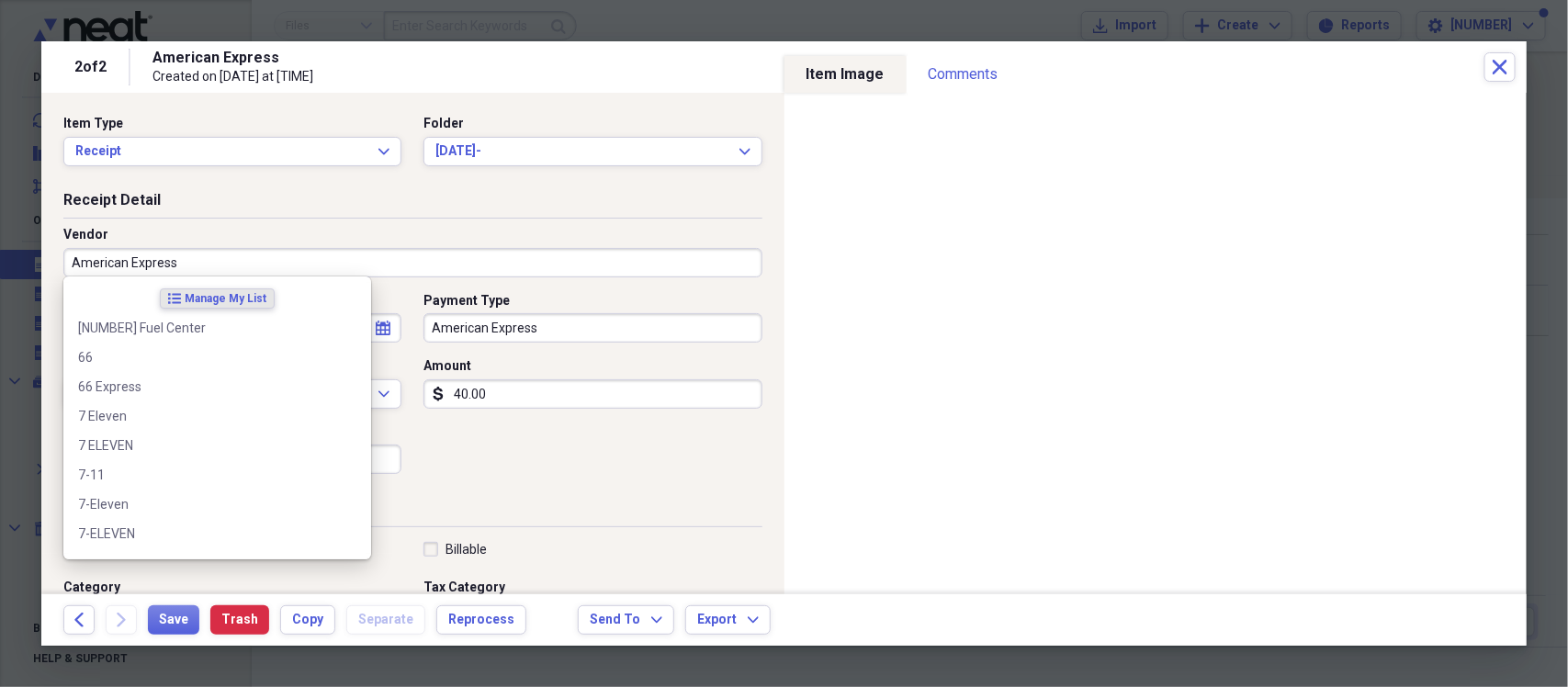click on "American Express" at bounding box center [412, 263] 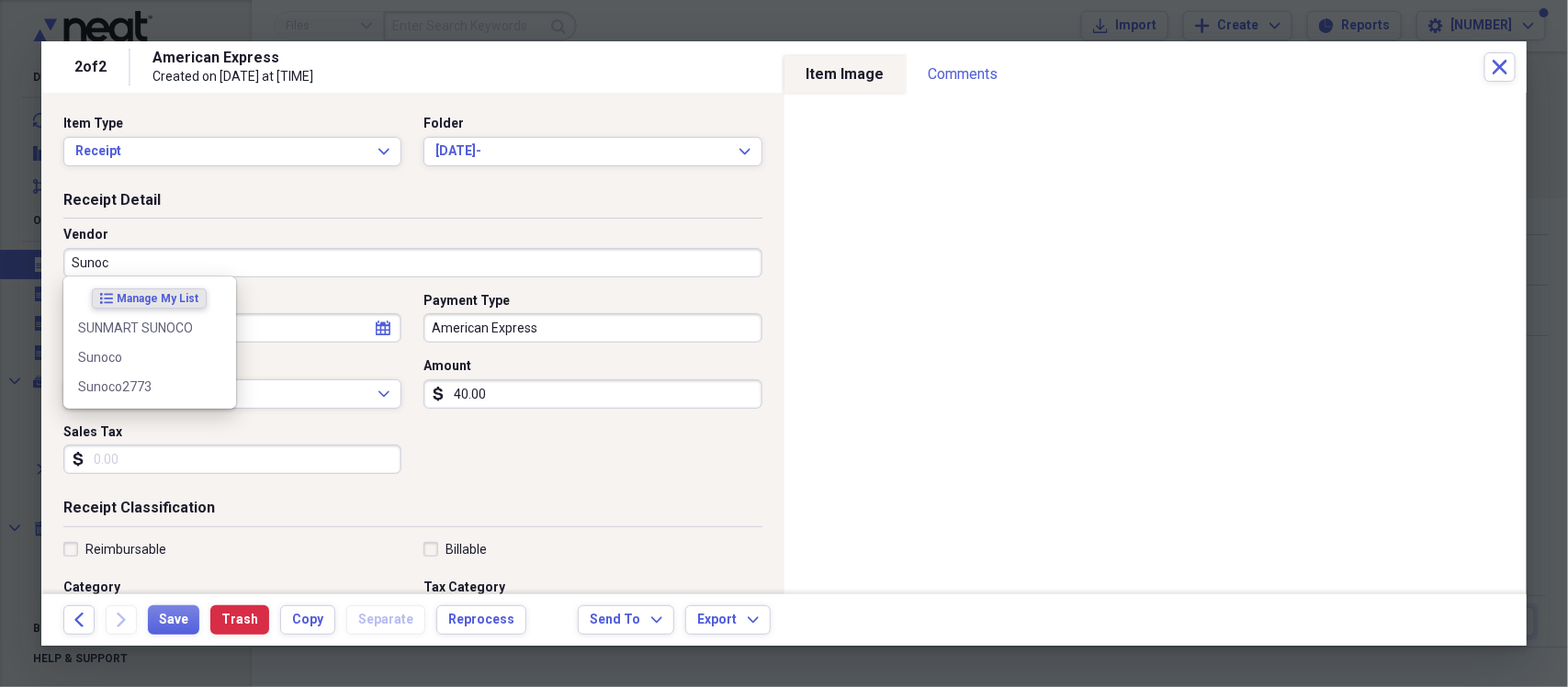 type on "Sunoco" 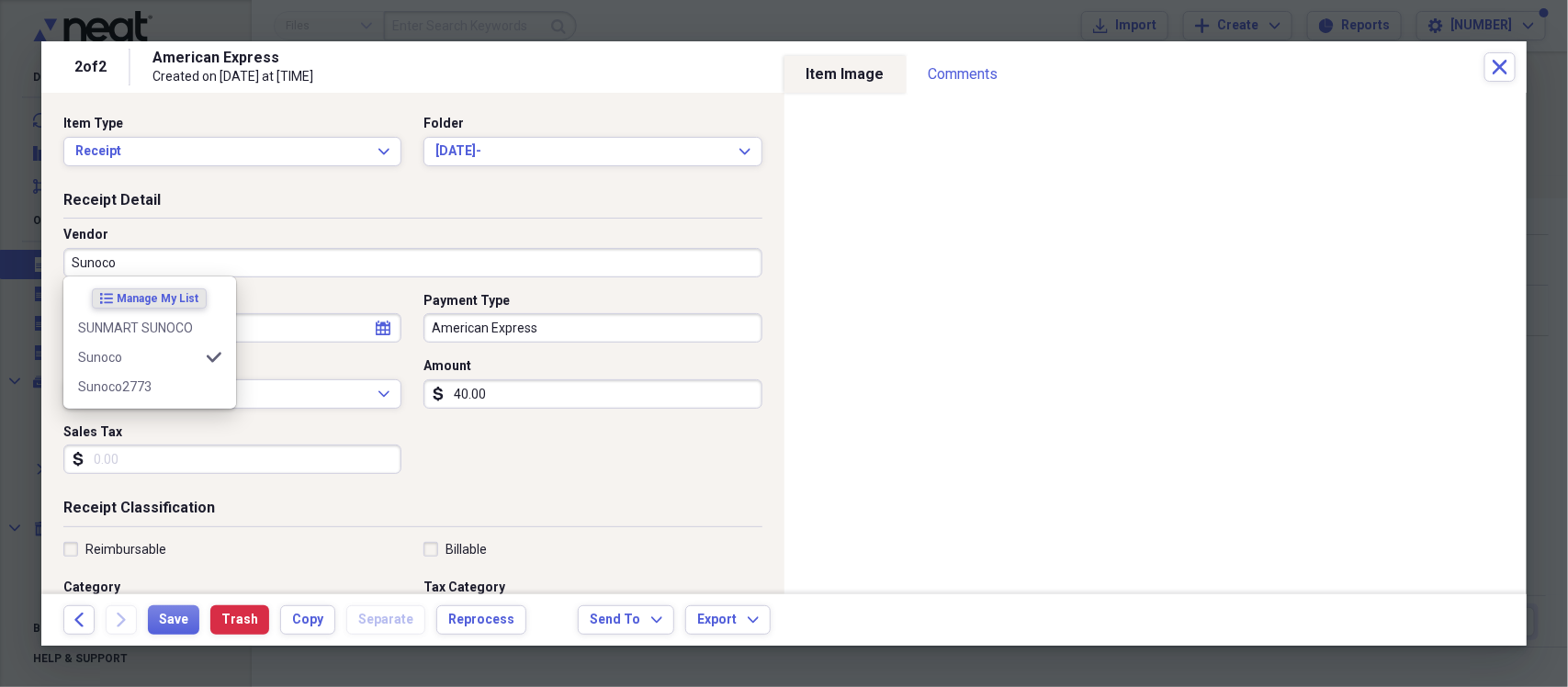 type on "Fuel/Auto" 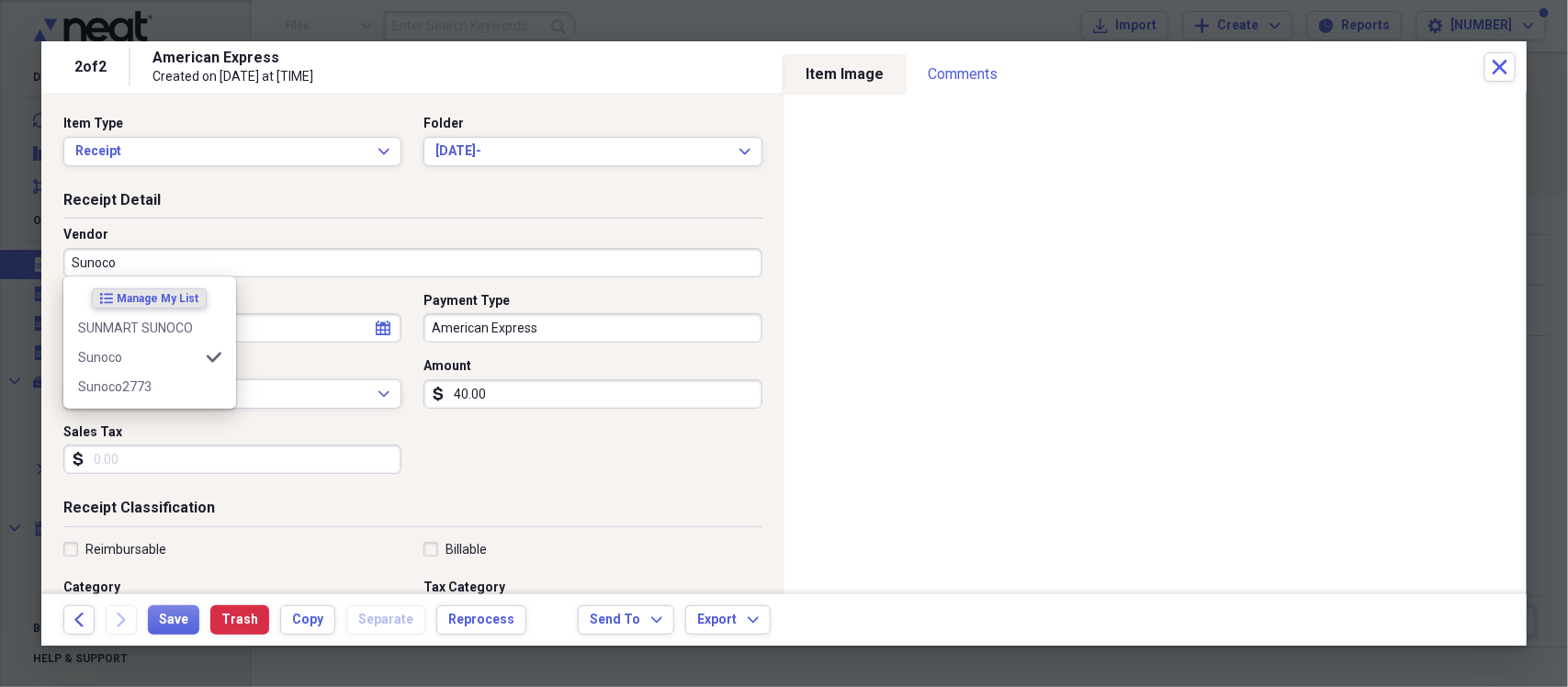 type on "Sunoco" 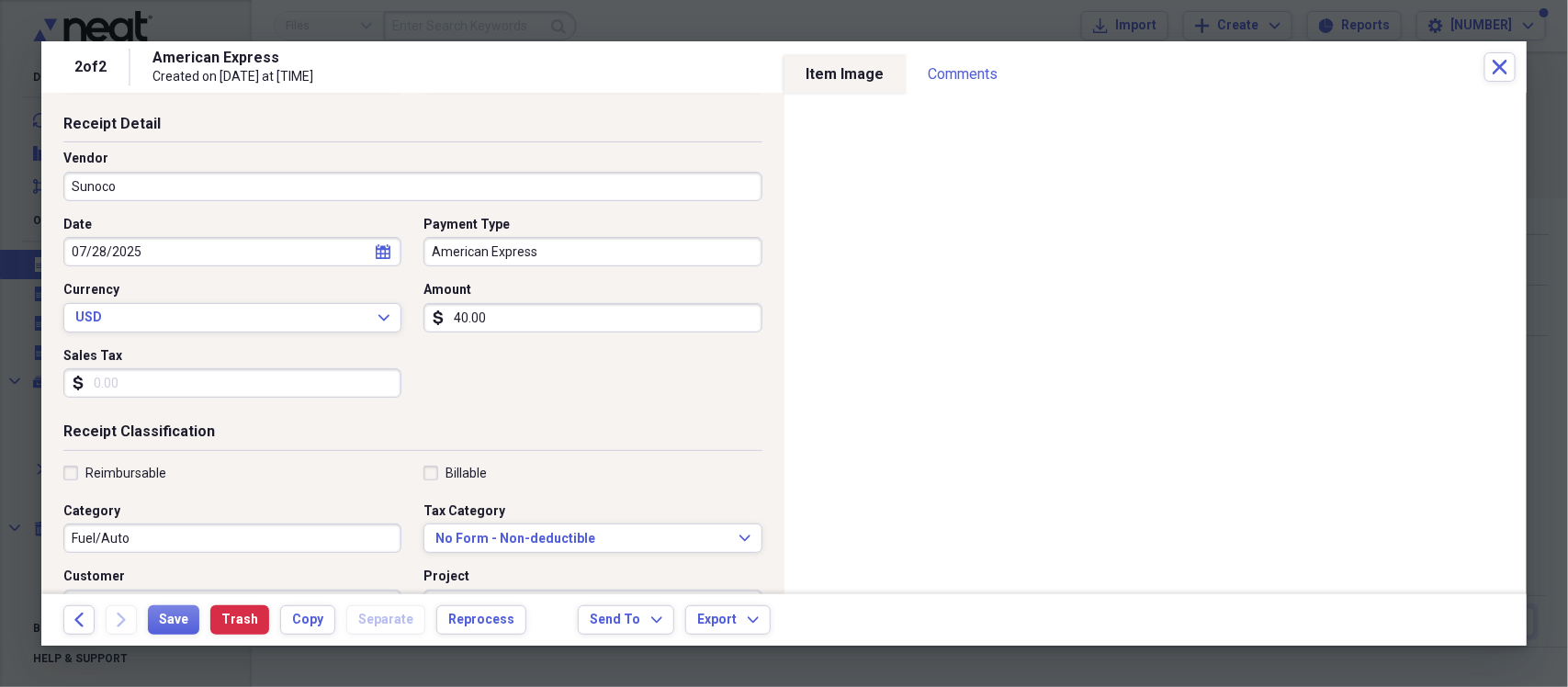 scroll, scrollTop: 115, scrollLeft: 0, axis: vertical 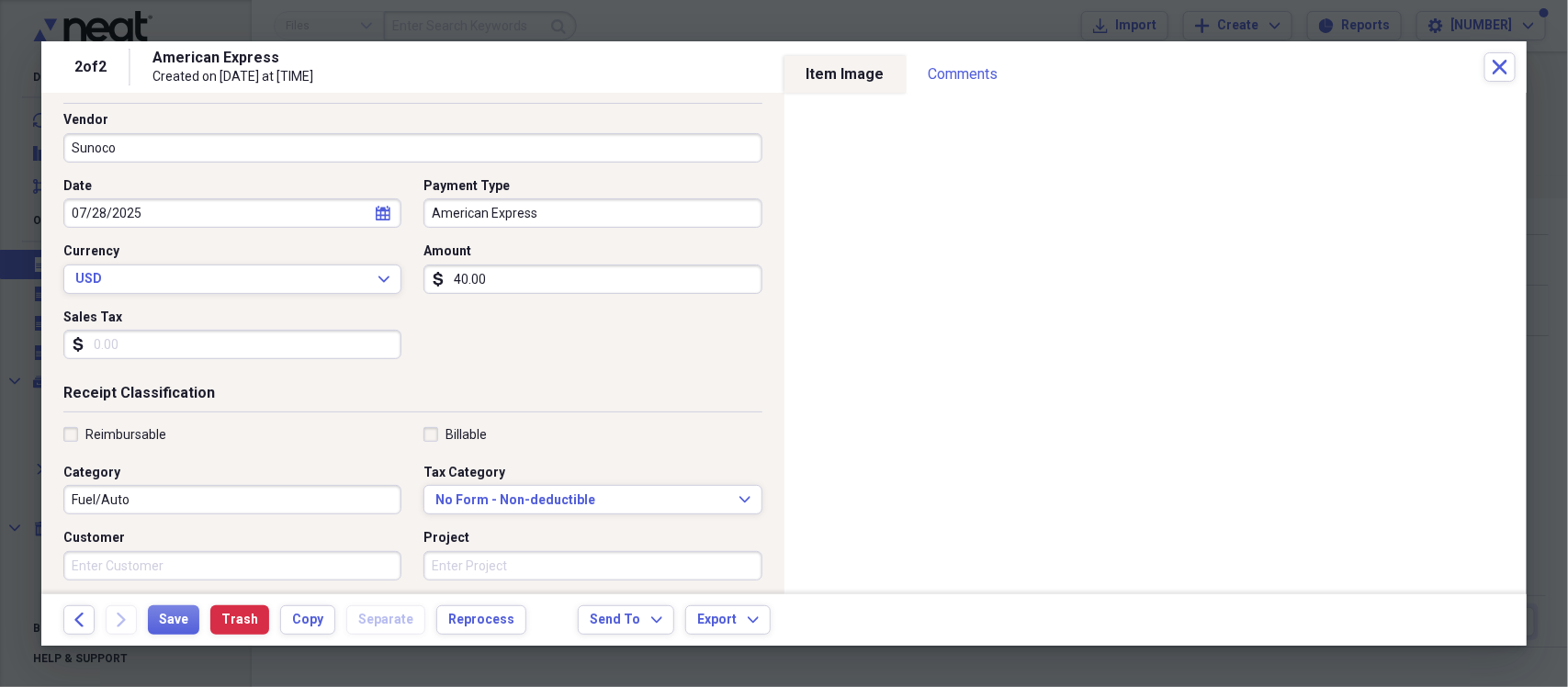 click 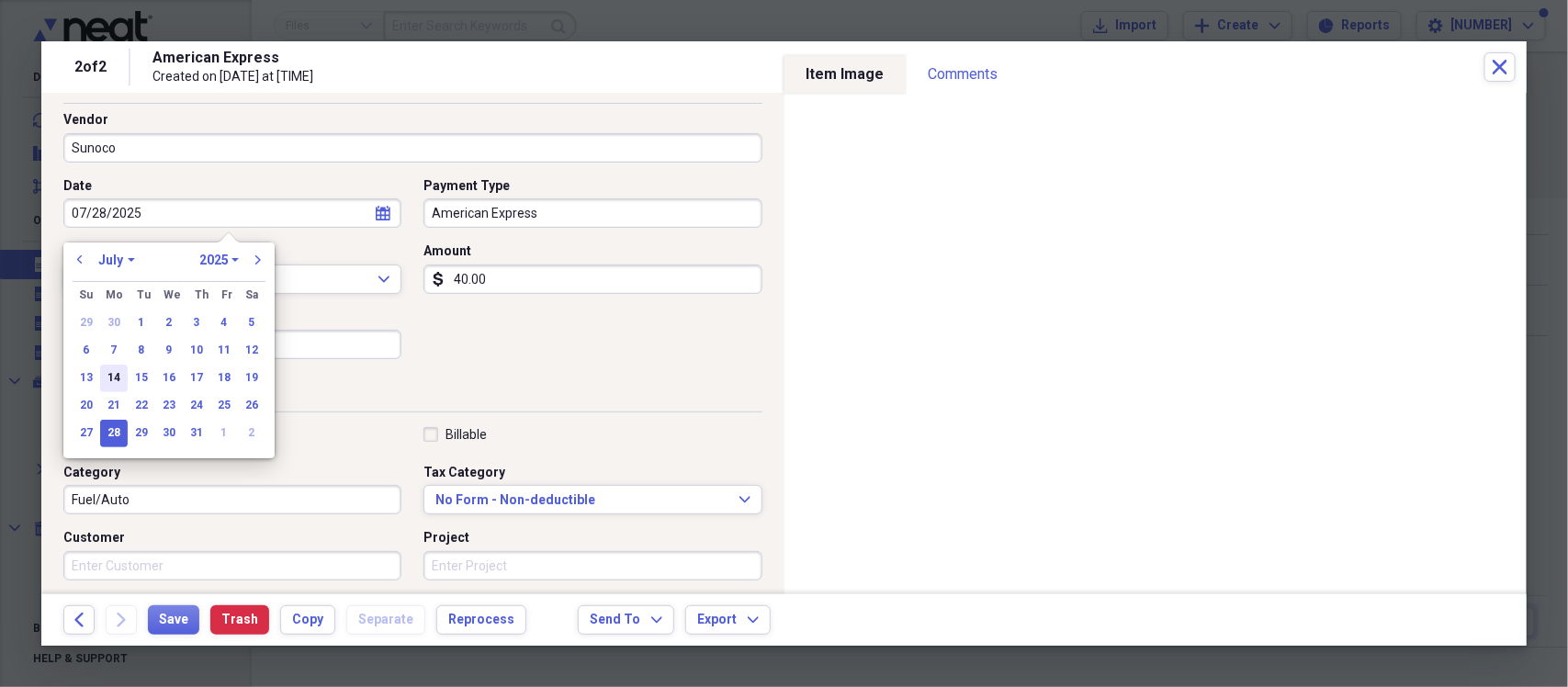 click on "14" at bounding box center [114, 378] 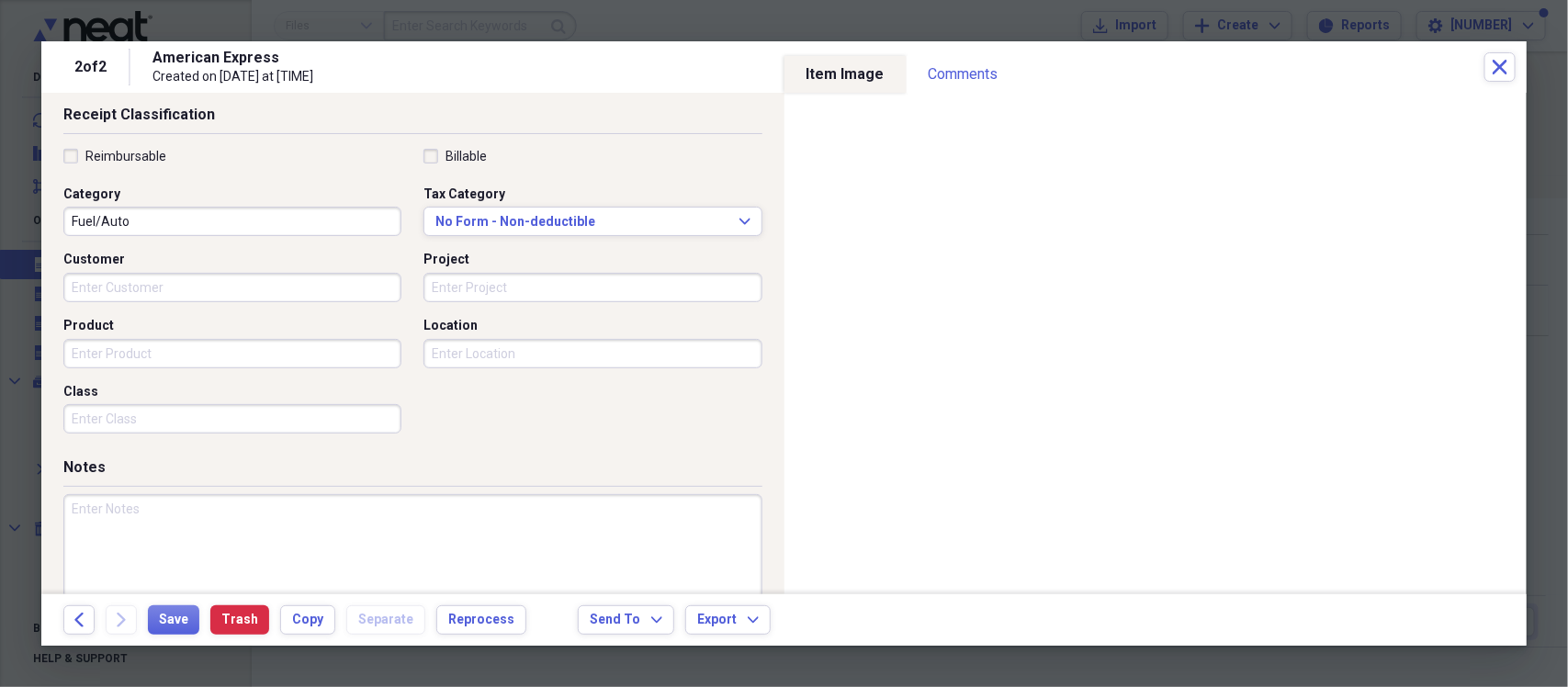 scroll, scrollTop: 436, scrollLeft: 0, axis: vertical 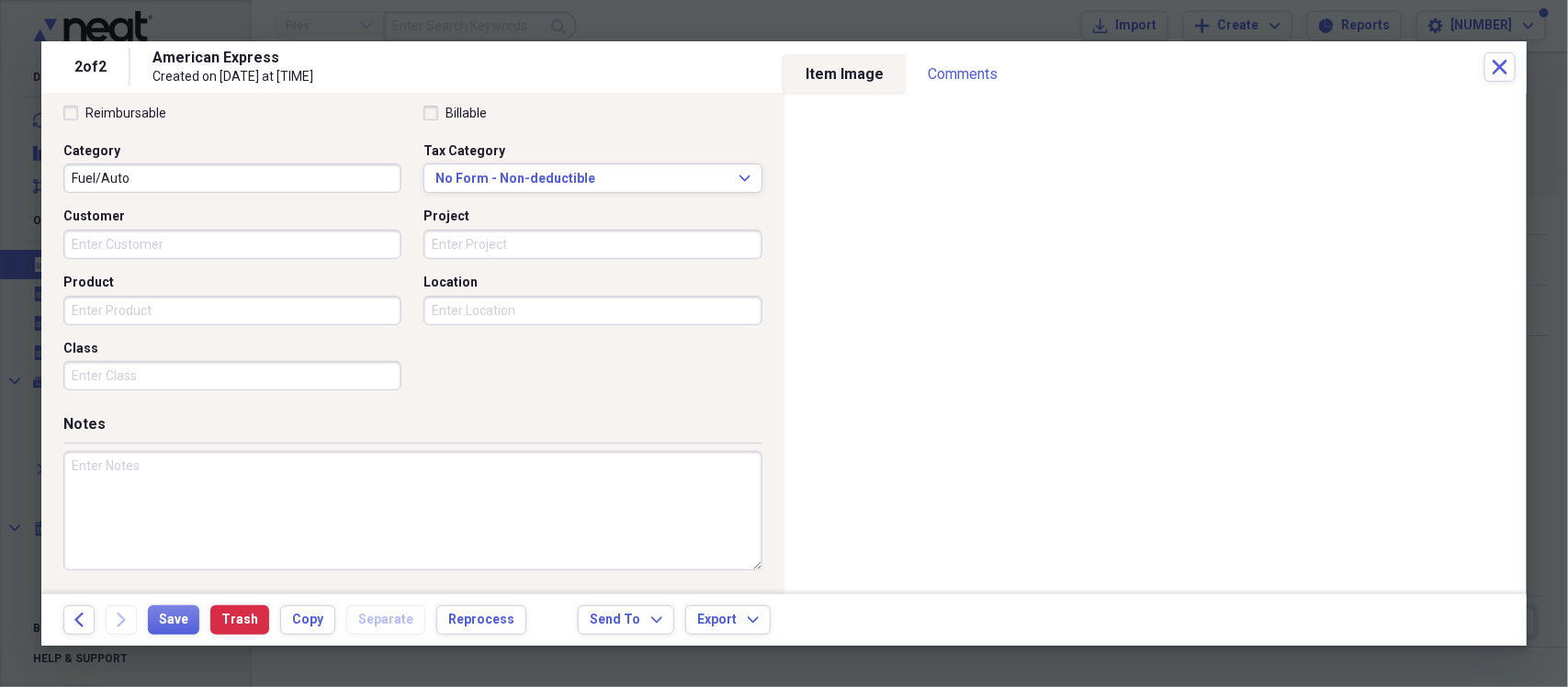 drag, startPoint x: 72, startPoint y: 118, endPoint x: 73, endPoint y: 131, distance: 13.038405 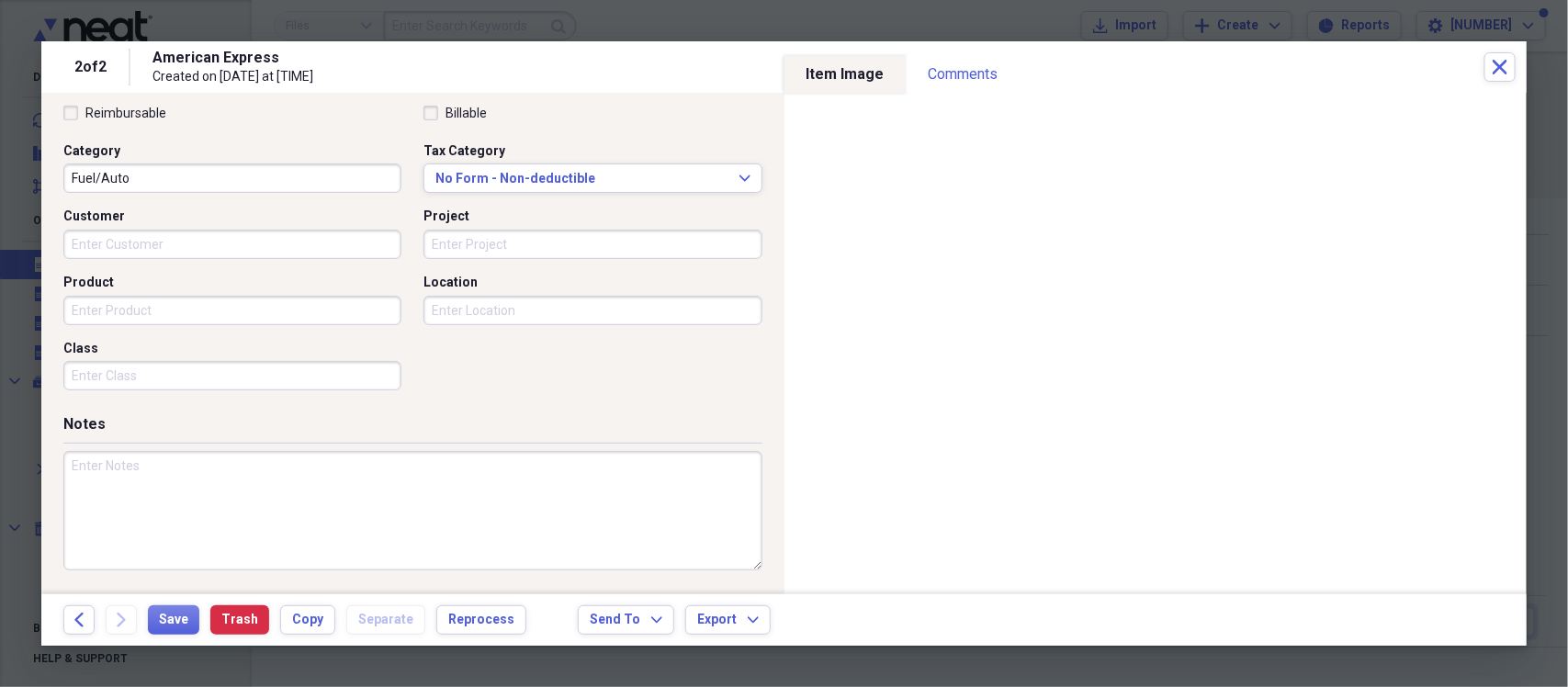 drag, startPoint x: 67, startPoint y: 113, endPoint x: 64, endPoint y: 122, distance: 9.486833 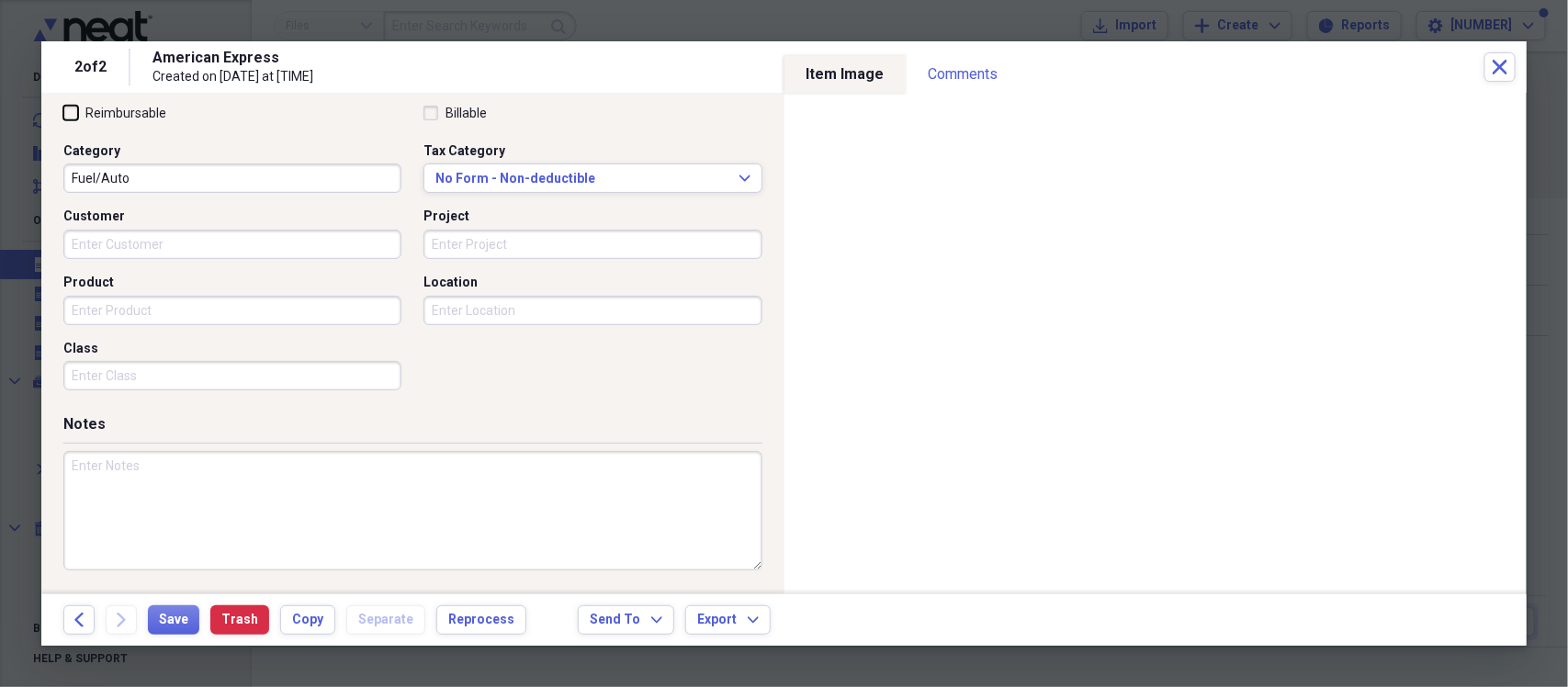 click on "Reimbursable" at bounding box center (63, 112) 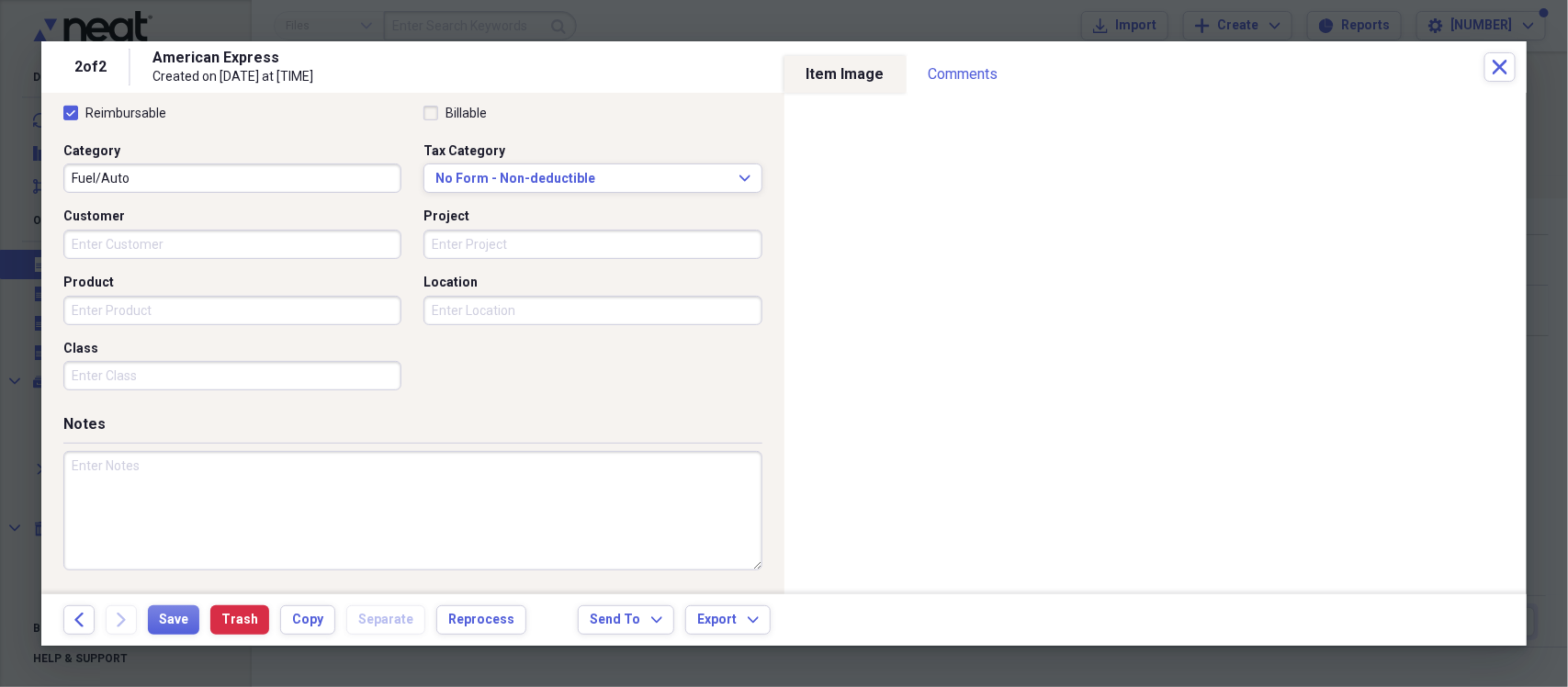 click on "Reimbursable" at bounding box center (115, 113) 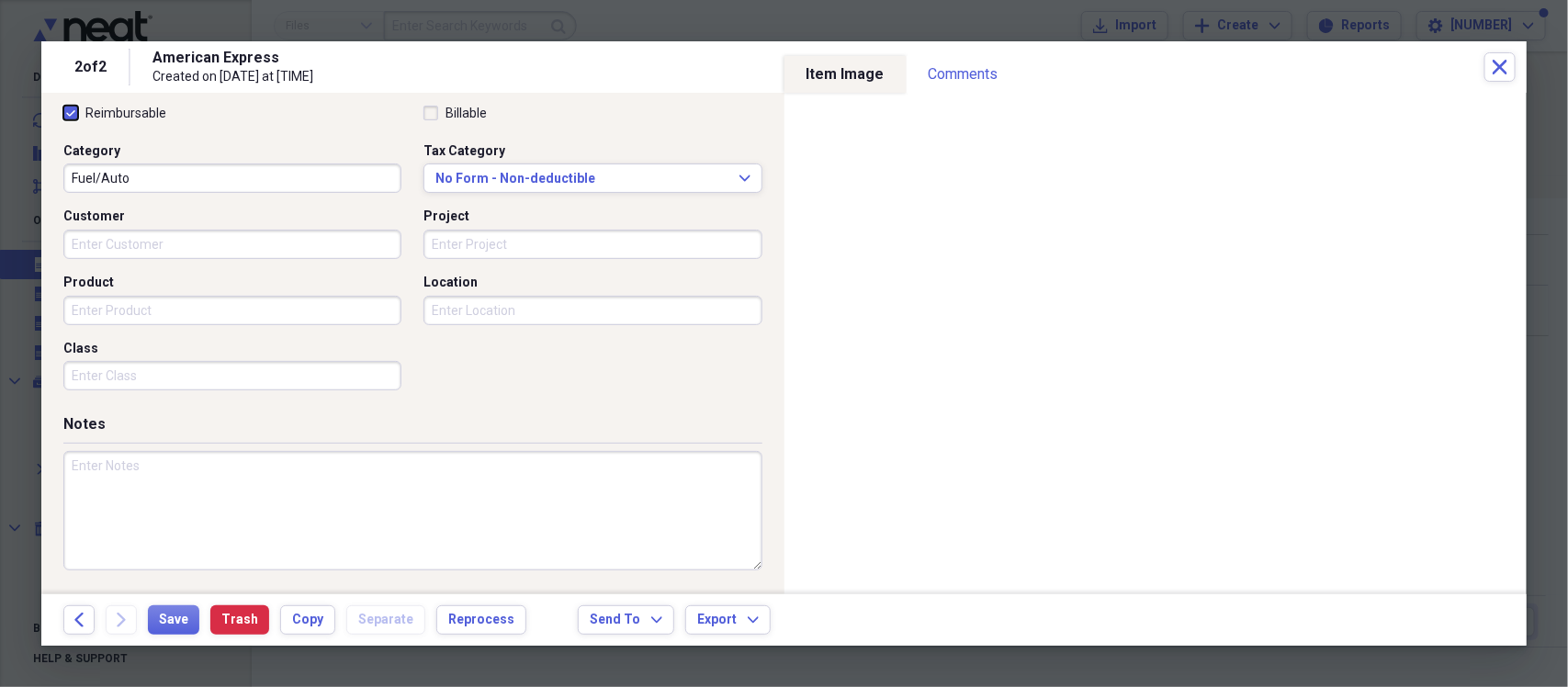 click on "Reimbursable" at bounding box center [63, 112] 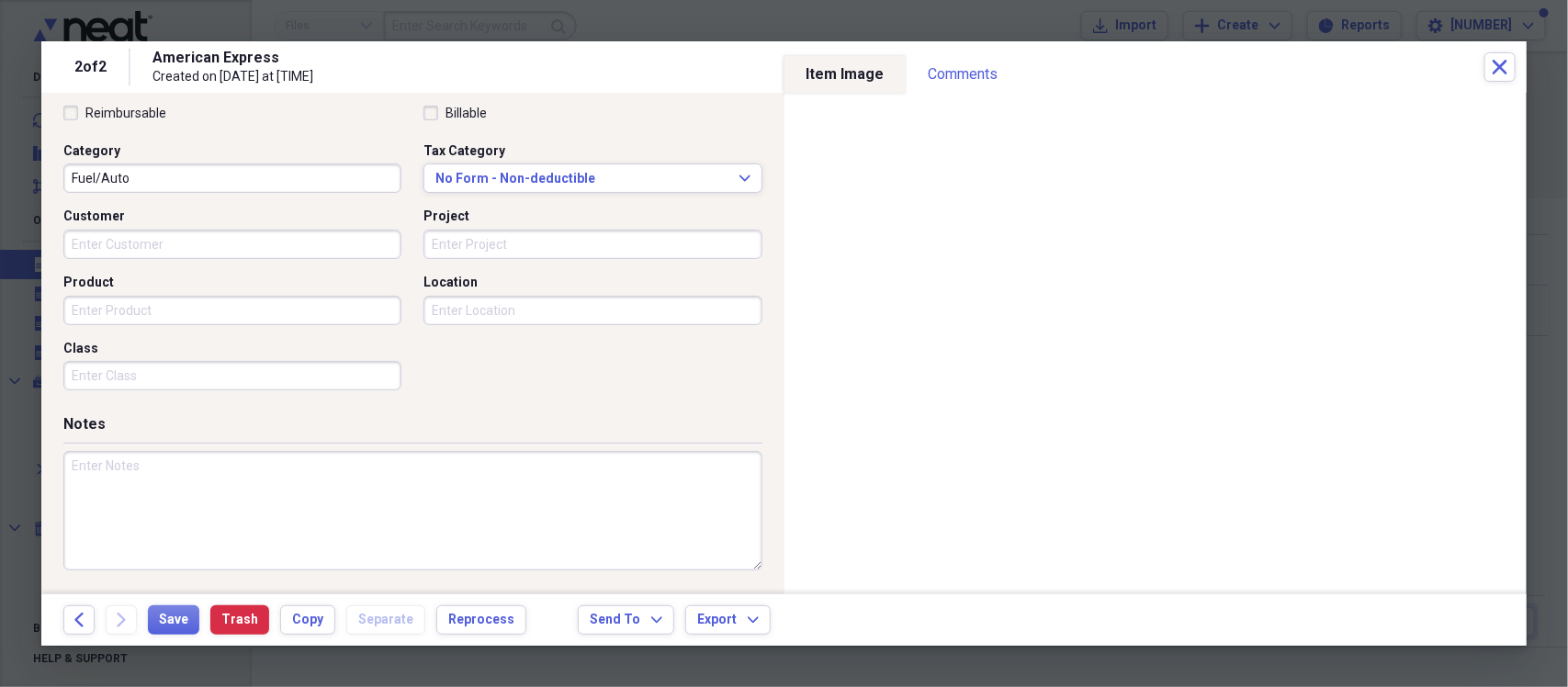 click on "Reimbursable" at bounding box center [115, 113] 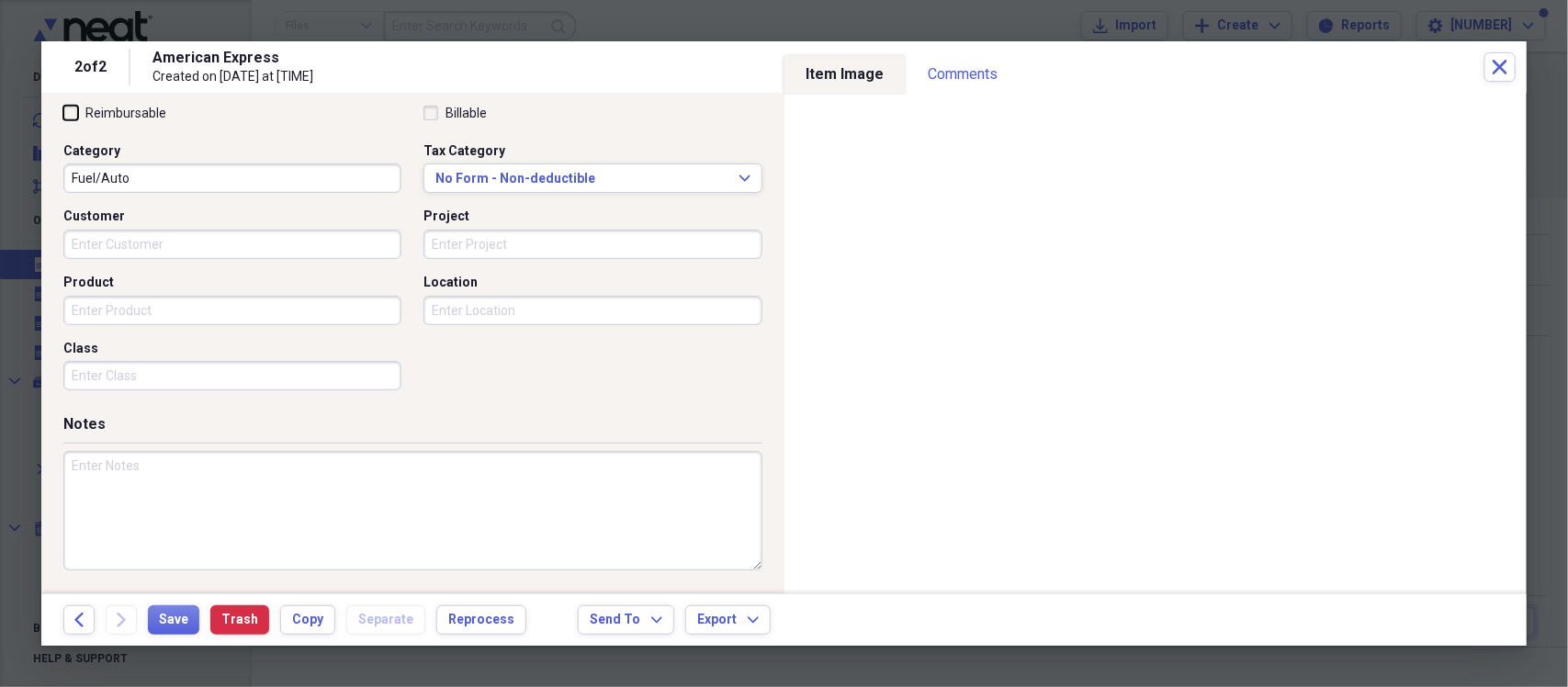 click on "Reimbursable" at bounding box center [63, 112] 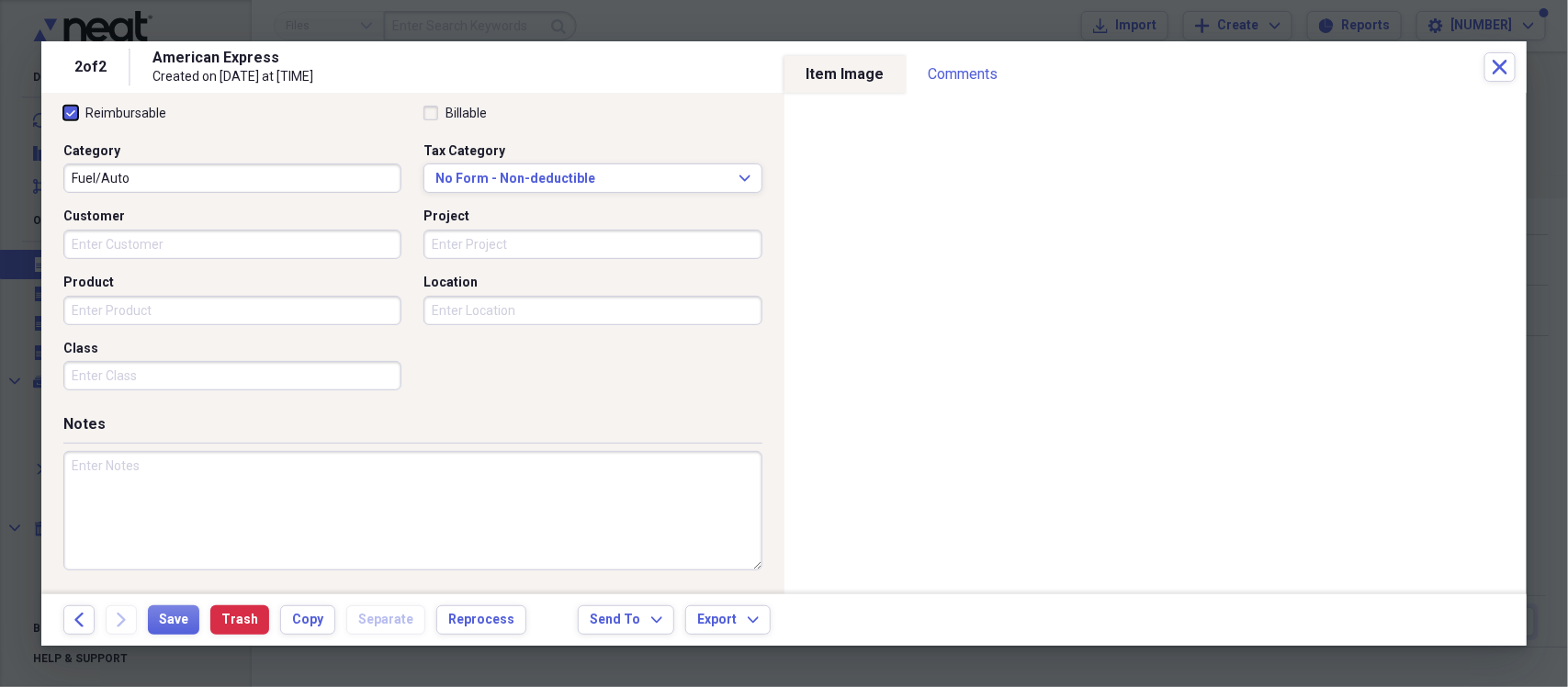 checkbox on "true" 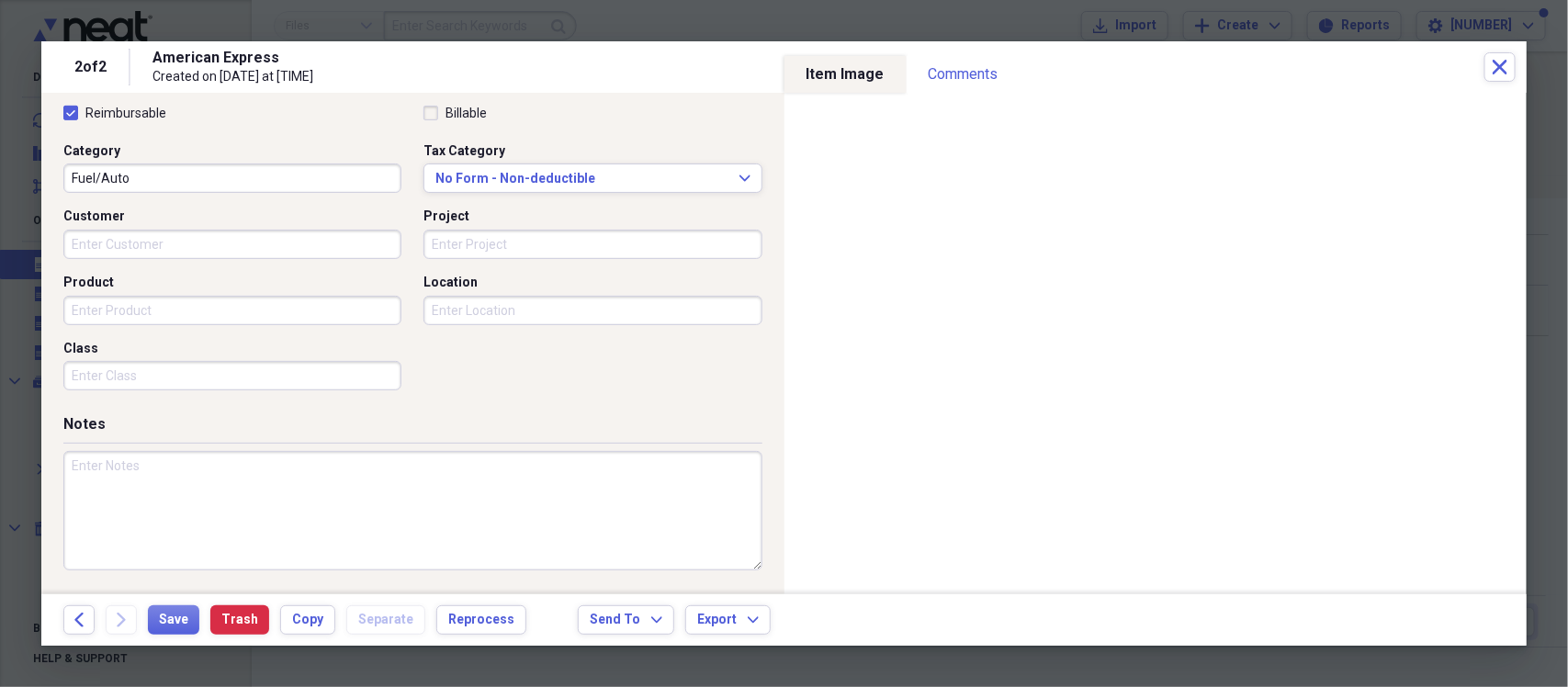click at bounding box center (412, 511) 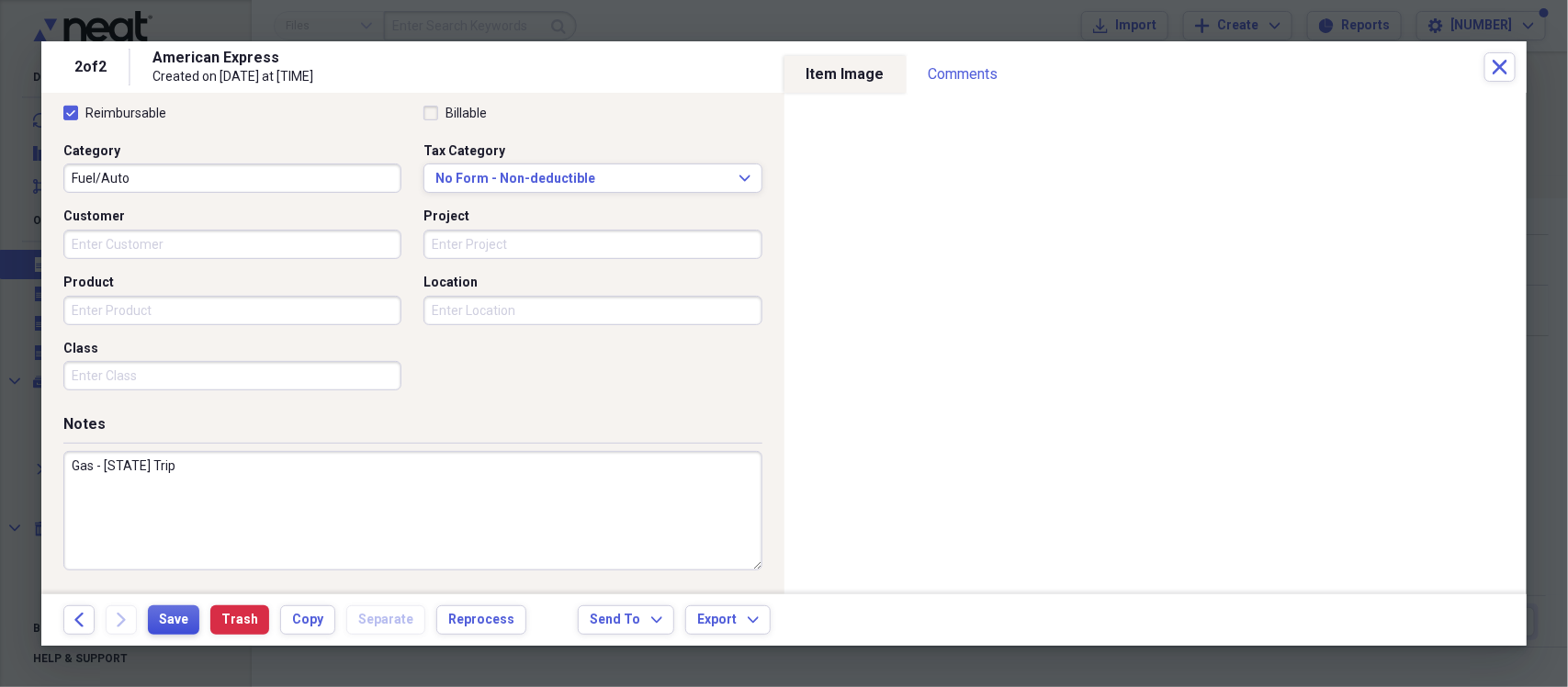type on "Gas - [STATE] Trip" 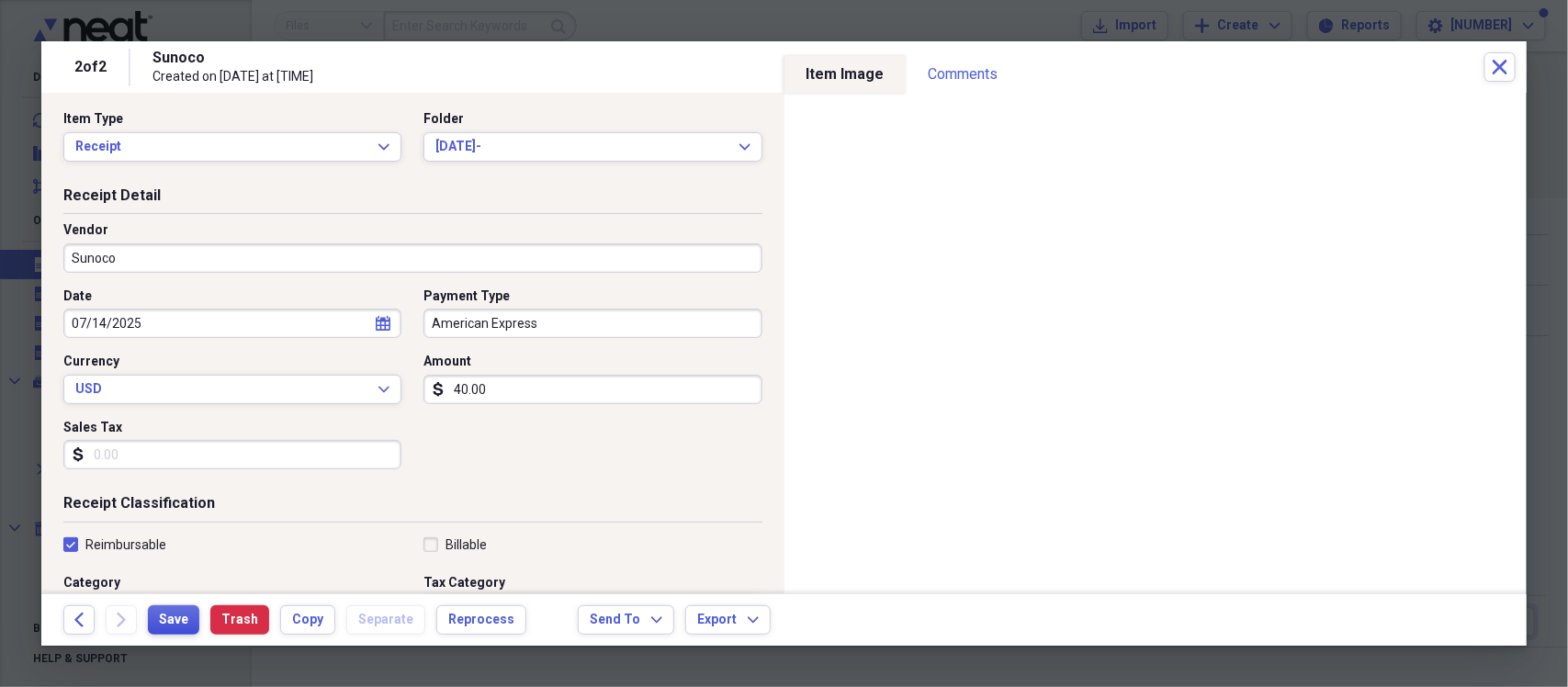 scroll, scrollTop: 0, scrollLeft: 0, axis: both 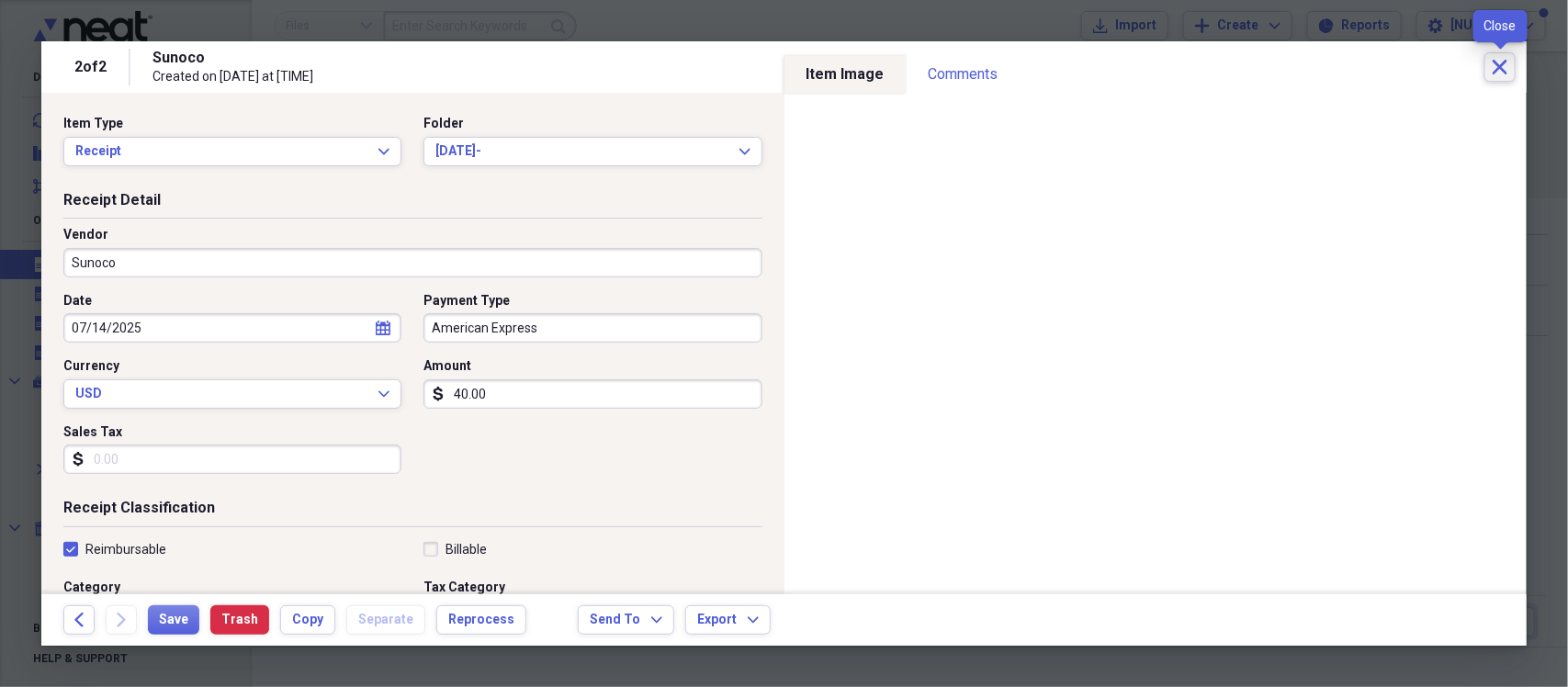 click on "Close" 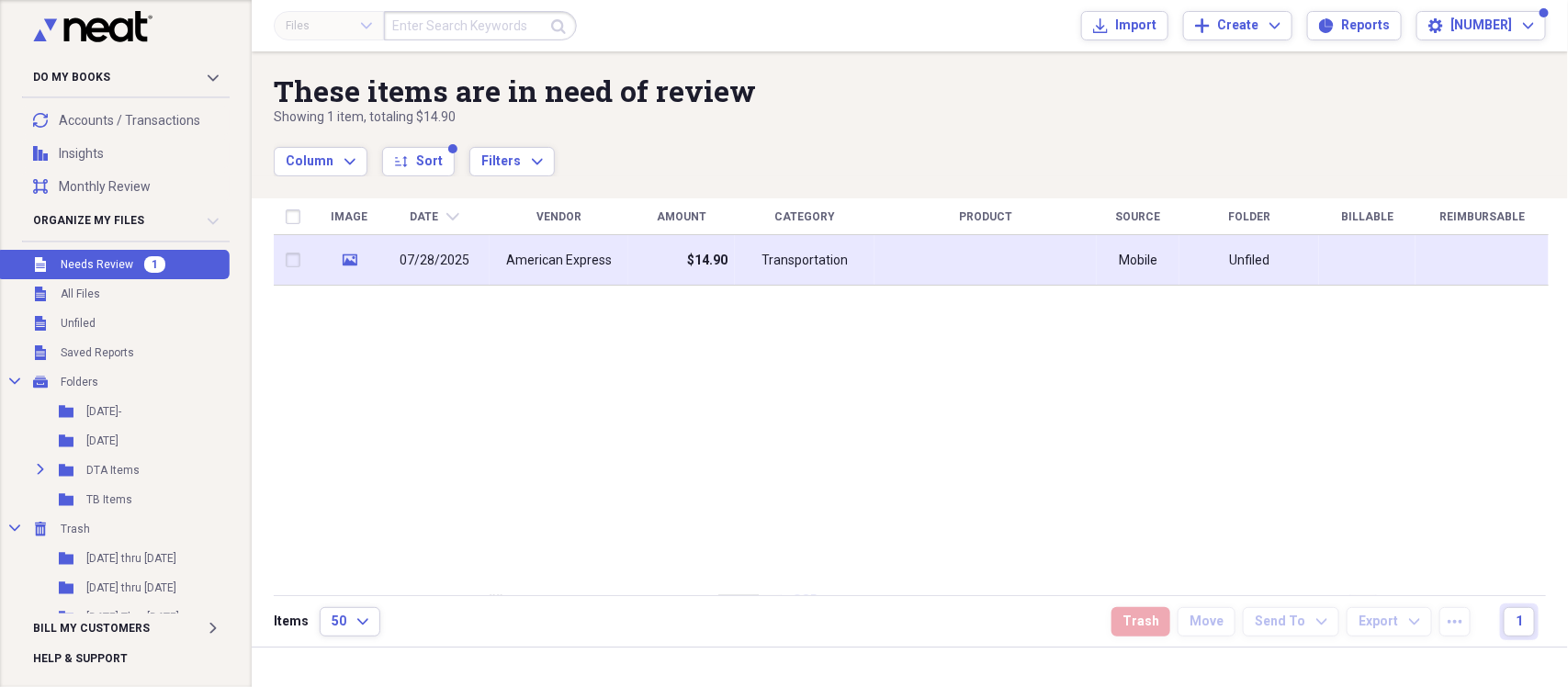 click on "American Express" at bounding box center (558, 260) 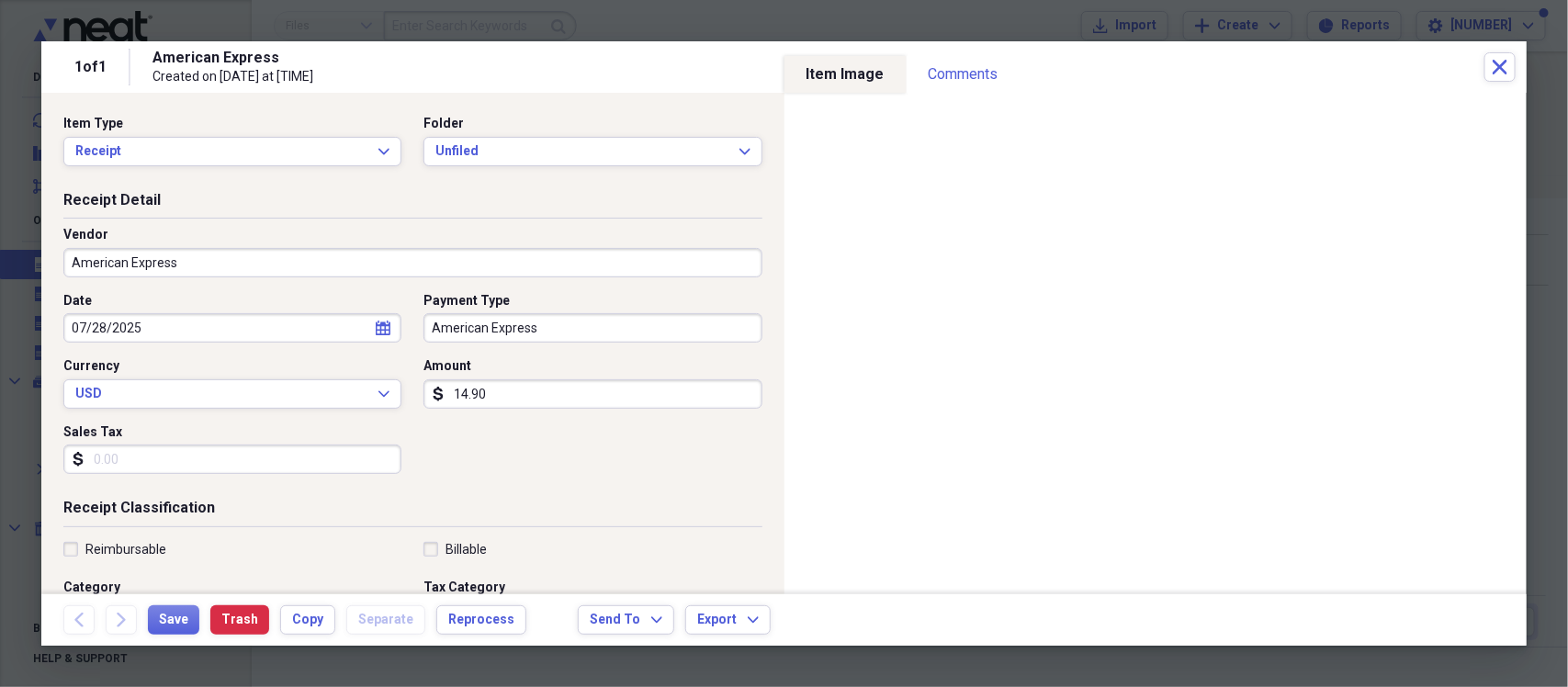 click on "American Express" at bounding box center [412, 263] 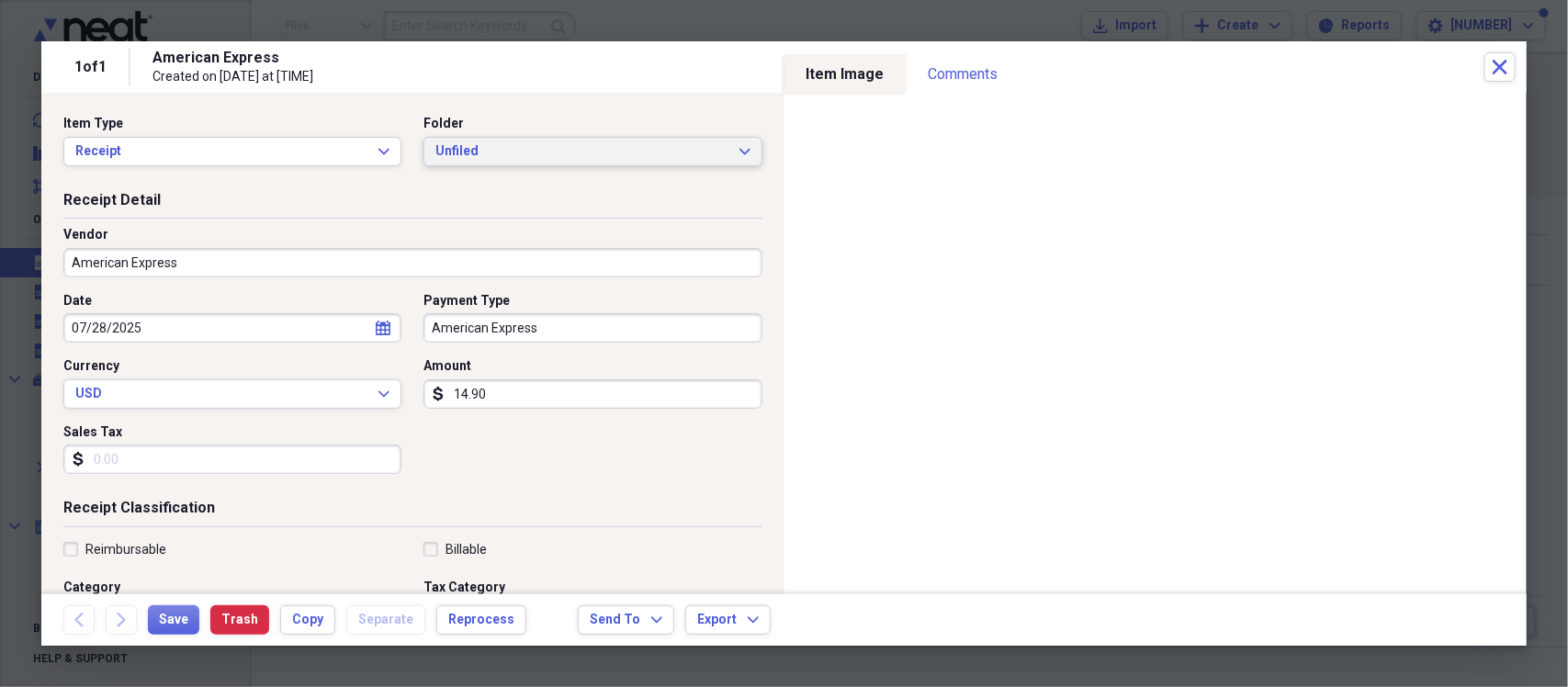 click on "Unfiled" at bounding box center [581, 152] 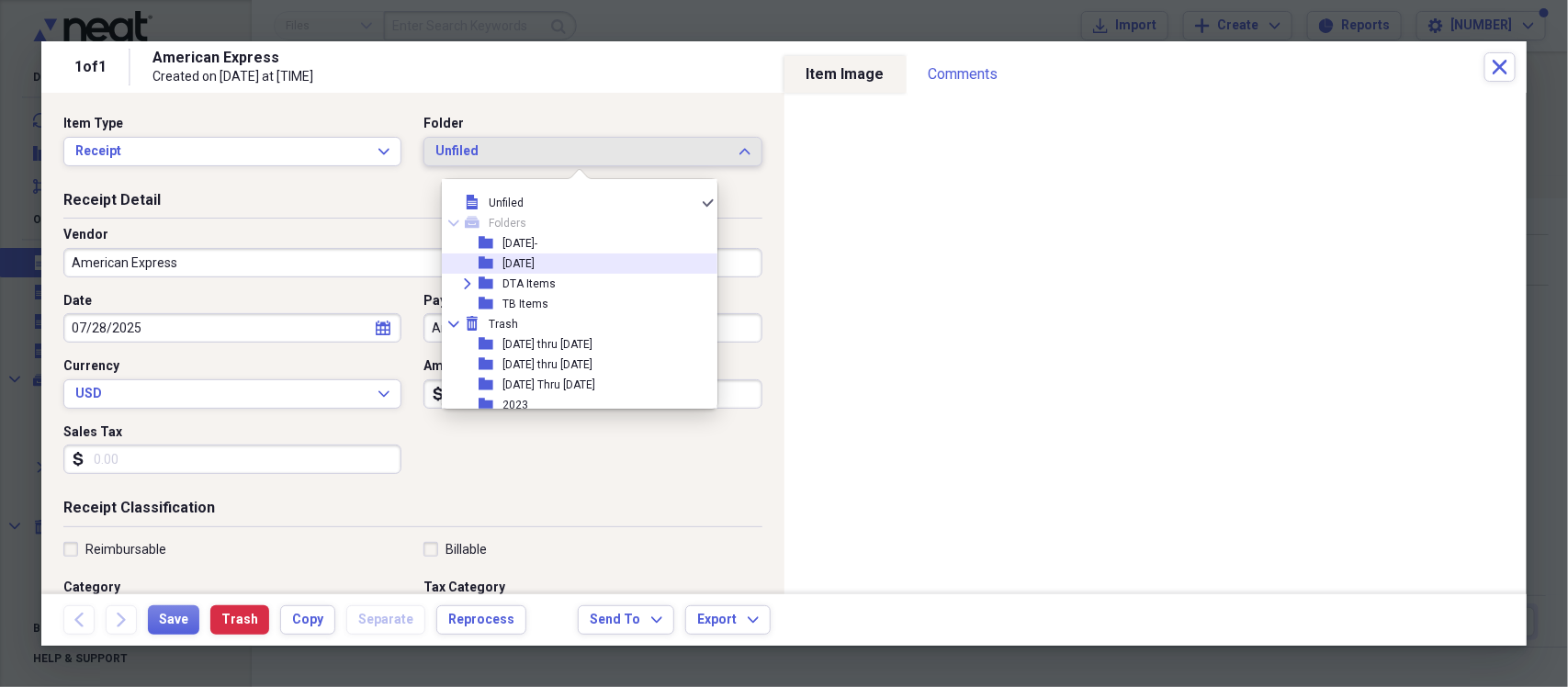click on "folder [DATE]" at bounding box center (572, 264) 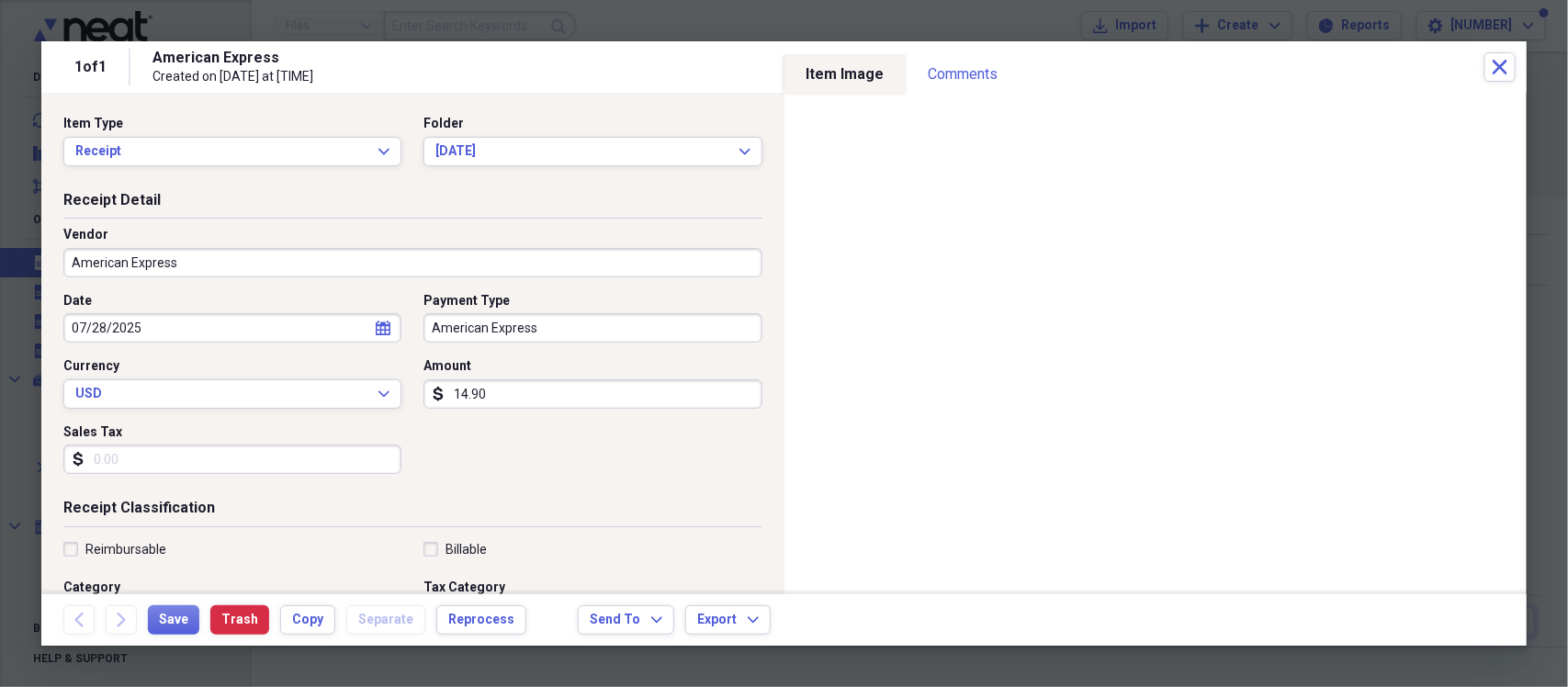 click on "Vendor" at bounding box center [412, 235] 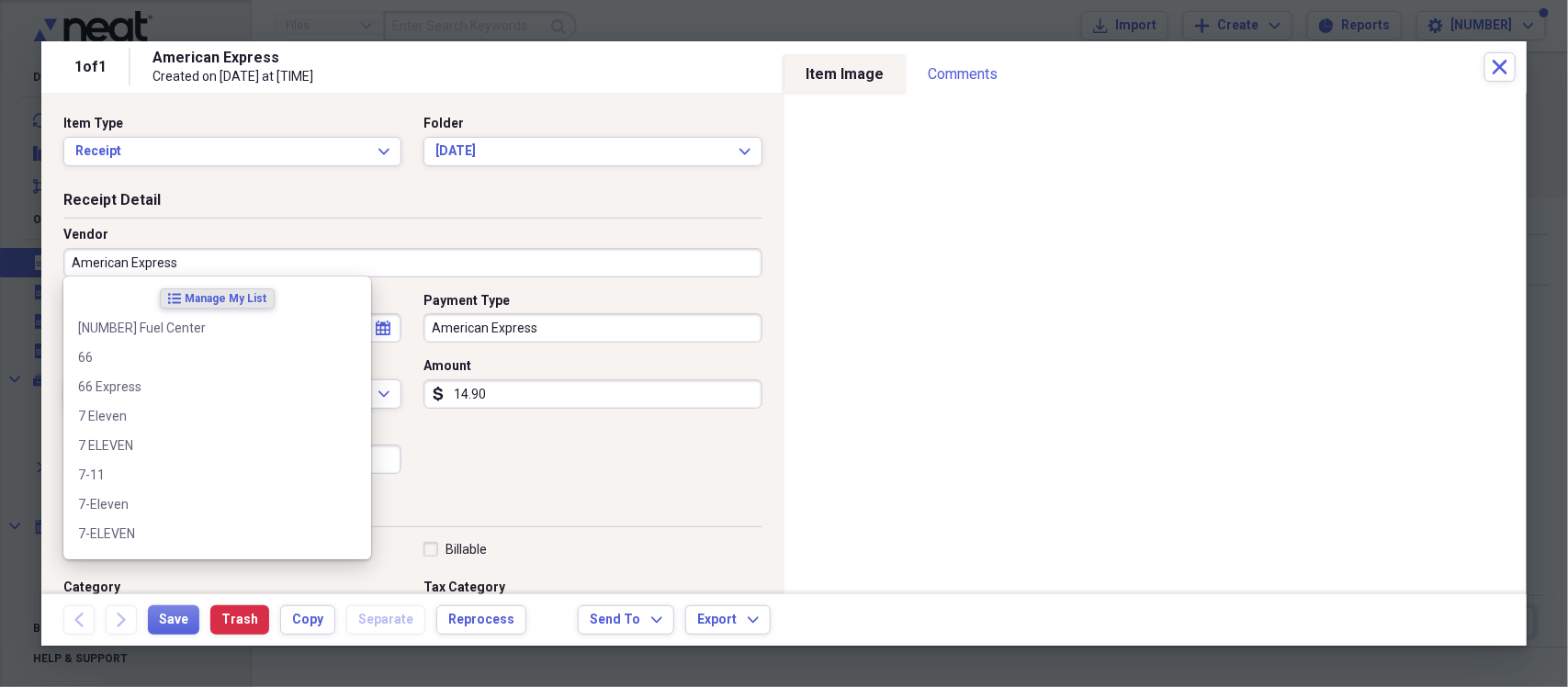 click on "American Express" at bounding box center [412, 263] 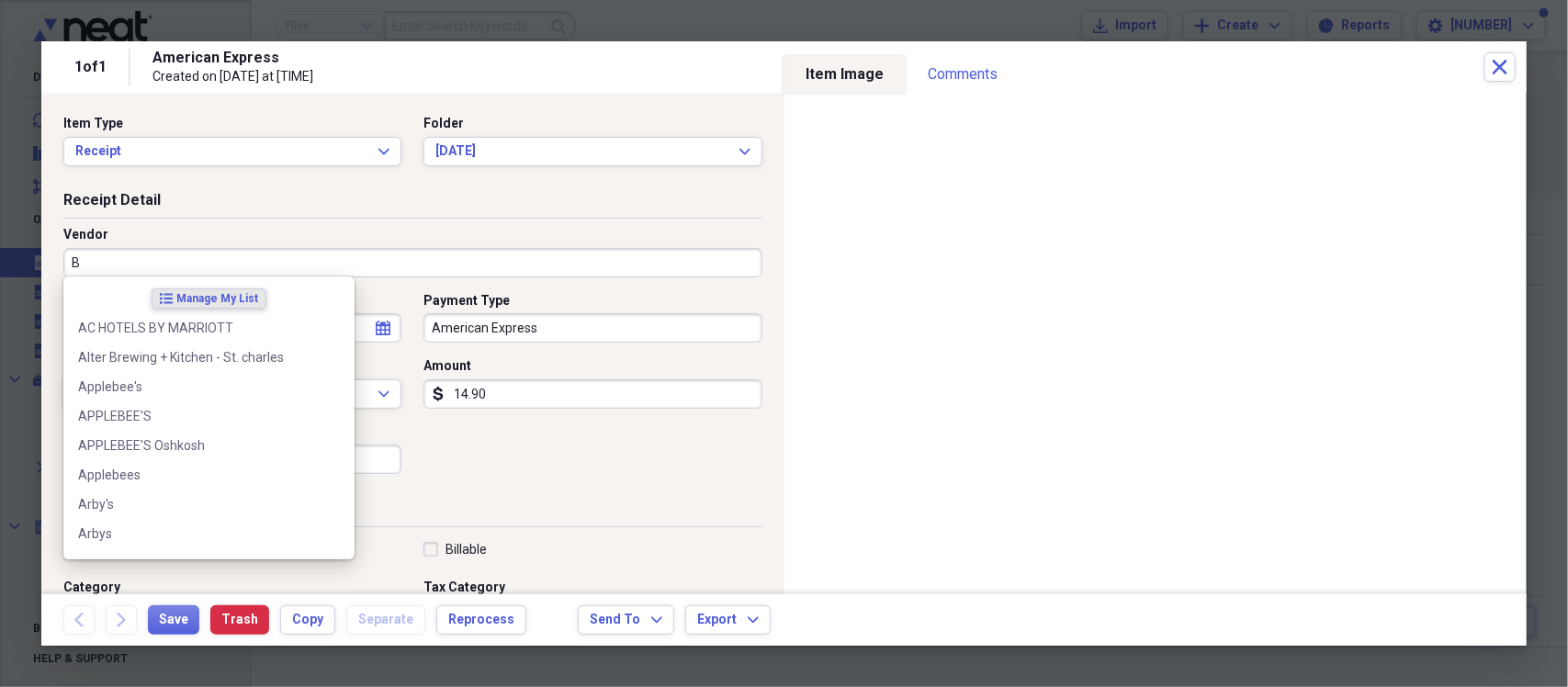 type on "BP" 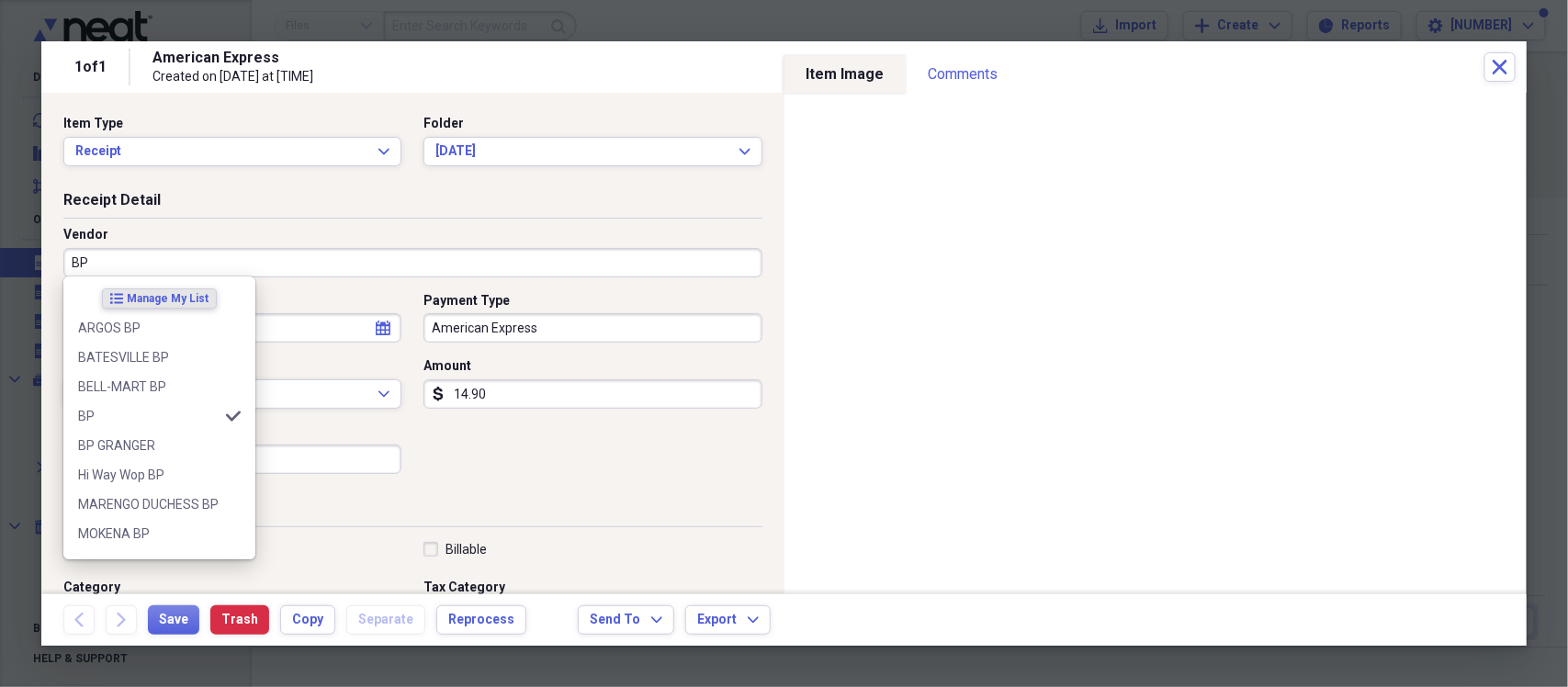 type on "Fuel/Auto" 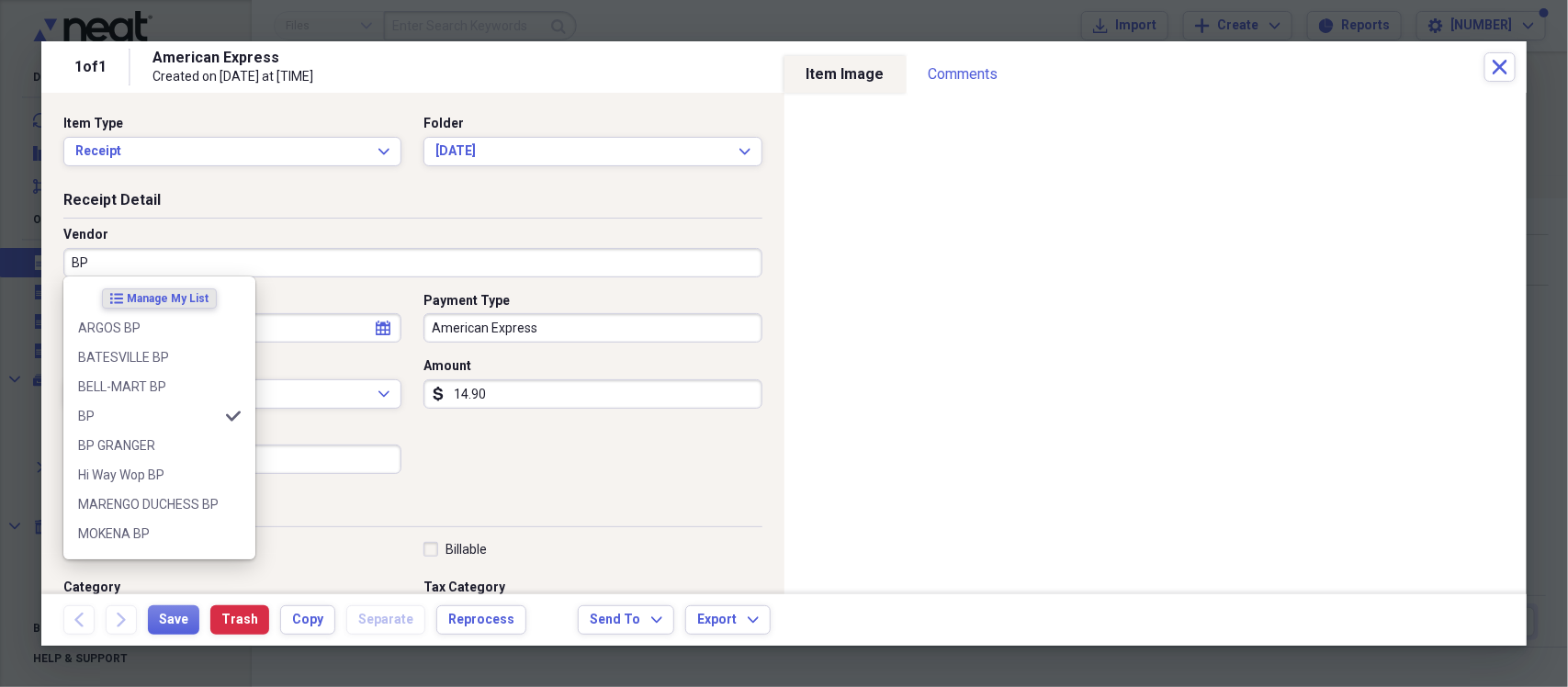 type on "BP" 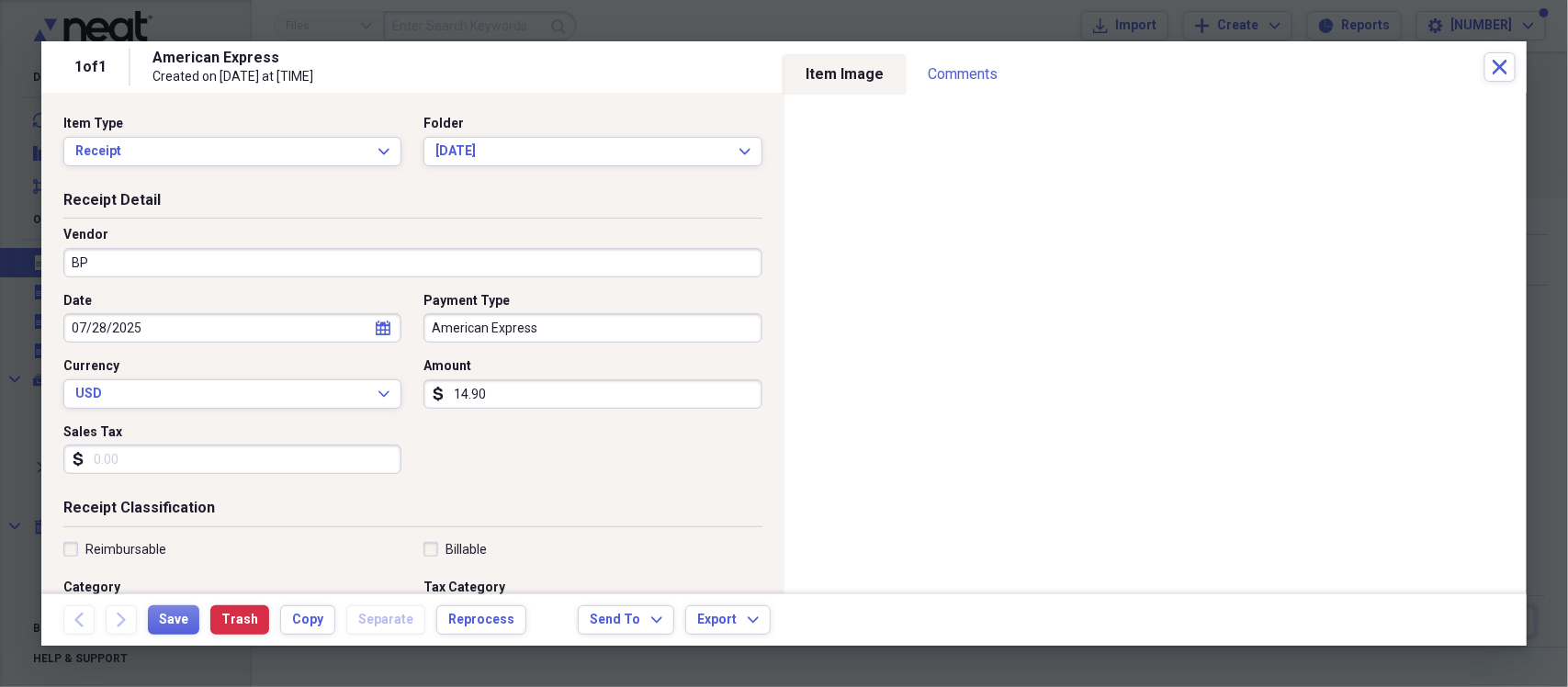 click 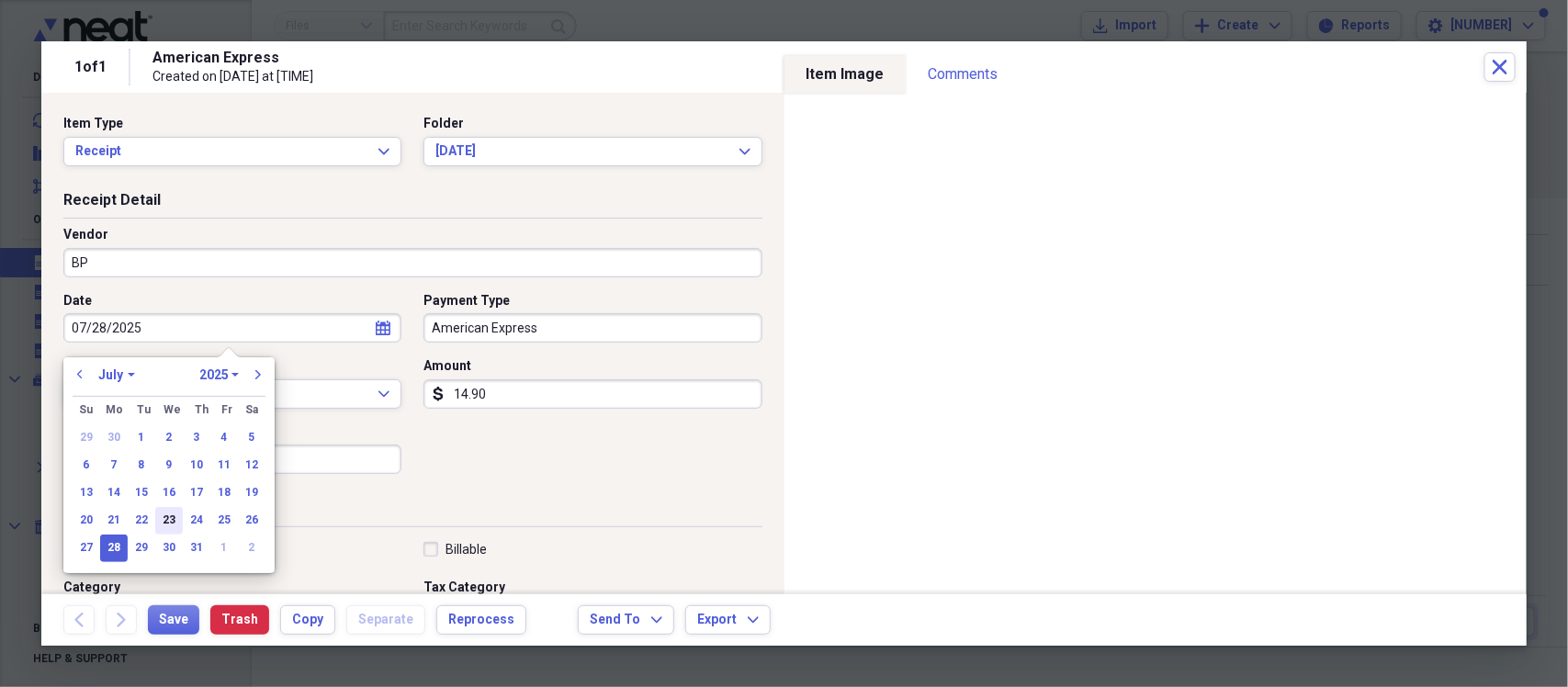 click on "23" at bounding box center [169, 521] 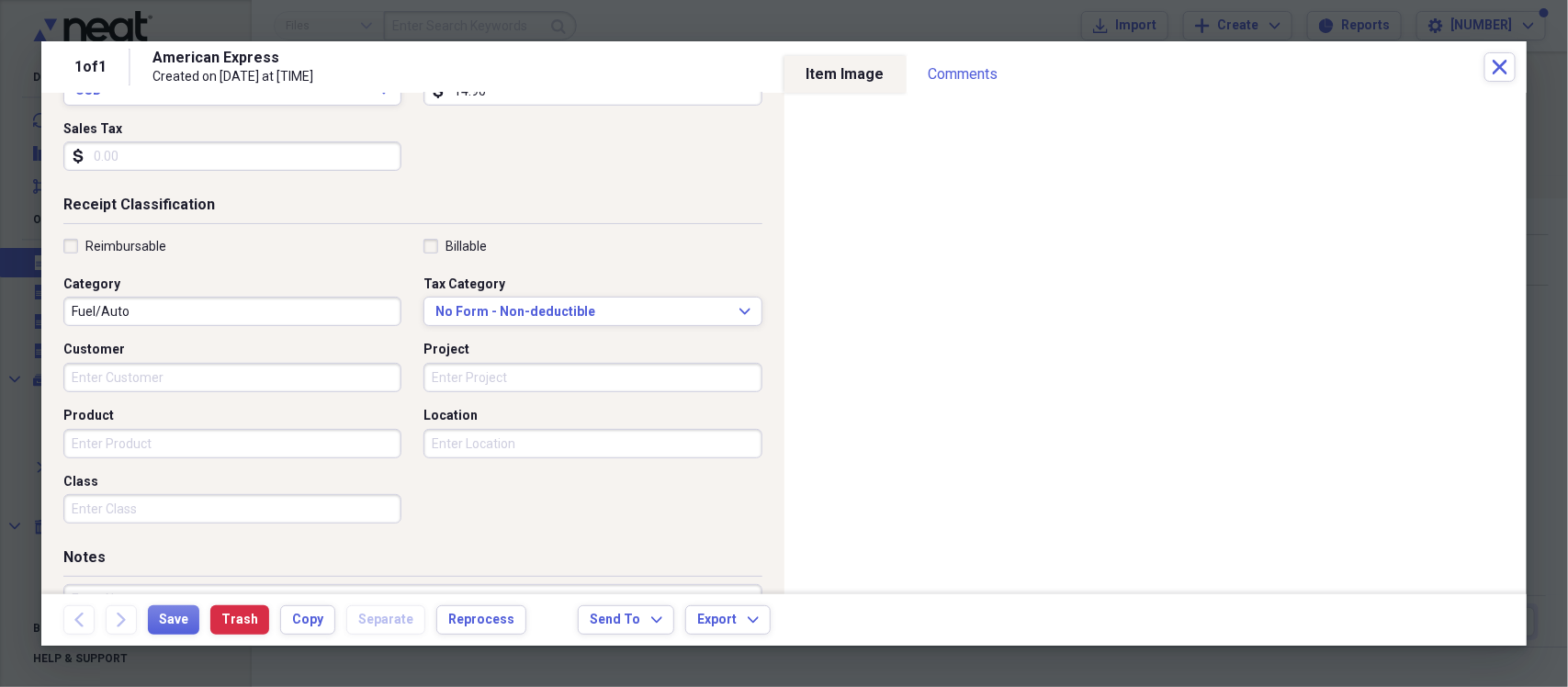scroll, scrollTop: 436, scrollLeft: 0, axis: vertical 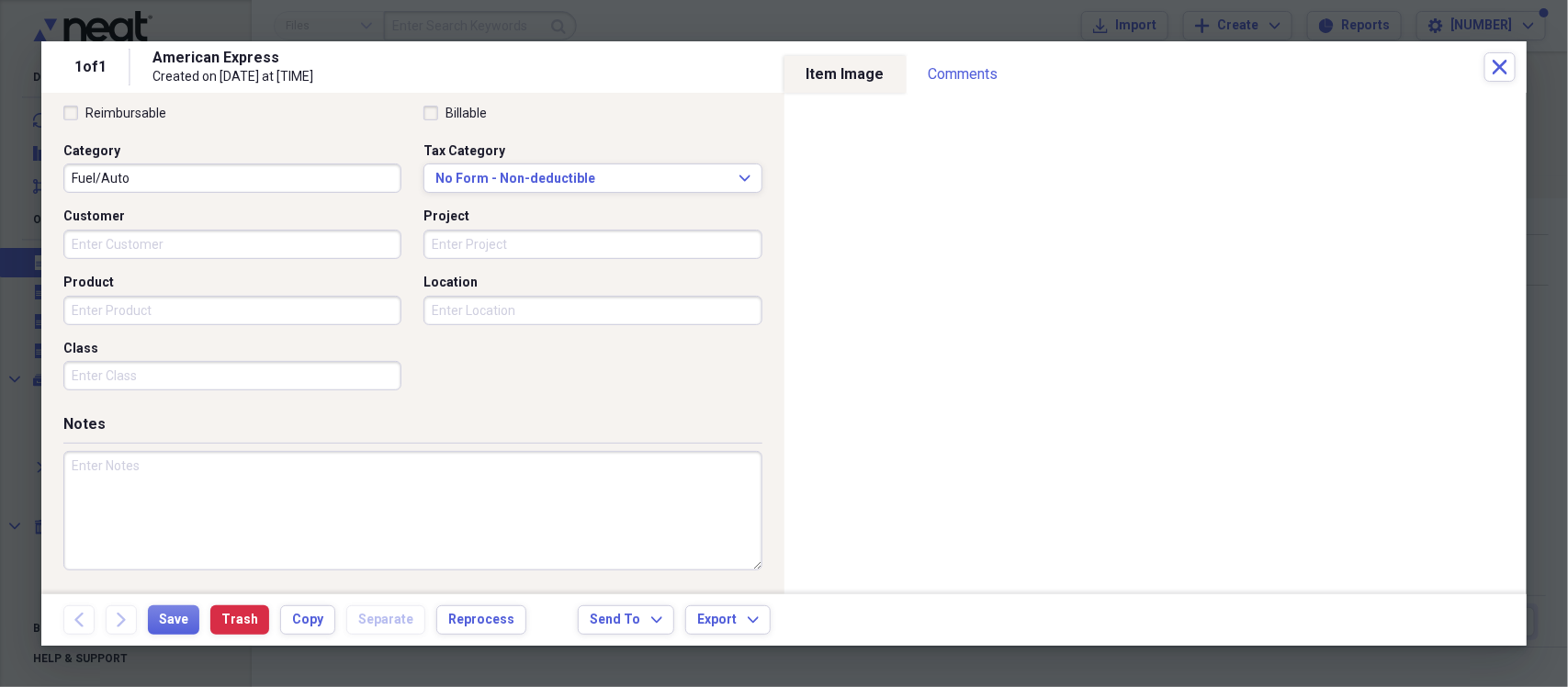 click on "Reimbursable" at bounding box center (115, 113) 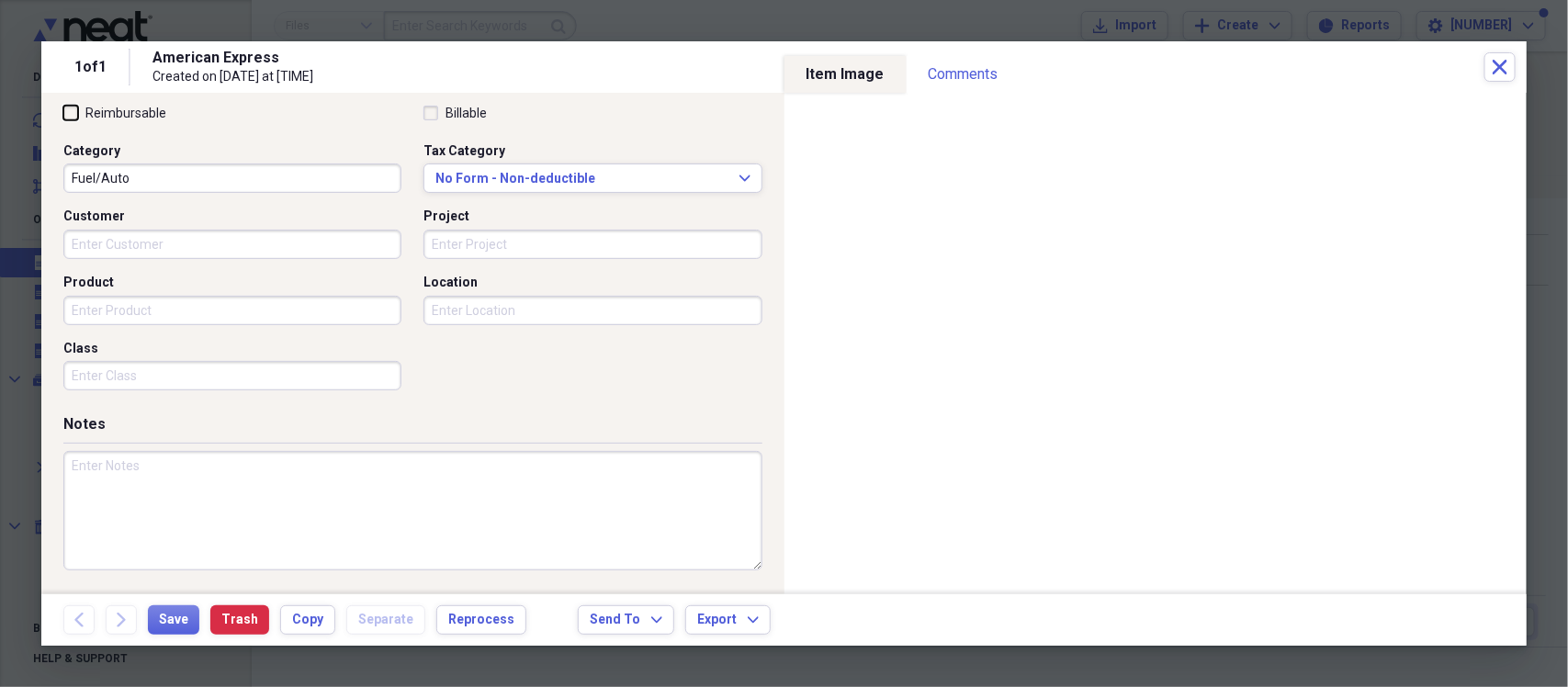 click on "Reimbursable" at bounding box center [63, 112] 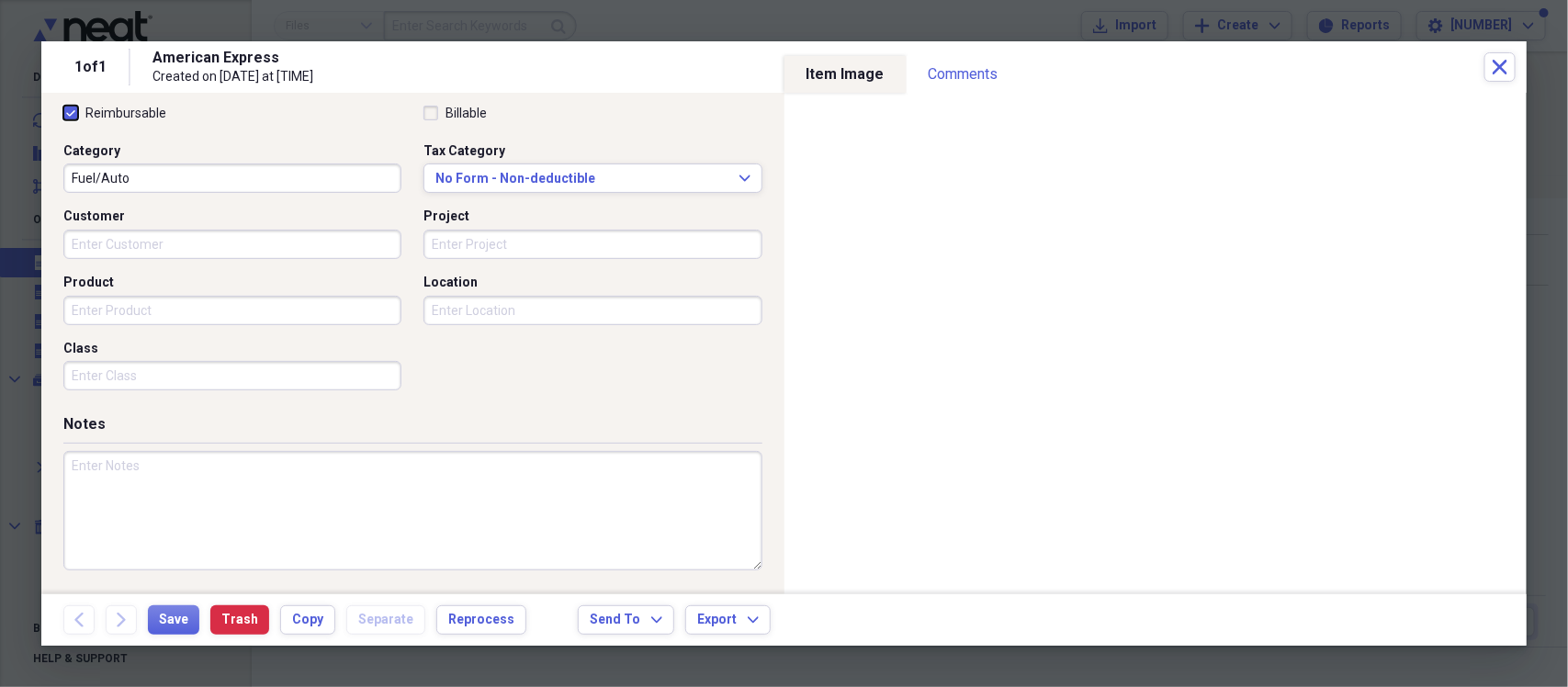 checkbox on "true" 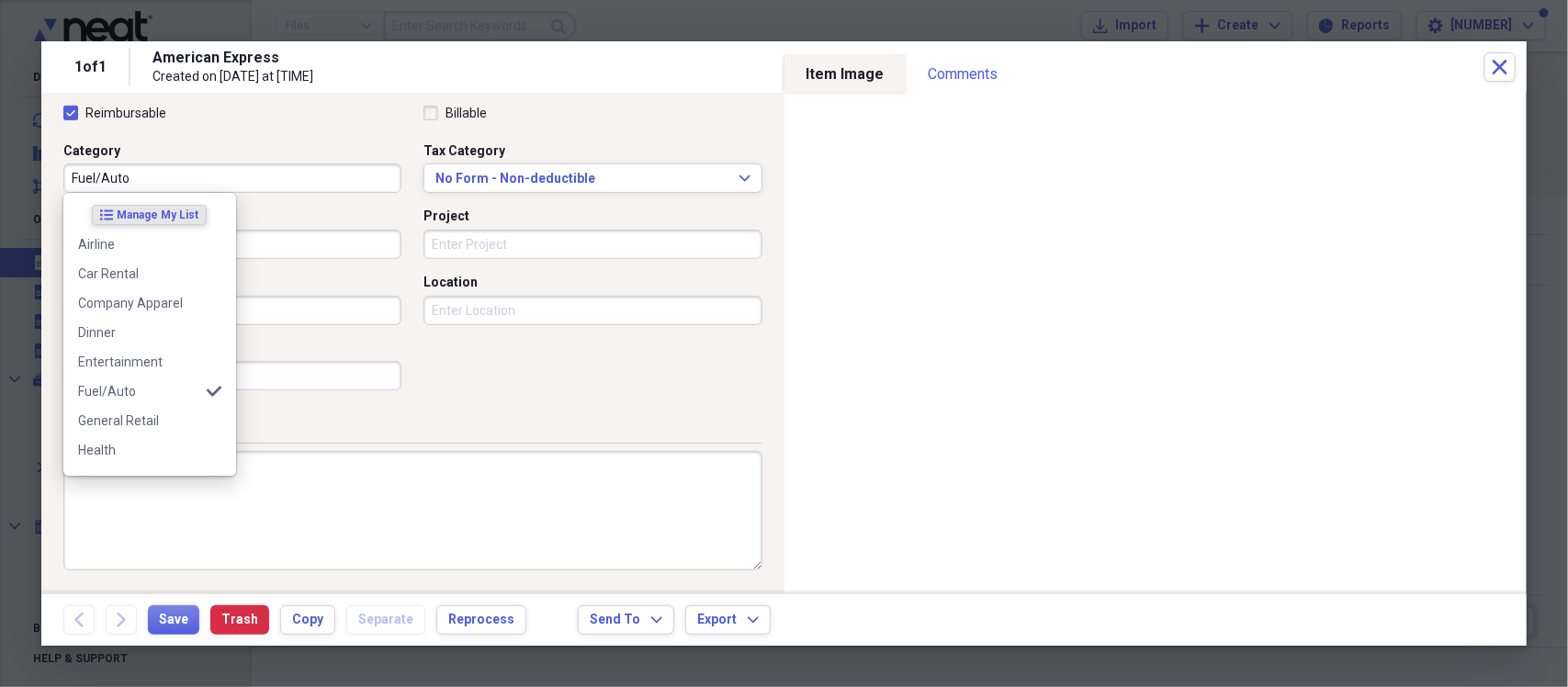 click on "Fuel/Auto" at bounding box center [232, 178] 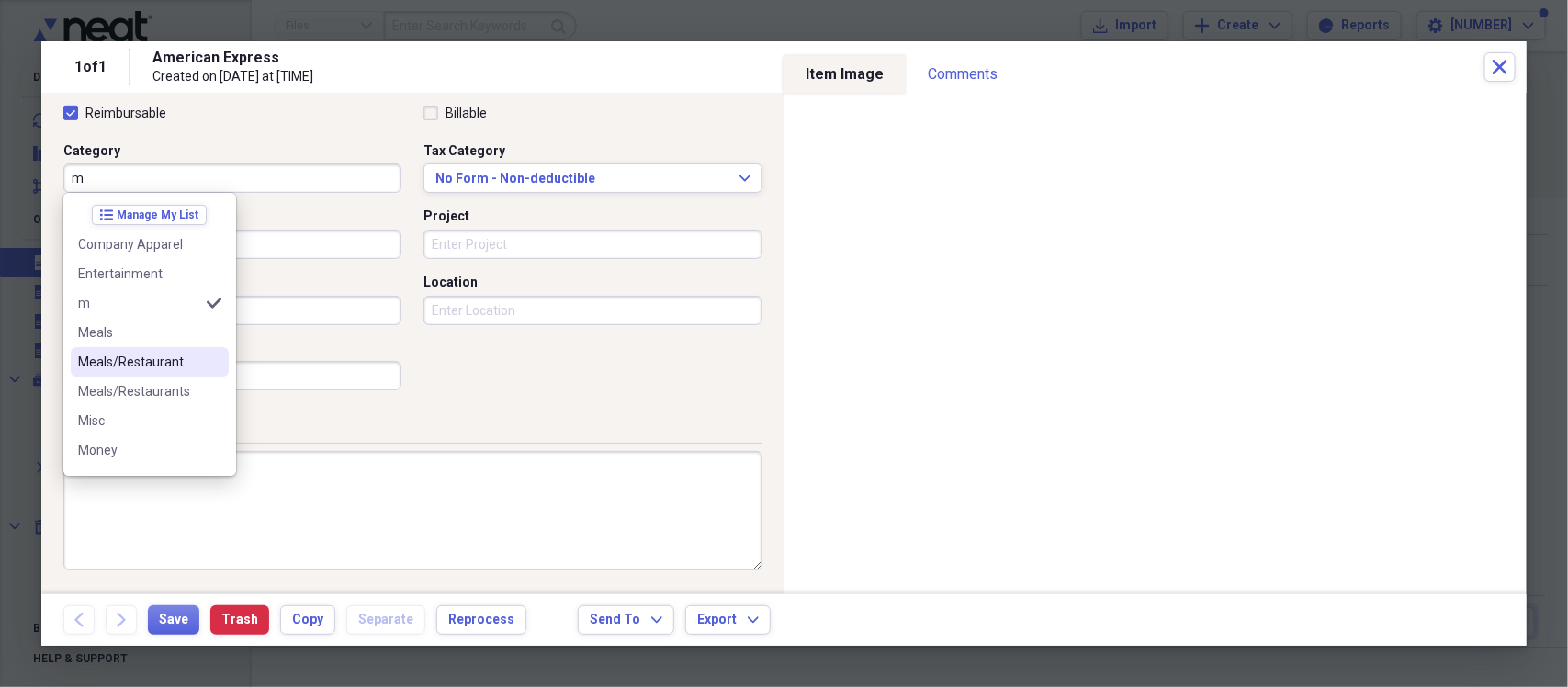 click on "Meals/Restaurant" at bounding box center [139, 362] 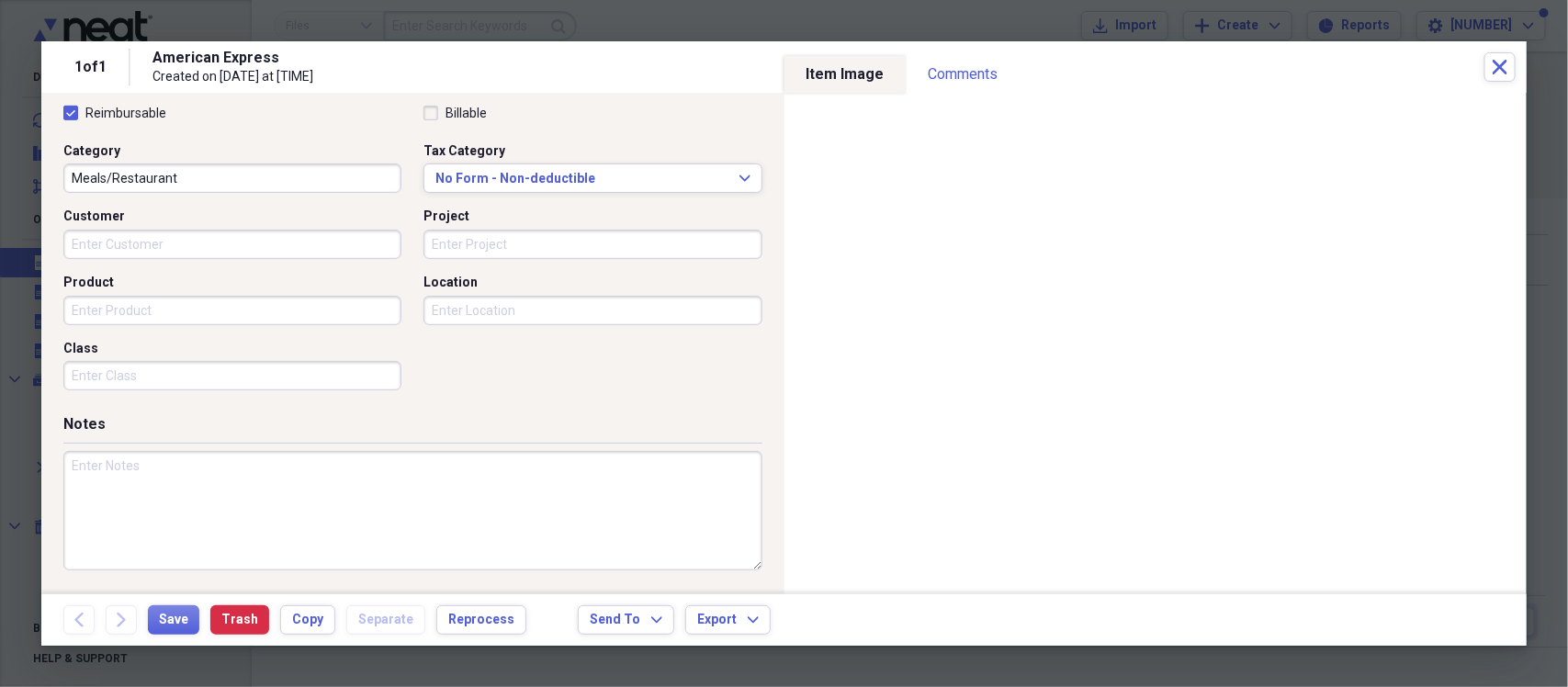 click at bounding box center [412, 511] 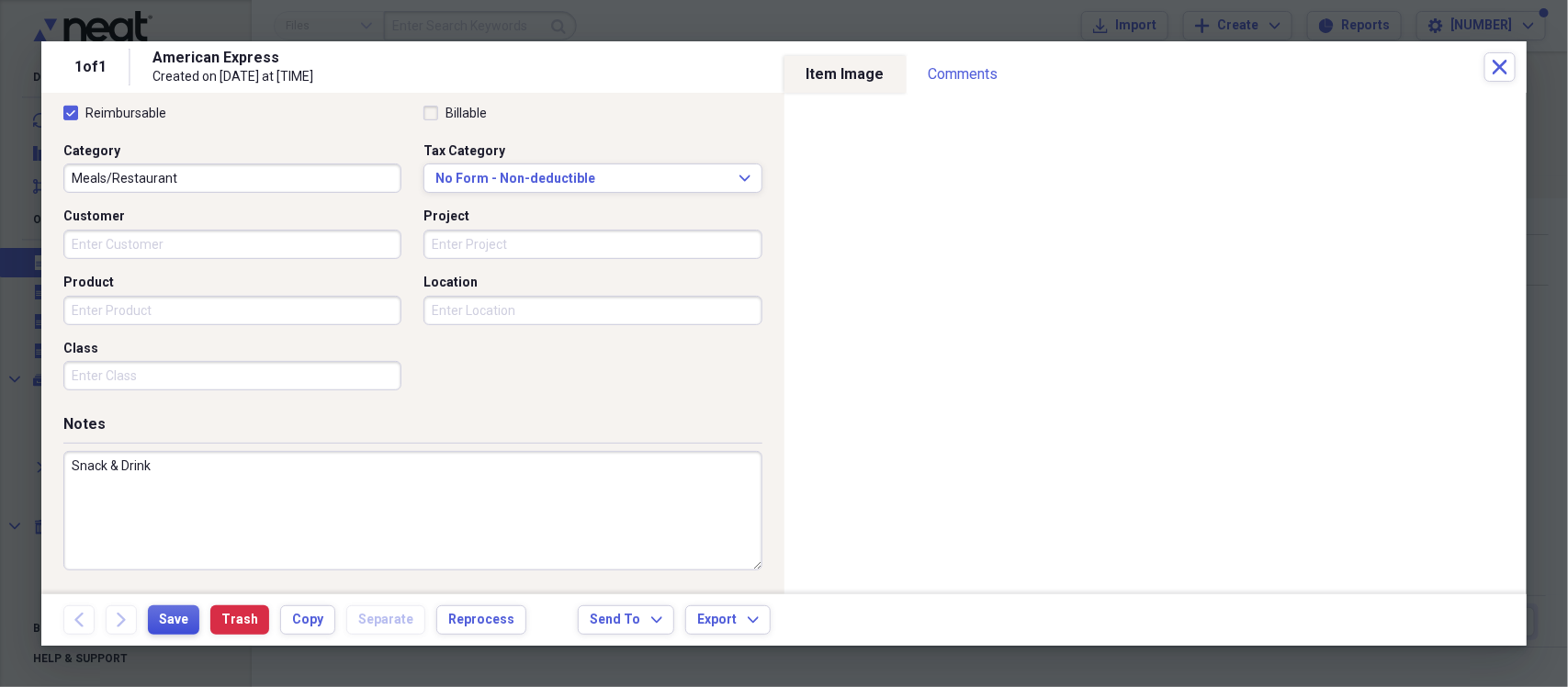 type on "Snack & Drink" 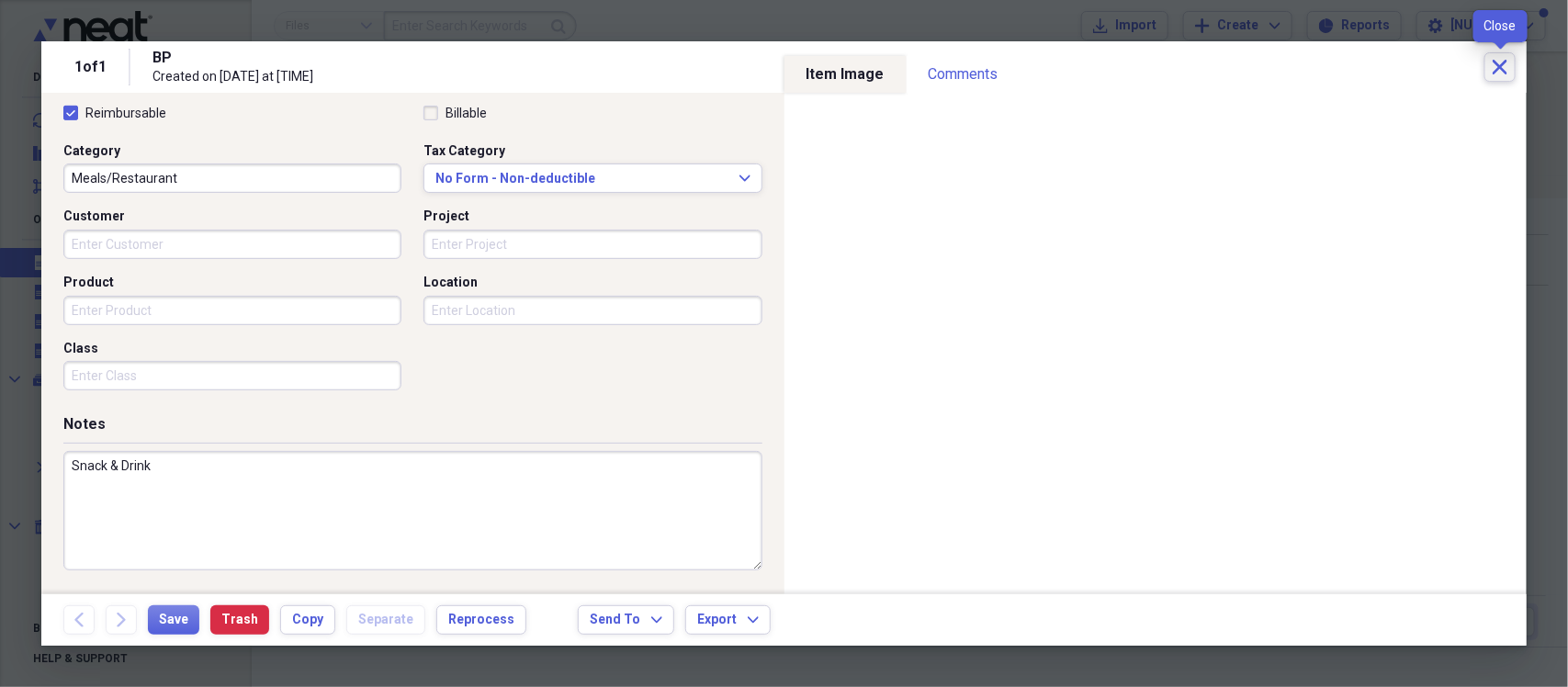 click on "Close" 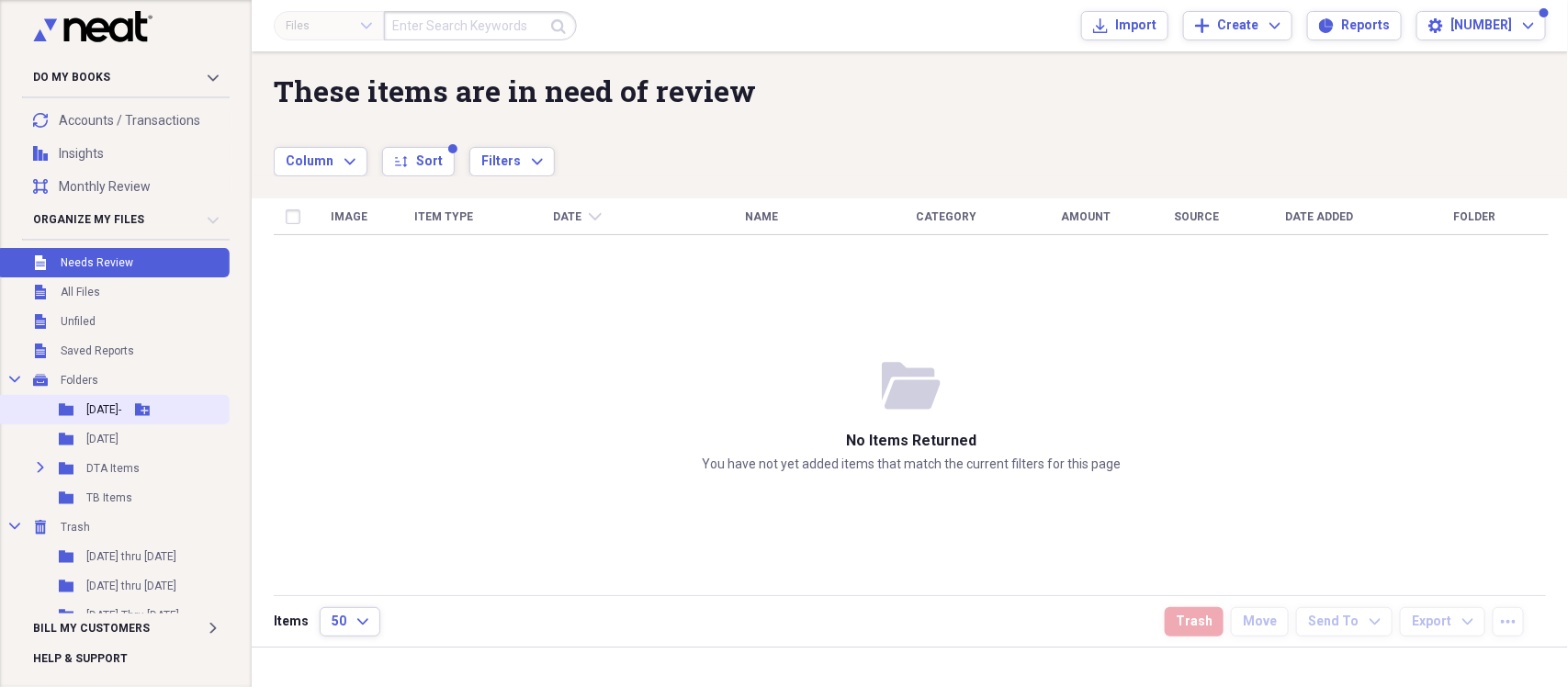 click on "[DATE]-" at bounding box center (104, 410) 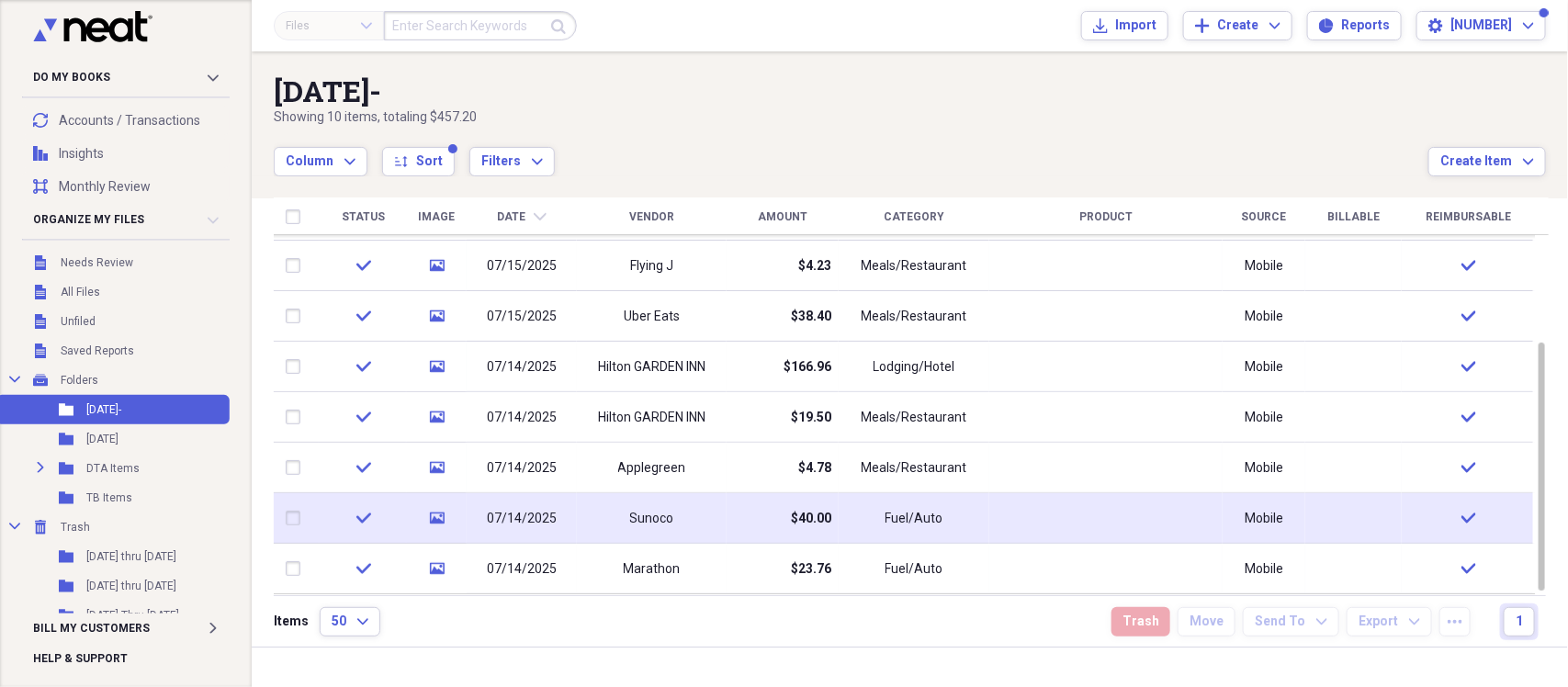 click at bounding box center [297, 518] 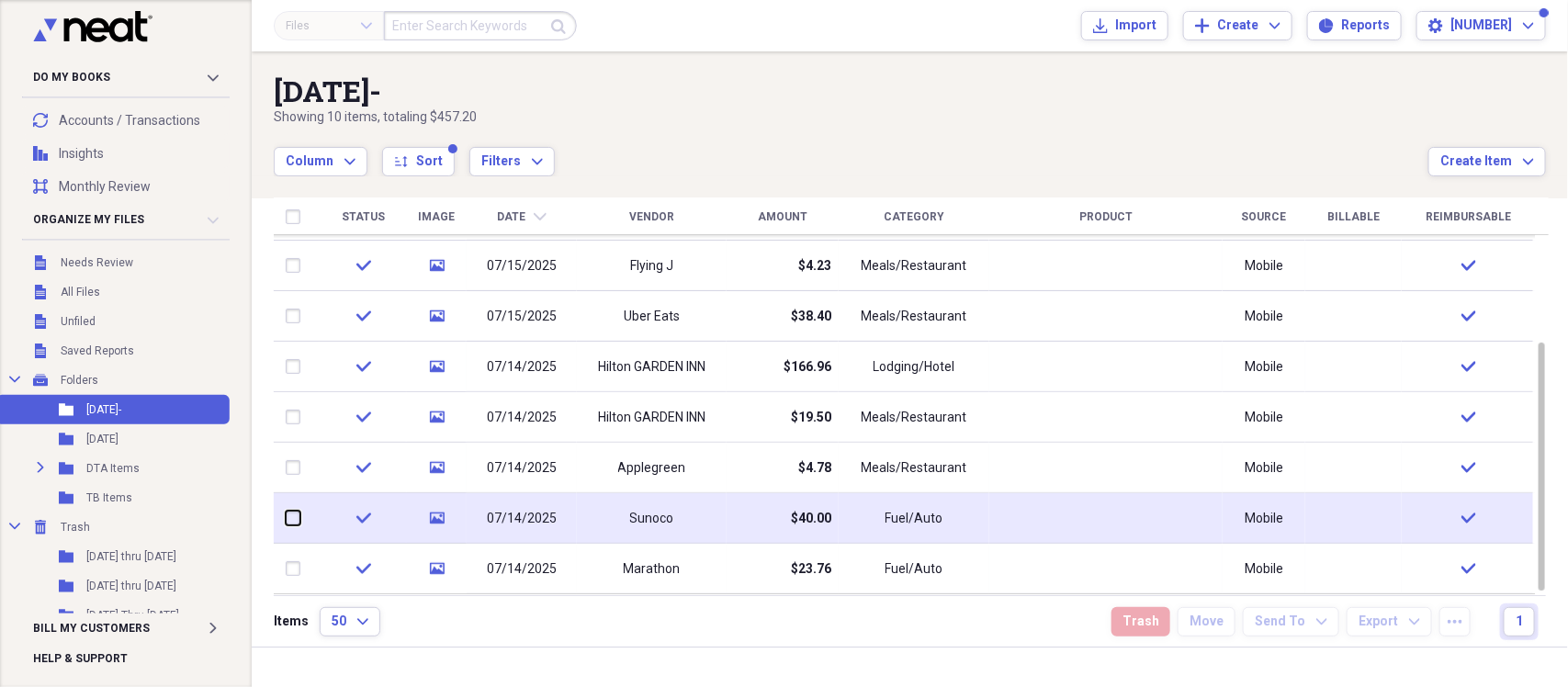 click at bounding box center (286, 518) 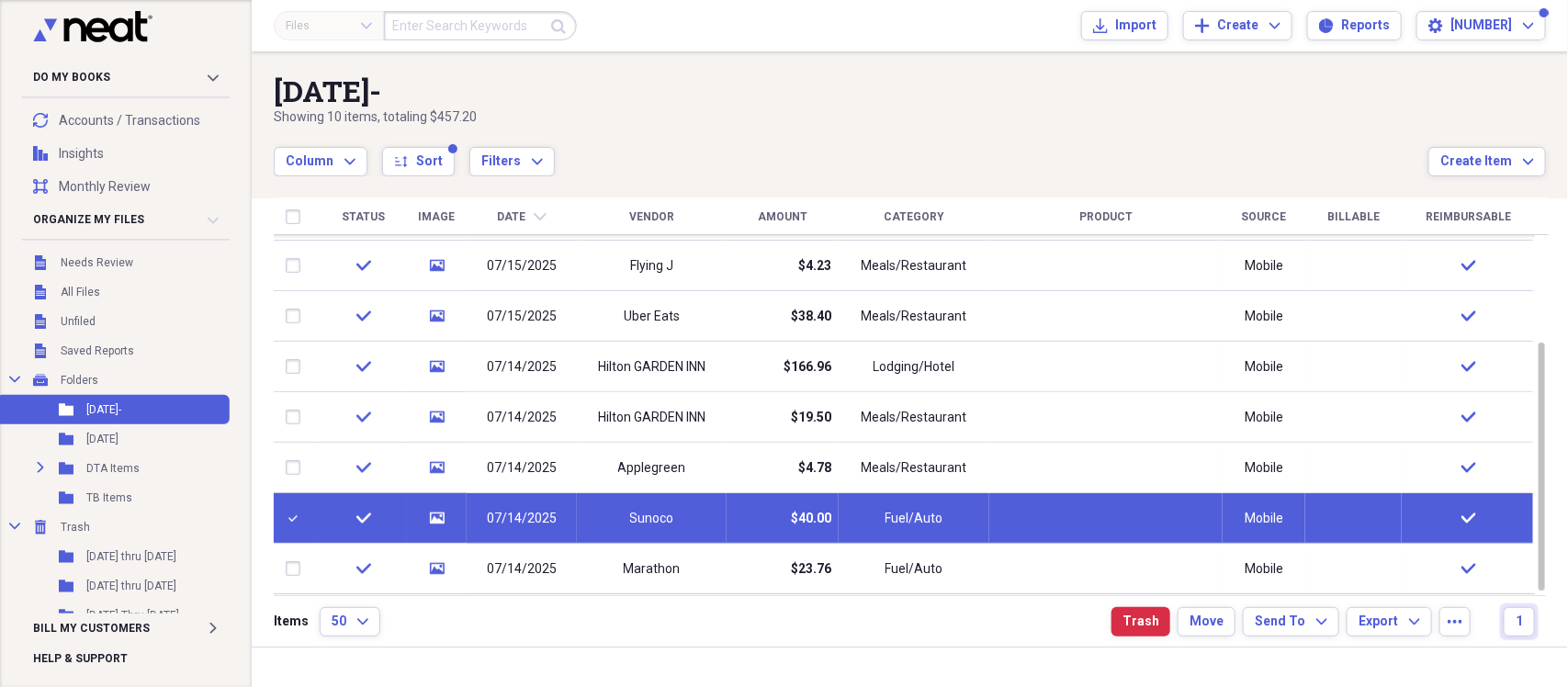 click at bounding box center [297, 518] 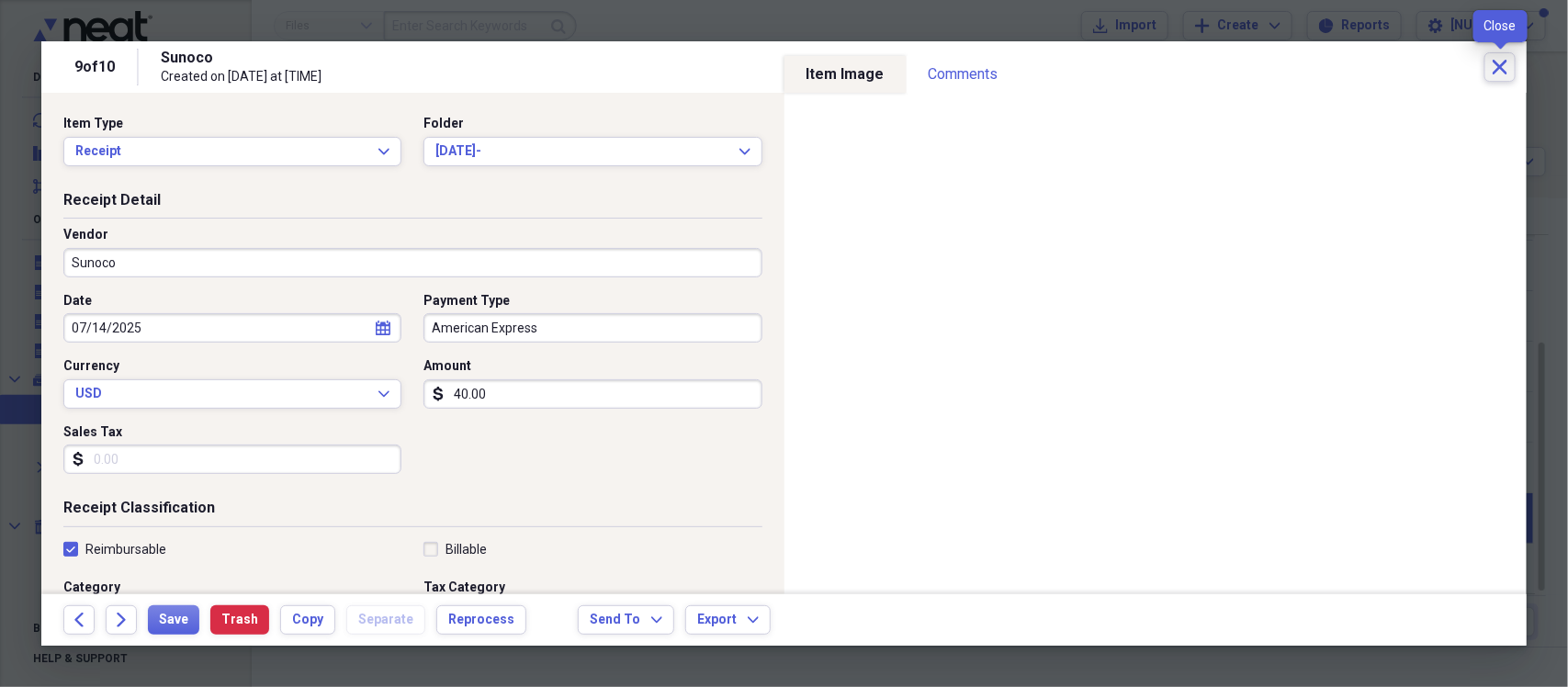 click 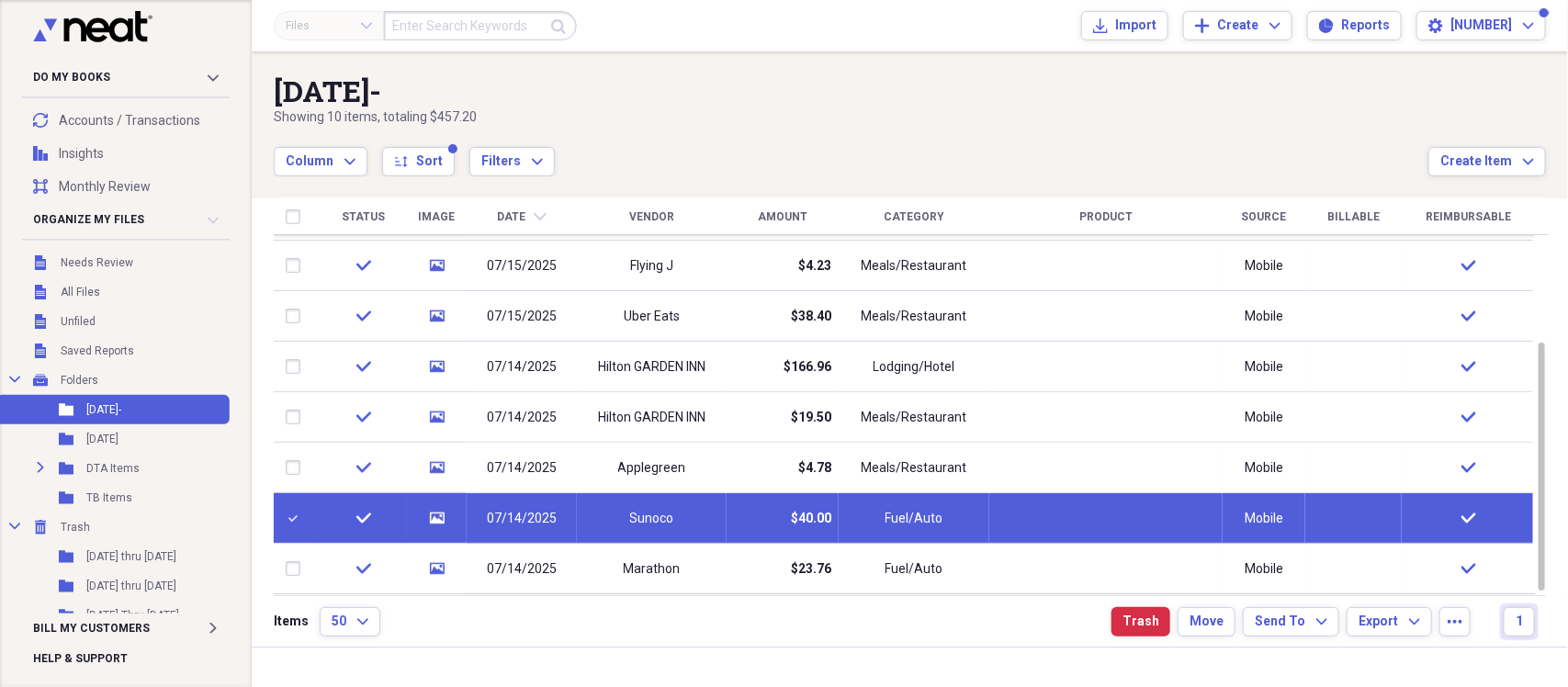 click at bounding box center (297, 518) 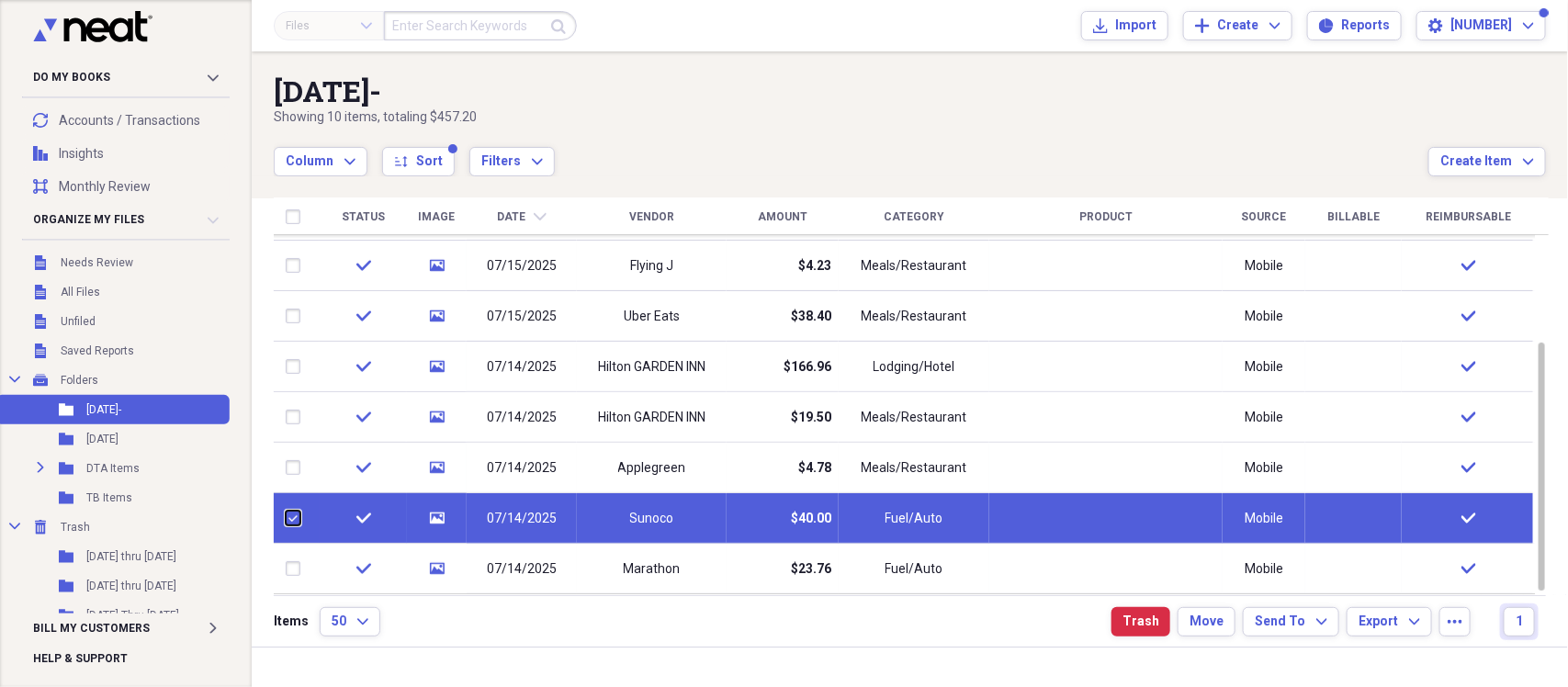 click at bounding box center (286, 518) 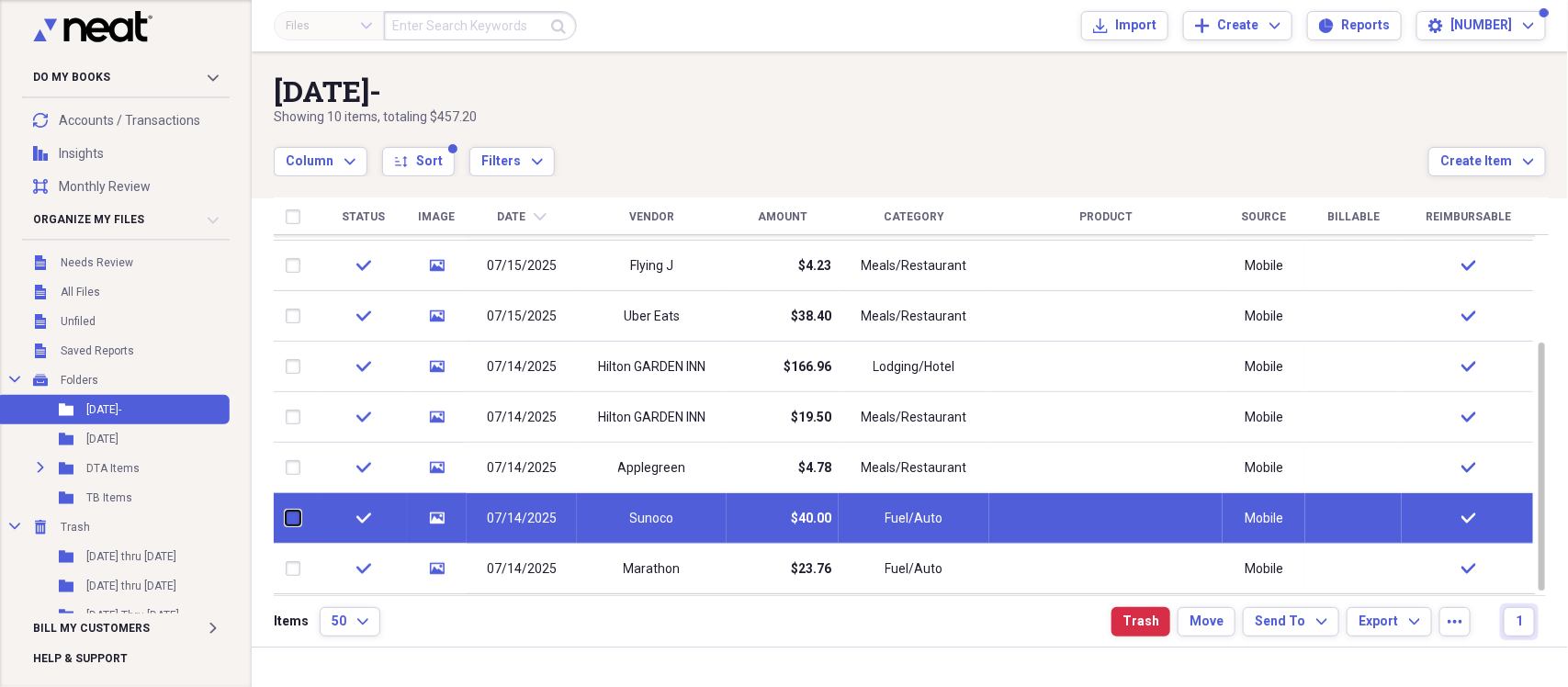 checkbox on "false" 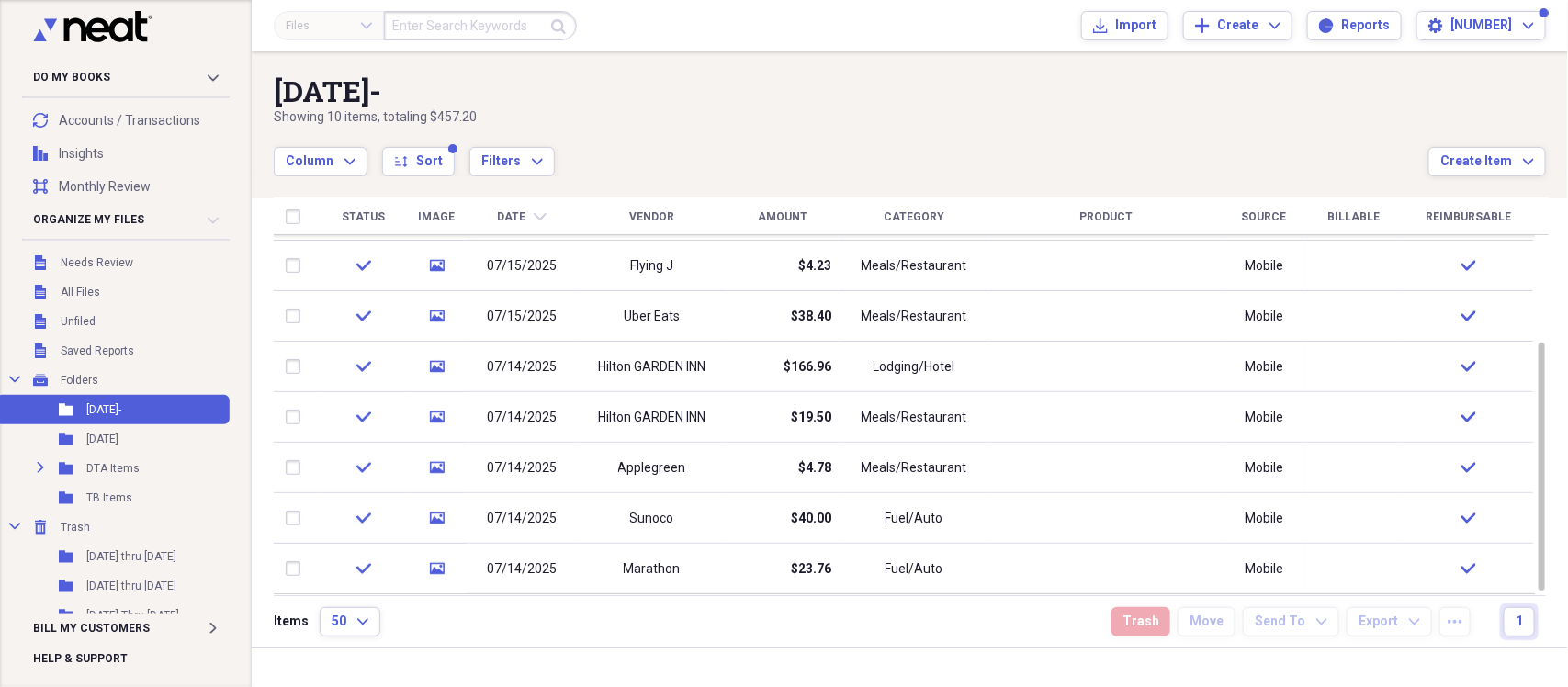 click on "Showing 10 items , totaling $[AMOUNT]" at bounding box center (851, 118) 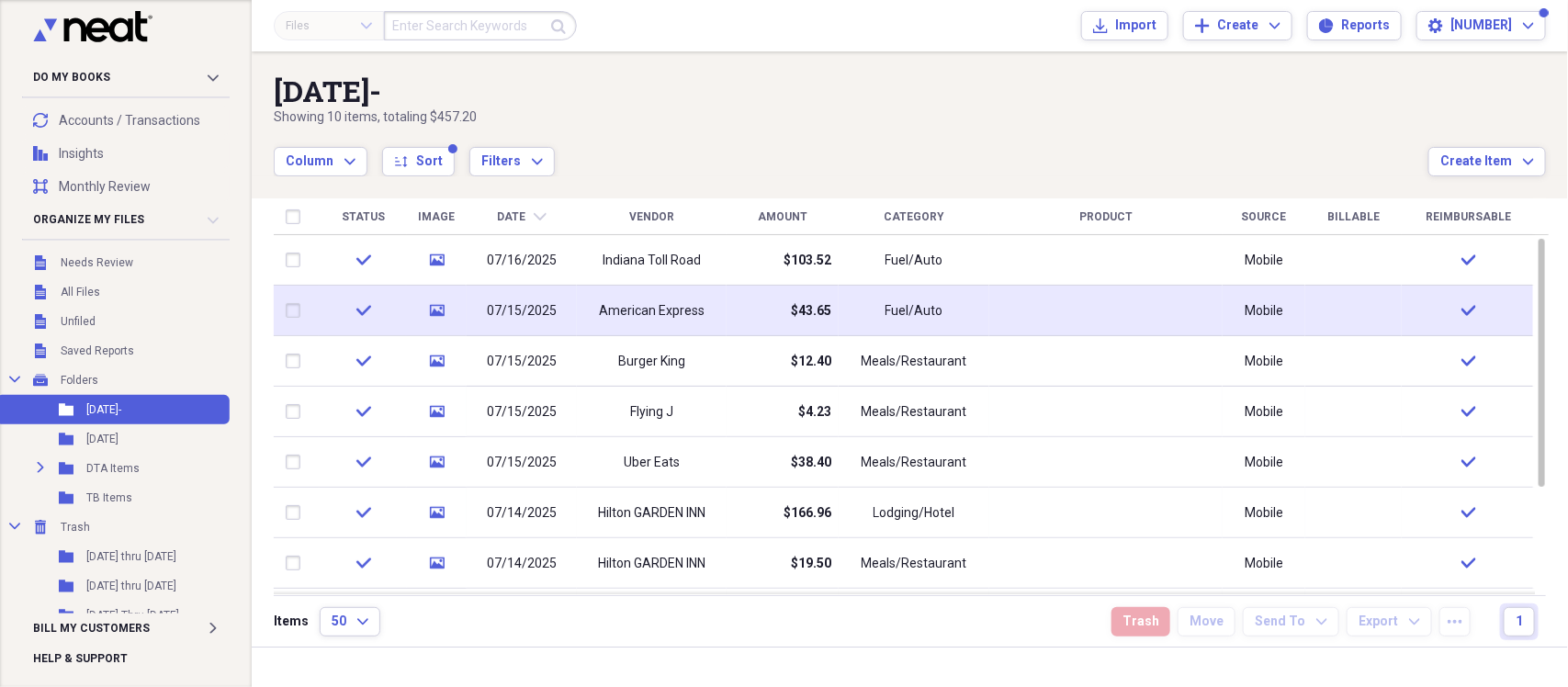 click on "American Express" at bounding box center [651, 311] 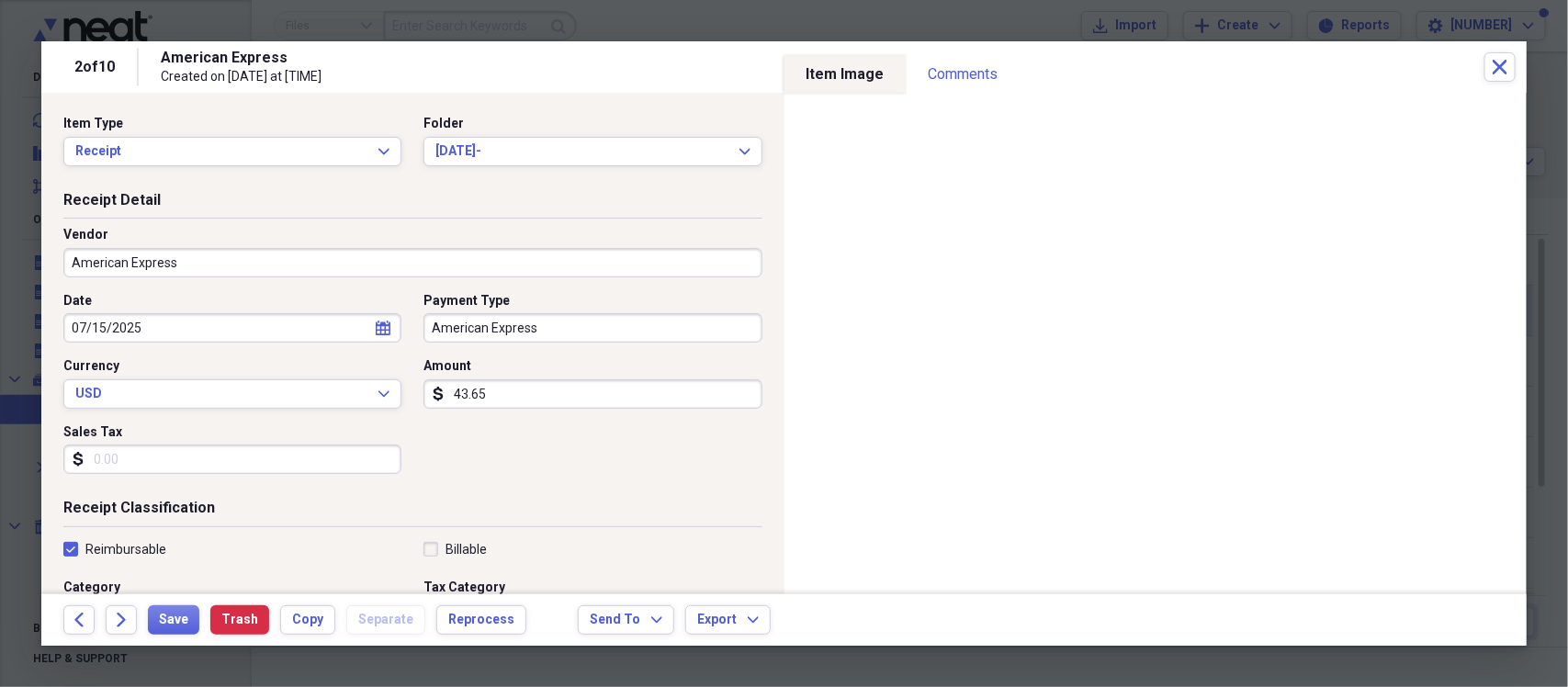 click on "Do My Books Collapse transactions Accounts / Transactions insights Insights reconciliation Monthly Review Organize My Files Collapse Unfiled Needs Review Unfiled All Files Unfiled Unfiled Unfiled Saved Reports Collapse My Cabinet Folders Add Folder Folder [DATE] Add Folder Folder [DATE] Add Folder Expand Folder DTA Items Add Folder Folder TB Items Add Folder Collapse Trash Trash Folder [DATE] thru [DATE] Folder [DATE] thru [DATE] Folder [DATE] Thru [DATE] Folder [DATE] Folder [DATE] Folder [DATE] Thru [DATE] Folder [DATE] Thru [DATE] Folder [DATE] & [DATE] Folder [DATE] Thru [DATE] Folder [DATE] thru [DATE] Folder [DATE] Thru [DATE] Folder [DATE] Thru [DATE] Folder [DATE] Thru [DATE] Folder [DATE] Folder TB Items Folder Week of [DATE] Folder Week of [DATE] Folder Week of [DATE] Folder Week of [DATE] Expand Folder Week of [DATE] Rev [NUMBER] Folder Week of [DATE] Folder Week of [DATE] Folder Week of [DATE] Folder Week of [DATE] Folder Week of [DATE] Folder Add" at bounding box center [784, 344] 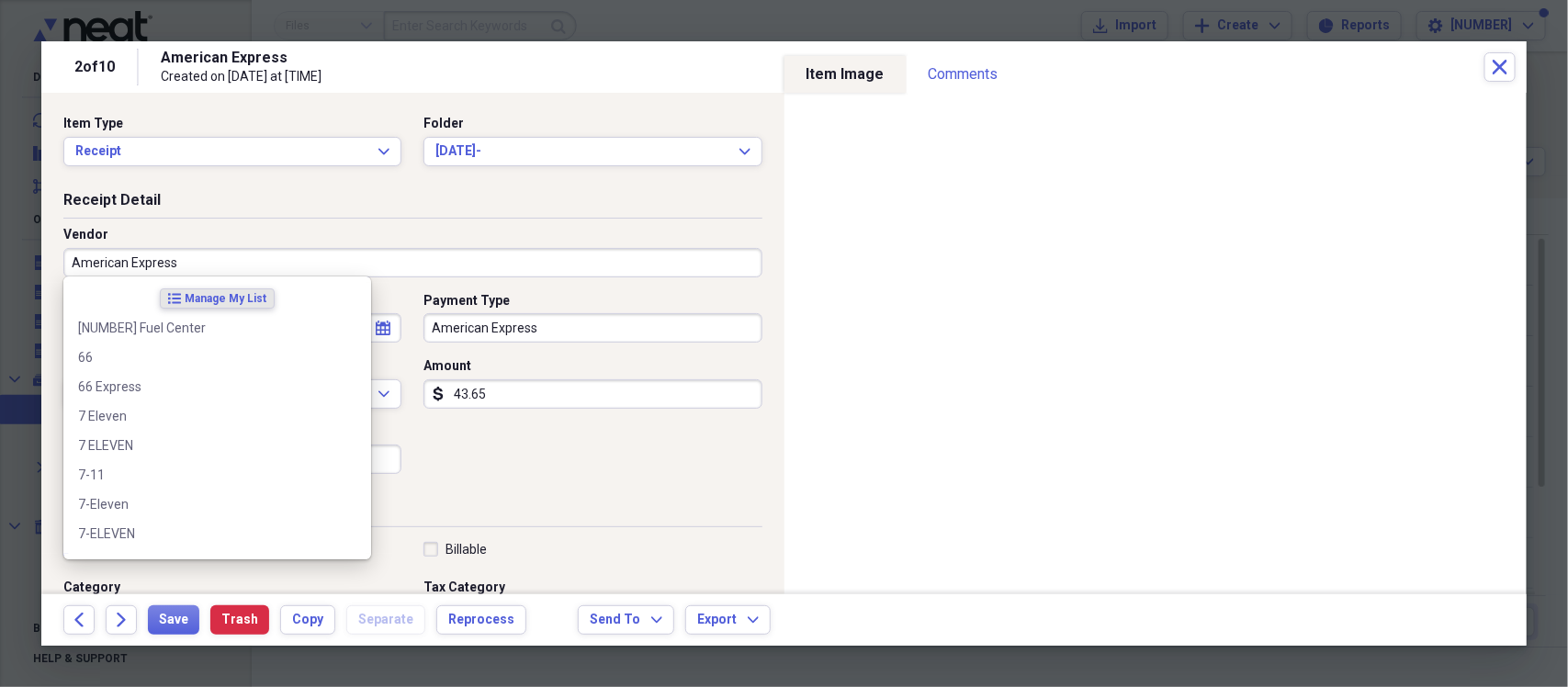 click on "American Express" at bounding box center (412, 263) 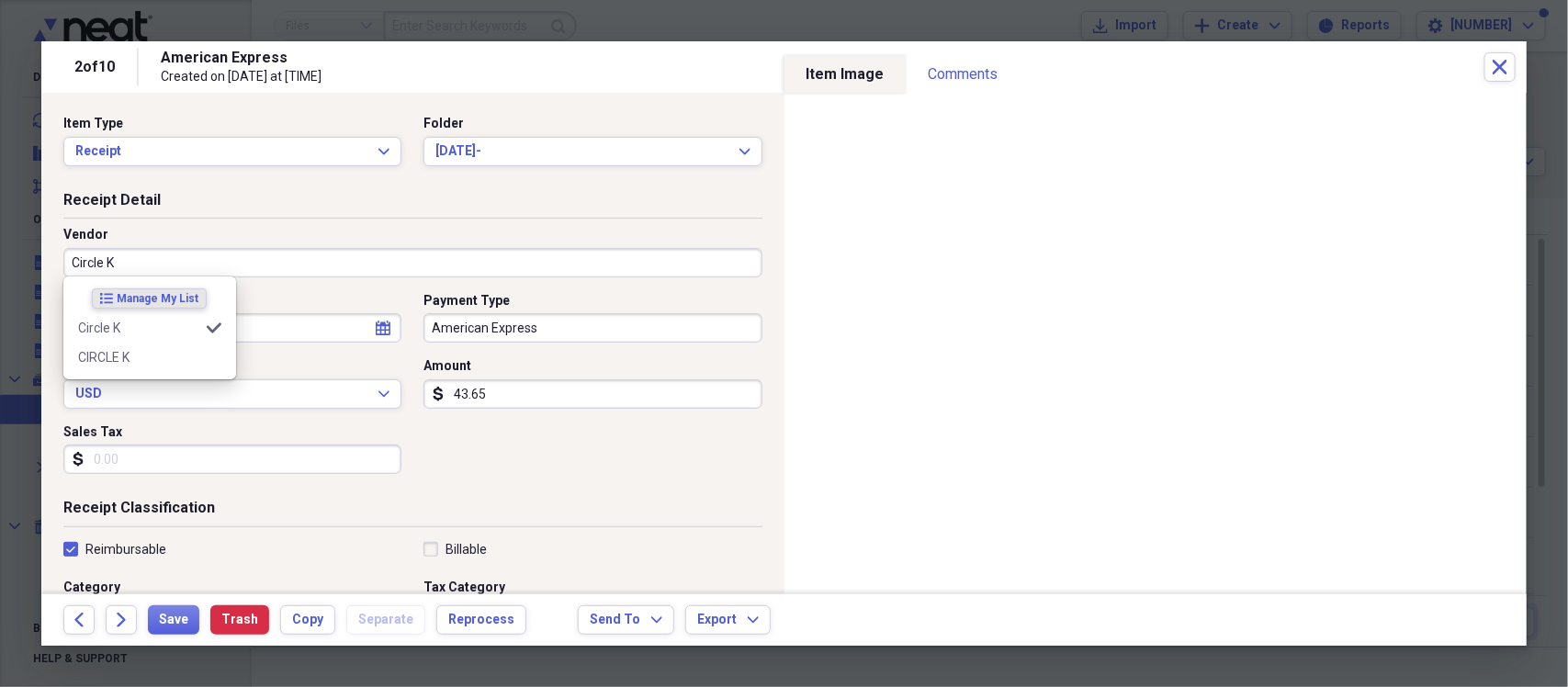type on "Circle K" 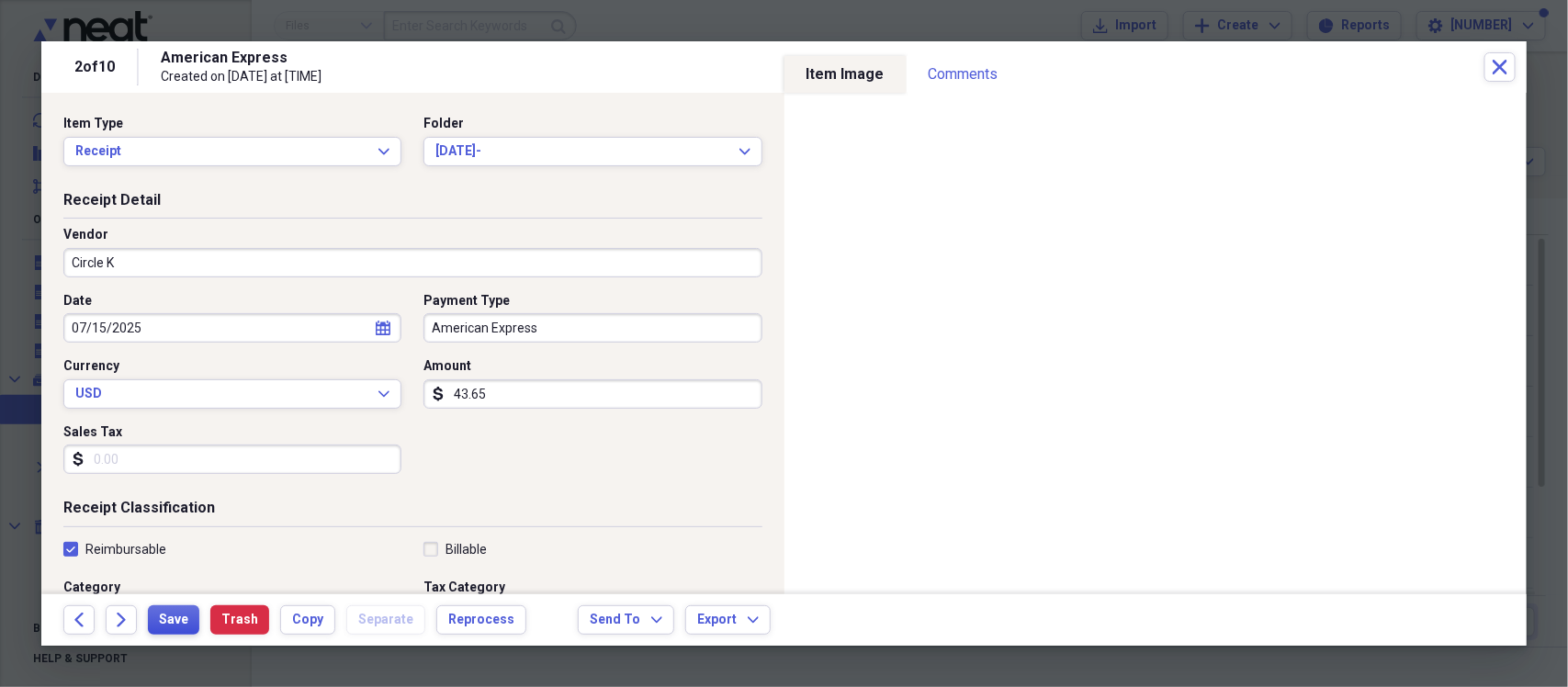click on "Save" at bounding box center [174, 620] 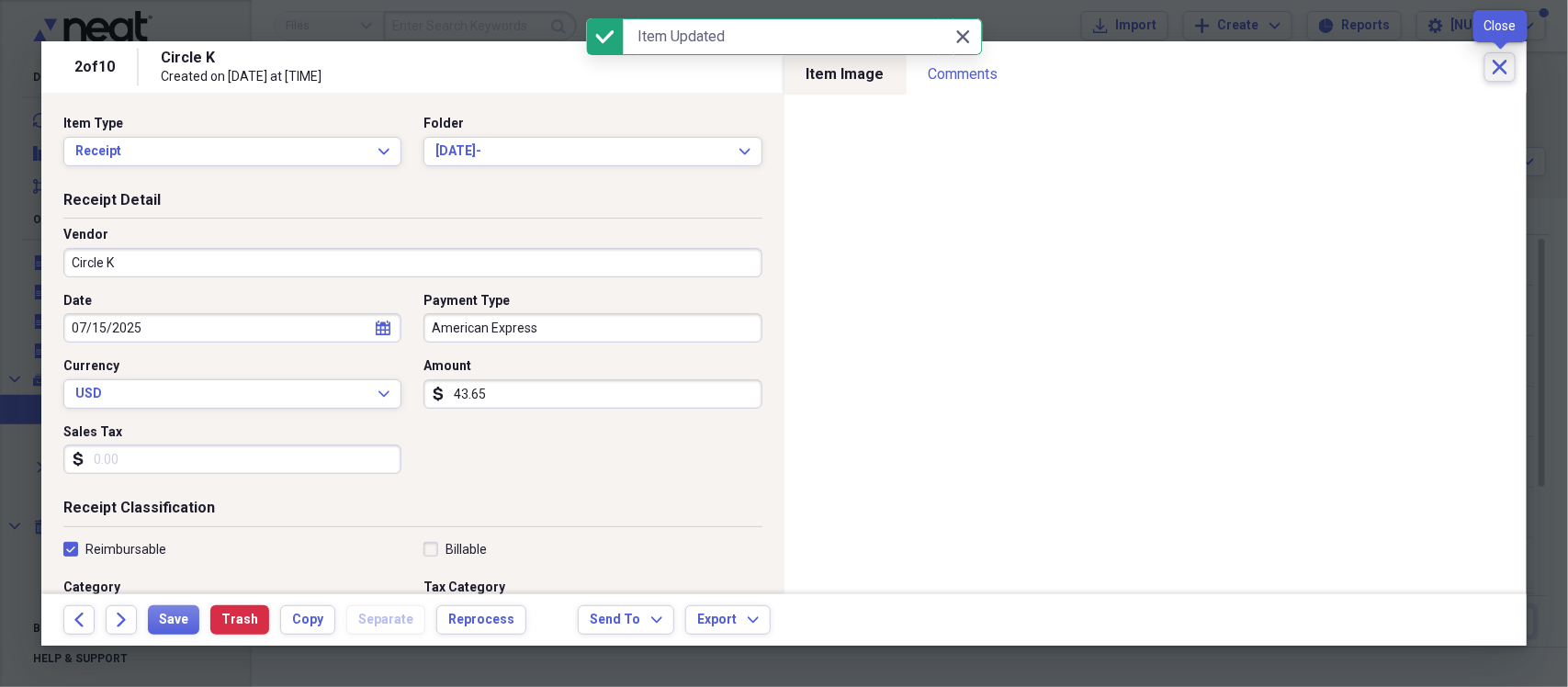 click on "Close" at bounding box center (1500, 67) 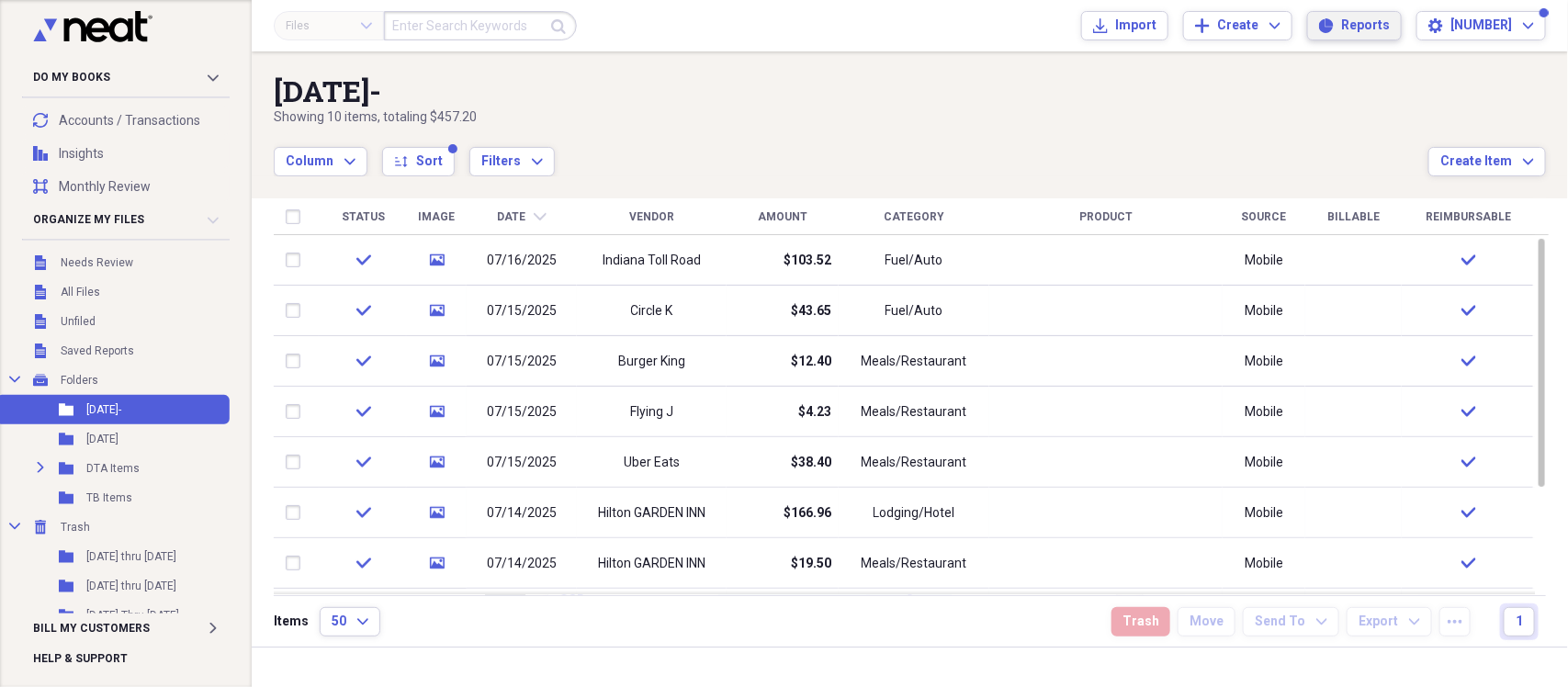 click on "Reports" at bounding box center [1365, 26] 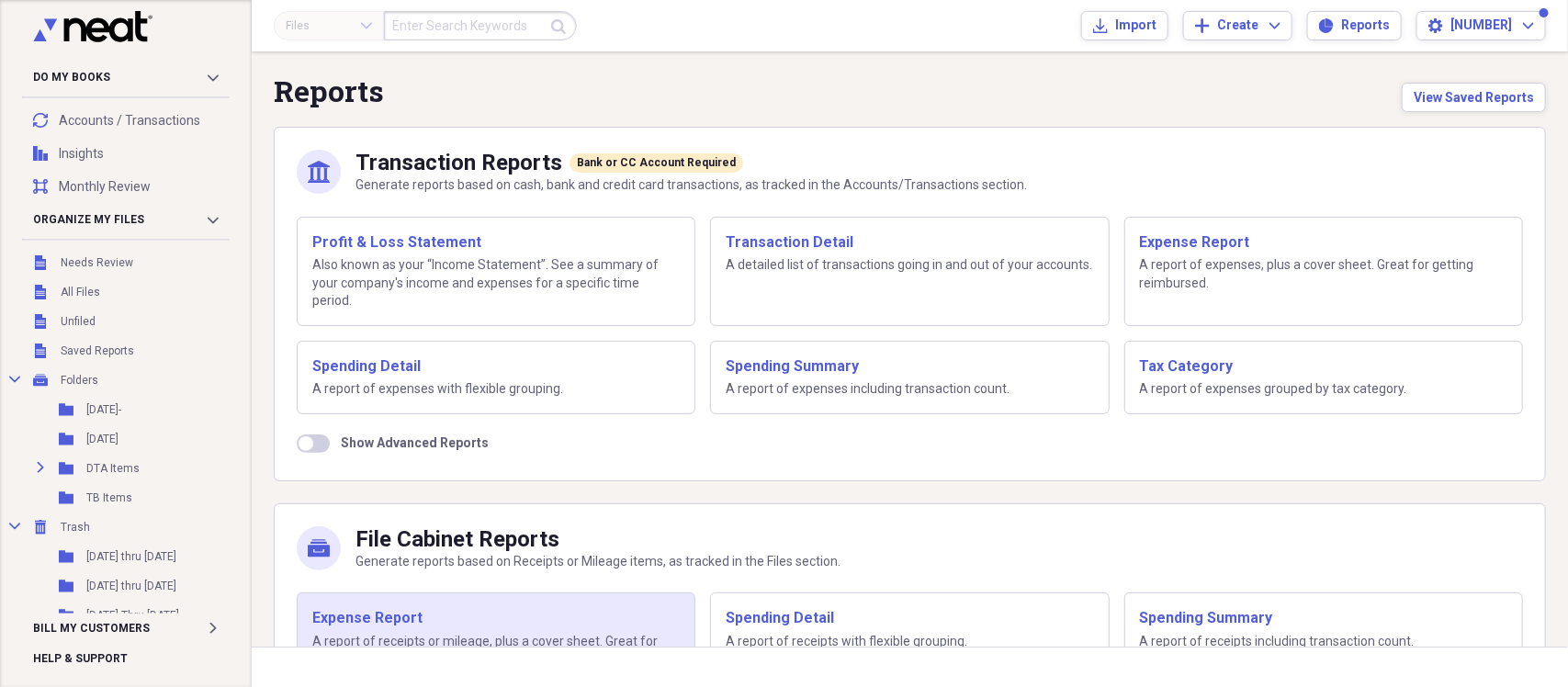 click on "Expense Report A report of receipts or mileage, plus a cover sheet. Great for getting reimbursed." at bounding box center (496, 638) 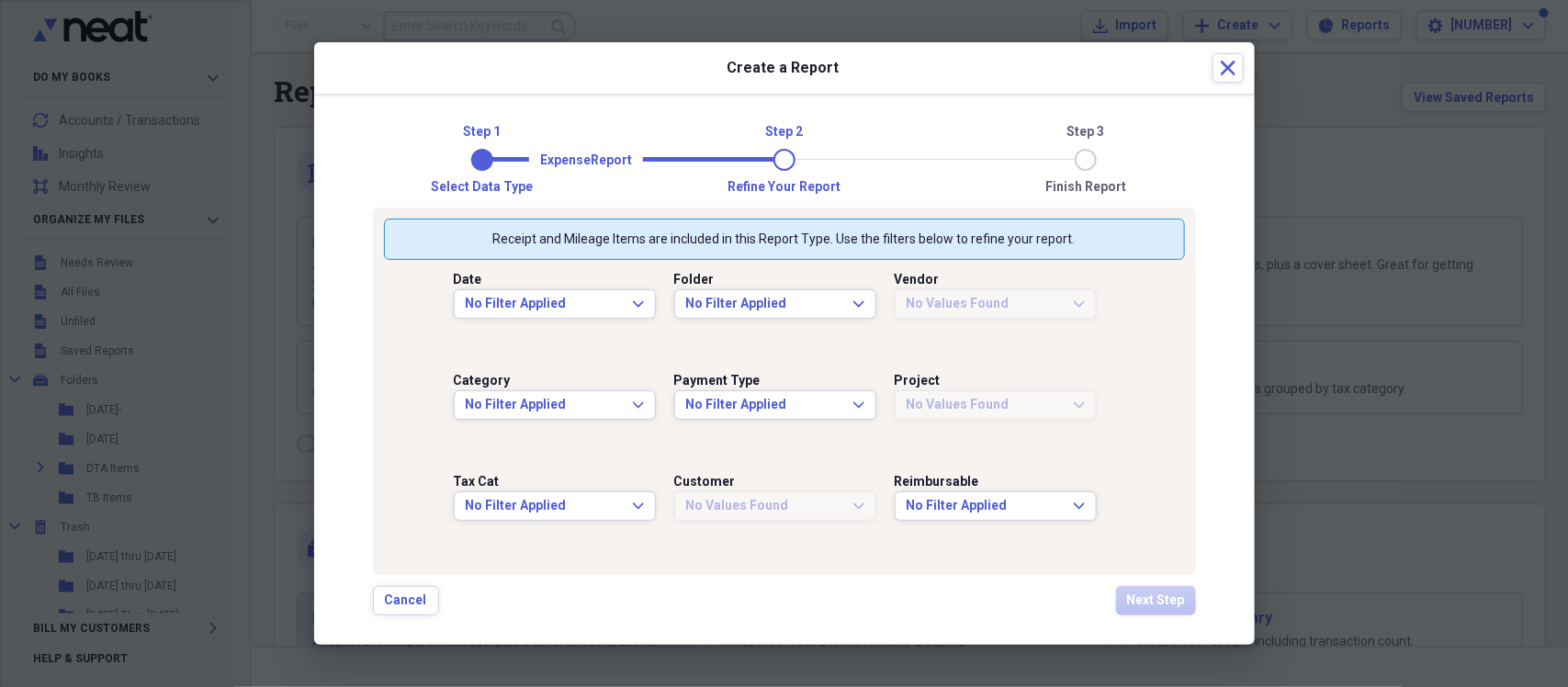 click on "Date No Filter Applied Expand Folder No Filter Applied Expand Vendor No Values Found Expand Category No Filter Applied Expand Payment Type No Filter Applied Expand Project No Values Found Expand Tax Cat No Filter Applied Expand Customer No Values Found Expand Reimbursable No Filter Applied Expand Cancel Next Step" at bounding box center [784, 344] 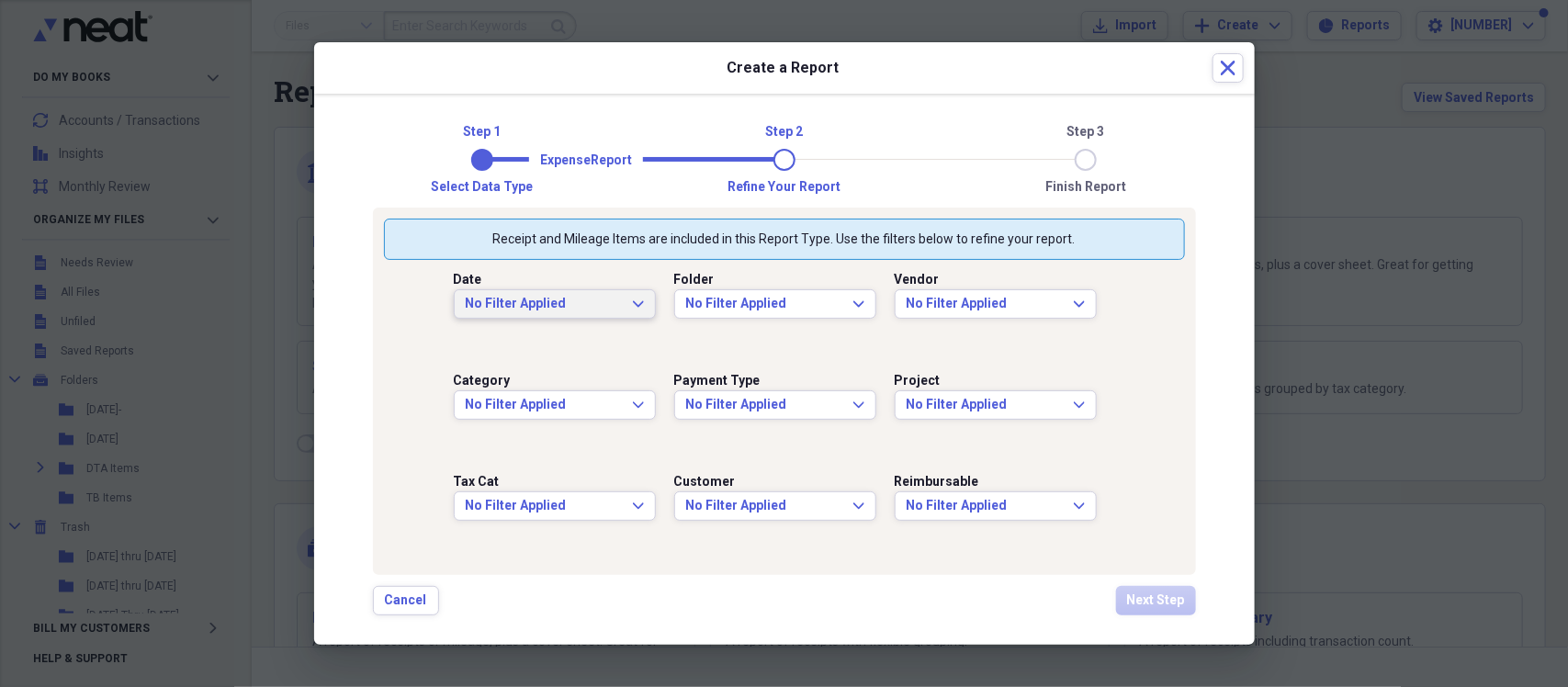 click on "No Filter Applied" at bounding box center (544, 304) 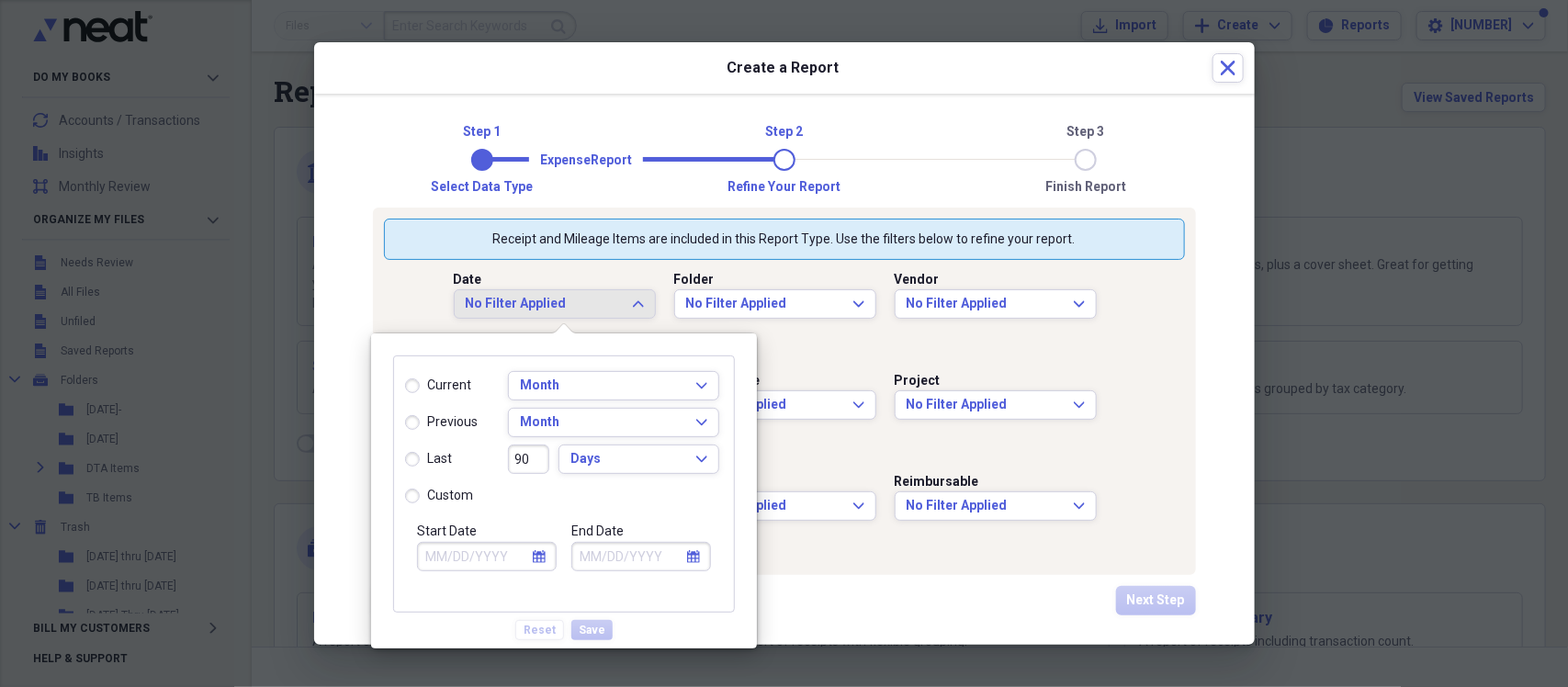 click on "calendar" 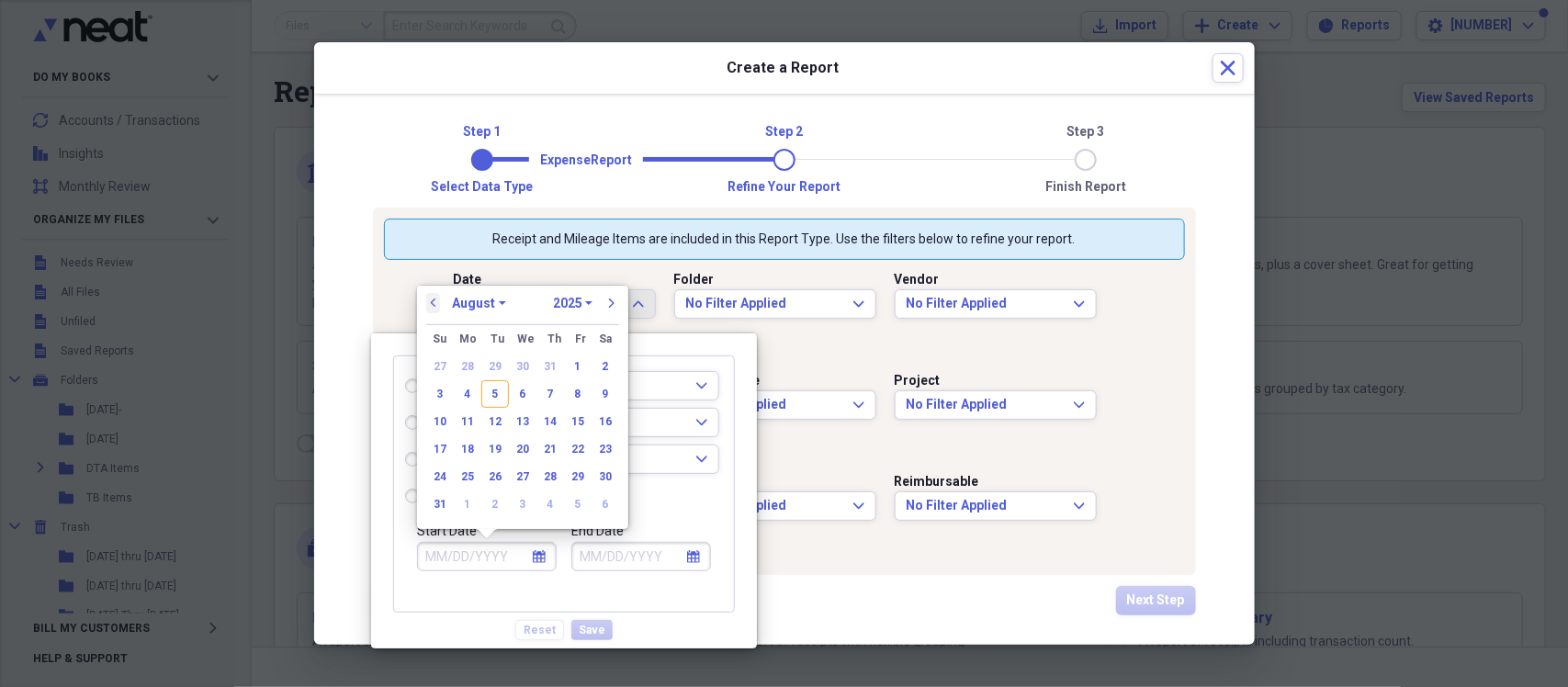 click on "previous" at bounding box center [434, 303] 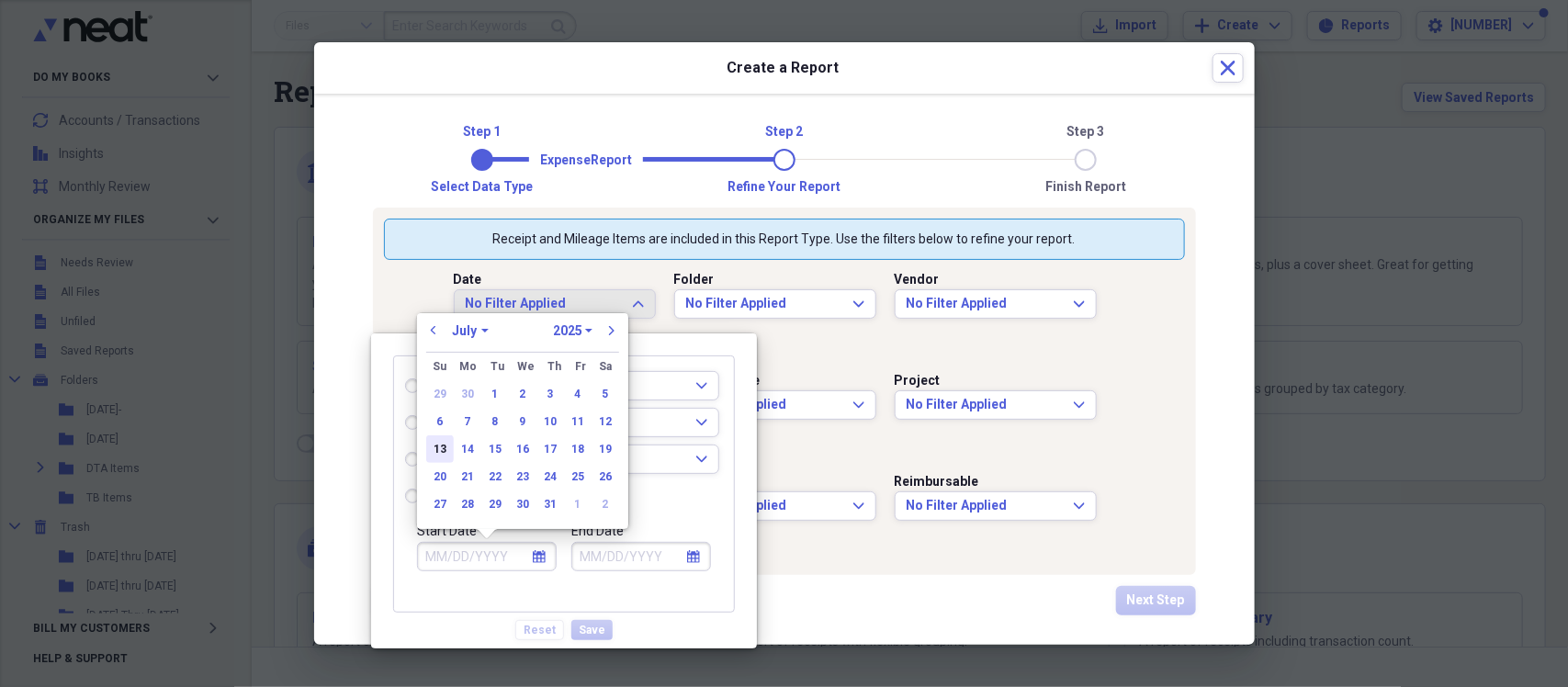 click on "13" at bounding box center [440, 449] 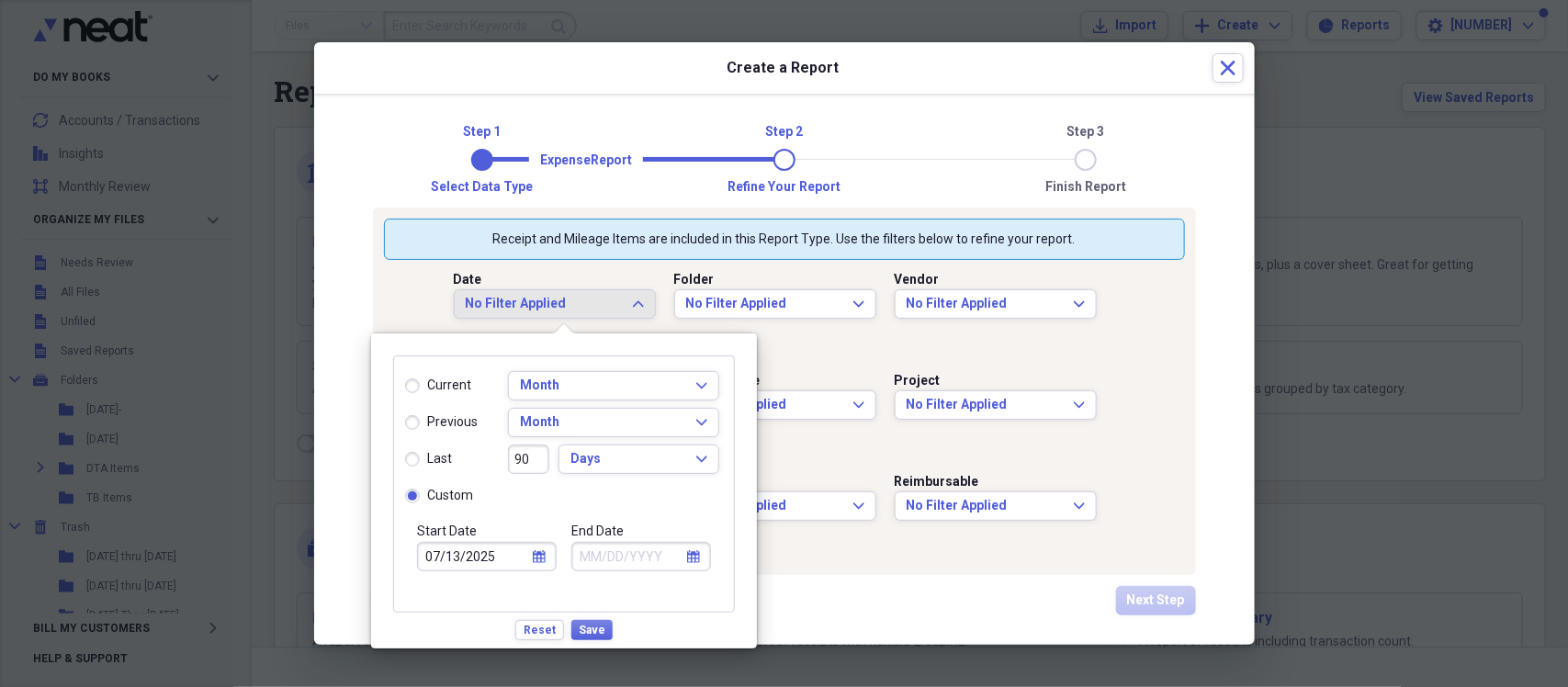click 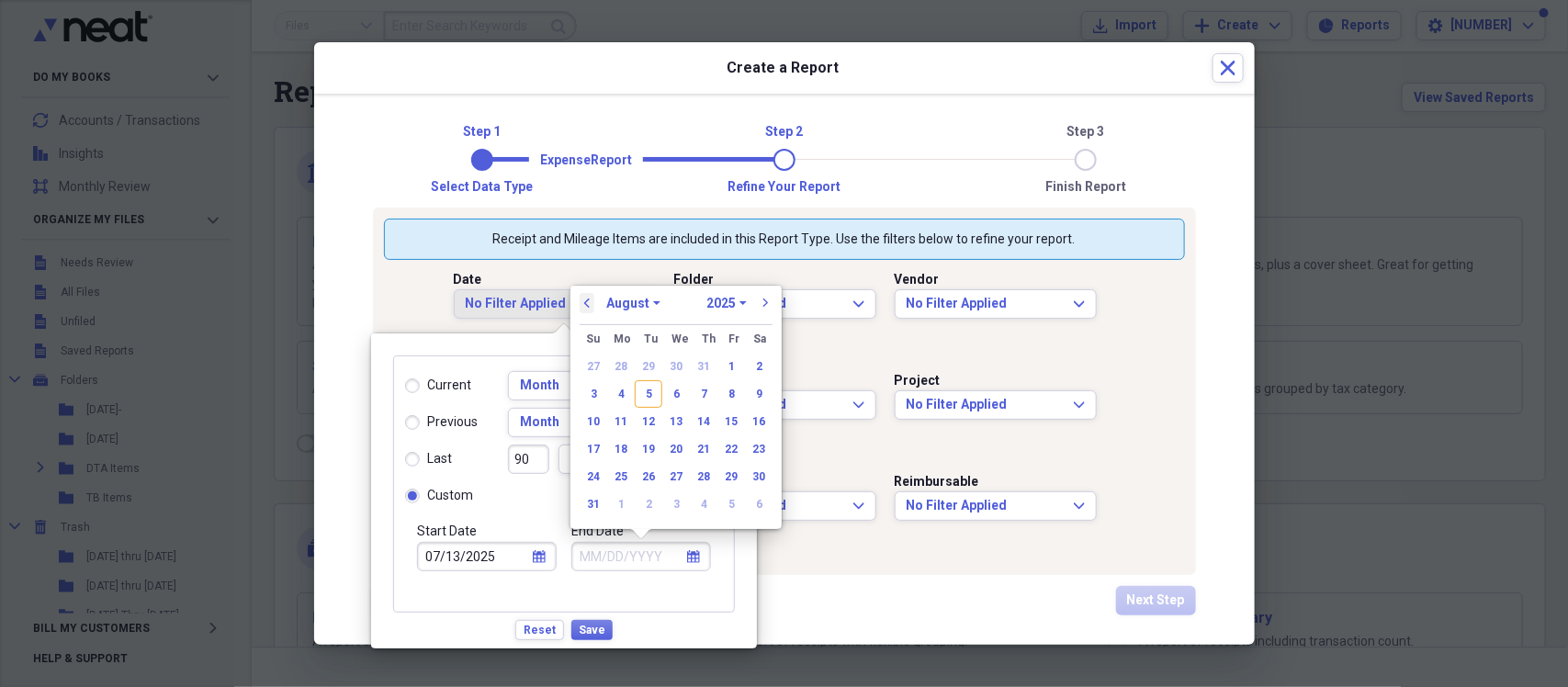 click on "previous" at bounding box center (587, 303) 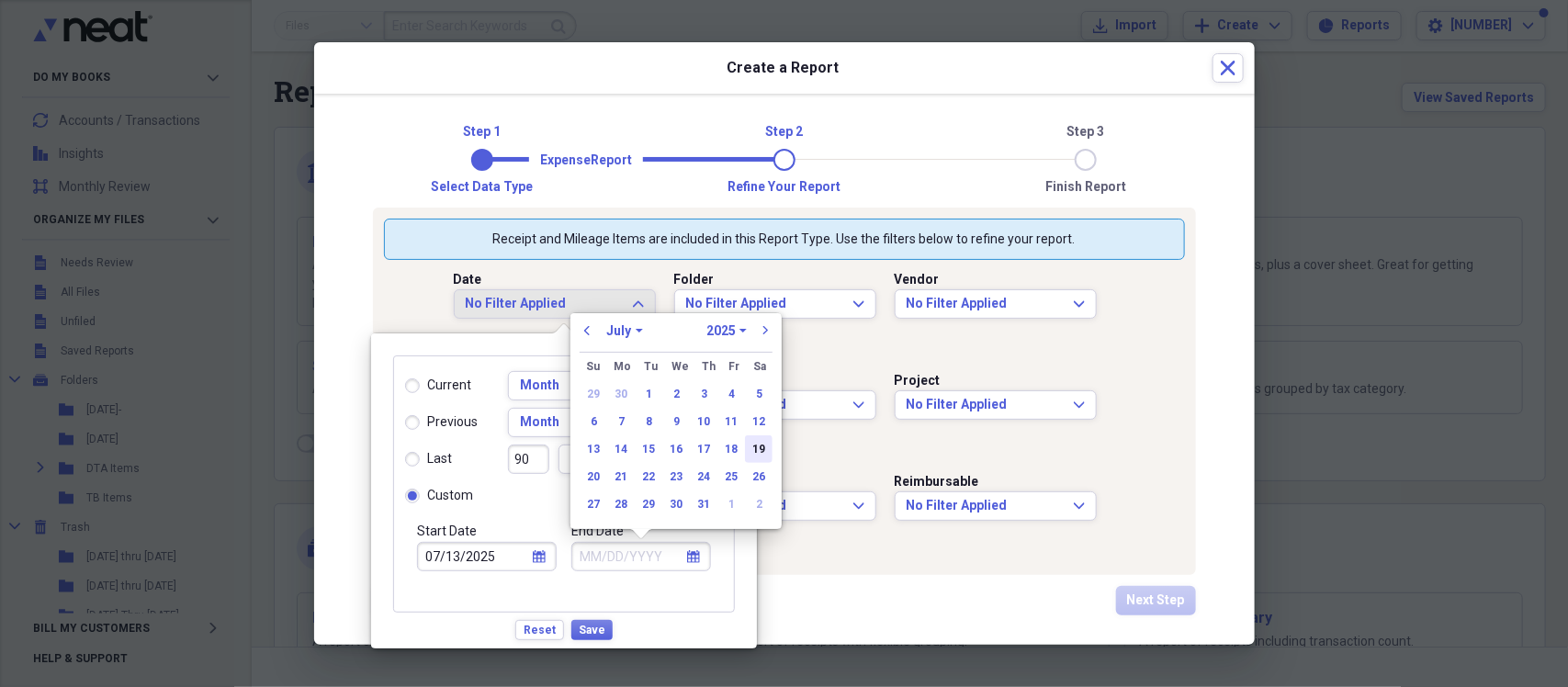 click on "19" at bounding box center (759, 449) 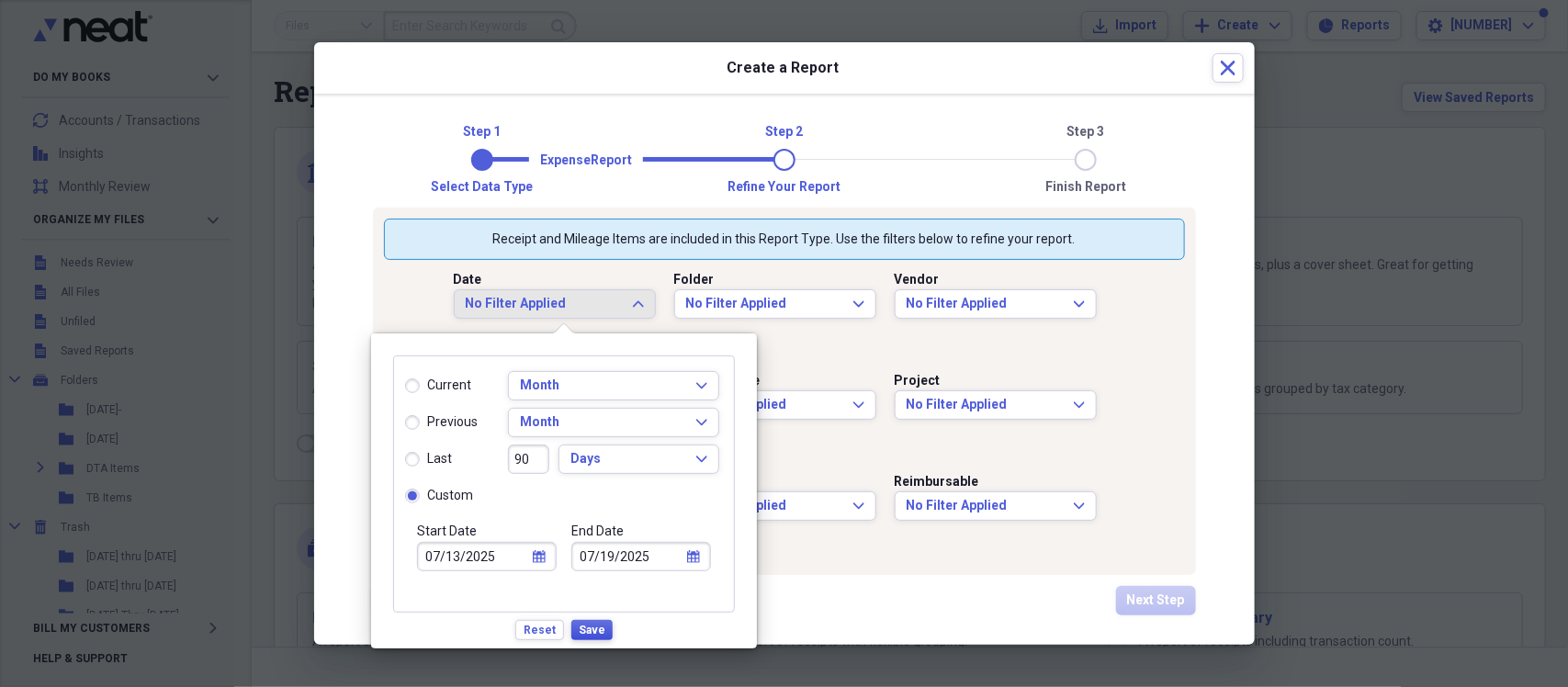 click on "Save" at bounding box center [592, 630] 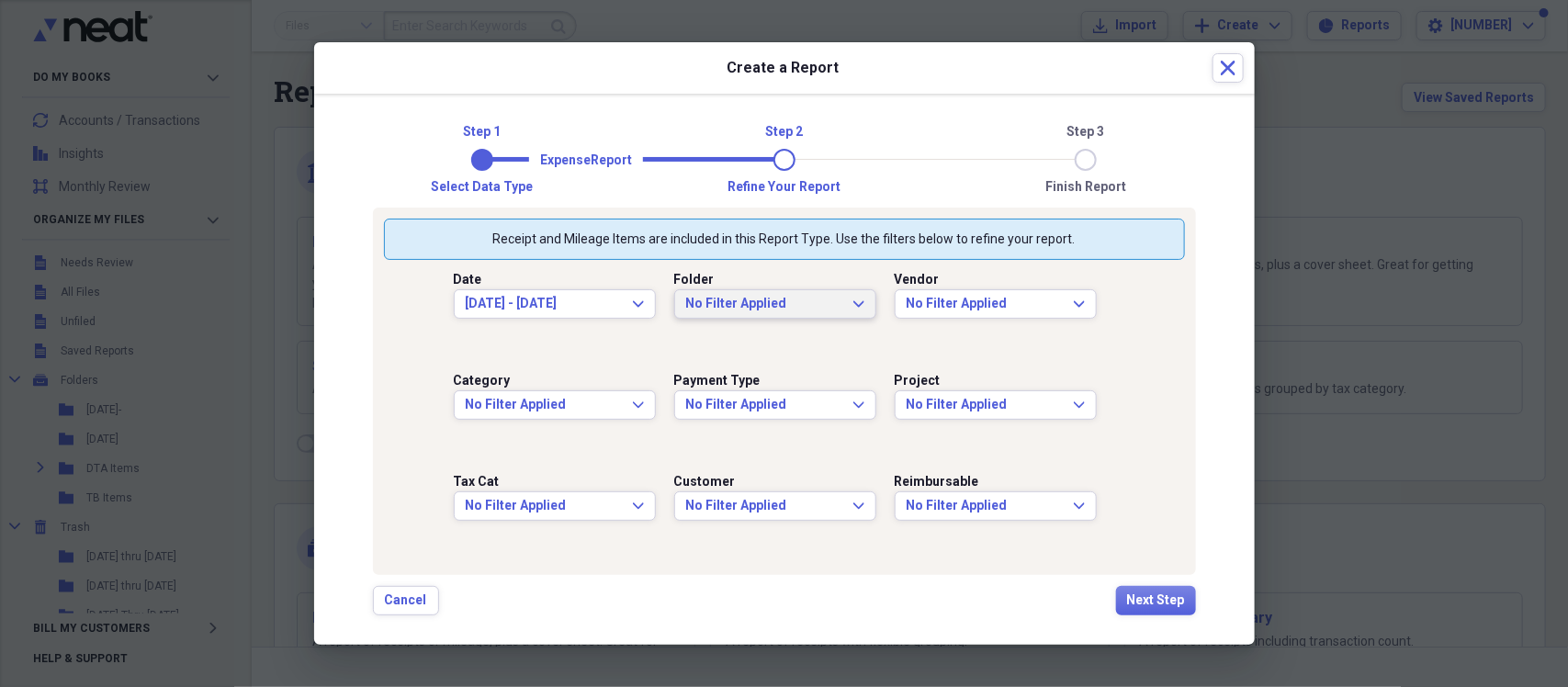 click on "No Filter Applied" at bounding box center [764, 304] 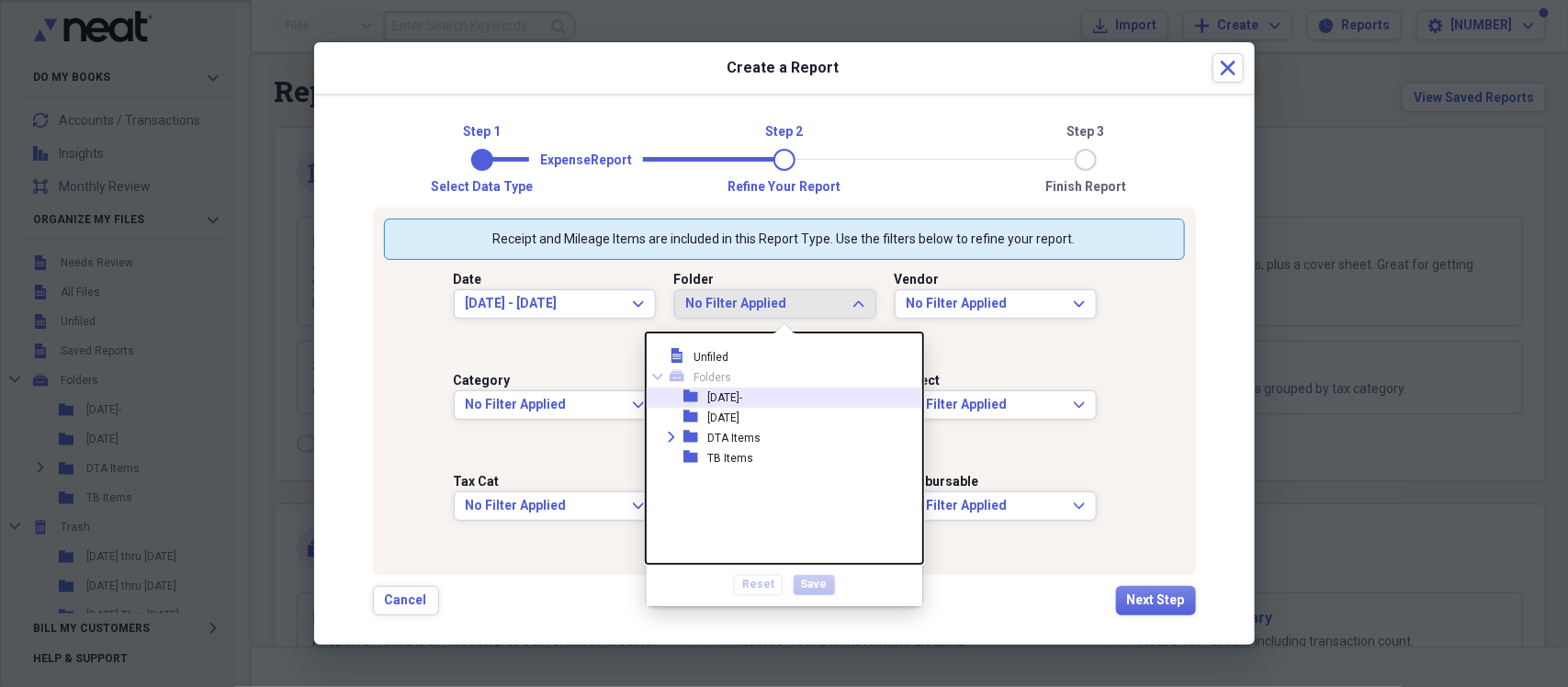 click on "[DATE]-" at bounding box center [725, 398] 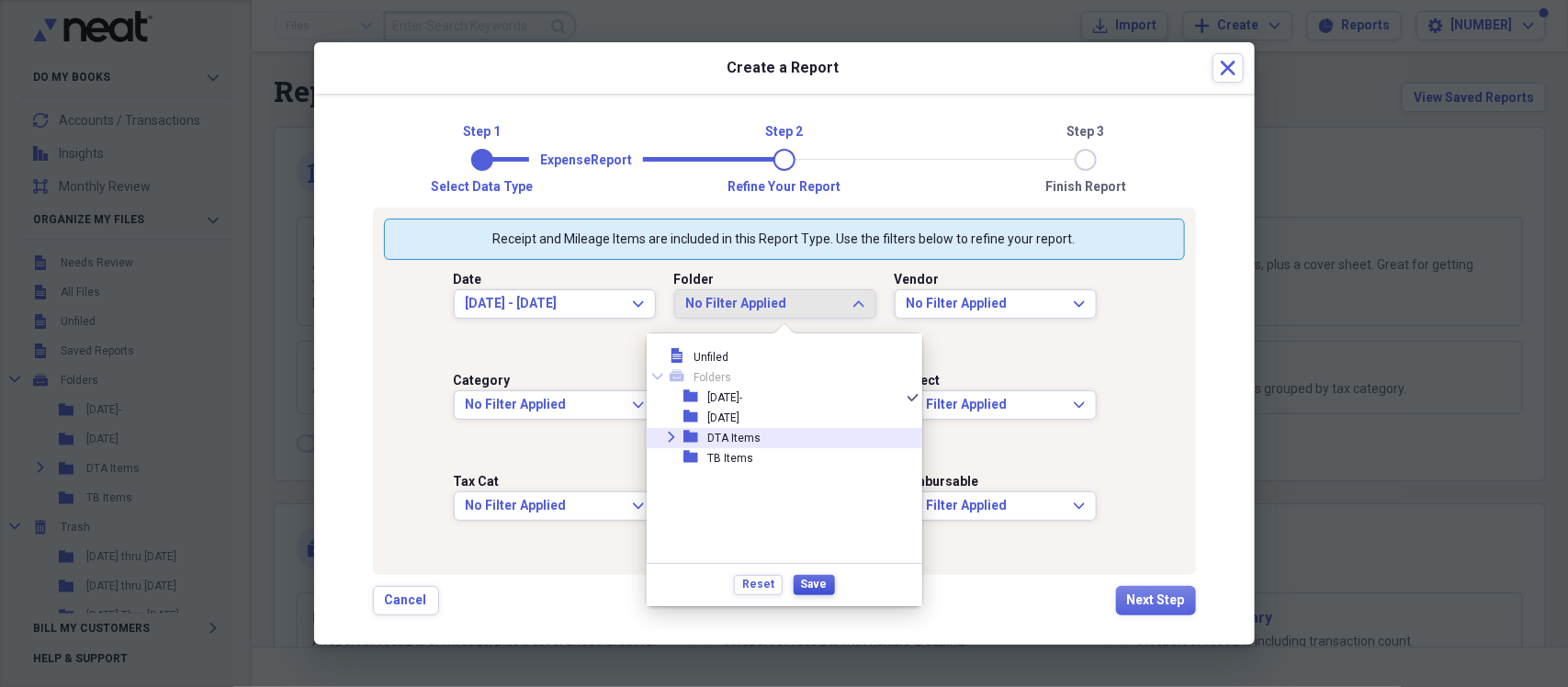 click on "Save" at bounding box center [814, 584] 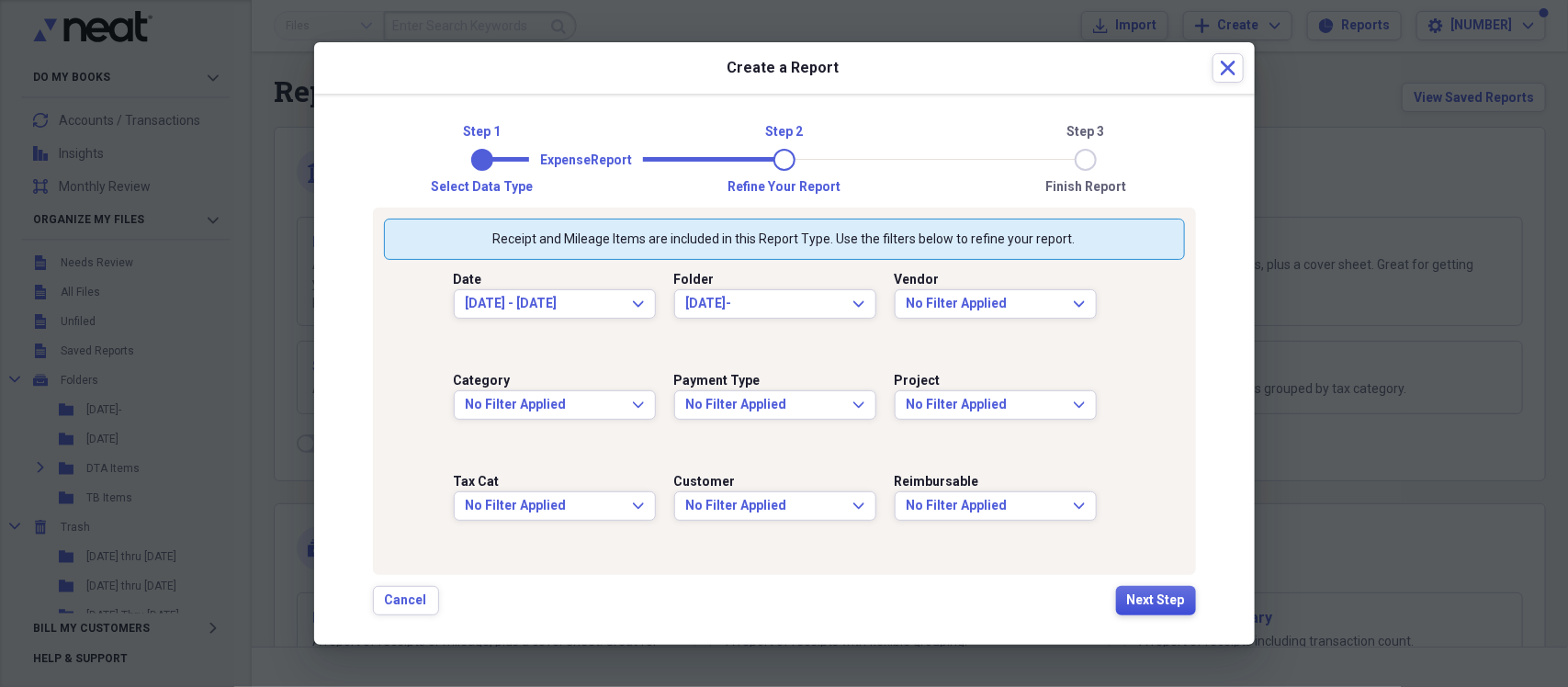 click on "Next Step" at bounding box center (1156, 601) 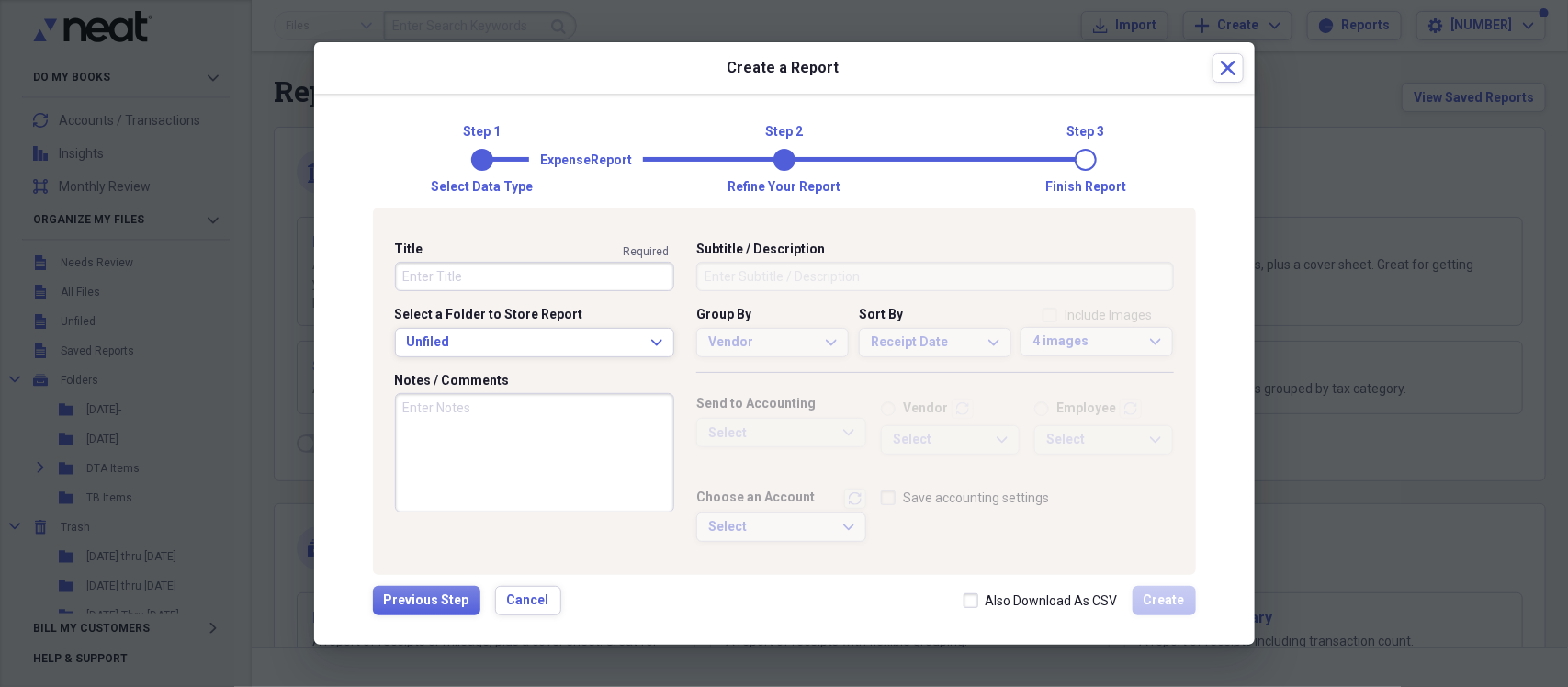 click on "Title" at bounding box center (535, 250) 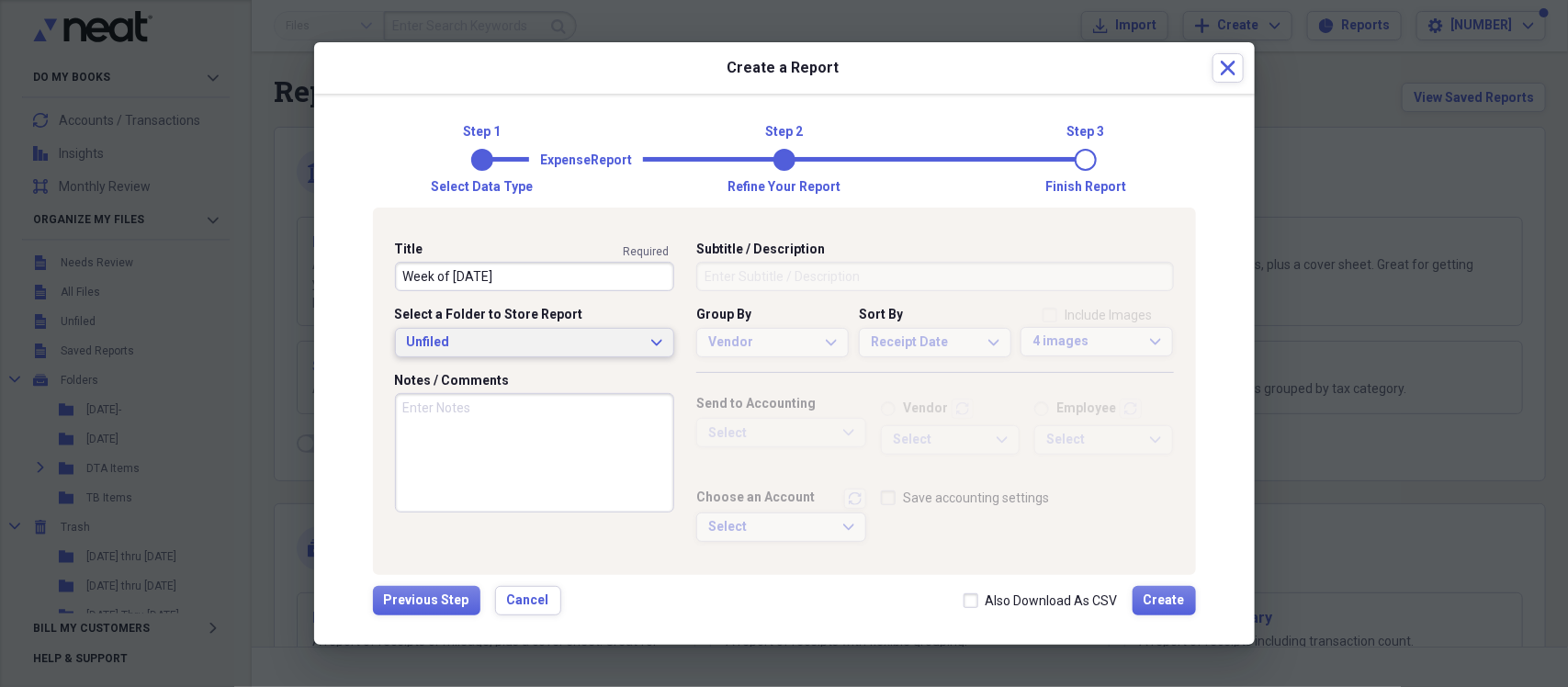 type on "Week of [DATE]" 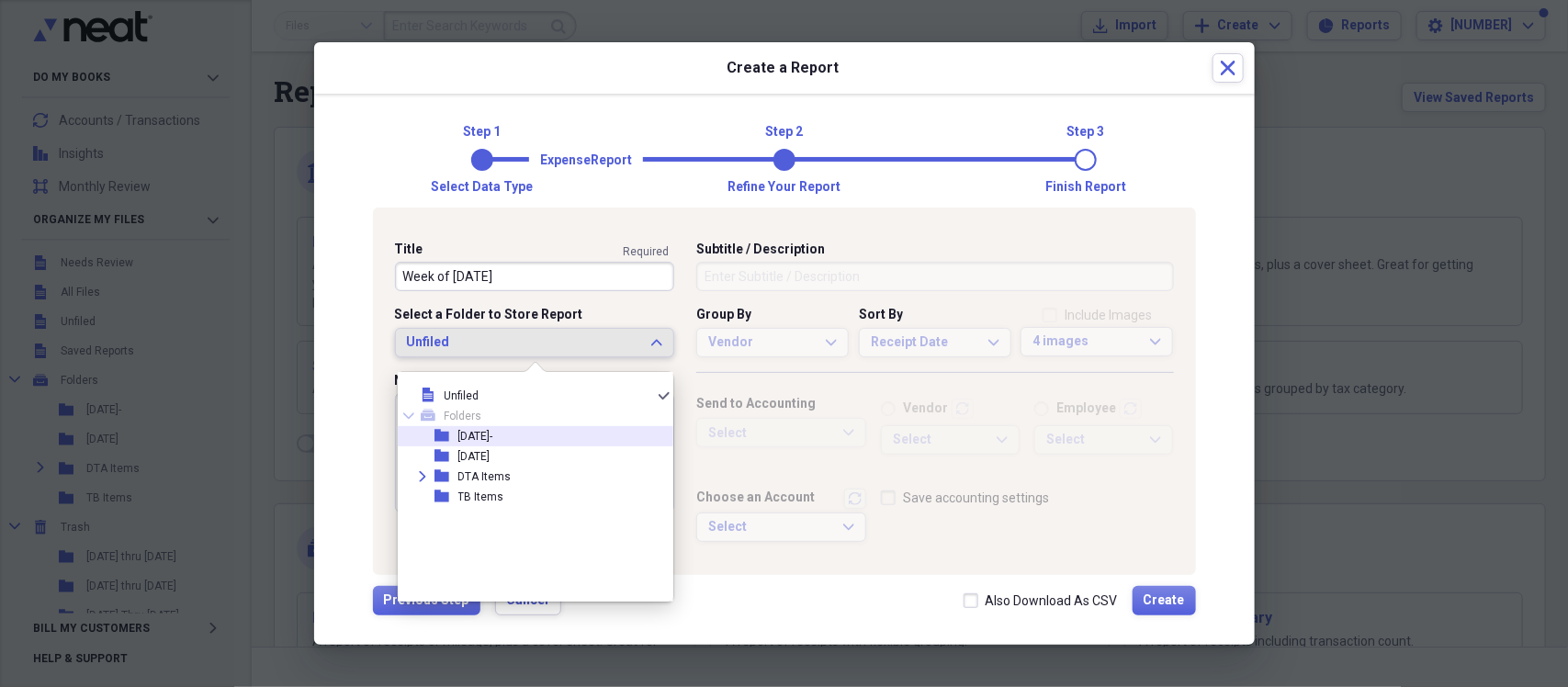 click on "[DATE]-" at bounding box center [476, 436] 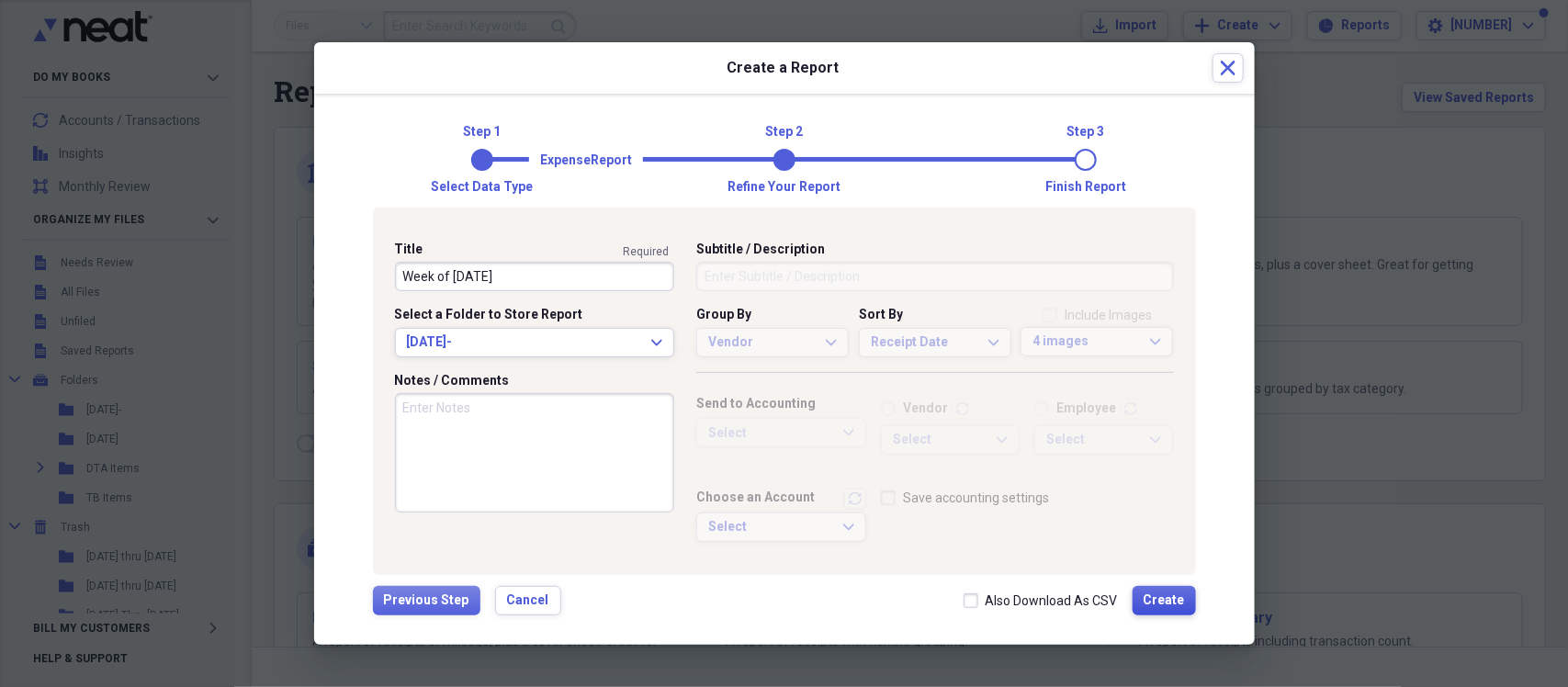 click on "Create" at bounding box center (1164, 601) 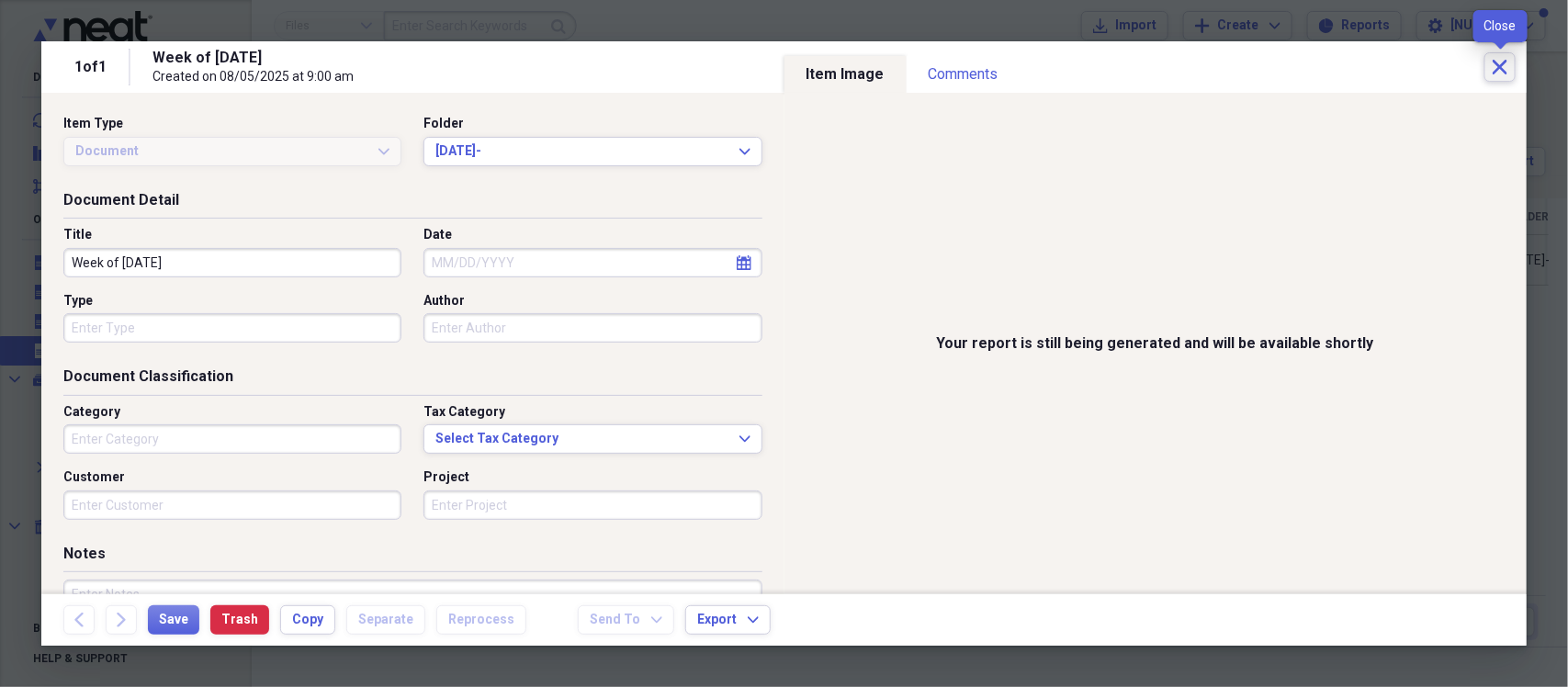click on "Close" 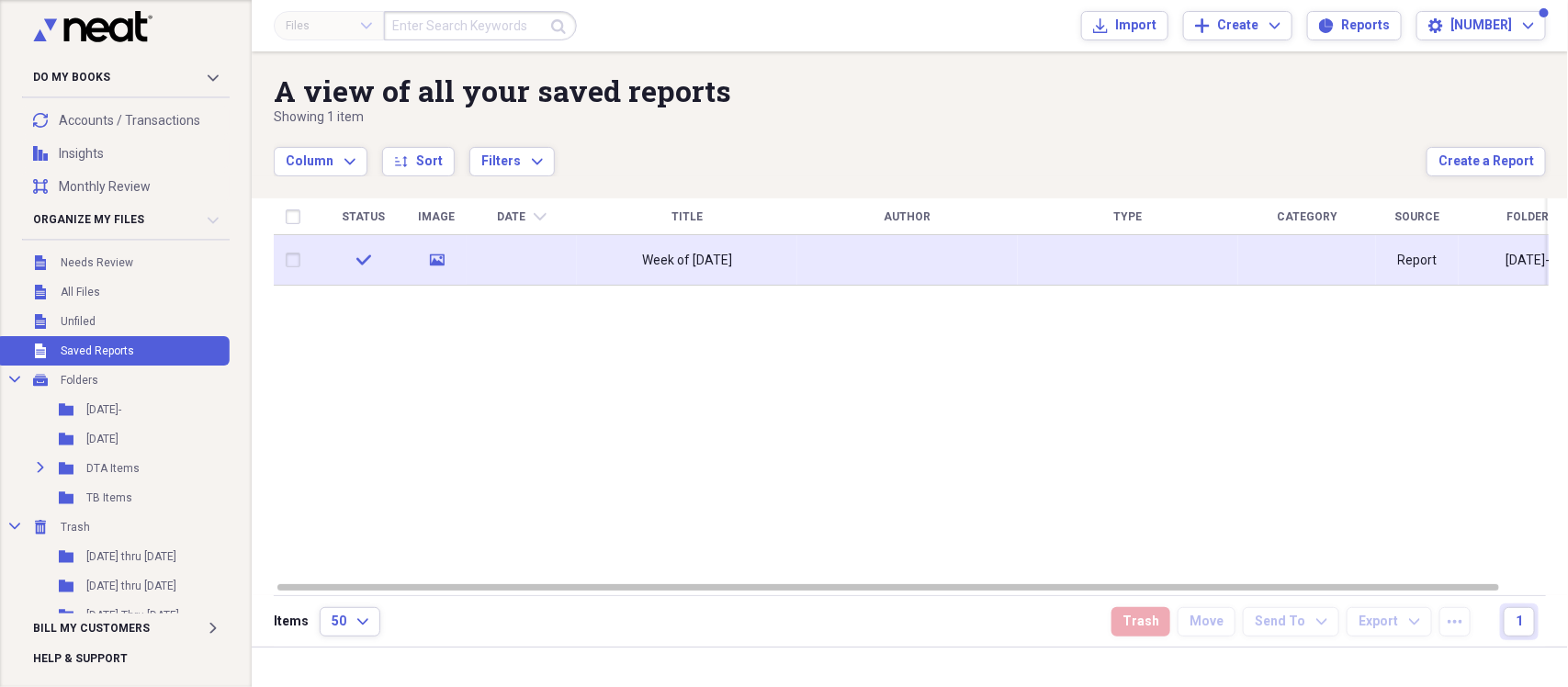 click at bounding box center (522, 260) 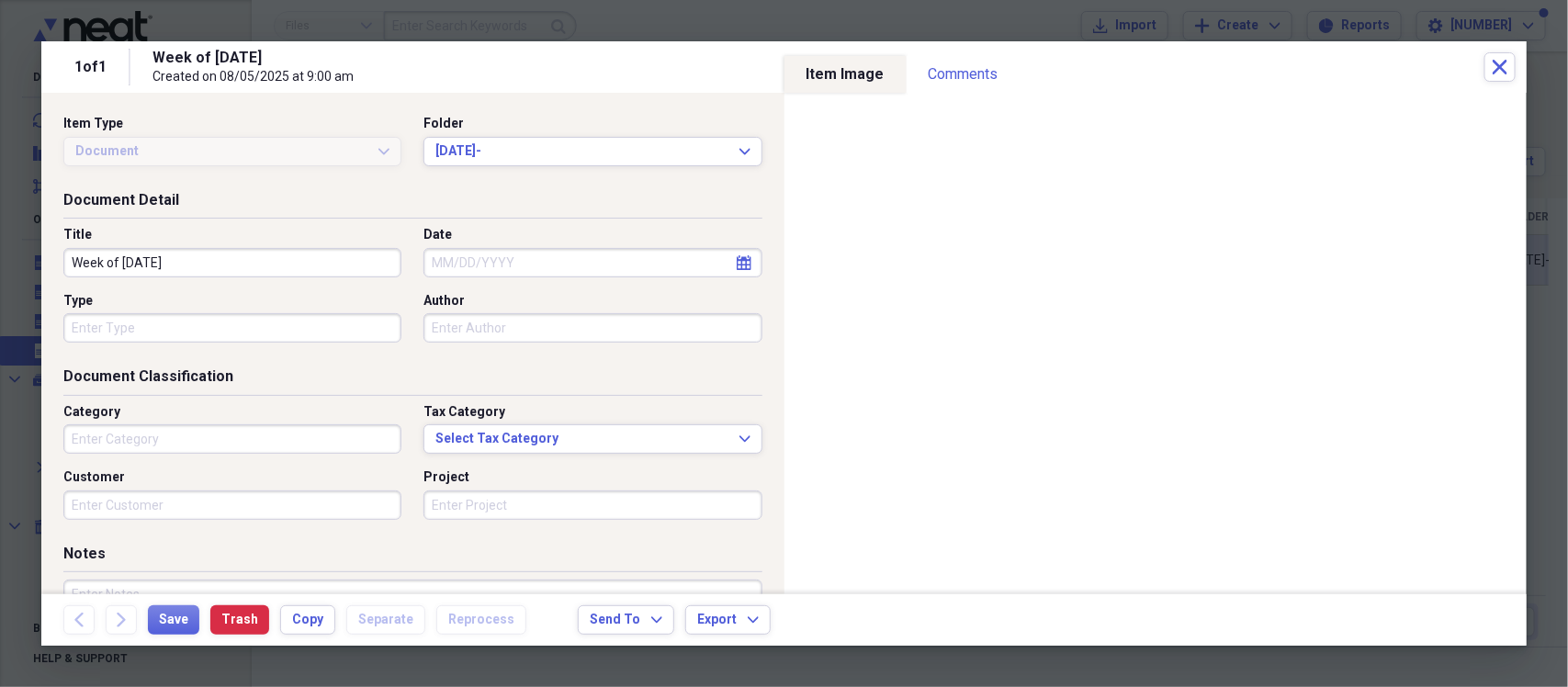 click on "Date" at bounding box center [592, 263] 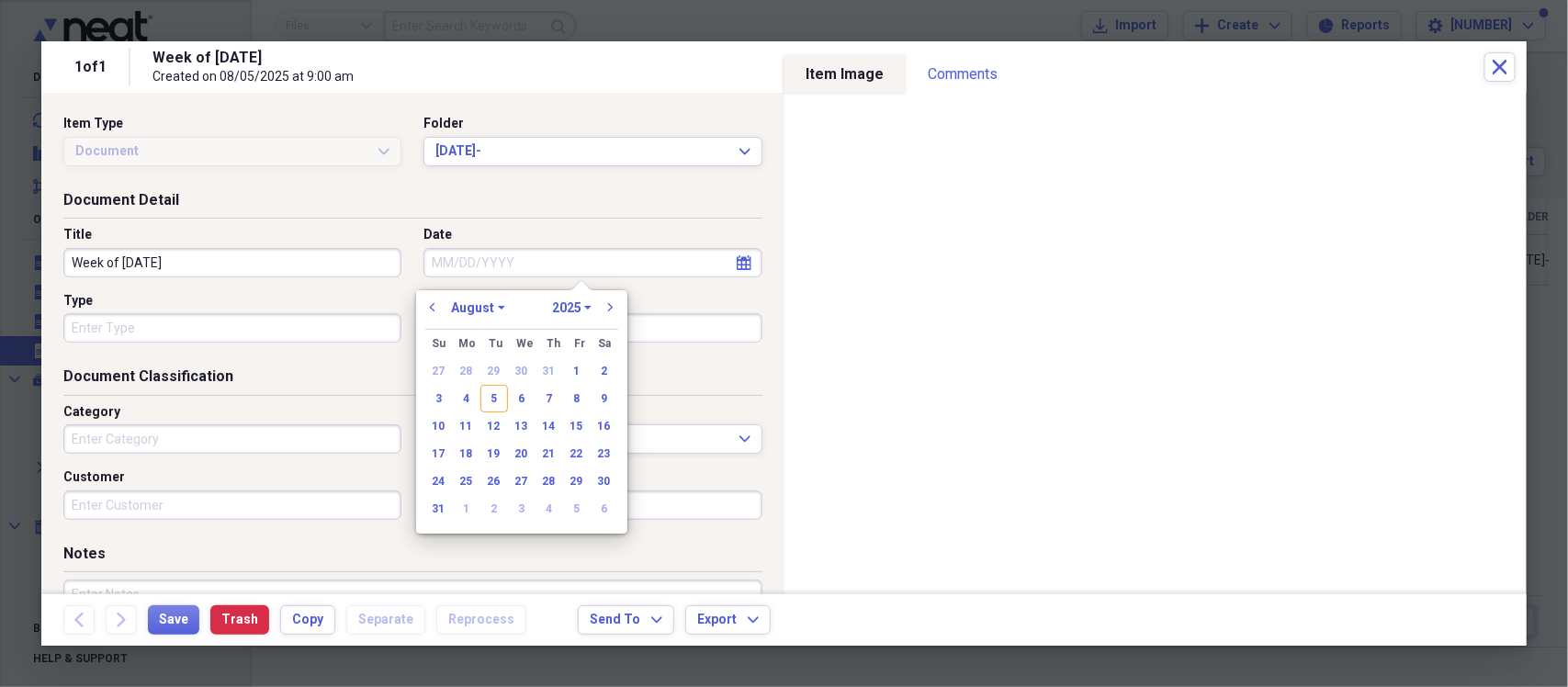 click on "Week of [DATE]" at bounding box center [444, 58] 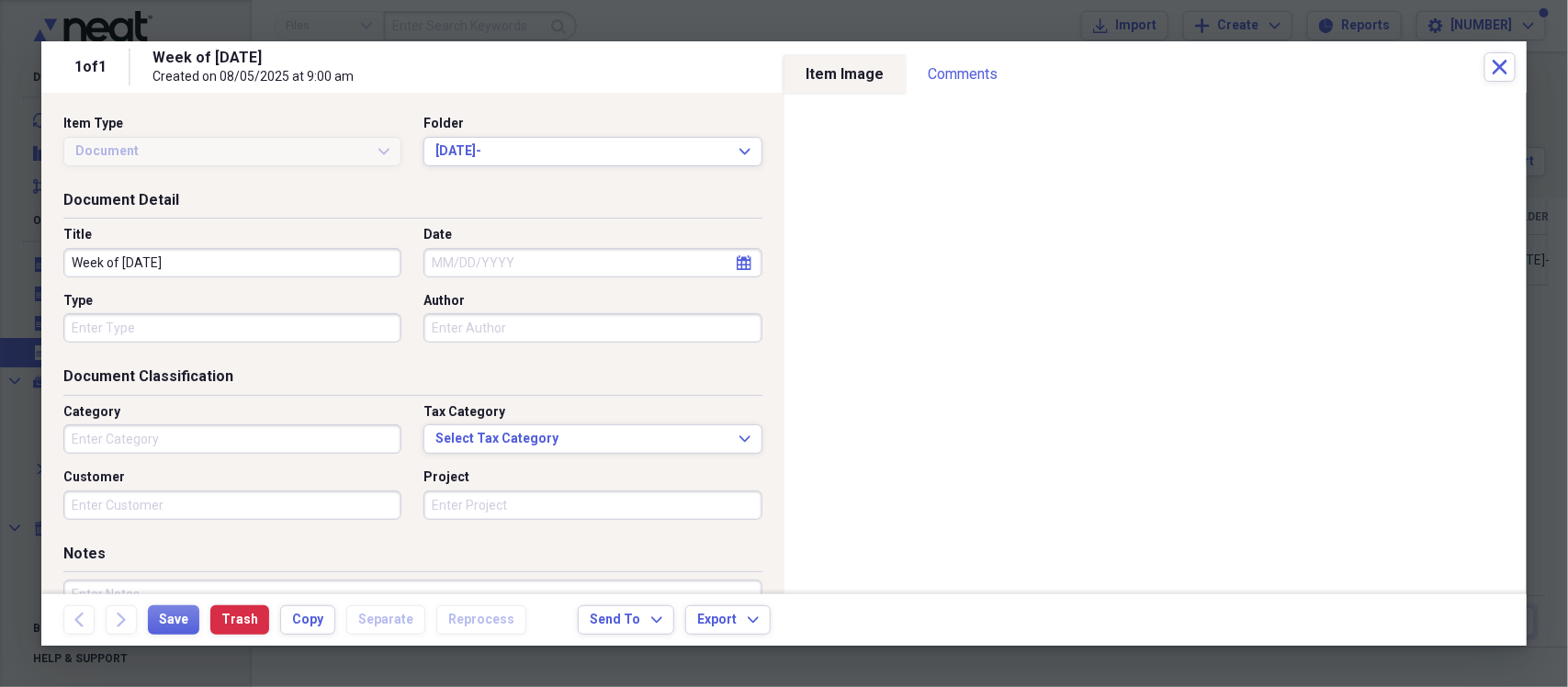 type on "Technology" 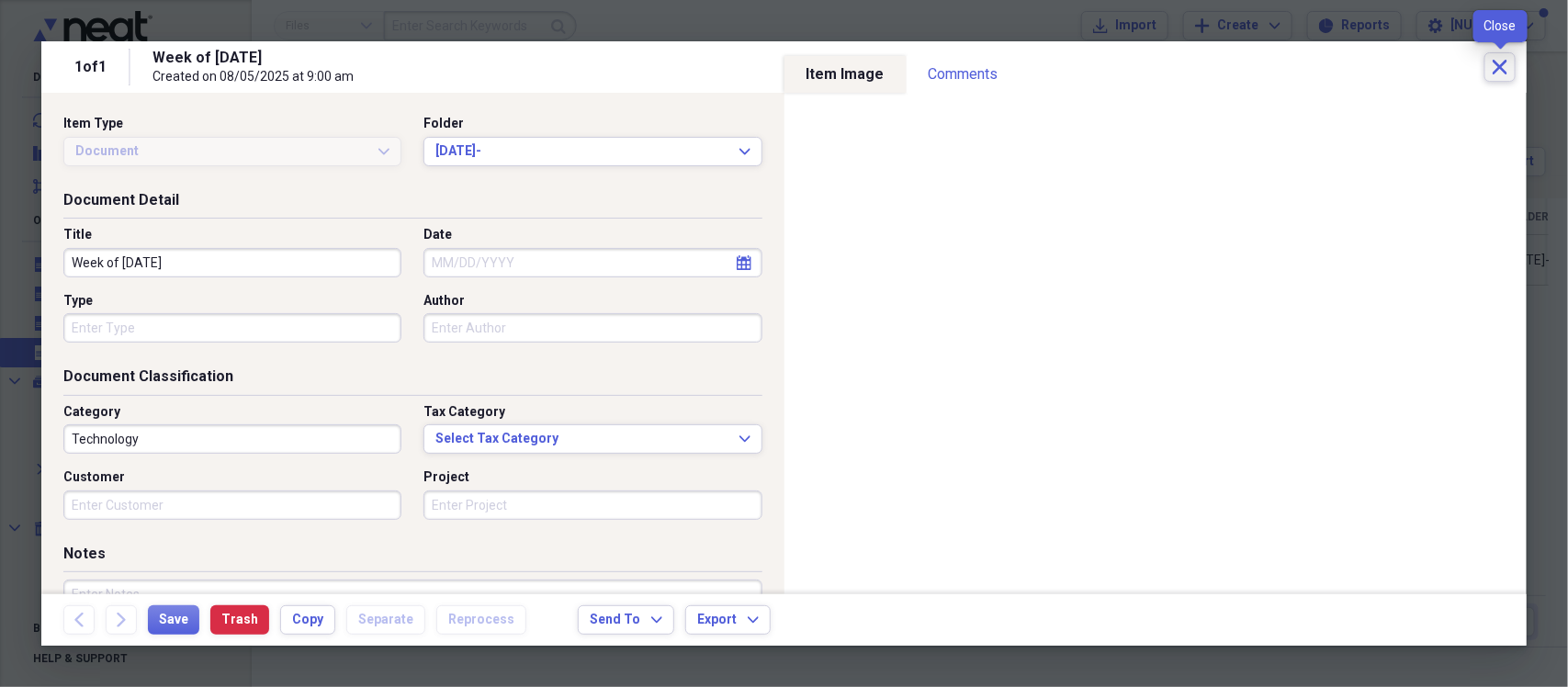 click on "Close" at bounding box center (1500, 67) 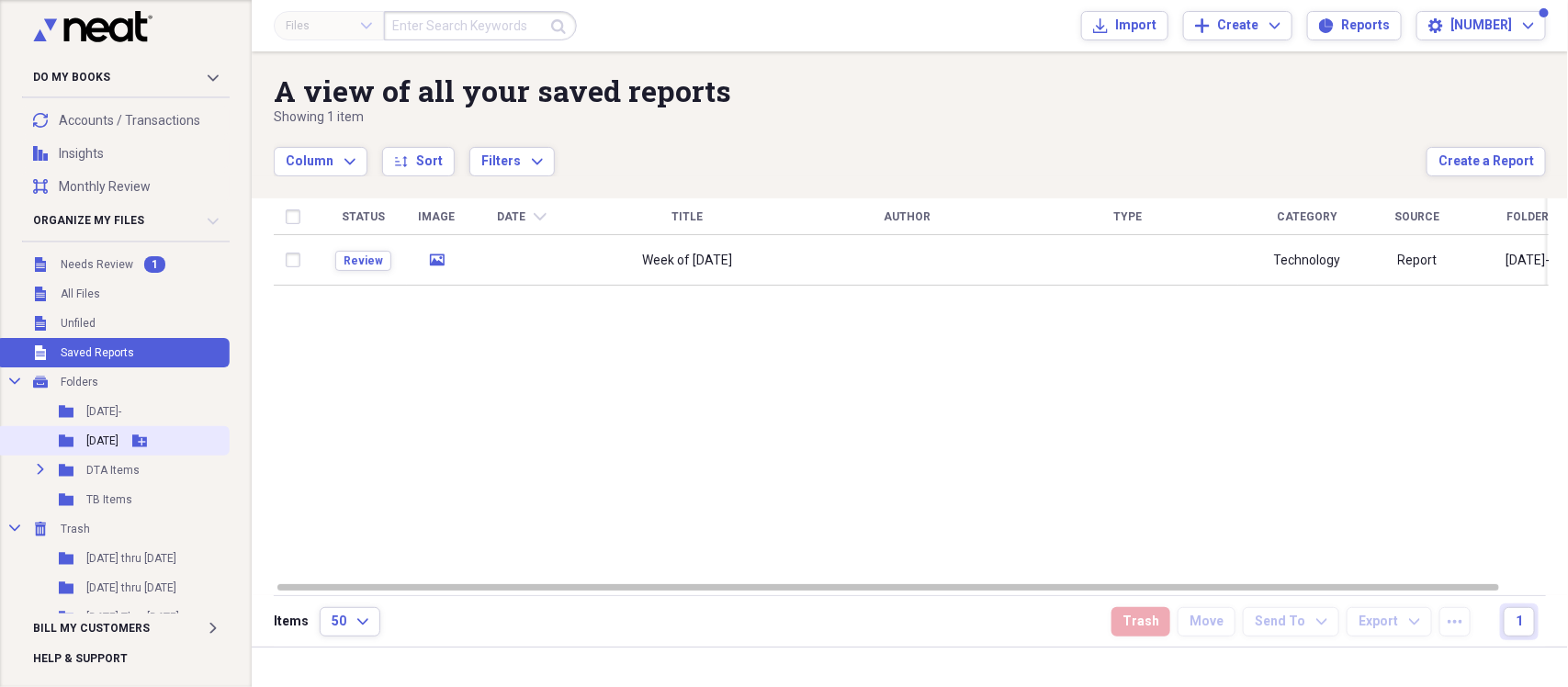 click on "[DATE]" at bounding box center (102, 441) 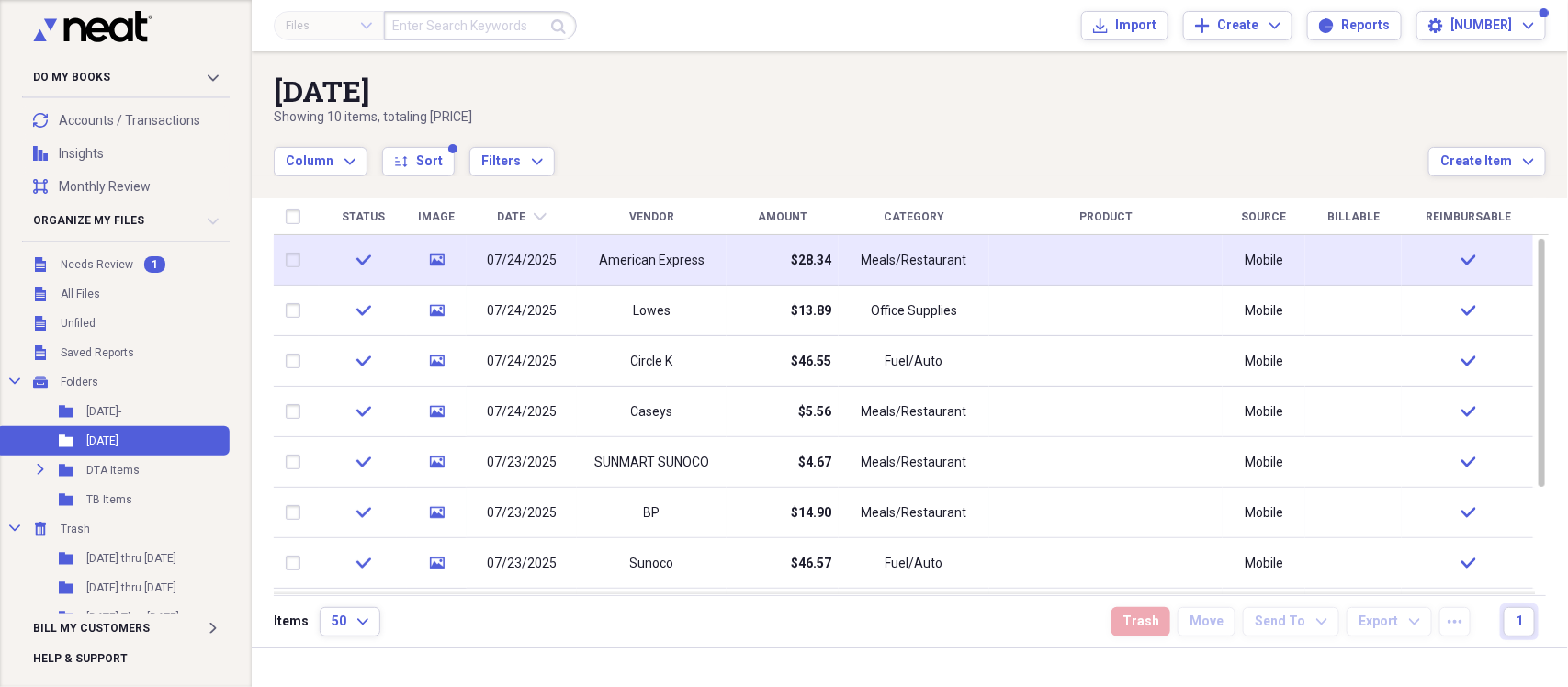 click on "07/24/2025" at bounding box center [522, 261] 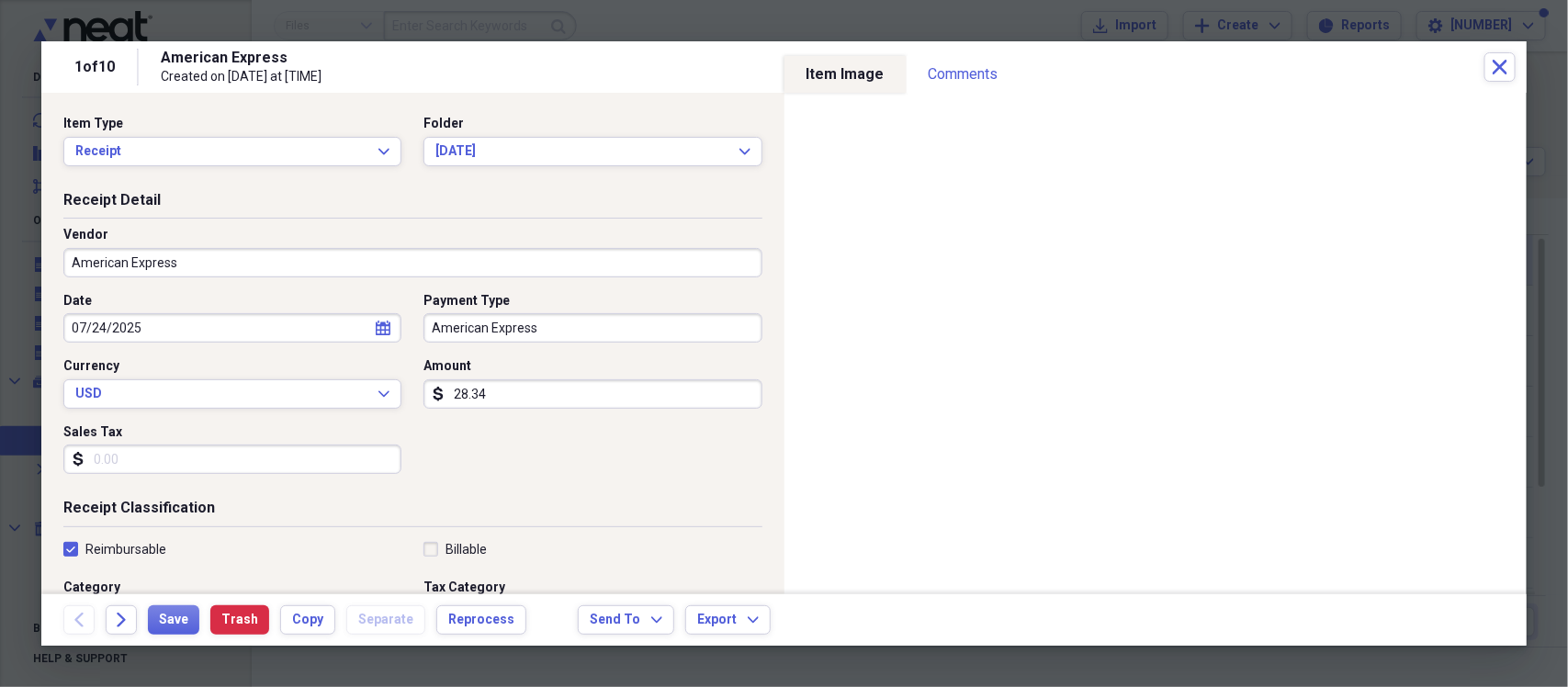 click on "Do My Books Collapse transactions Accounts / Transactions insights Insights reconciliation Monthly Review Organize My Files [NUMBER] Collapse Unfiled Needs Review [NUMBER] Unfiled All Files Unfiled Unfiled Unfiled Saved Reports Collapse My Cabinet Folders Add Folder Folder [DATE] Add Folder Folder [DATE] Add Folder Expand Folder DTA Items Add Folder Folder TB Items Add Folder Collapse Trash Trash Folder [DATE] thru [DATE] Folder [DATE] thru [DATE] Folder [DATE] Thru [DATE] Folder [DATE] Folder [DATE] Folder [DATE] Thru [DATE] Folder [DATE] Thru [DATE] Folder [DATE] & [DATE] Folder [DATE] Thru [DATE] Folder [DATE] thru [DATE] Folder [DATE] Thru [DATE] Folder [DATE] Thru [DATE] Folder [DATE] Thru [DATE] Folder [DATE] Folder TB Items Folder Week of [DATE] Folder Week of [DATE] Folder Week of [DATE] Folder Week of [DATE] Expand Folder Week of [DATE] Rev [NUMBER] Folder Week of [DATE] Folder Week of [DATE] Folder Week of [DATE] Folder Week of [DATE] Folder Week of [DATE] Folder" at bounding box center [784, 344] 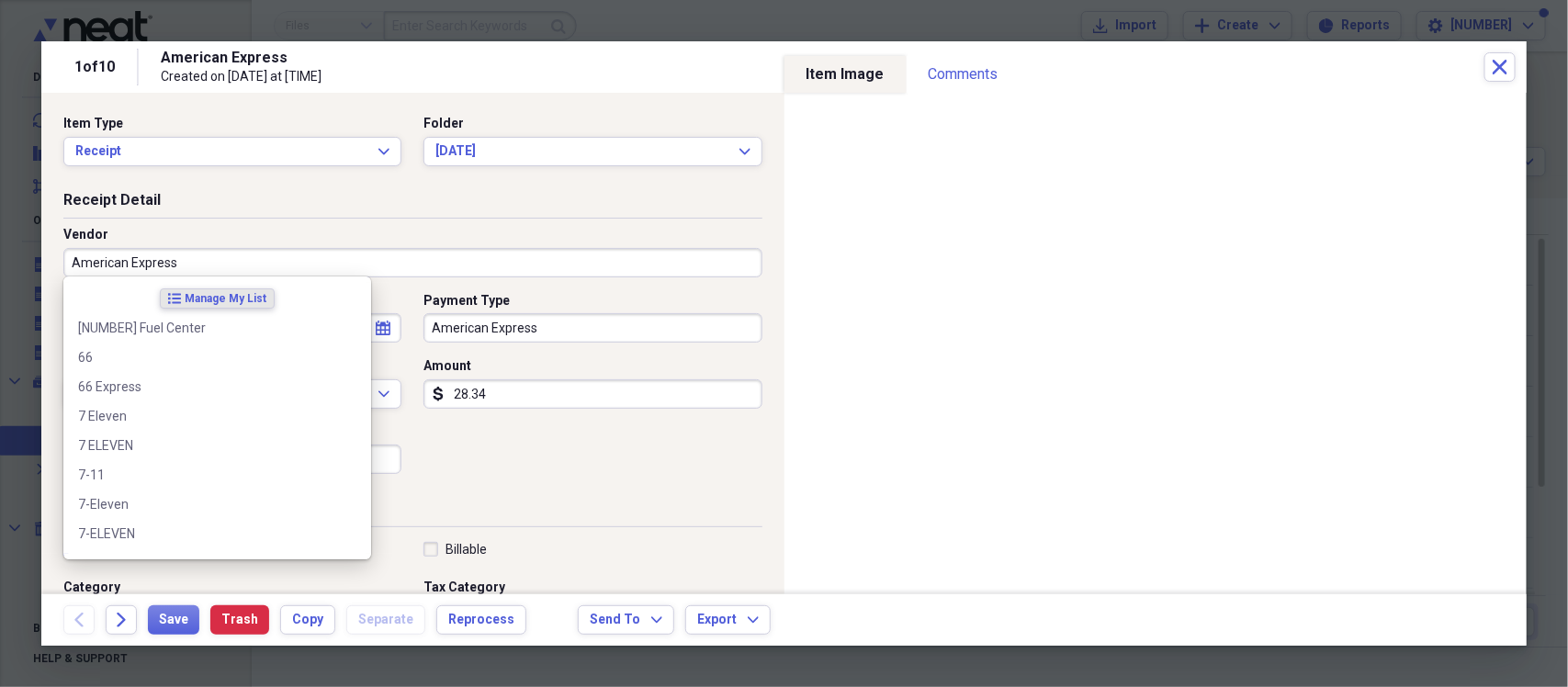 click on "American Express" at bounding box center [412, 263] 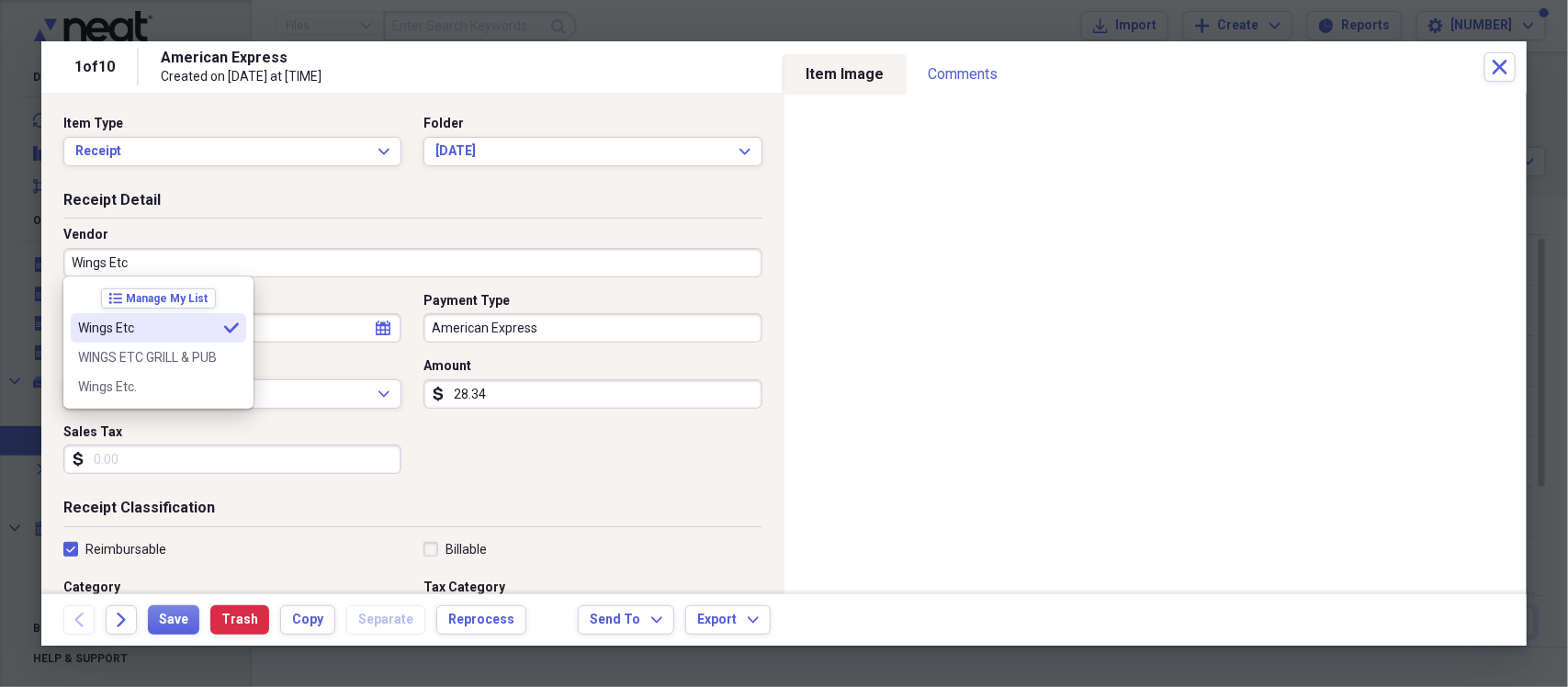 type on "Wings Etc" 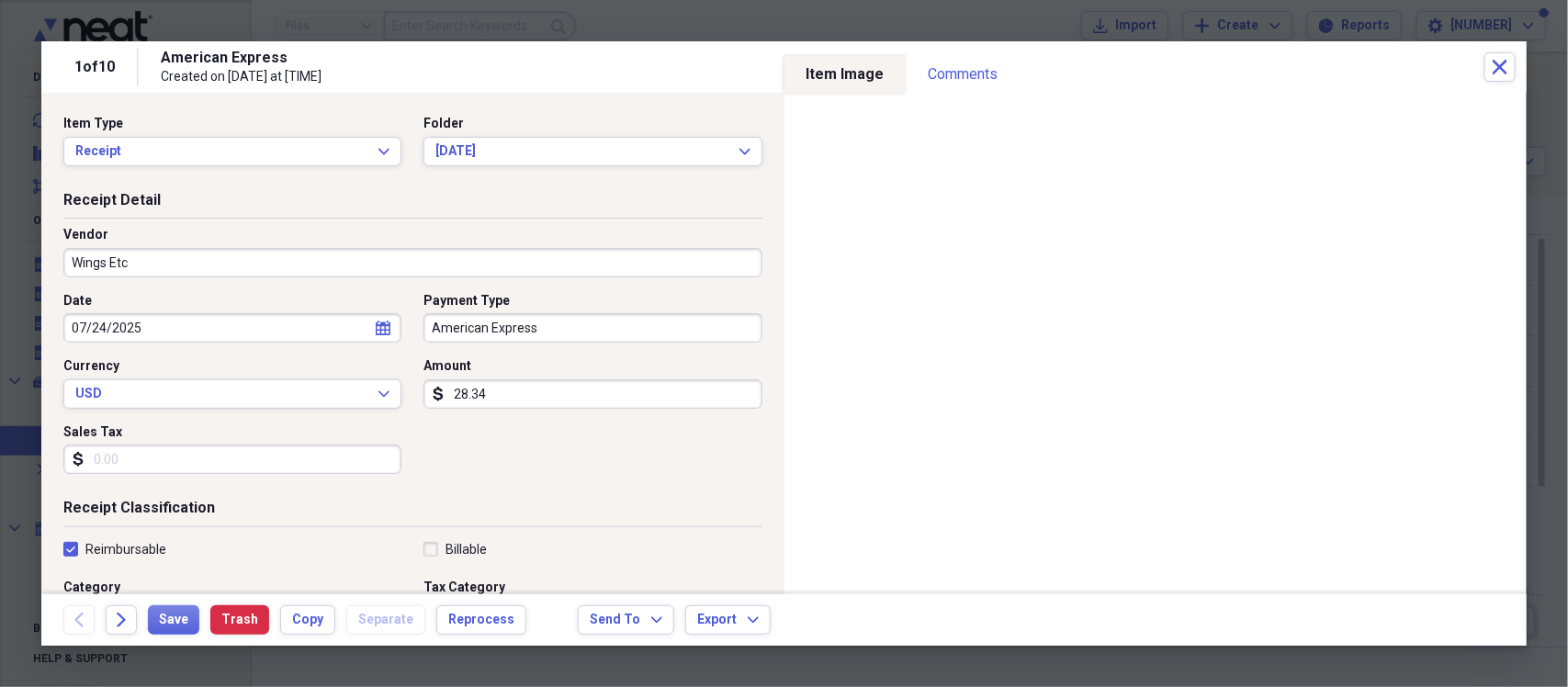click on "28.34" at bounding box center [592, 394] 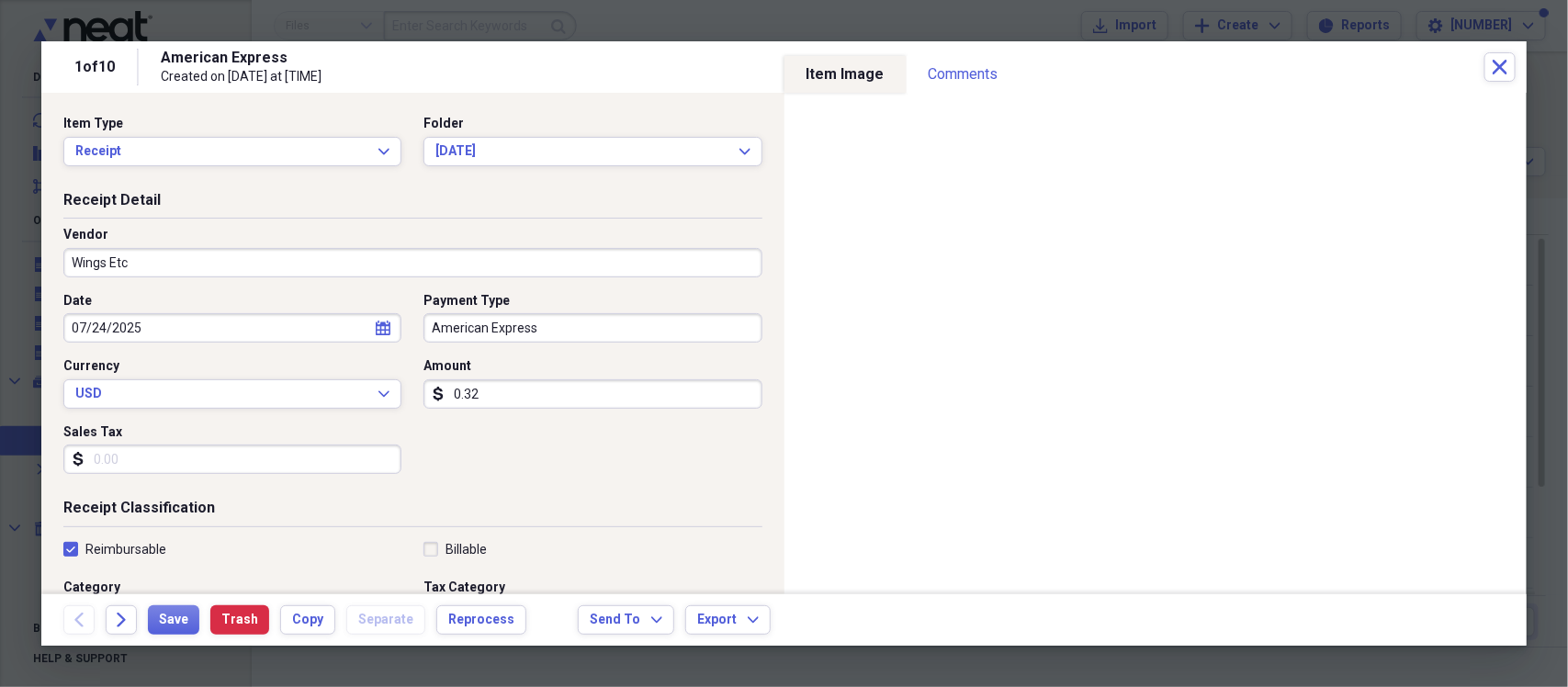 type on "0.03" 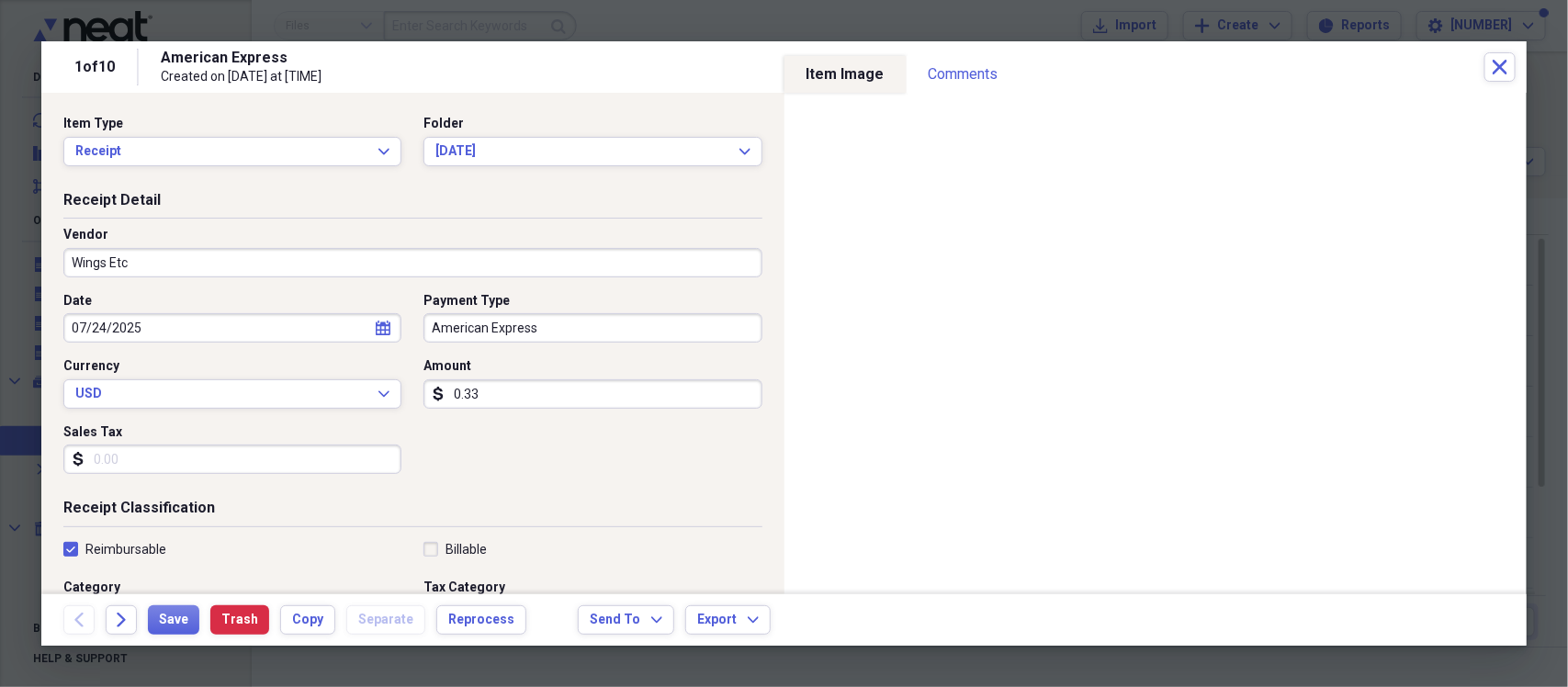 type on "0.03" 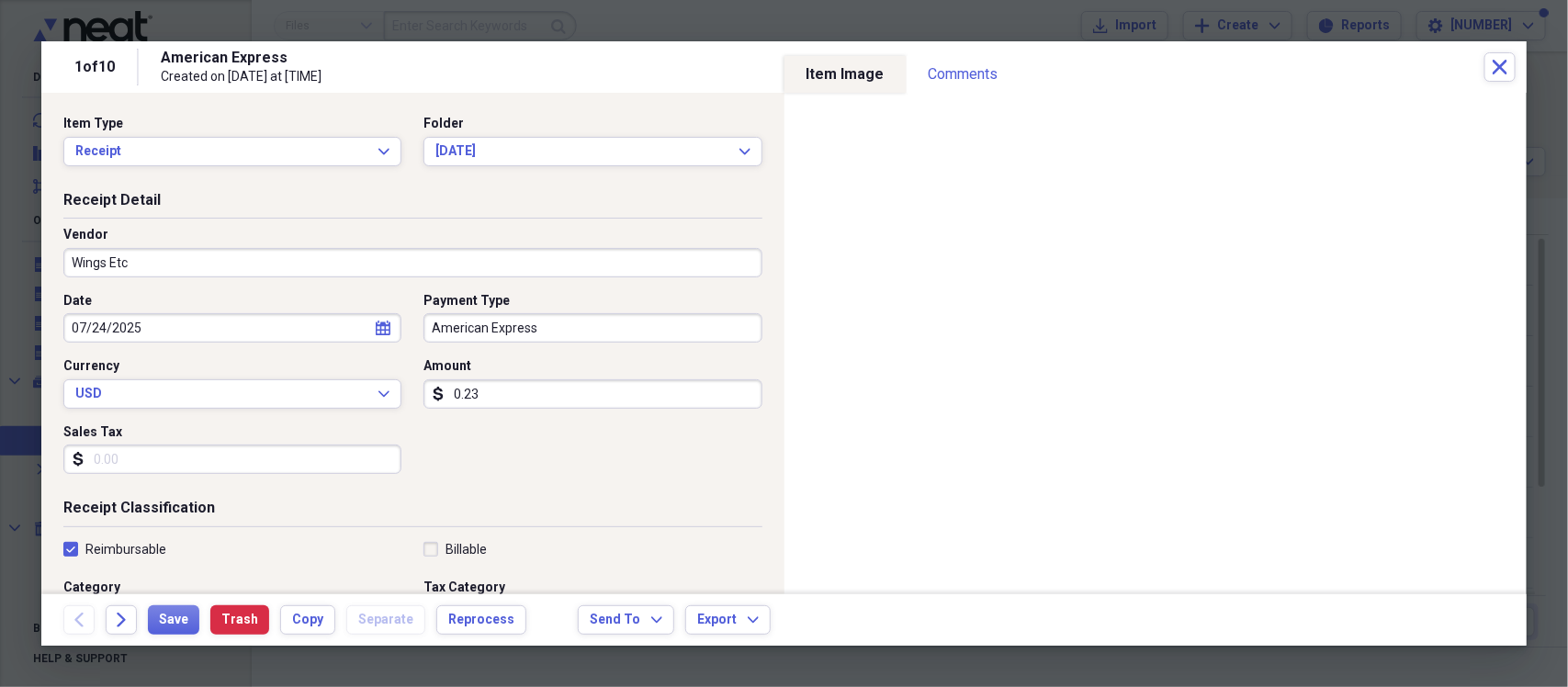 type on "0.02" 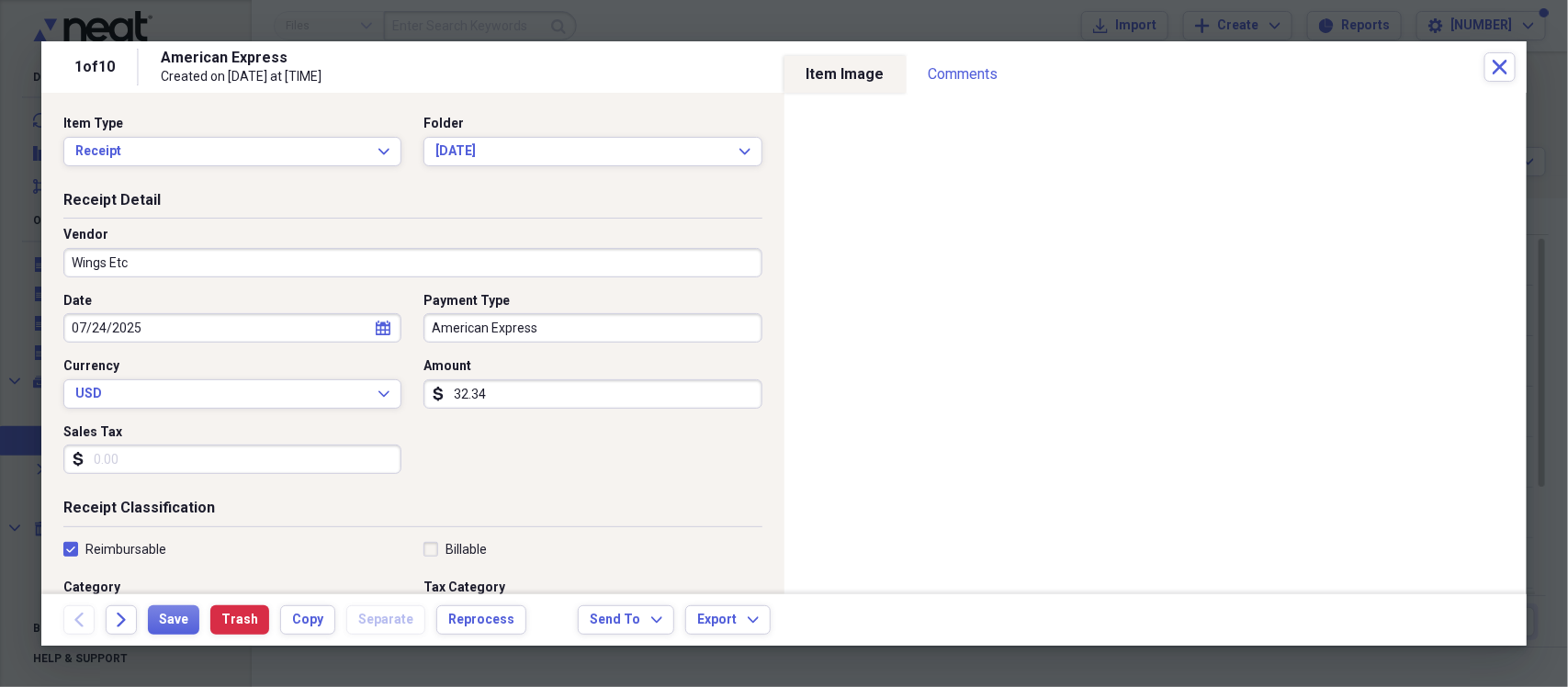 type on "32.34" 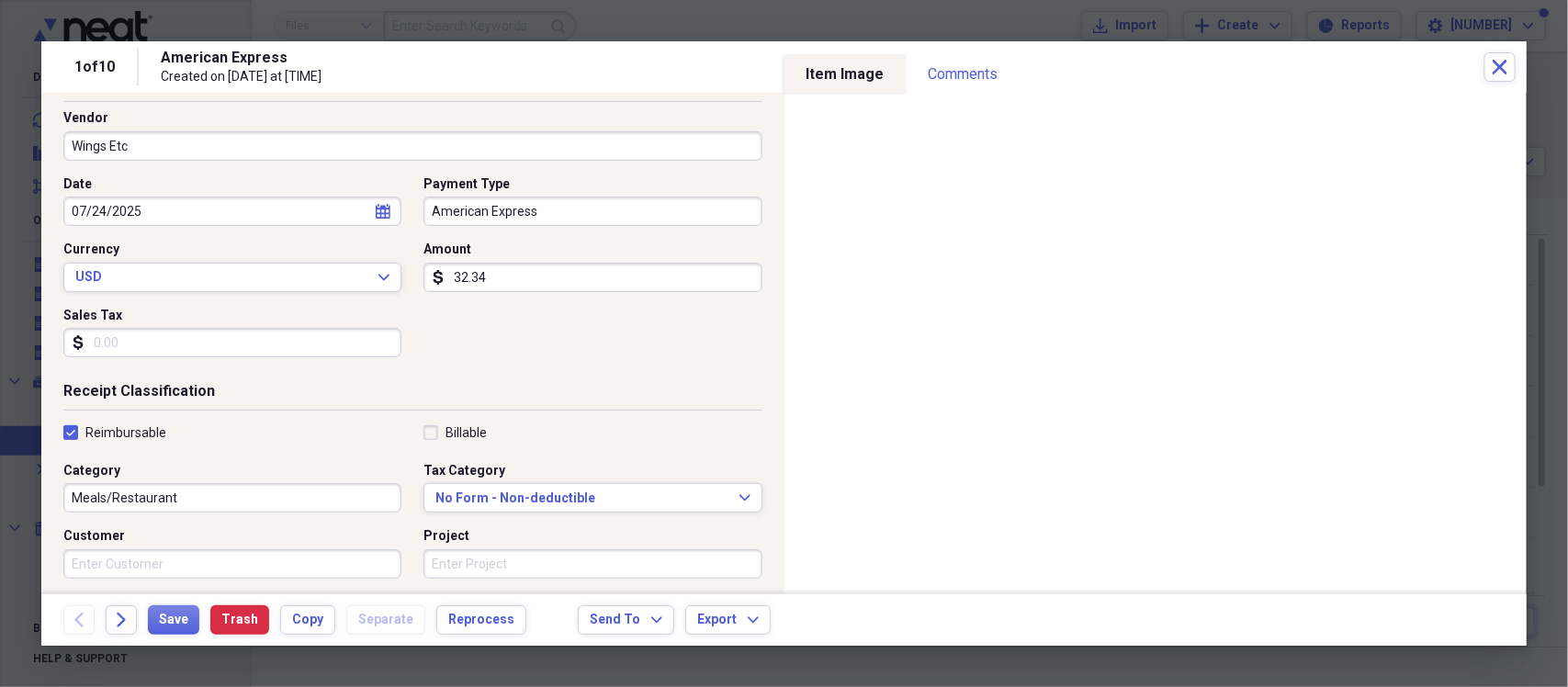scroll, scrollTop: 0, scrollLeft: 0, axis: both 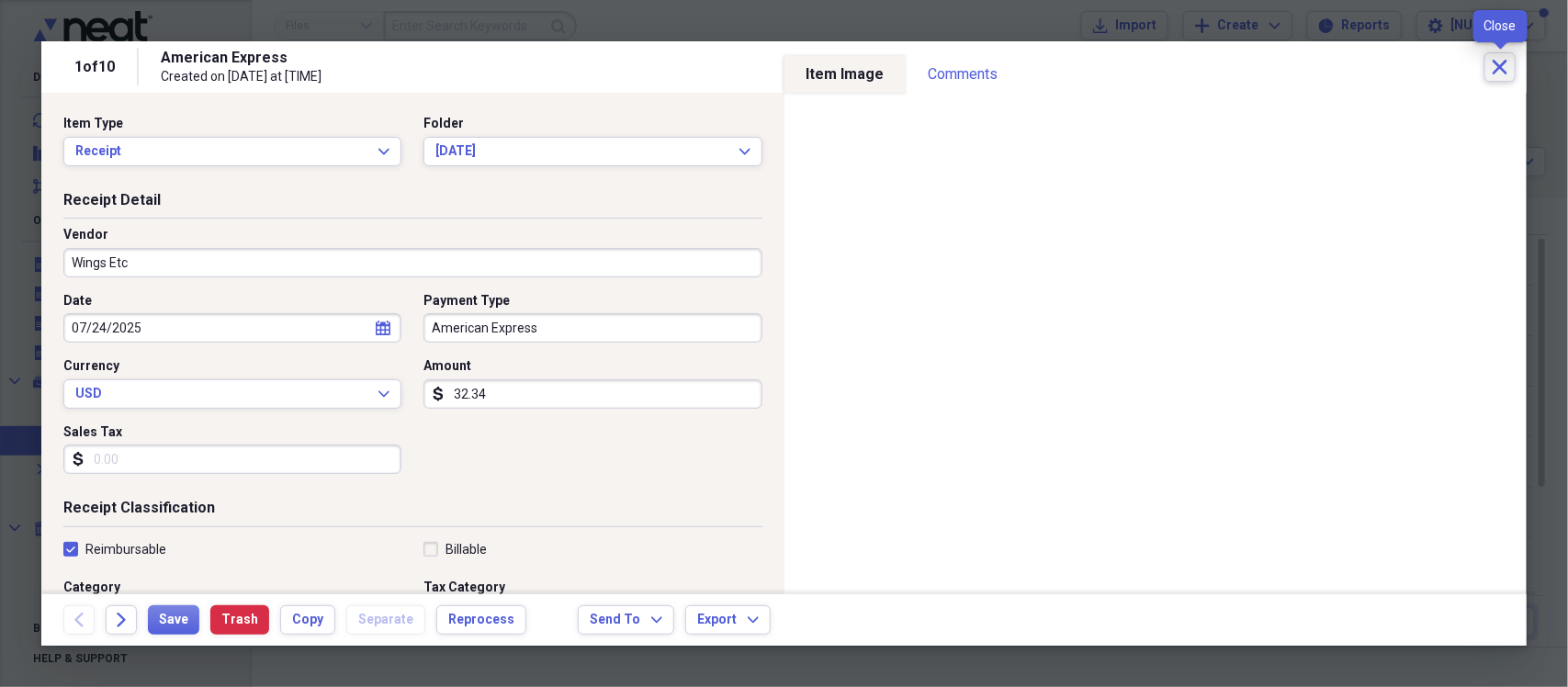 click on "Close" at bounding box center (1500, 67) 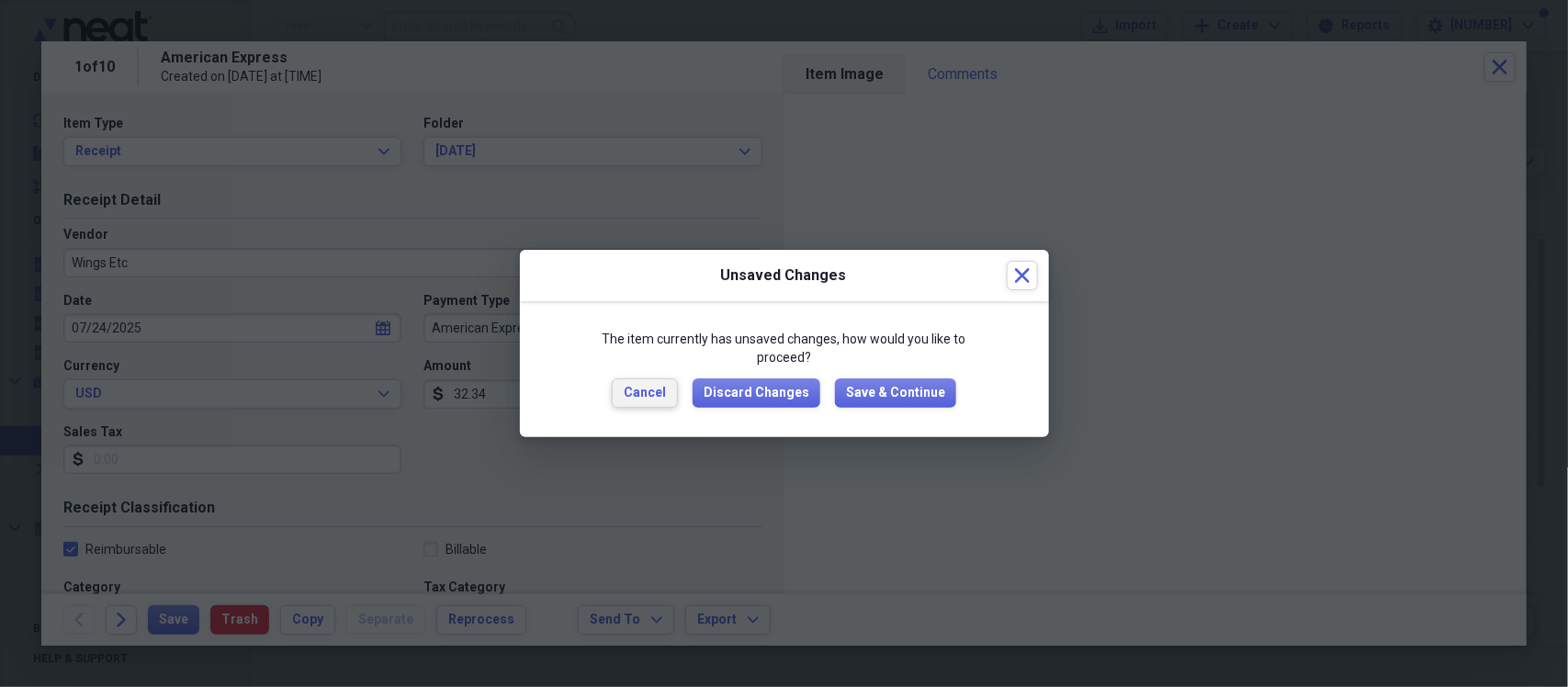click on "Cancel" at bounding box center (645, 393) 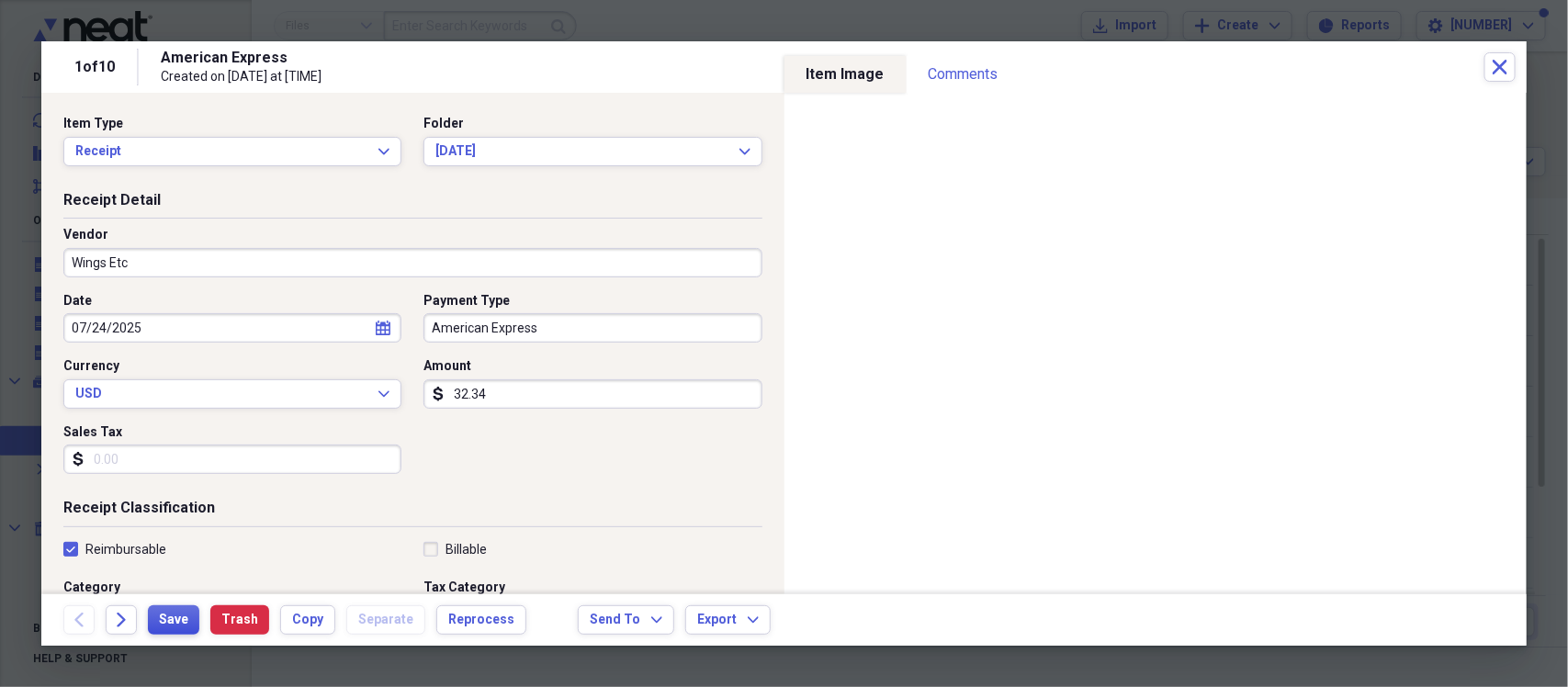 click on "Save" at bounding box center (174, 620) 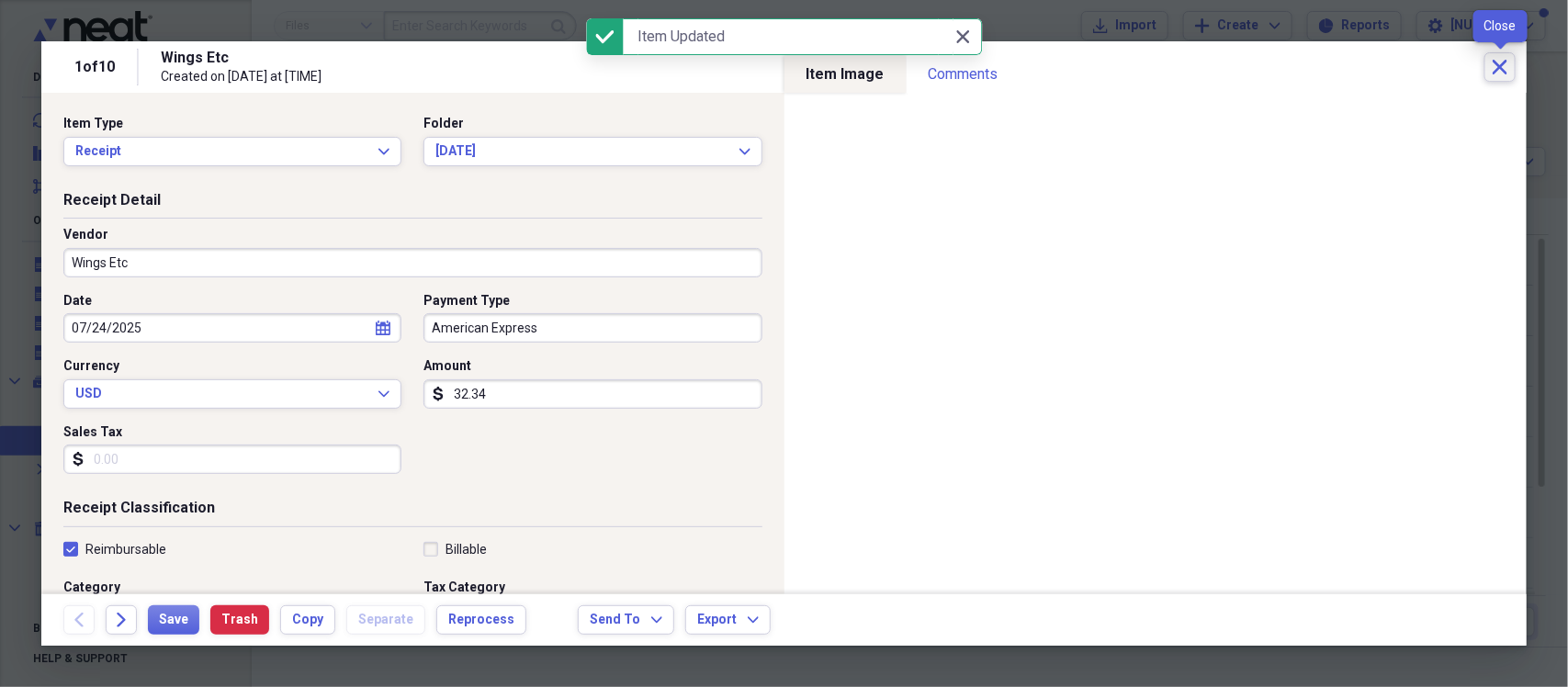 click on "Close" at bounding box center (1500, 67) 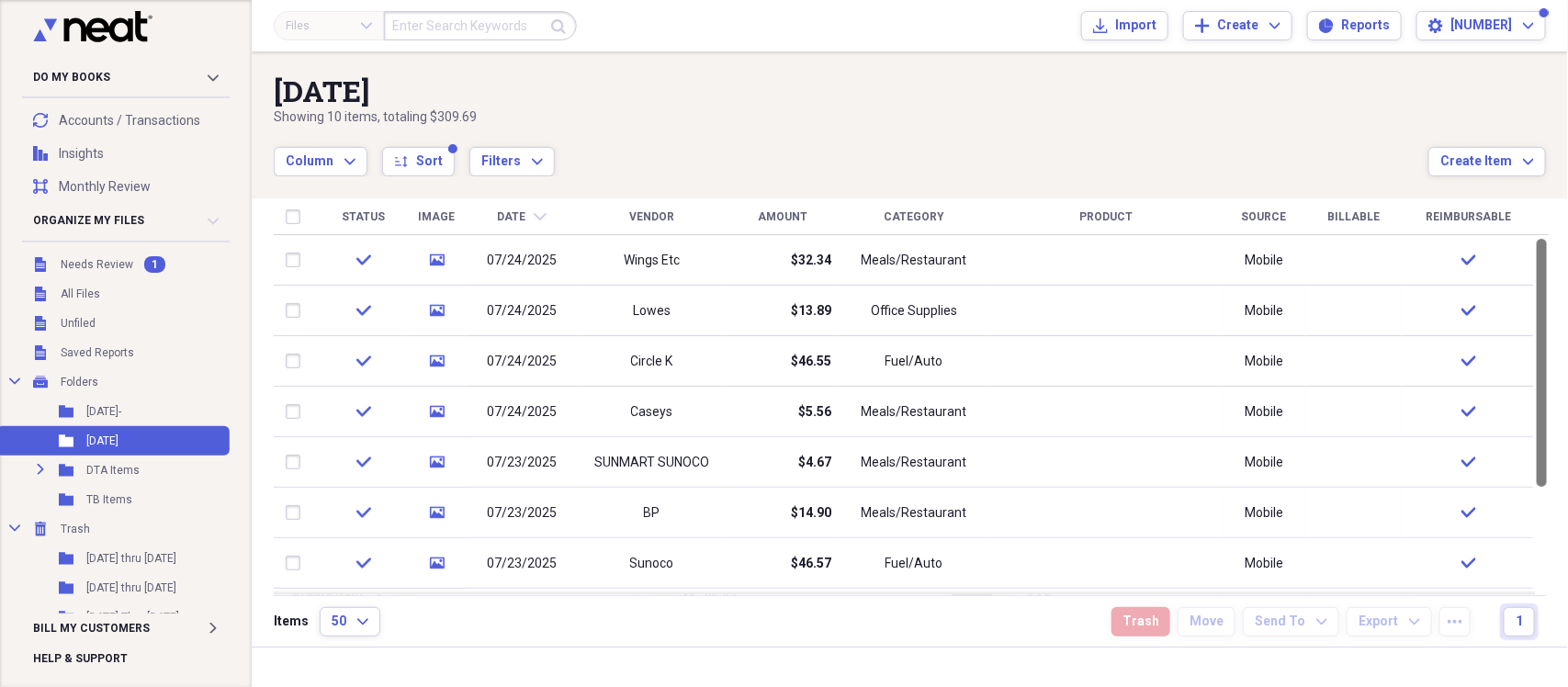 drag, startPoint x: 1567, startPoint y: 398, endPoint x: 1567, endPoint y: 202, distance: 196 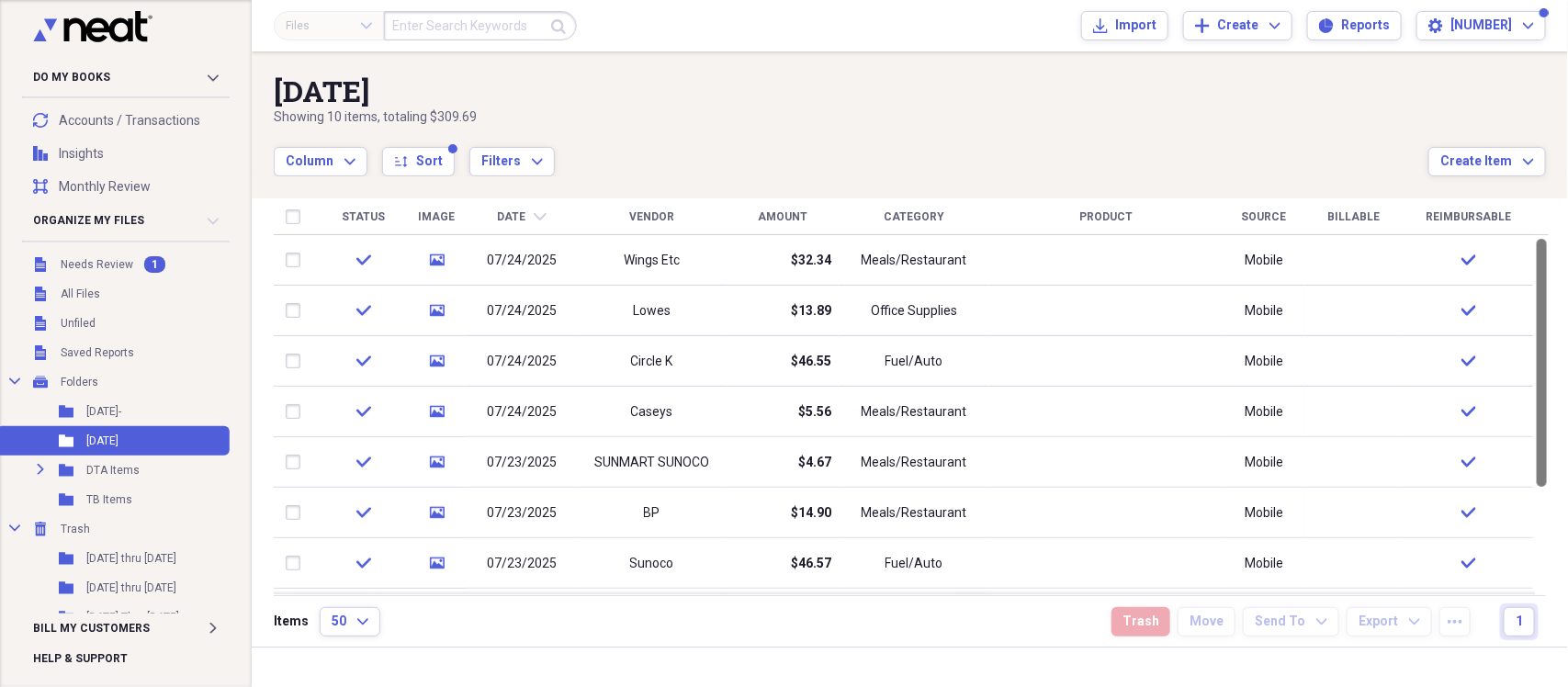 drag, startPoint x: 1559, startPoint y: 400, endPoint x: 1562, endPoint y: 262, distance: 138.0326 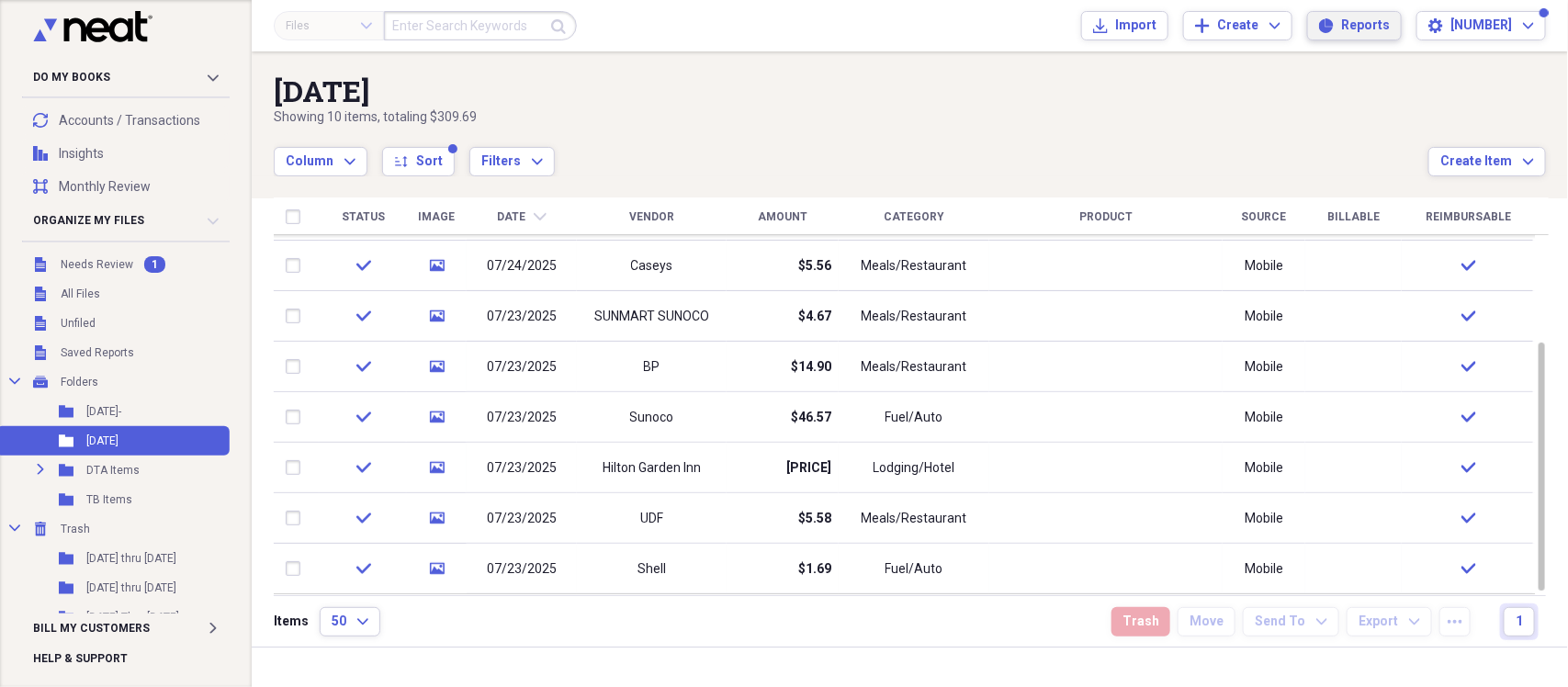 click on "Reports" at bounding box center [1365, 26] 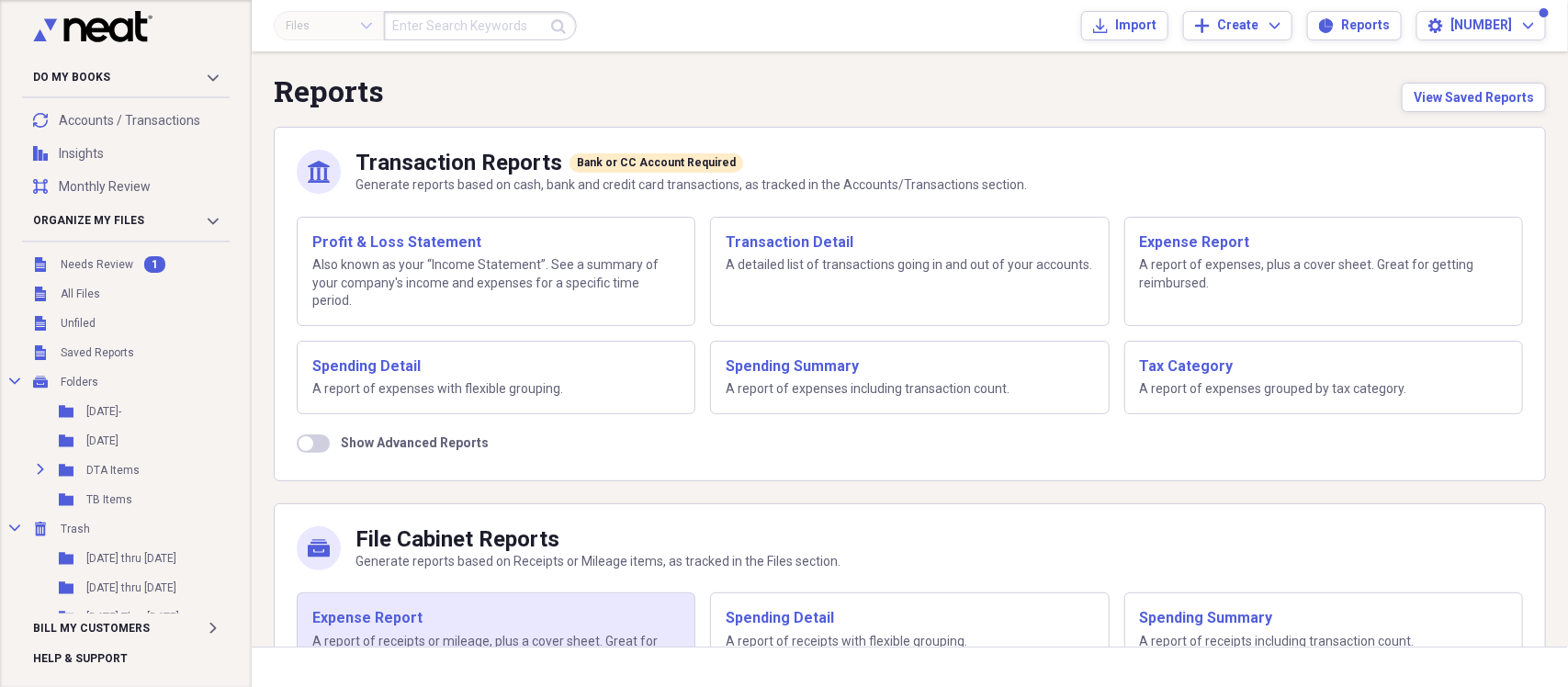 click on "Expense Report" at bounding box center (496, 618) 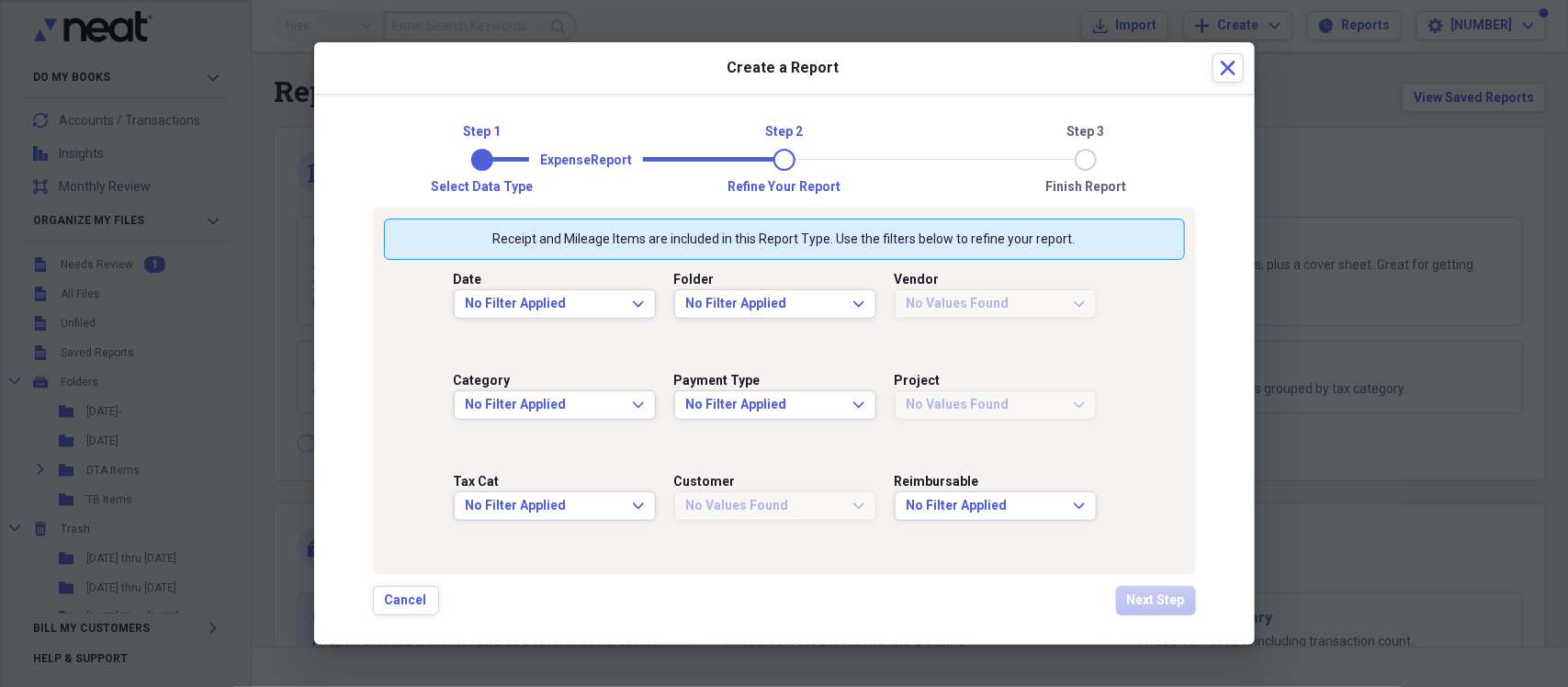 click on "Date No Filter Applied Expand Folder No Filter Applied Expand Vendor No Values Found Expand Category No Filter Applied Expand Payment Type No Filter Applied Expand Project No Values Found Expand Tax Cat No Filter Applied Expand Customer No Values Found Expand Reimbursable No Filter Applied Expand Cancel Next Step" at bounding box center (784, 344) 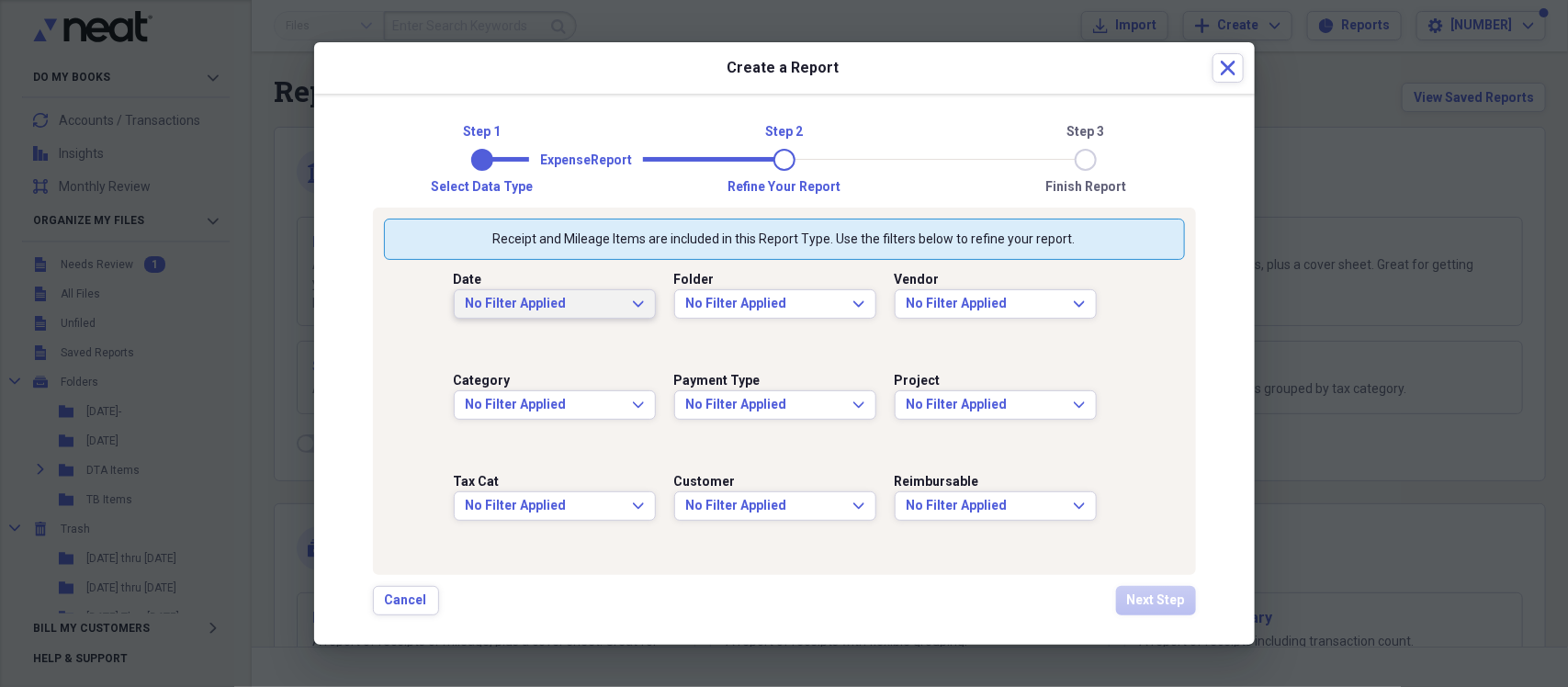 click on "No Filter Applied" at bounding box center [544, 304] 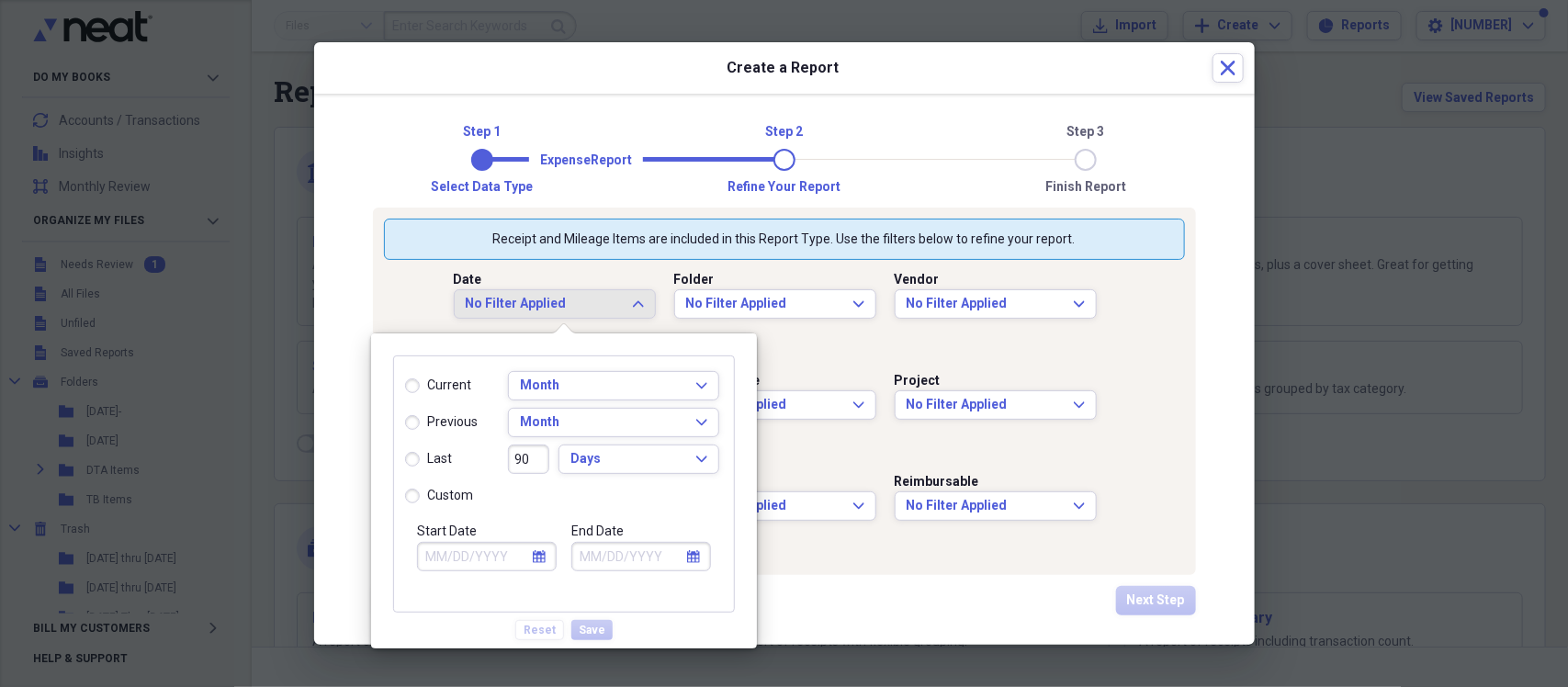 click on "calendar" 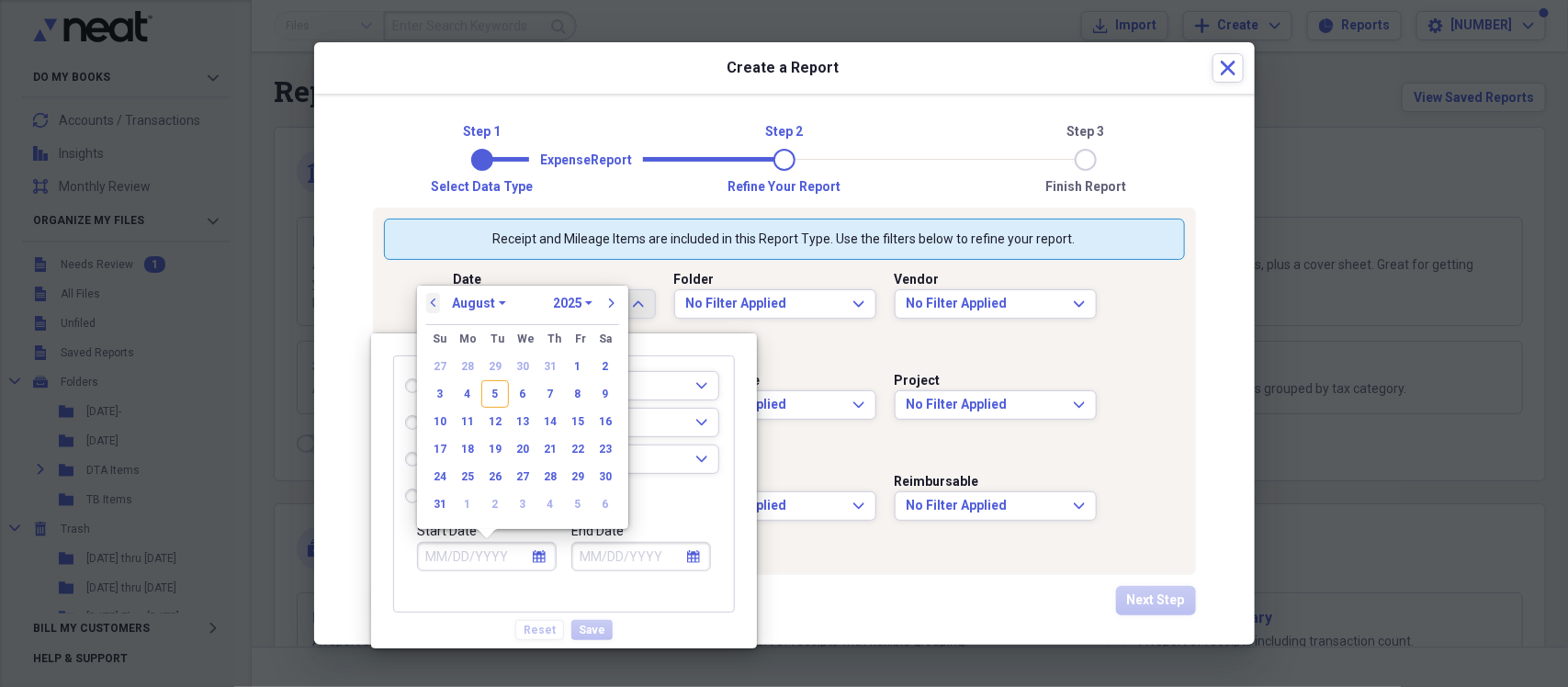 click on "previous" at bounding box center (434, 303) 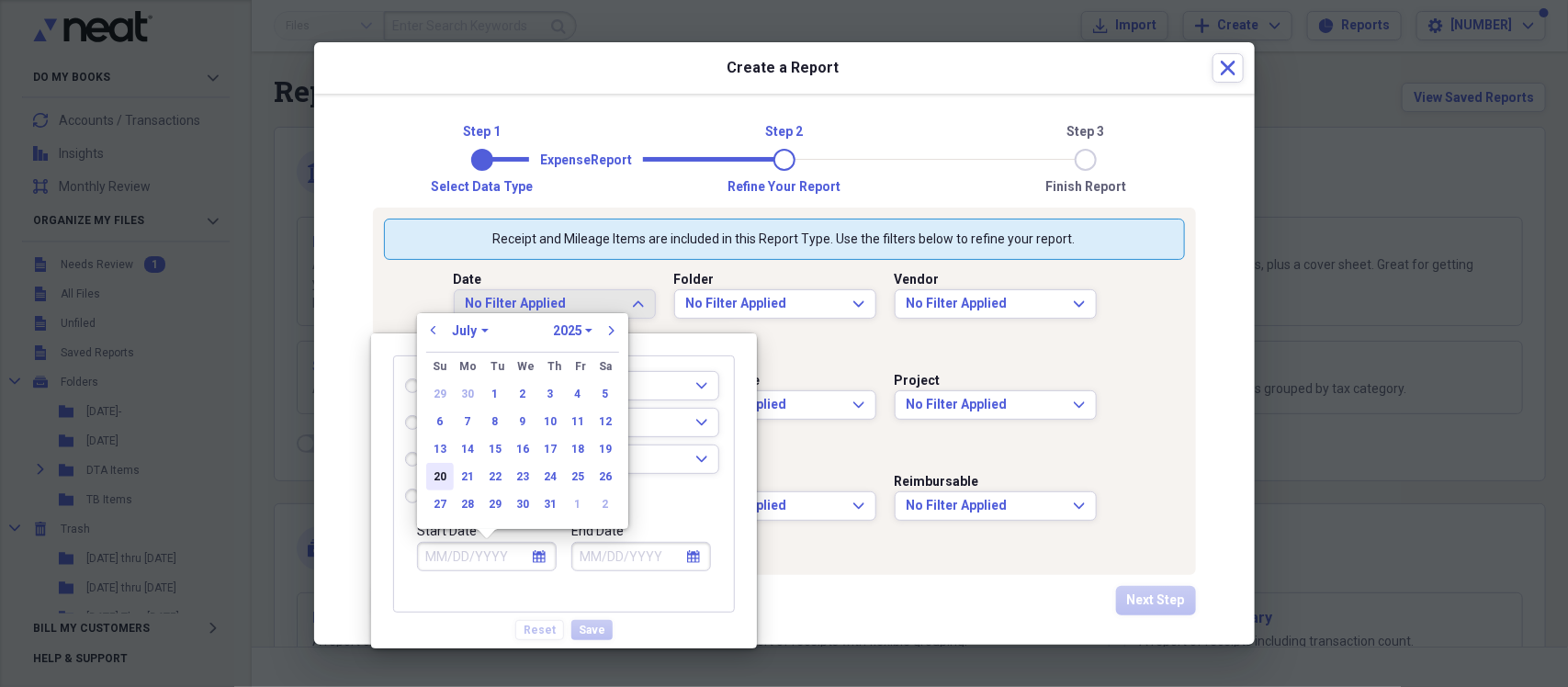 click on "20" at bounding box center [440, 477] 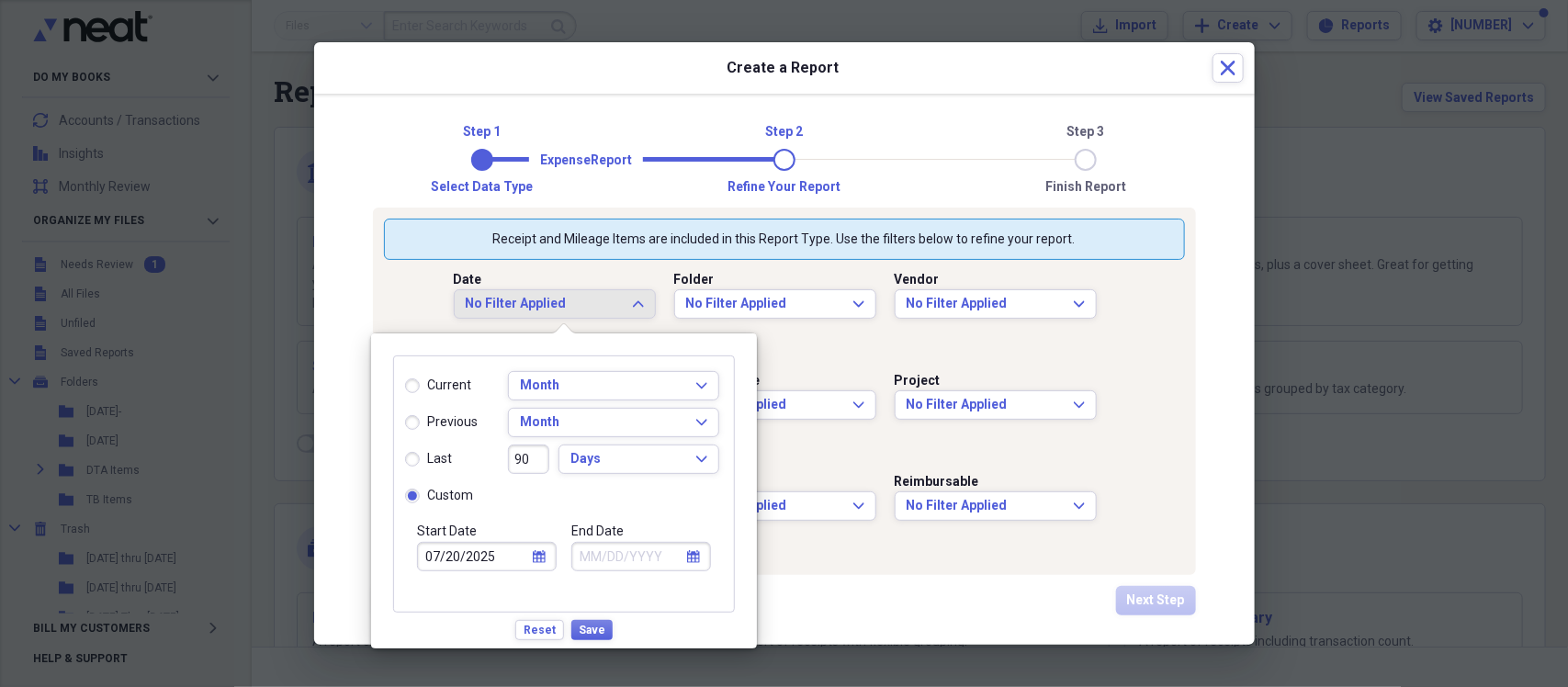 click 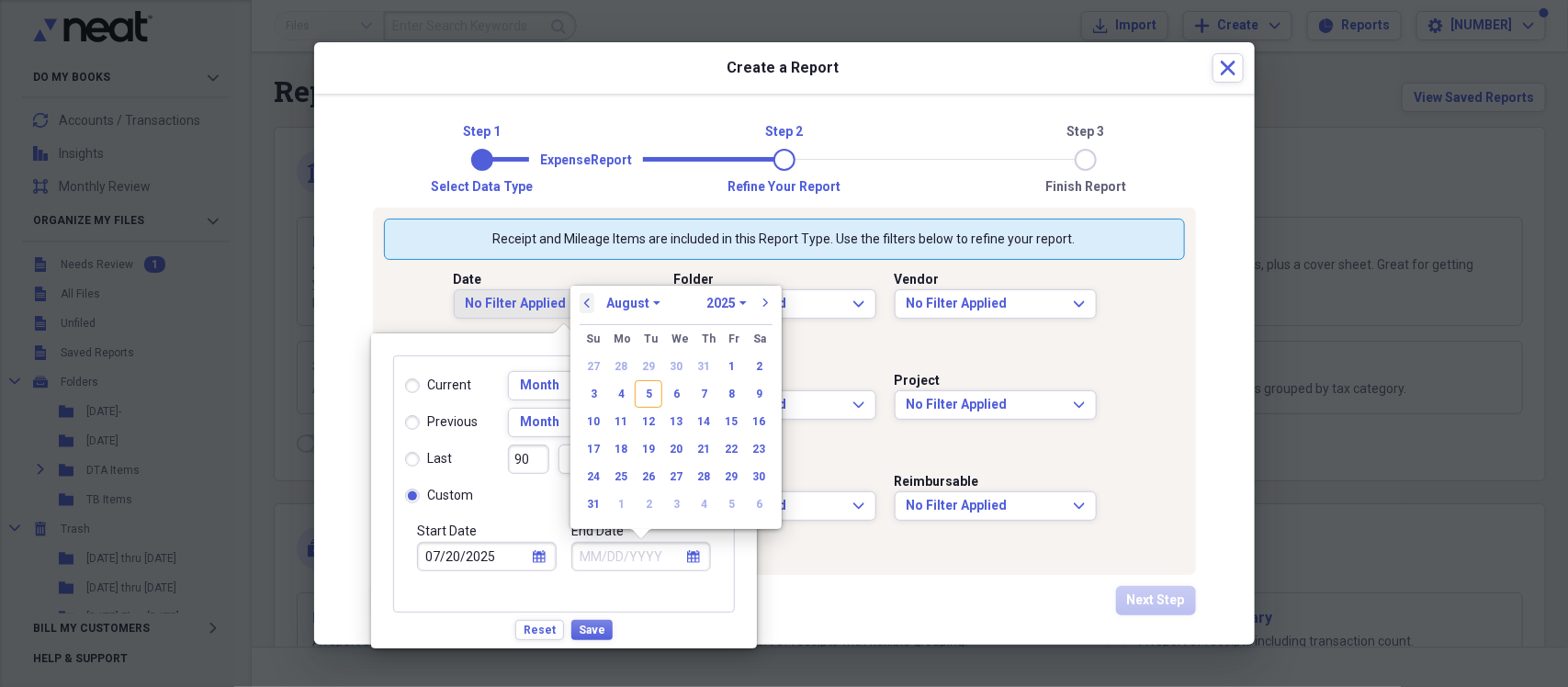 click on "previous" at bounding box center [587, 303] 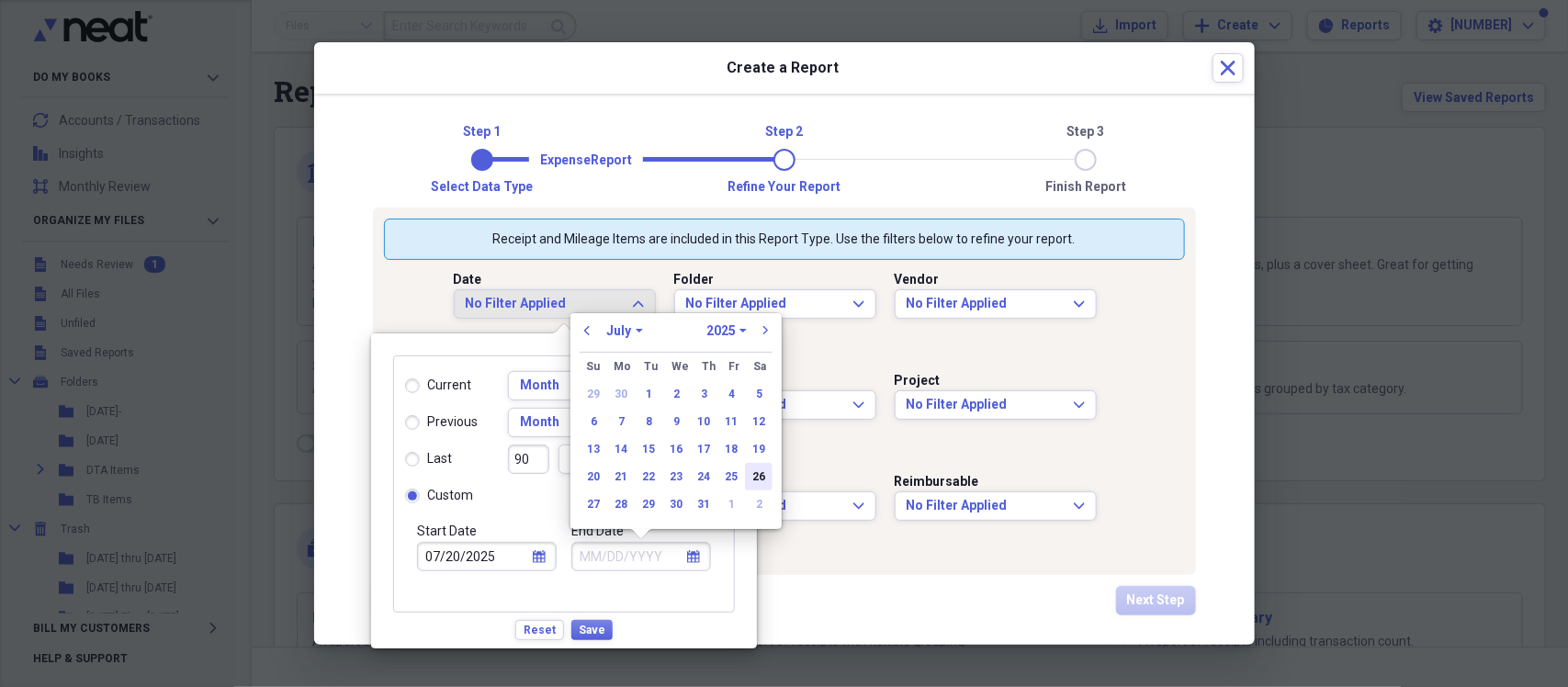 click on "26" at bounding box center [759, 477] 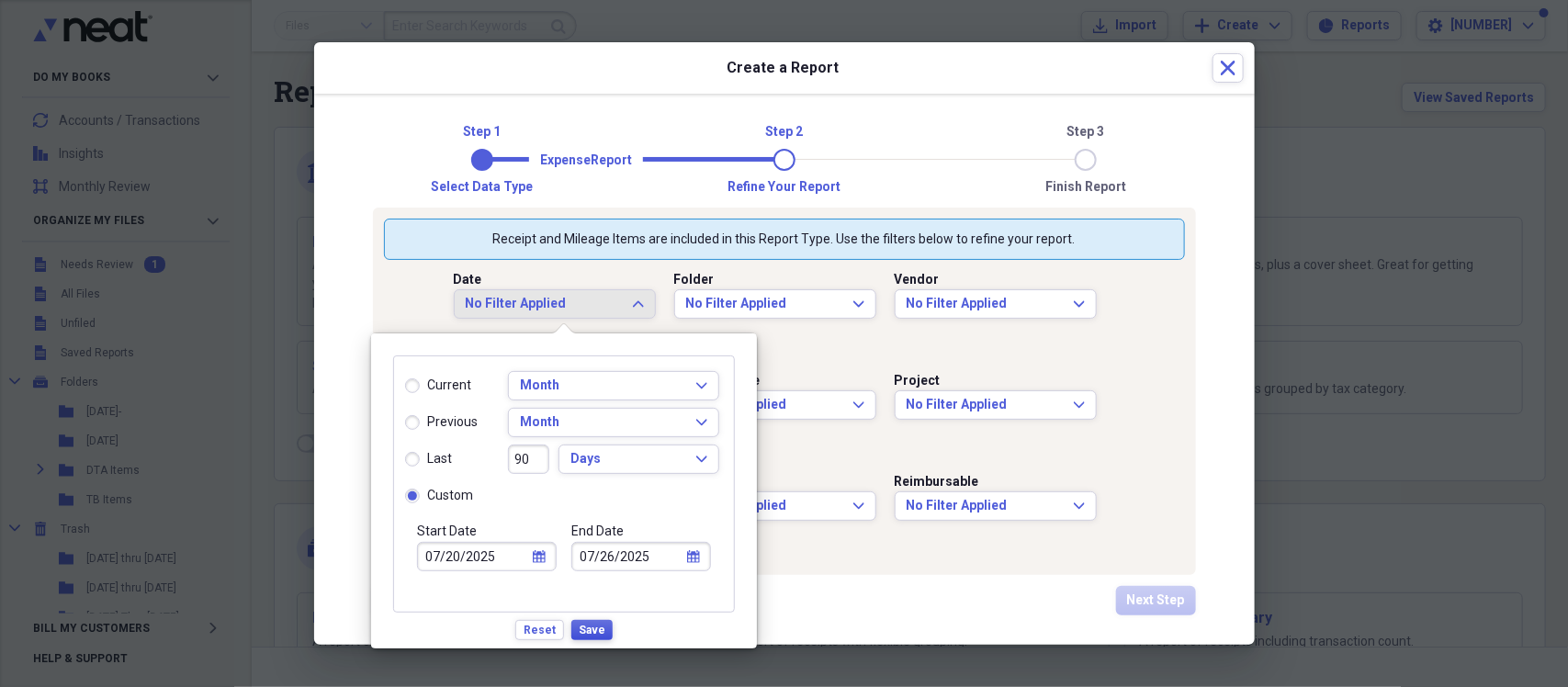 click on "Save" at bounding box center [592, 630] 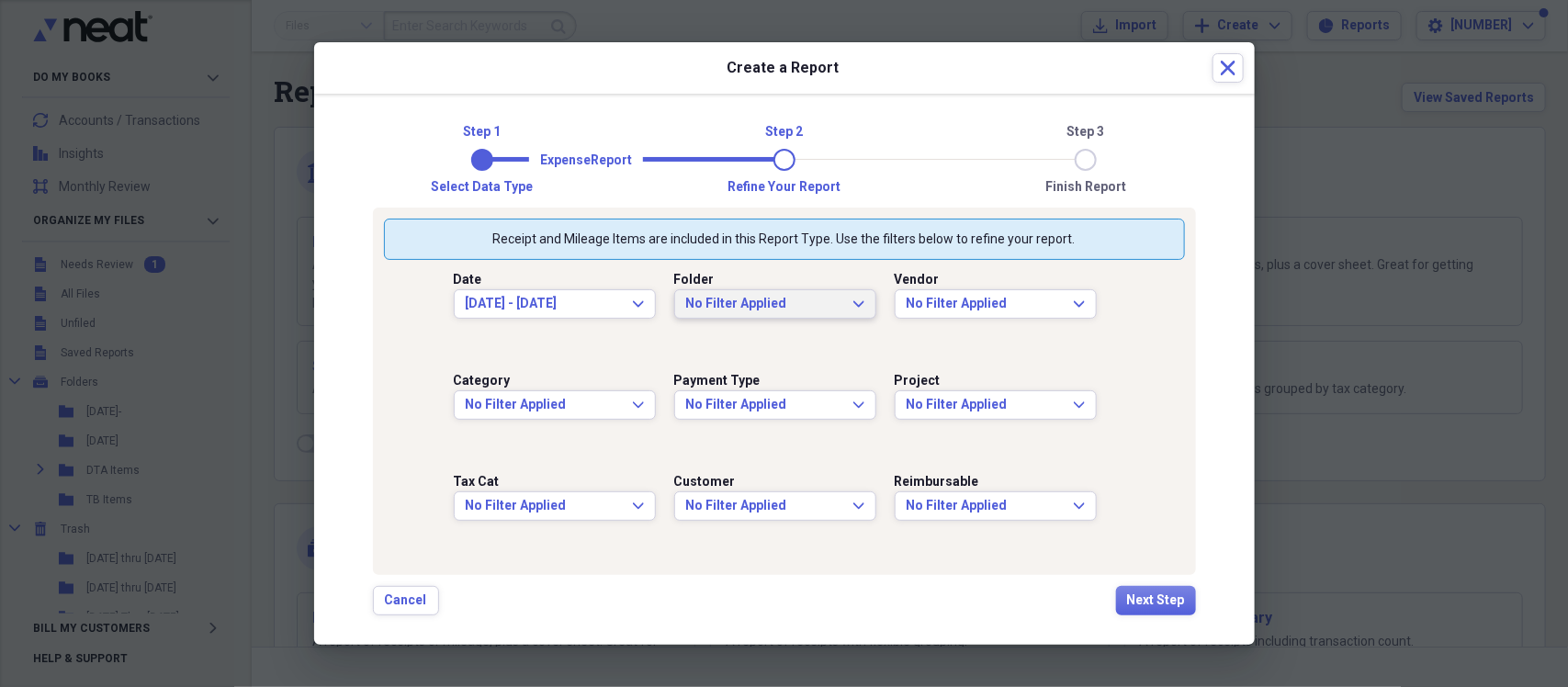click on "No Filter Applied" at bounding box center (764, 304) 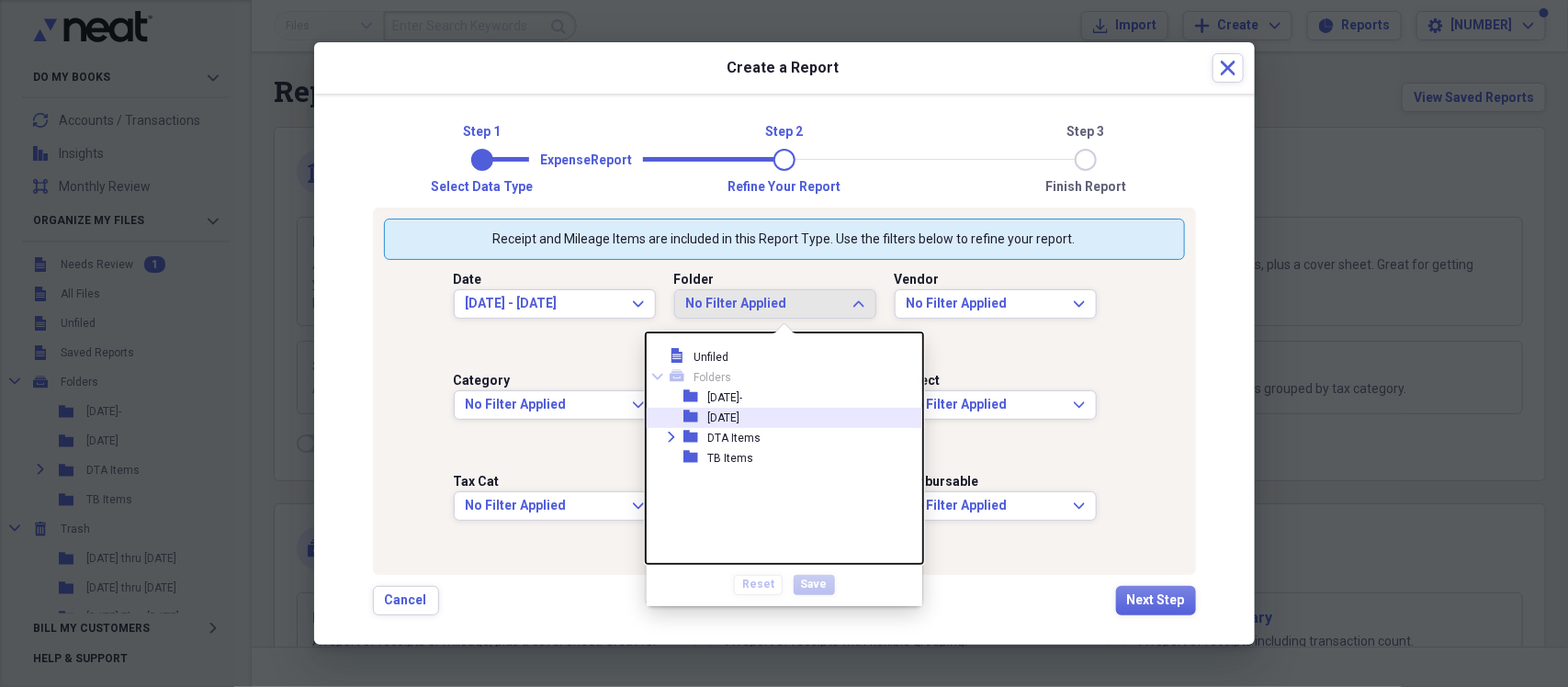 click on "[DATE]" at bounding box center [723, 418] 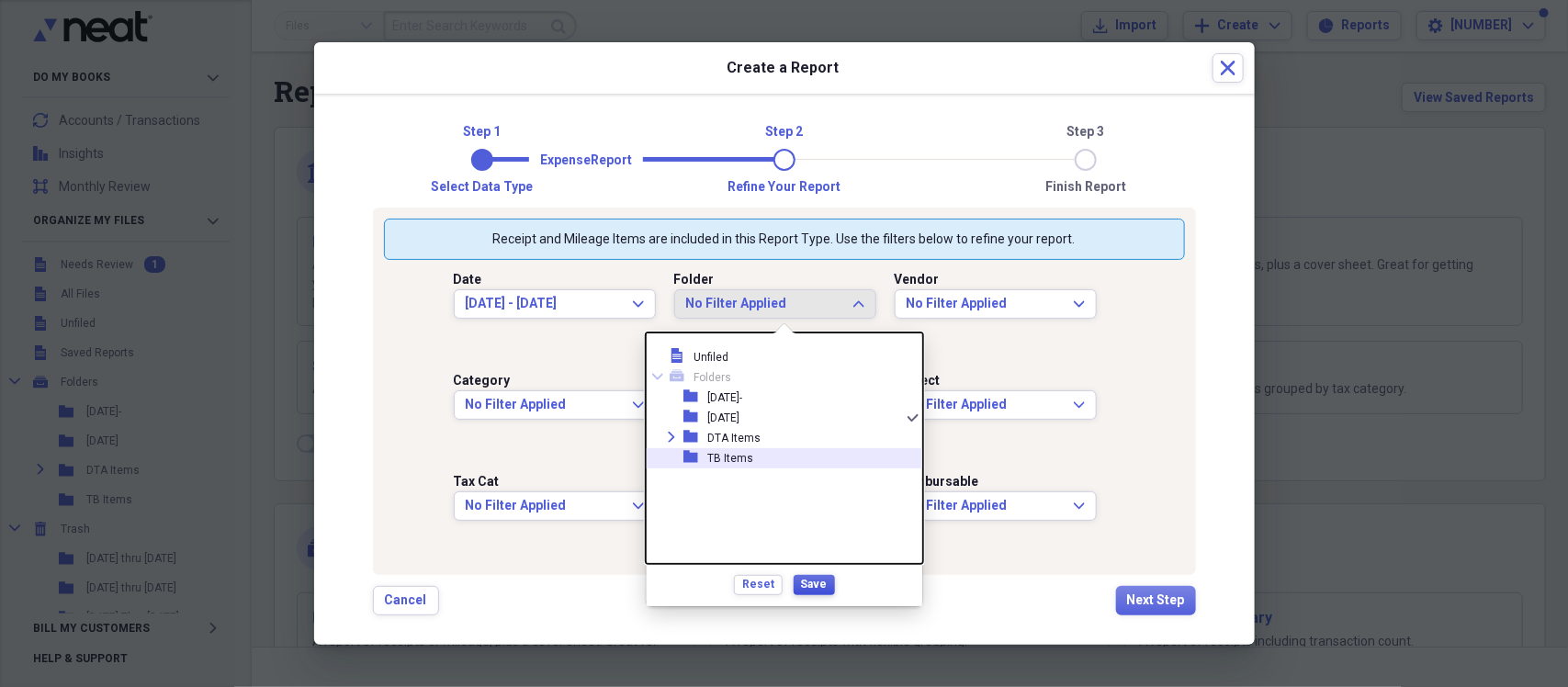 click on "Save" at bounding box center (814, 584) 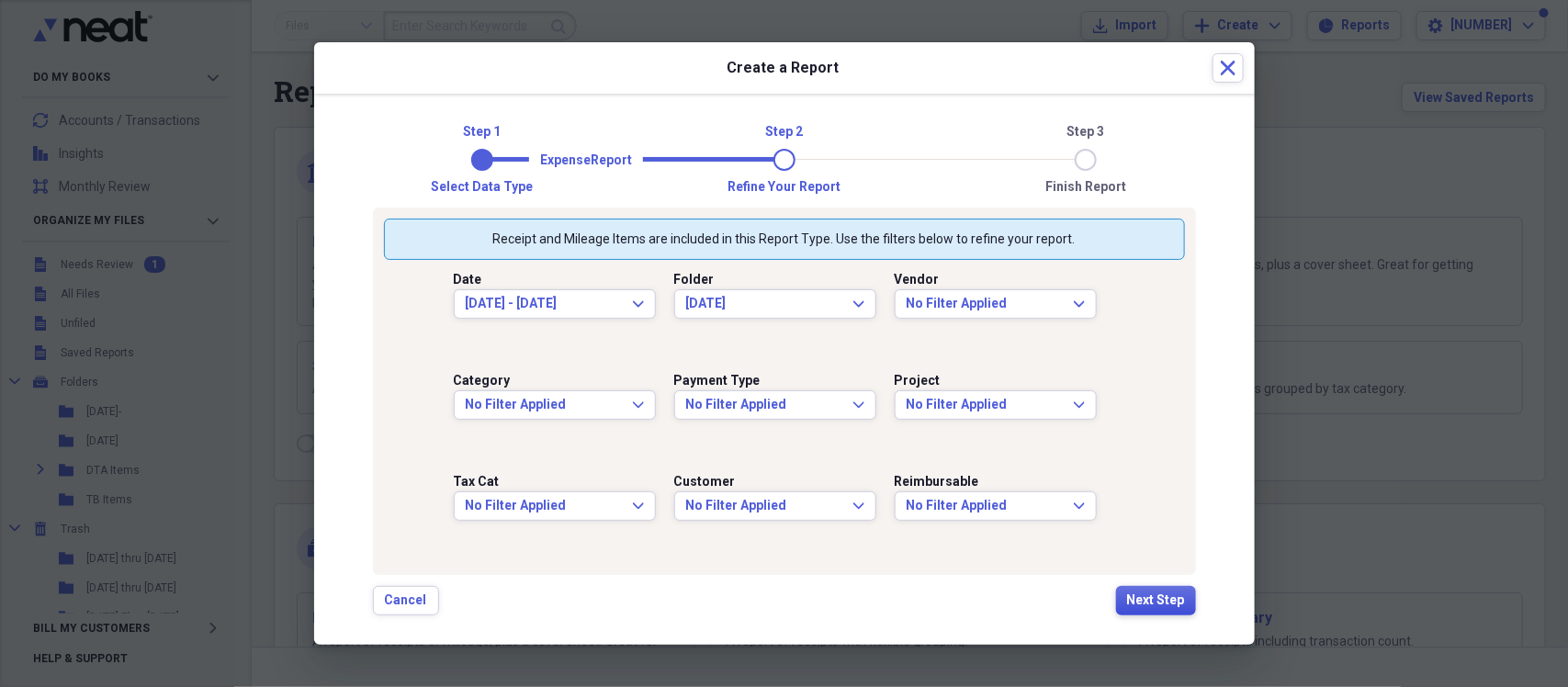 click on "Next Step" at bounding box center (1156, 601) 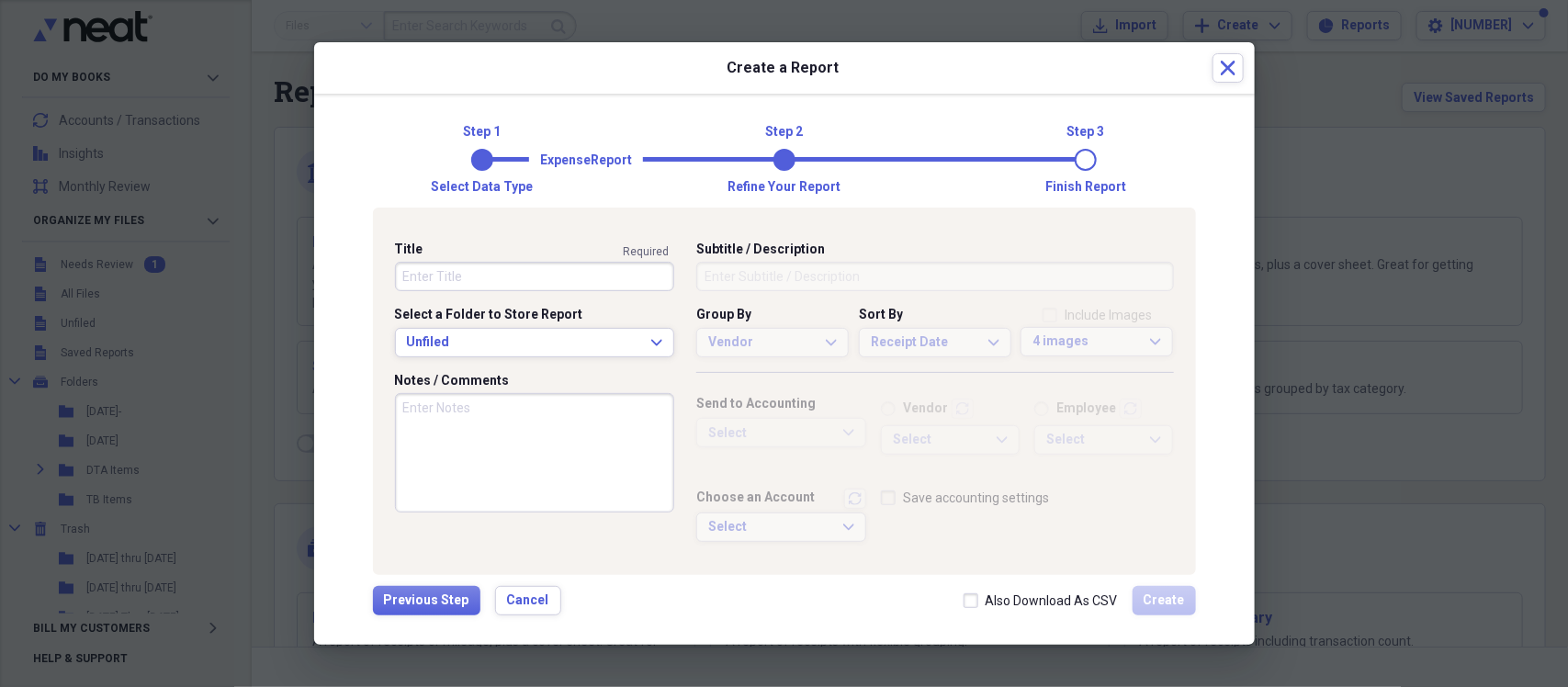 click on "Title" at bounding box center [535, 276] 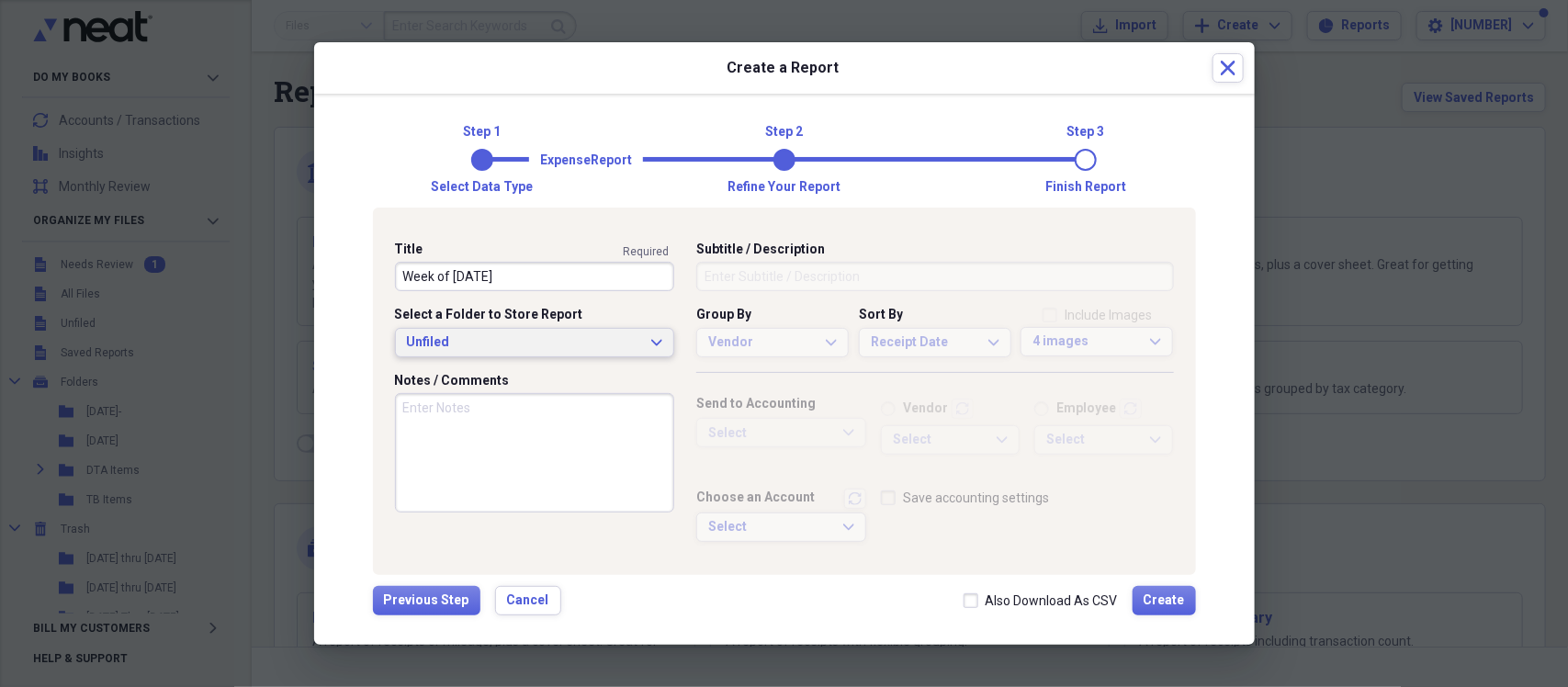 type on "Week of [DATE]" 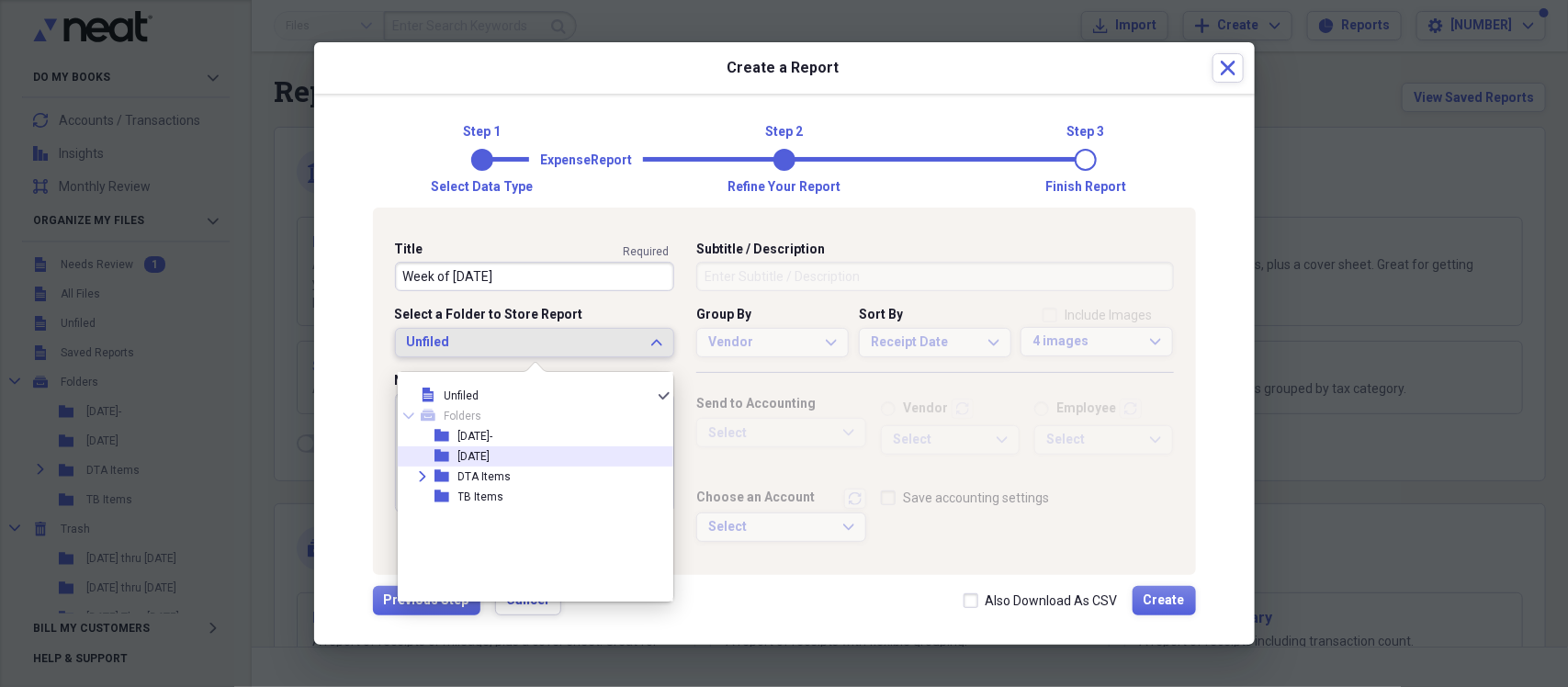 click on "[DATE]" at bounding box center [474, 456] 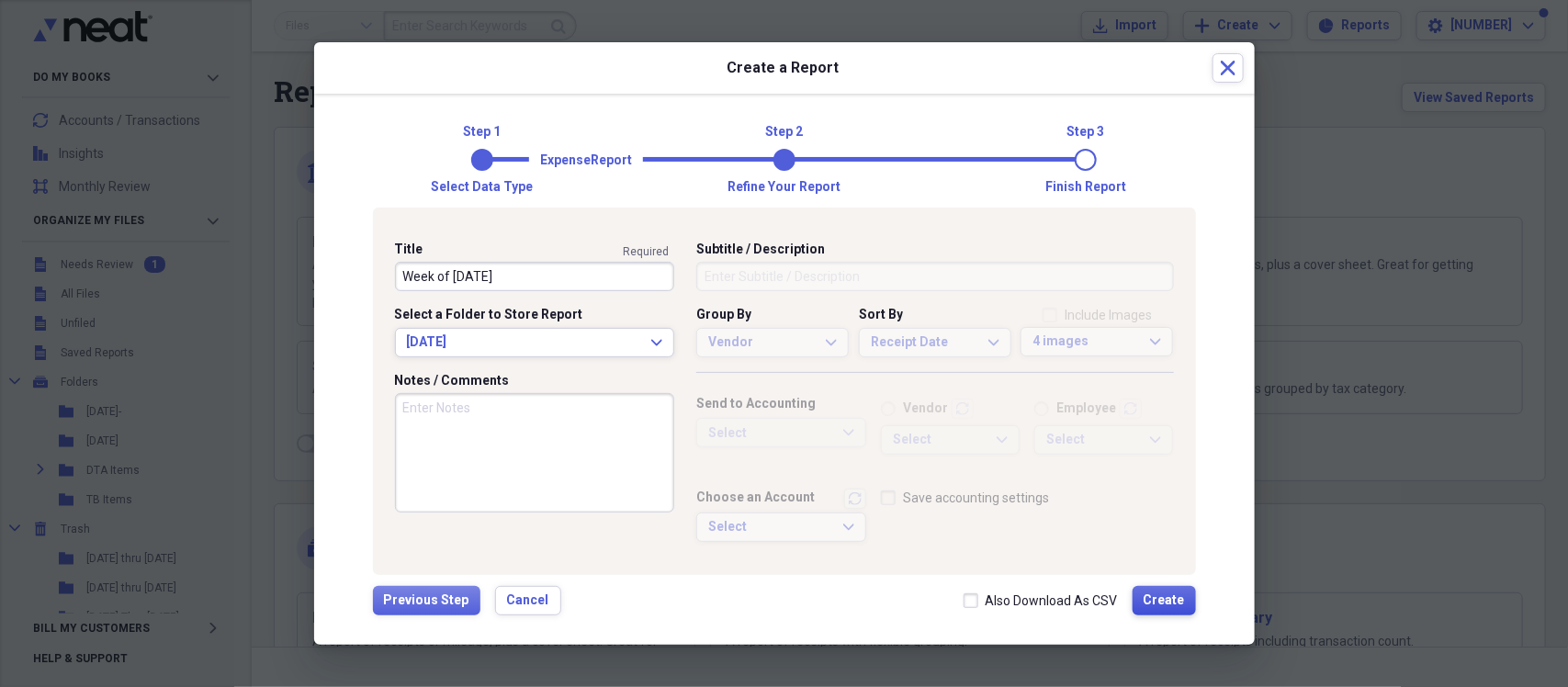 click on "Create" at bounding box center (1164, 601) 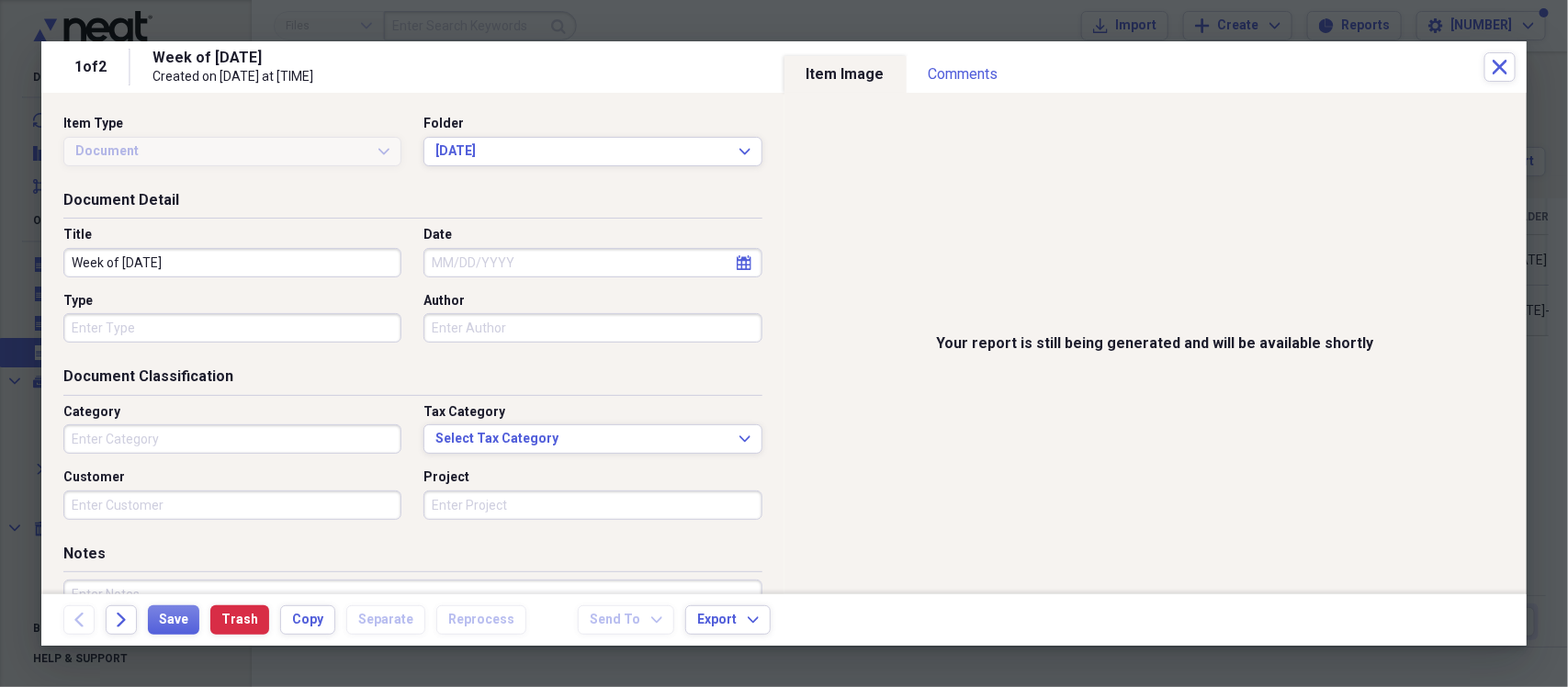 type on "Technology" 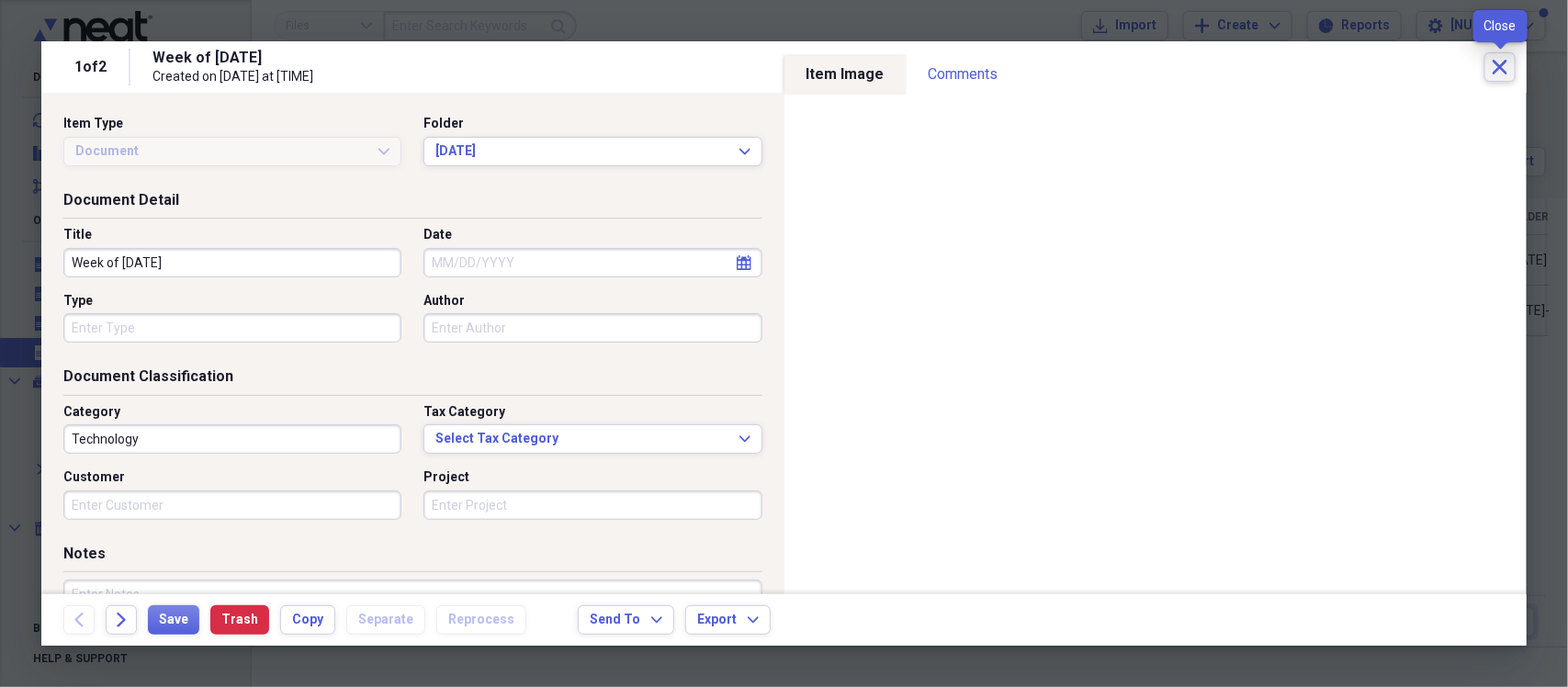 click on "Close" 